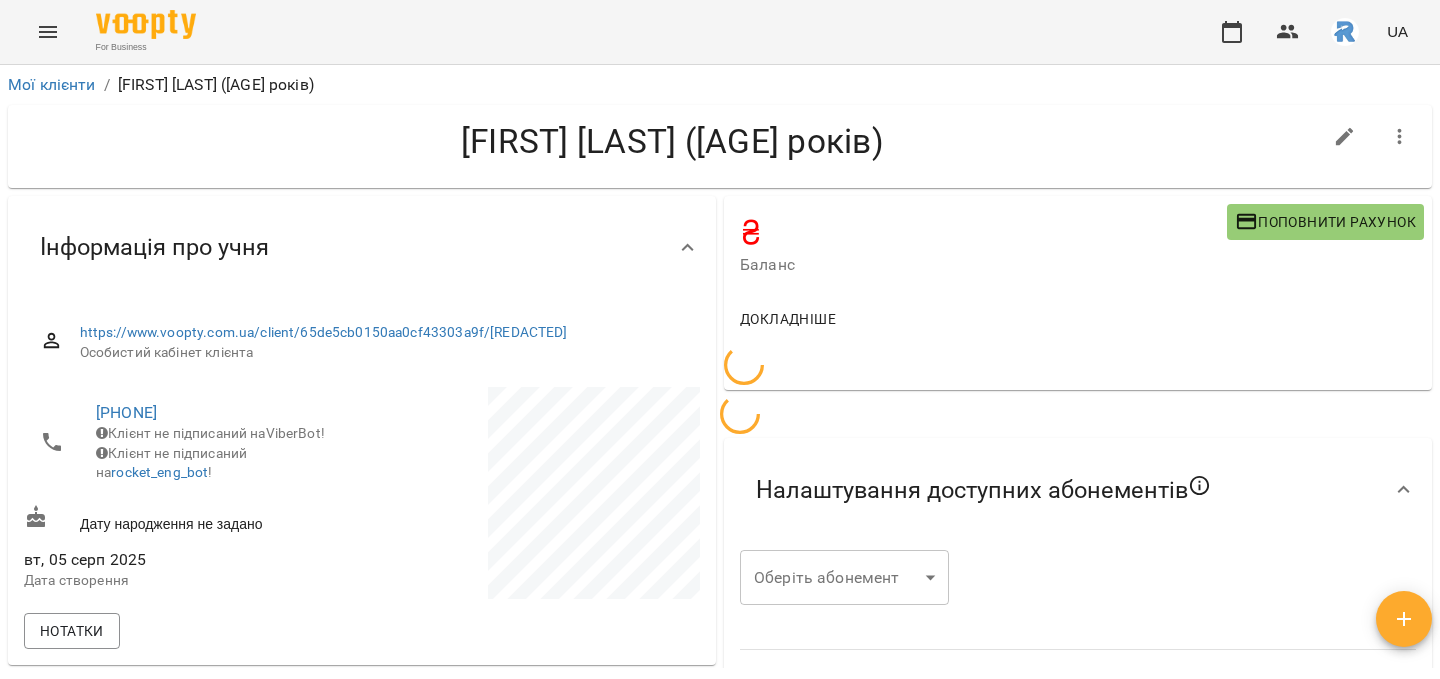 scroll, scrollTop: 0, scrollLeft: 0, axis: both 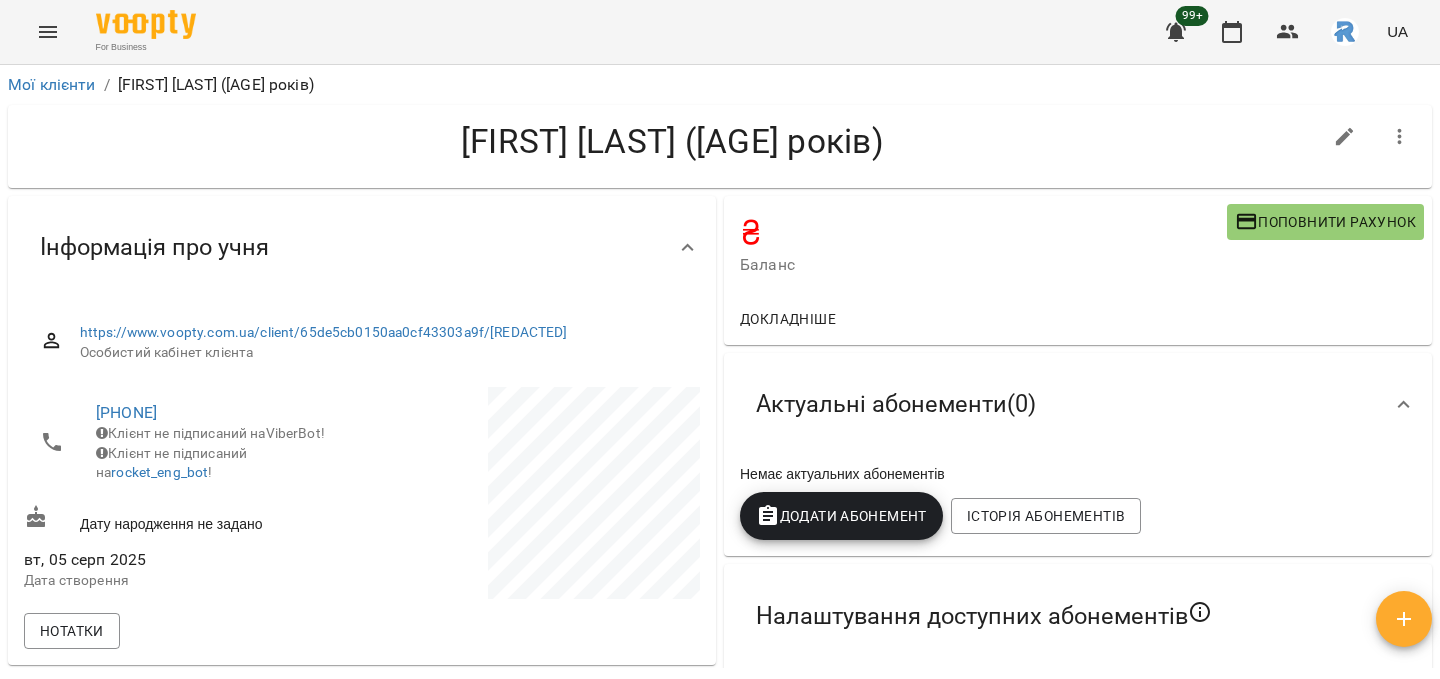 click on "Додати Абонемент" at bounding box center (841, 516) 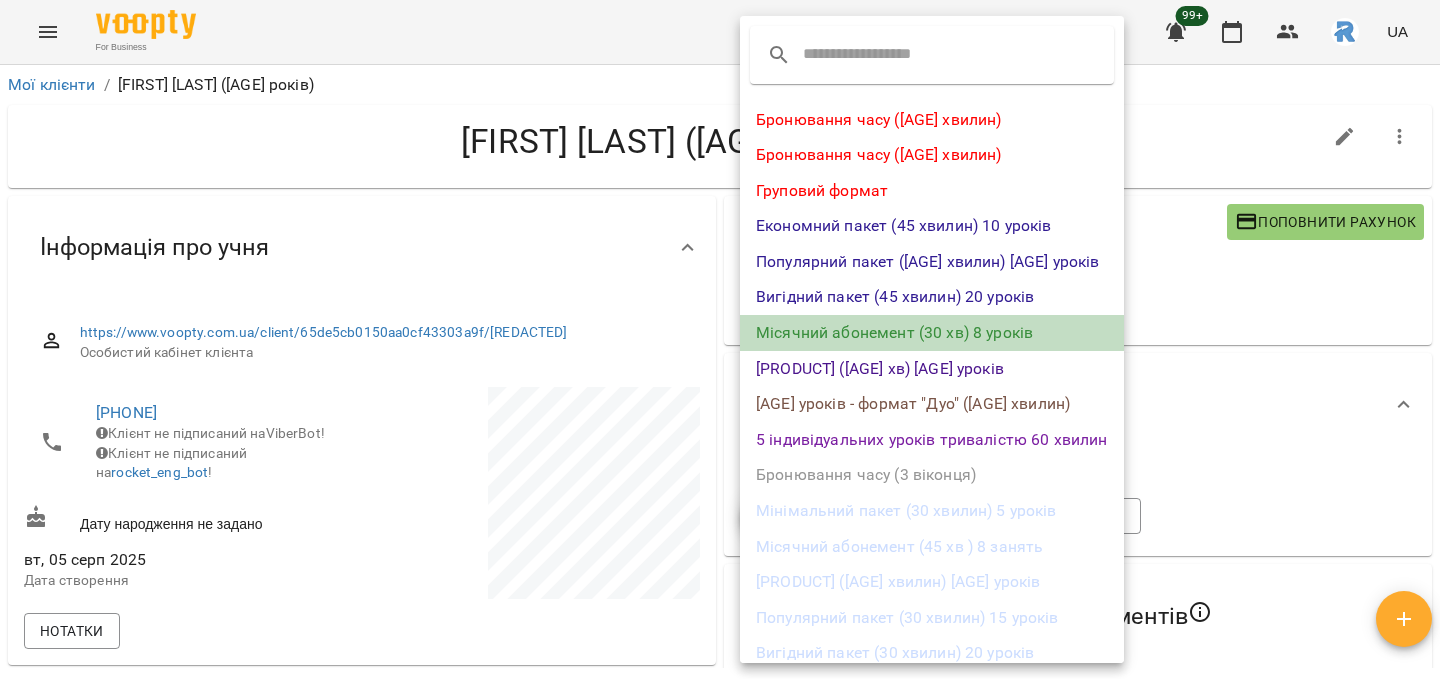 click on "Місячний абонемент (30 хв) 8 уроків" at bounding box center (932, 333) 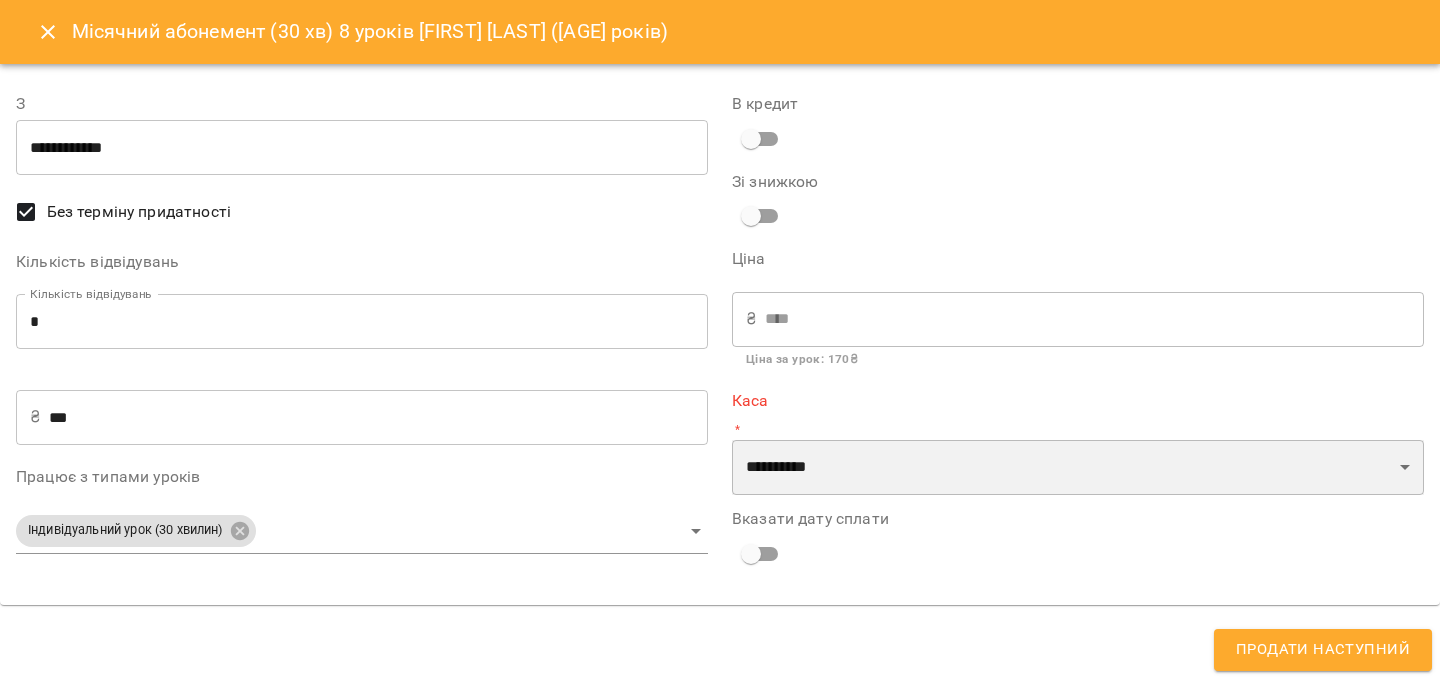 click on "**********" at bounding box center [1078, 468] 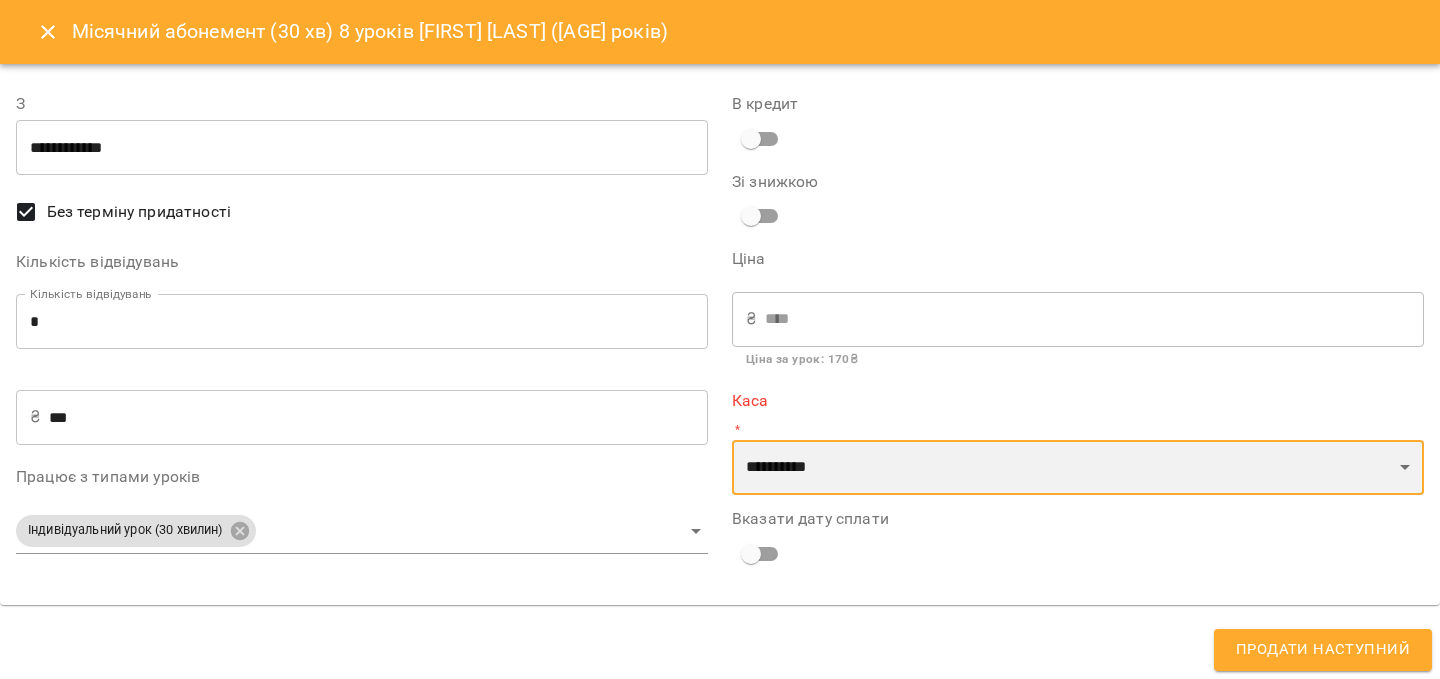 select on "**********" 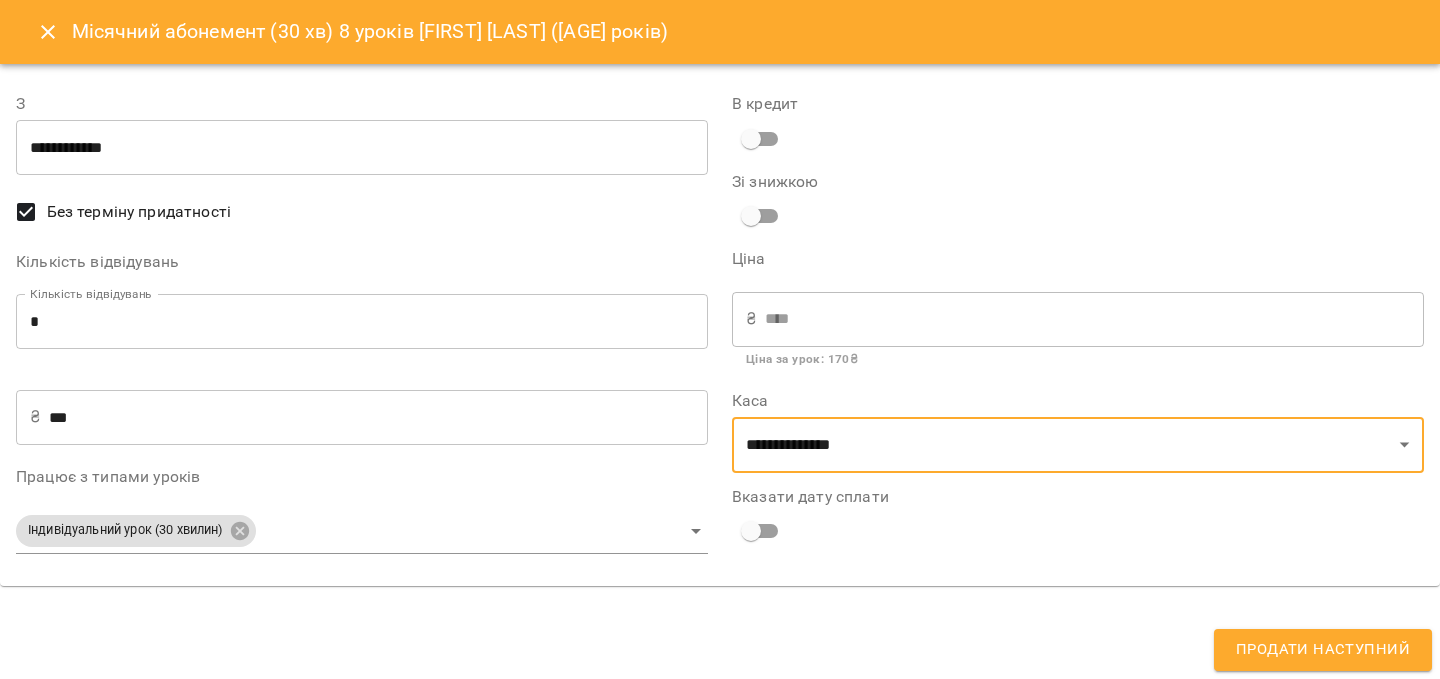 click on "Продати наступний" at bounding box center (1323, 650) 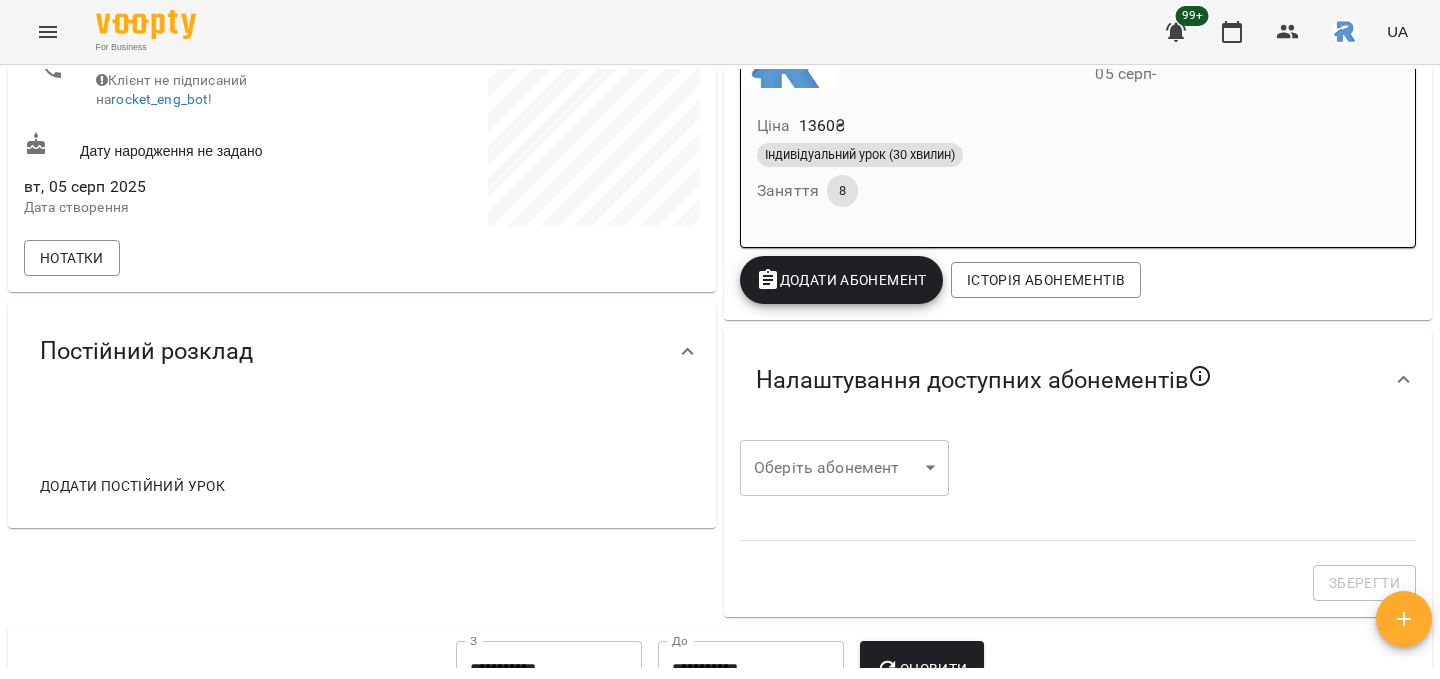 scroll, scrollTop: 375, scrollLeft: 0, axis: vertical 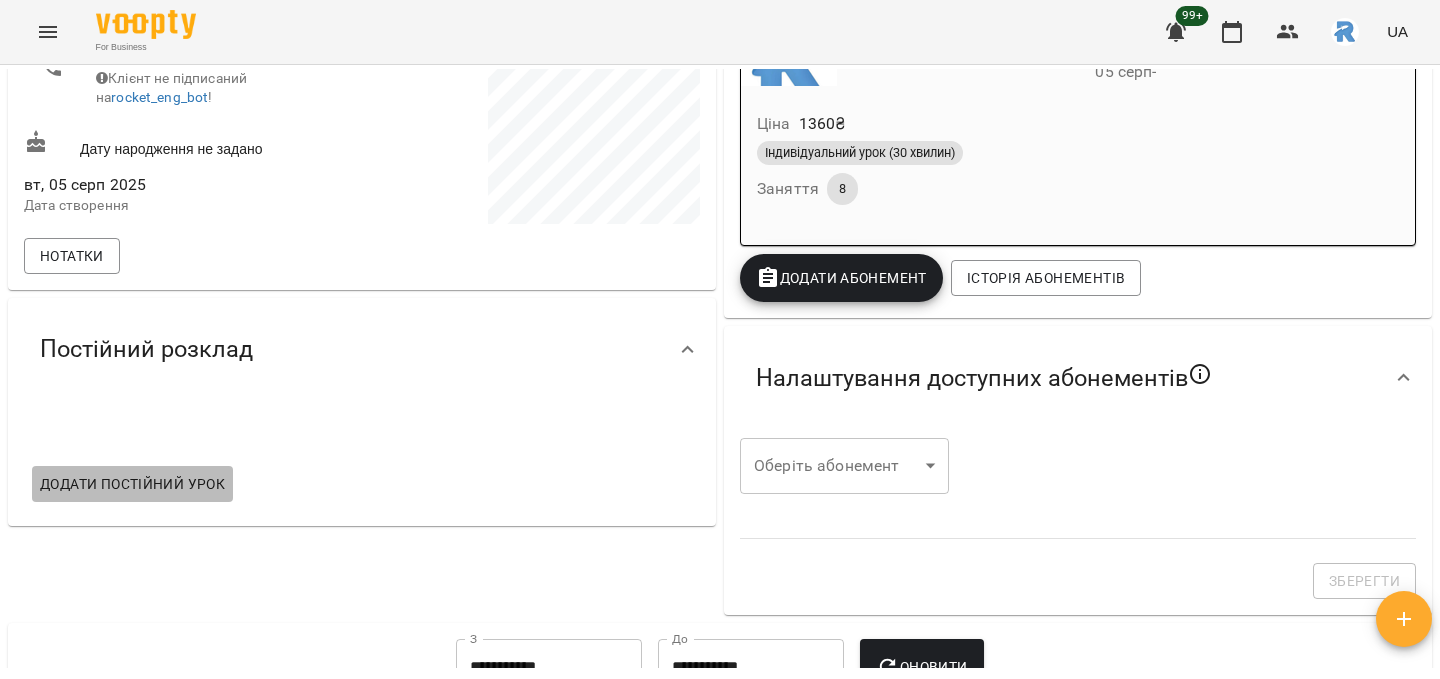 click on "Додати постійний урок" at bounding box center (132, 484) 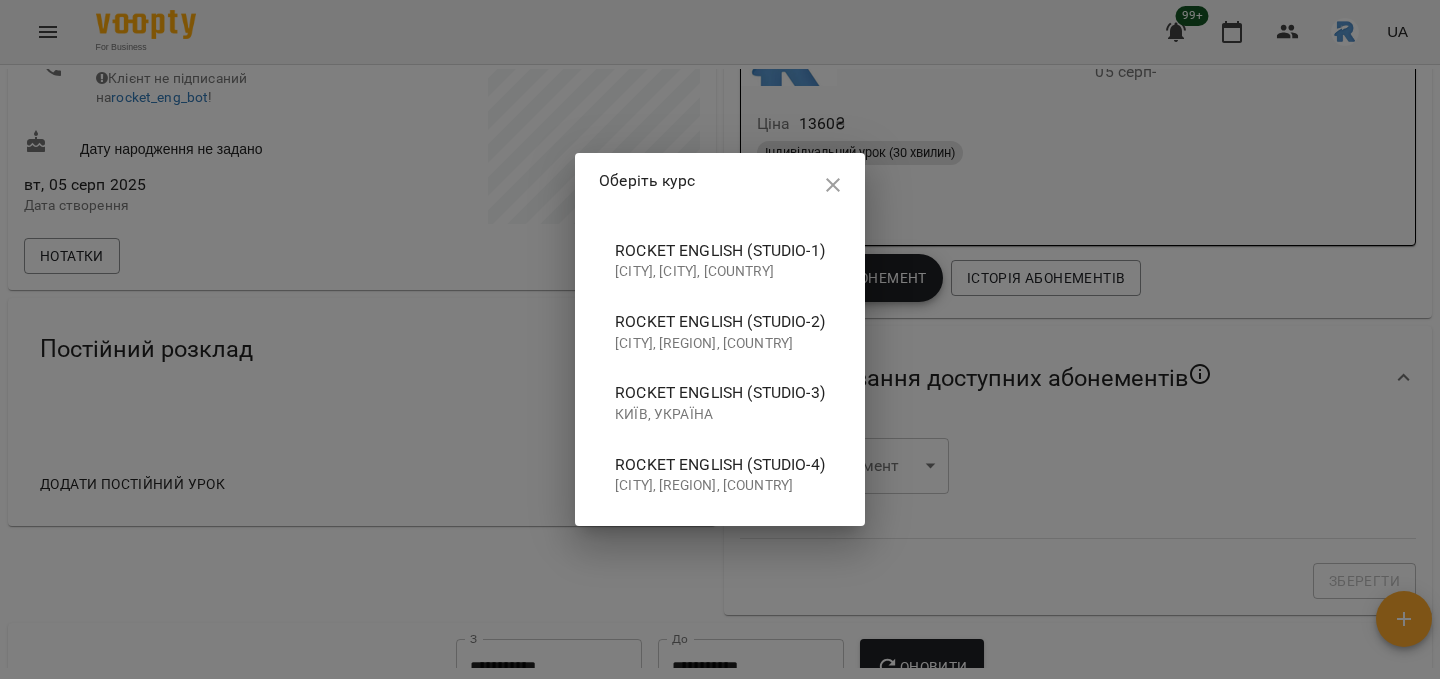 click on "[CITY], [CITY], [COUNTRY]" at bounding box center (720, 272) 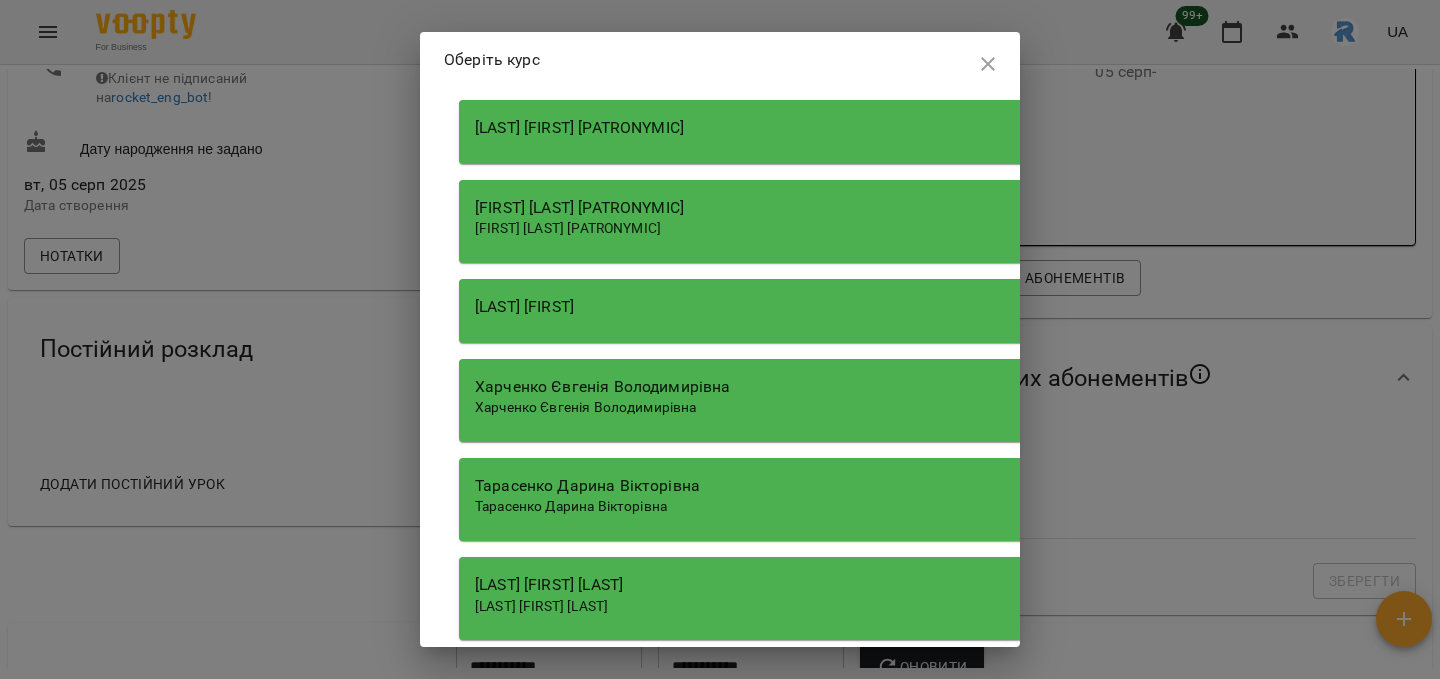 scroll, scrollTop: 4025, scrollLeft: 0, axis: vertical 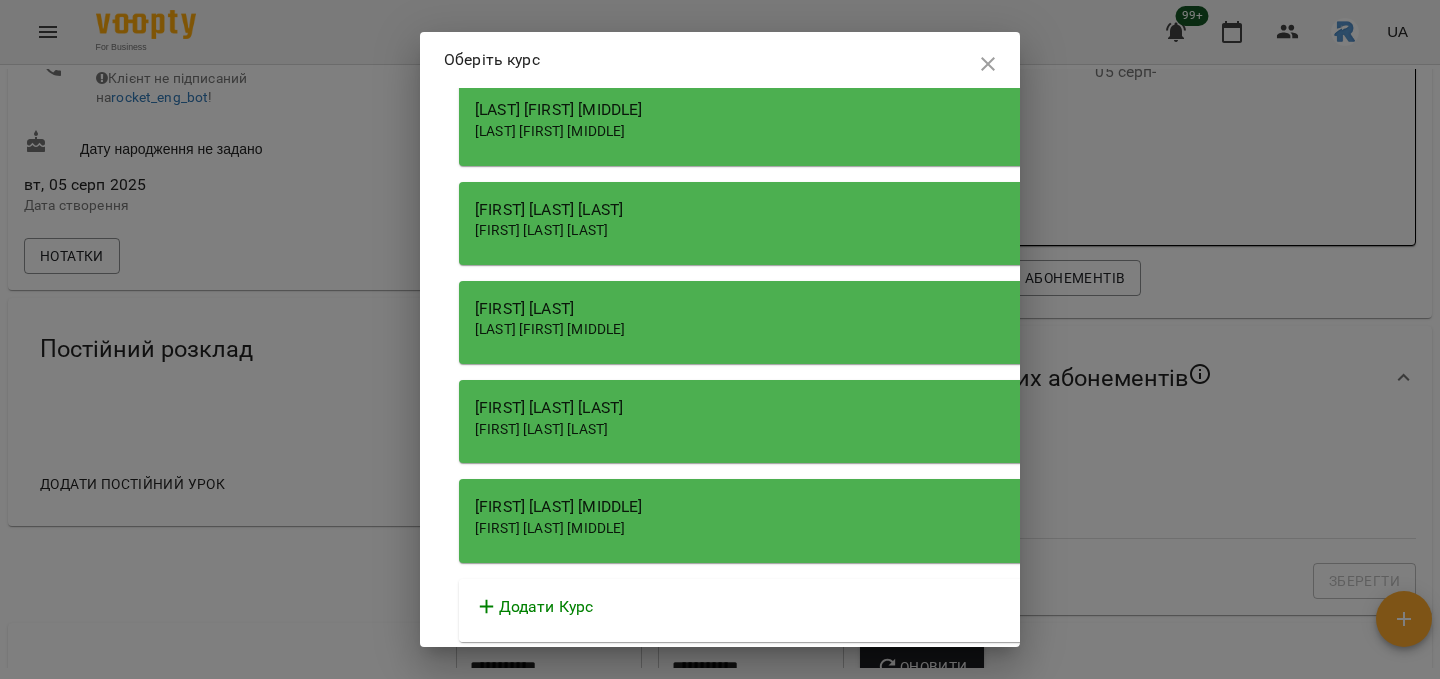 click on "[FIRST] [LAST] [LAST]" at bounding box center (1029, 430) 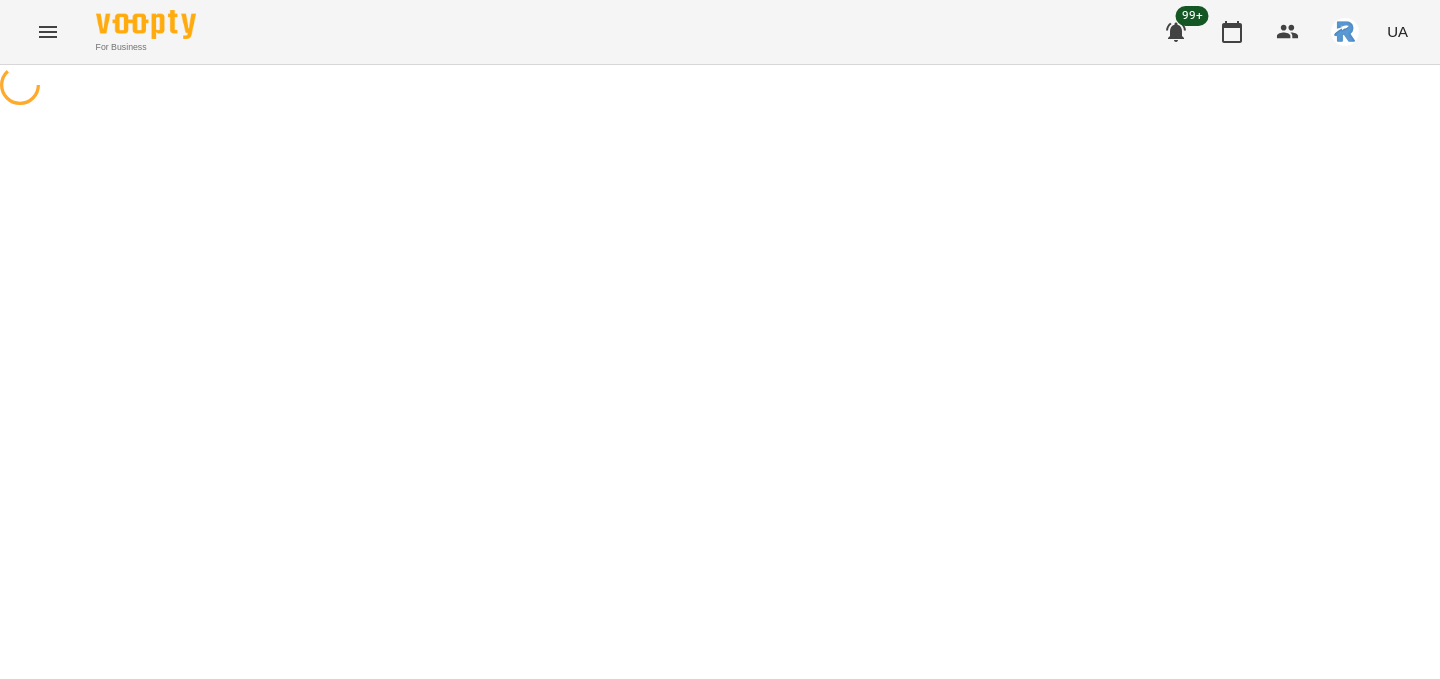 select on "**********" 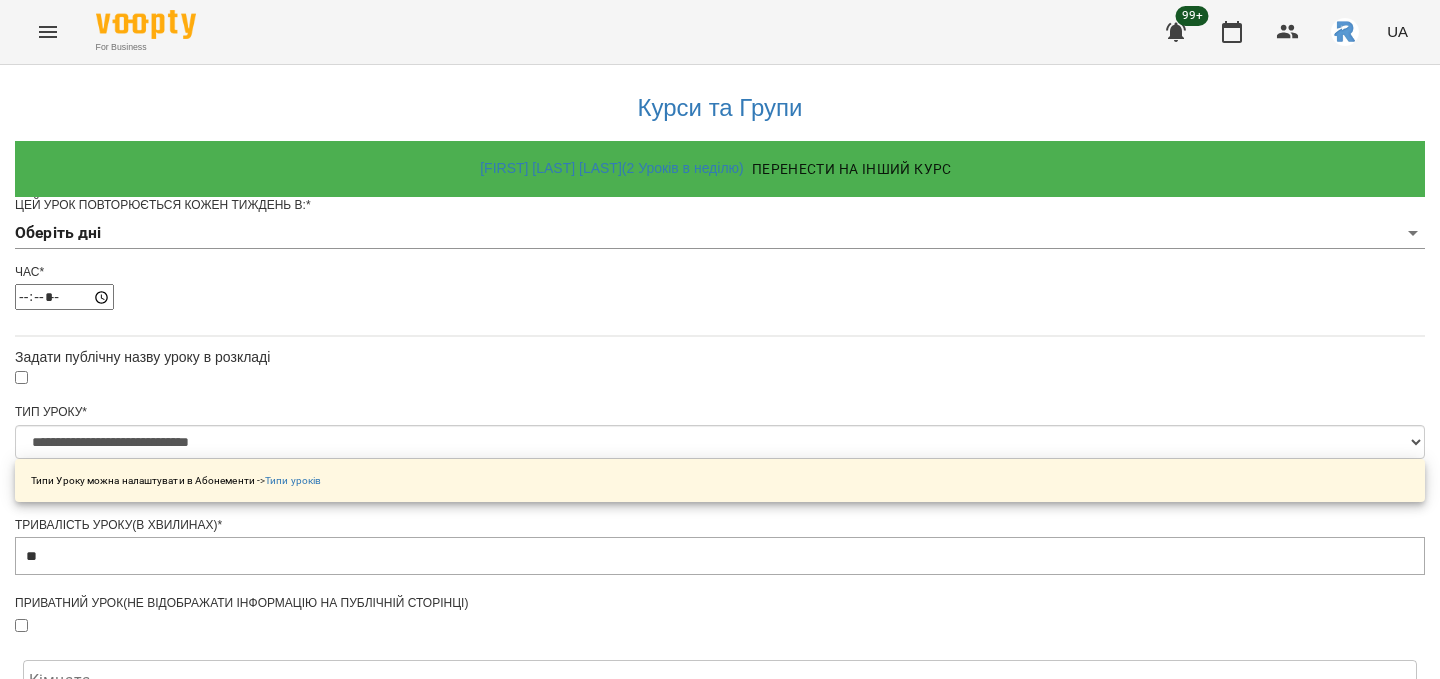 click on "**********" at bounding box center [720, 638] 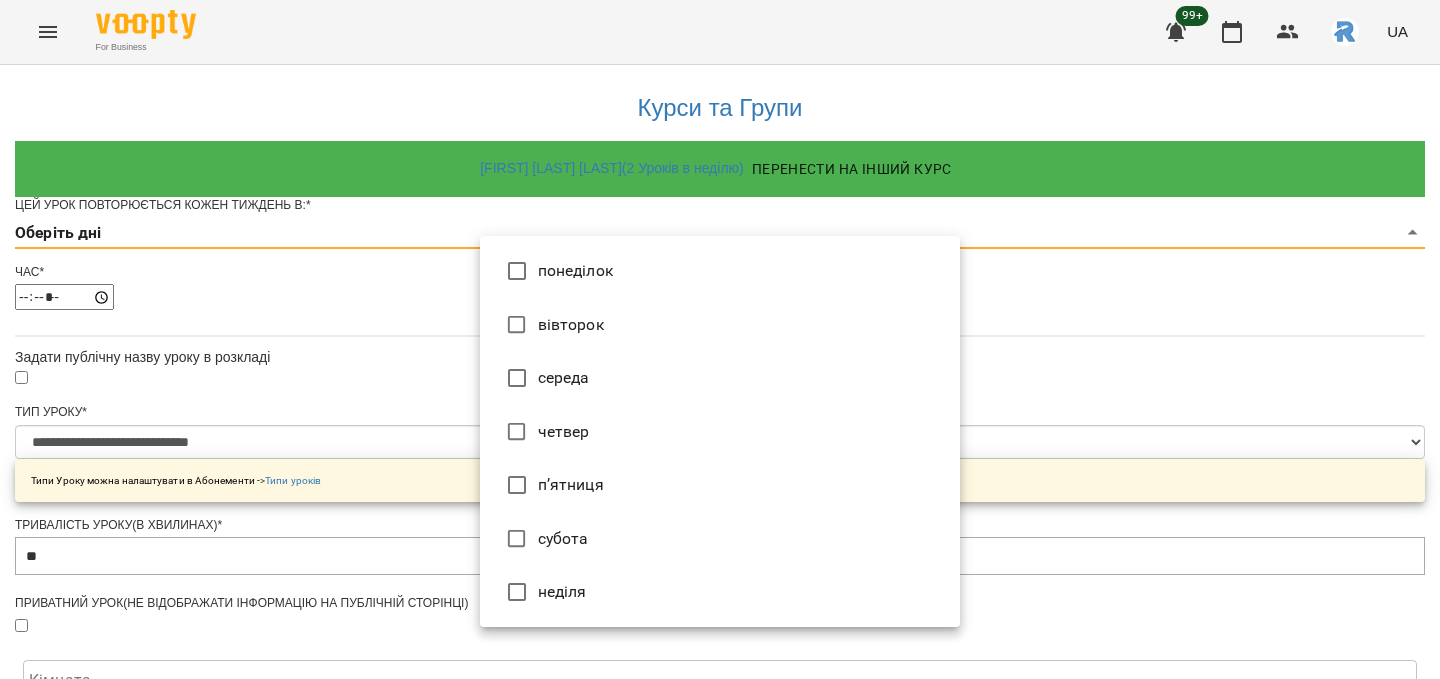click on "вівторок" at bounding box center (720, 325) 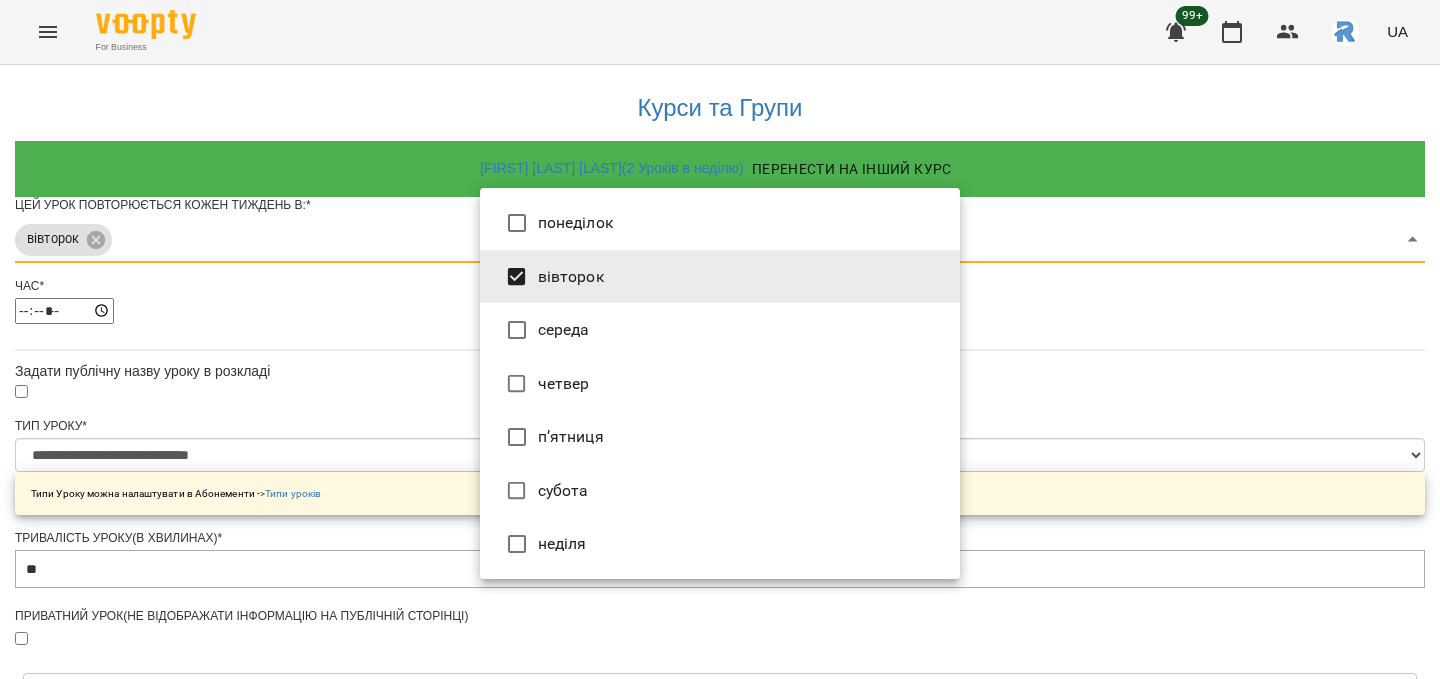 click on "четвер" at bounding box center (720, 384) 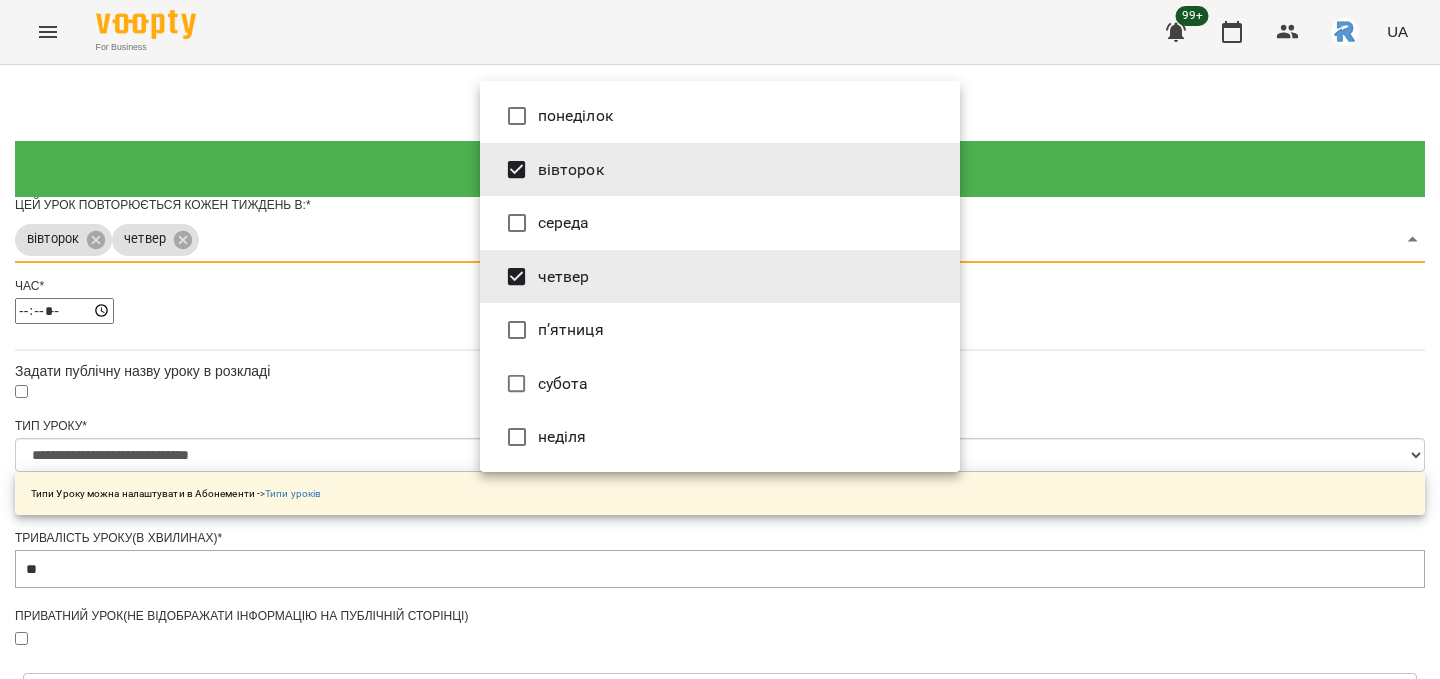 click on "п’ятниця" at bounding box center [720, 330] 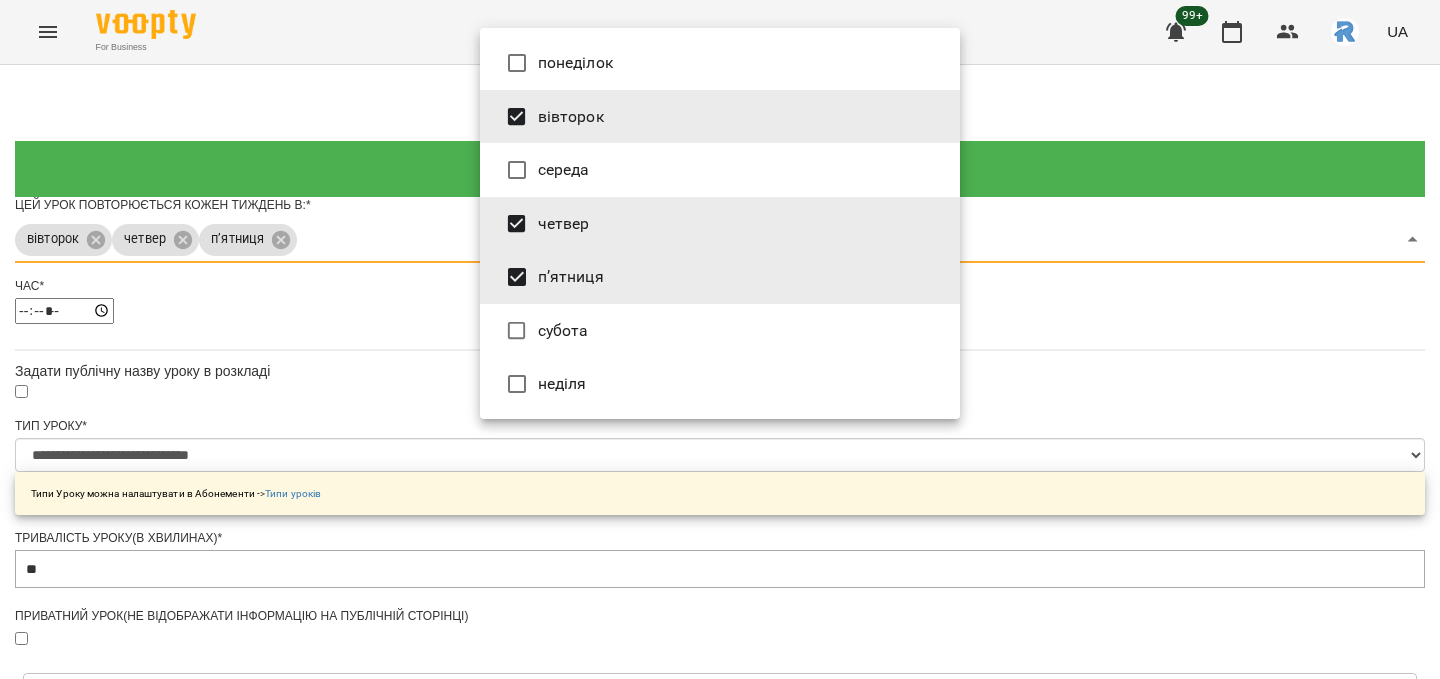 click on "п’ятниця" at bounding box center [720, 277] 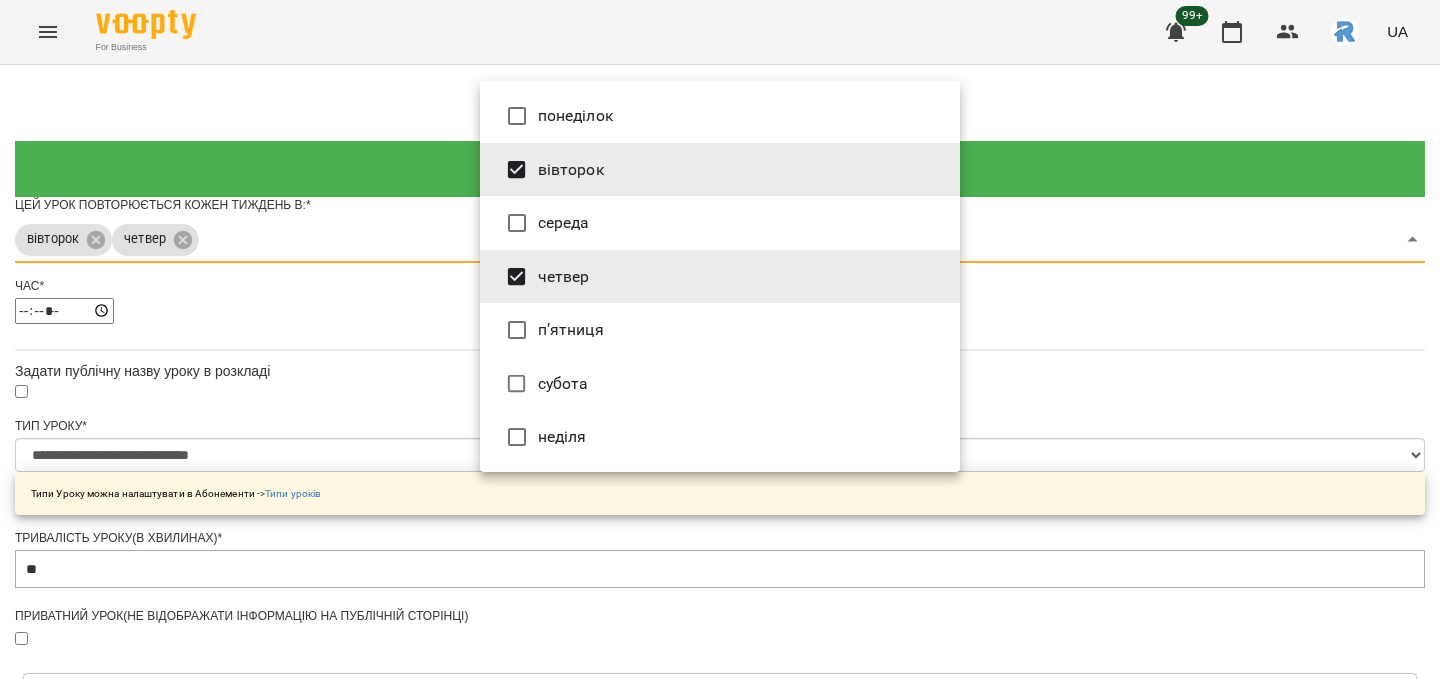 click at bounding box center [720, 339] 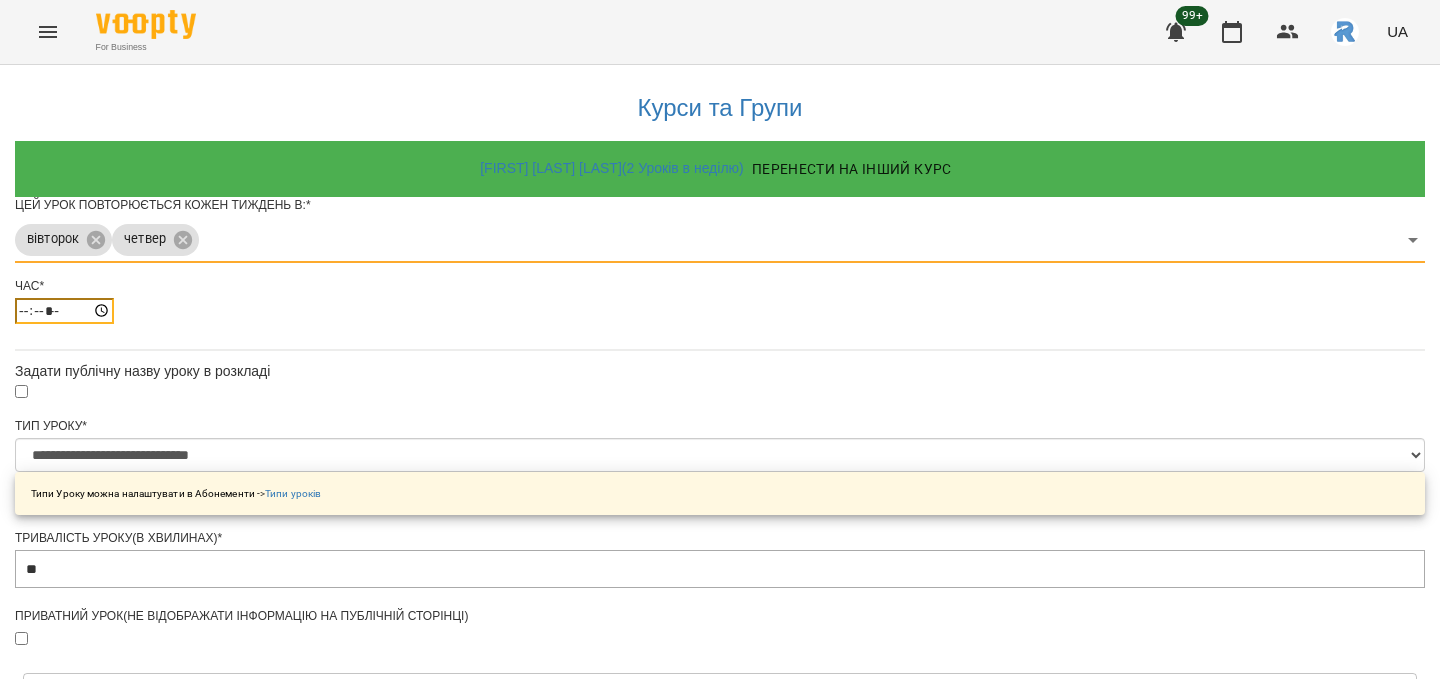click on "*****" at bounding box center [64, 311] 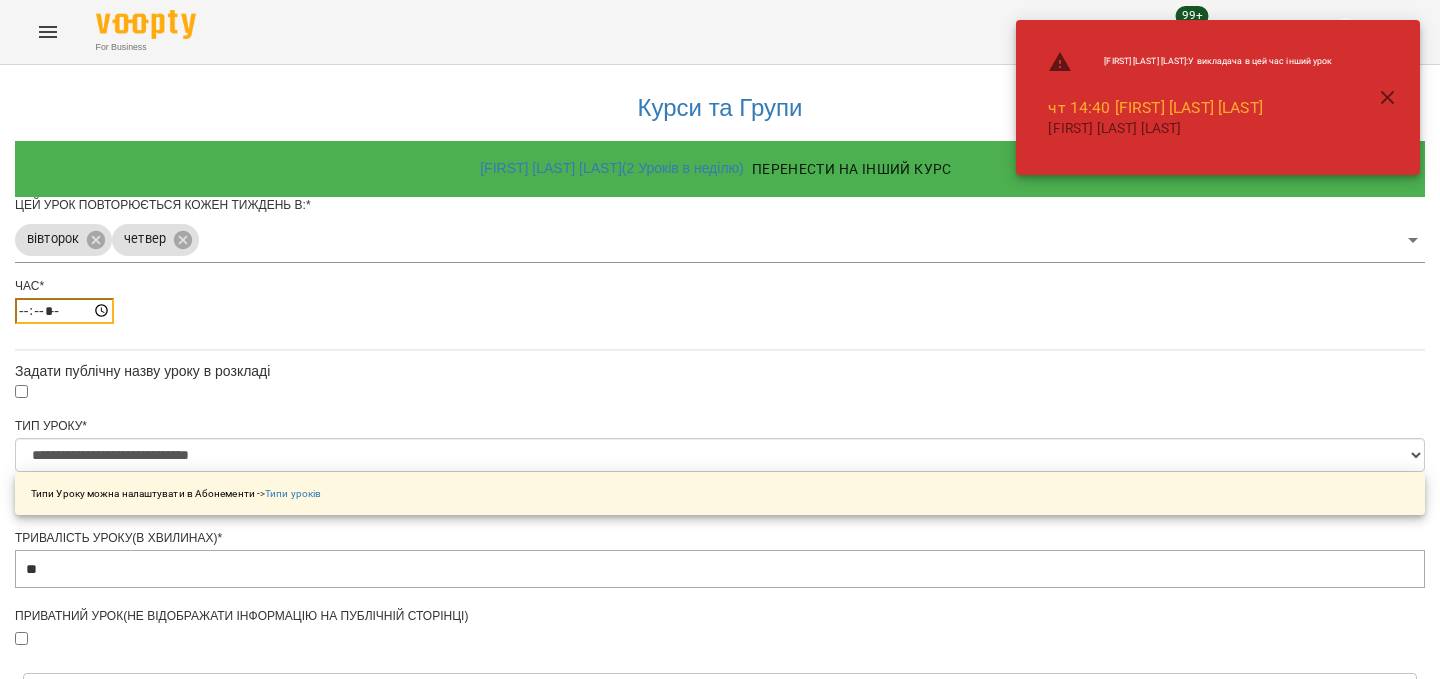 type on "*****" 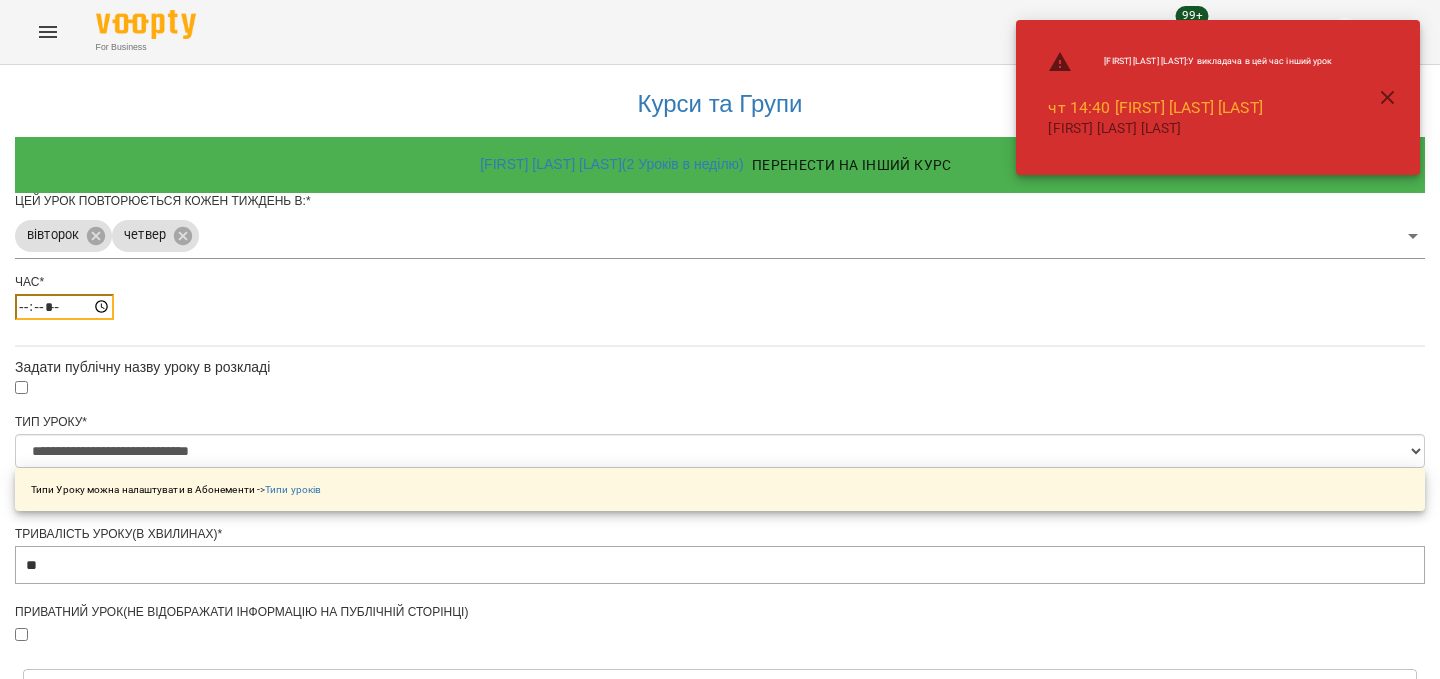 scroll, scrollTop: 756, scrollLeft: 0, axis: vertical 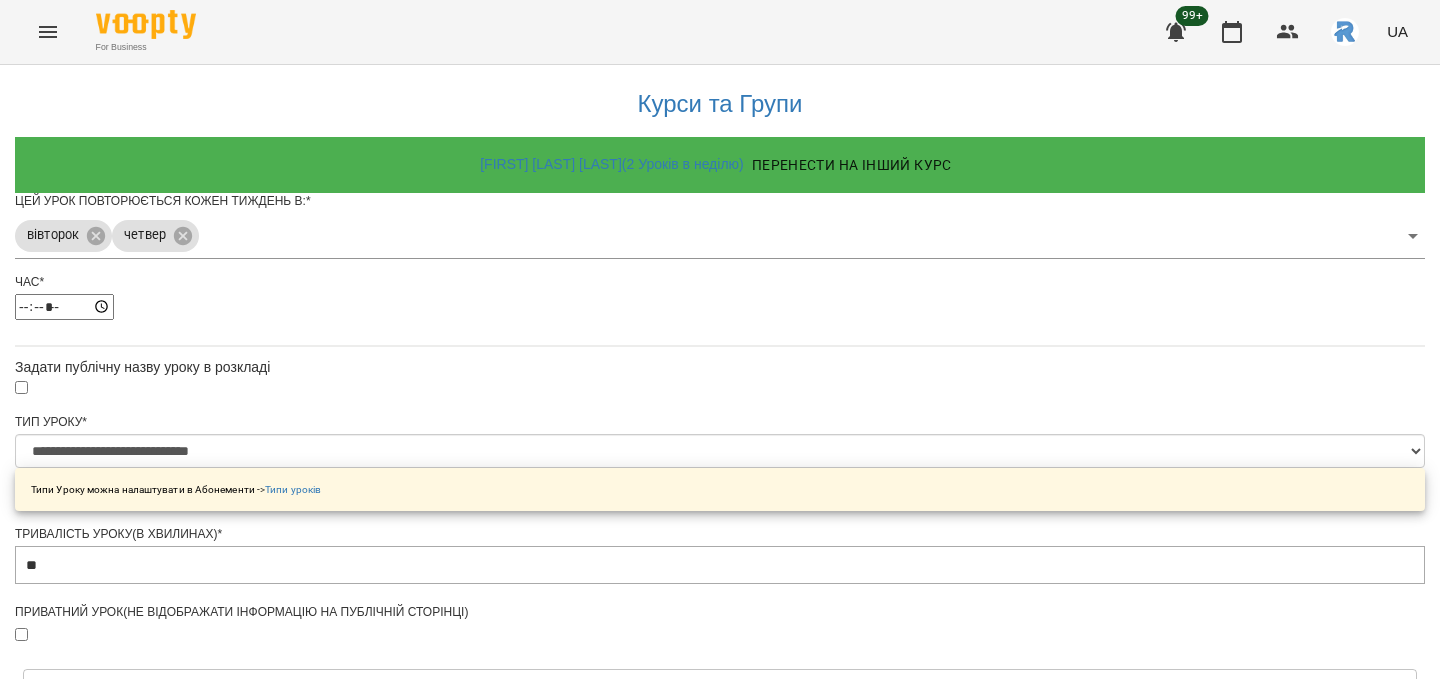 click on "Зберегти" at bounding box center (720, 1314) 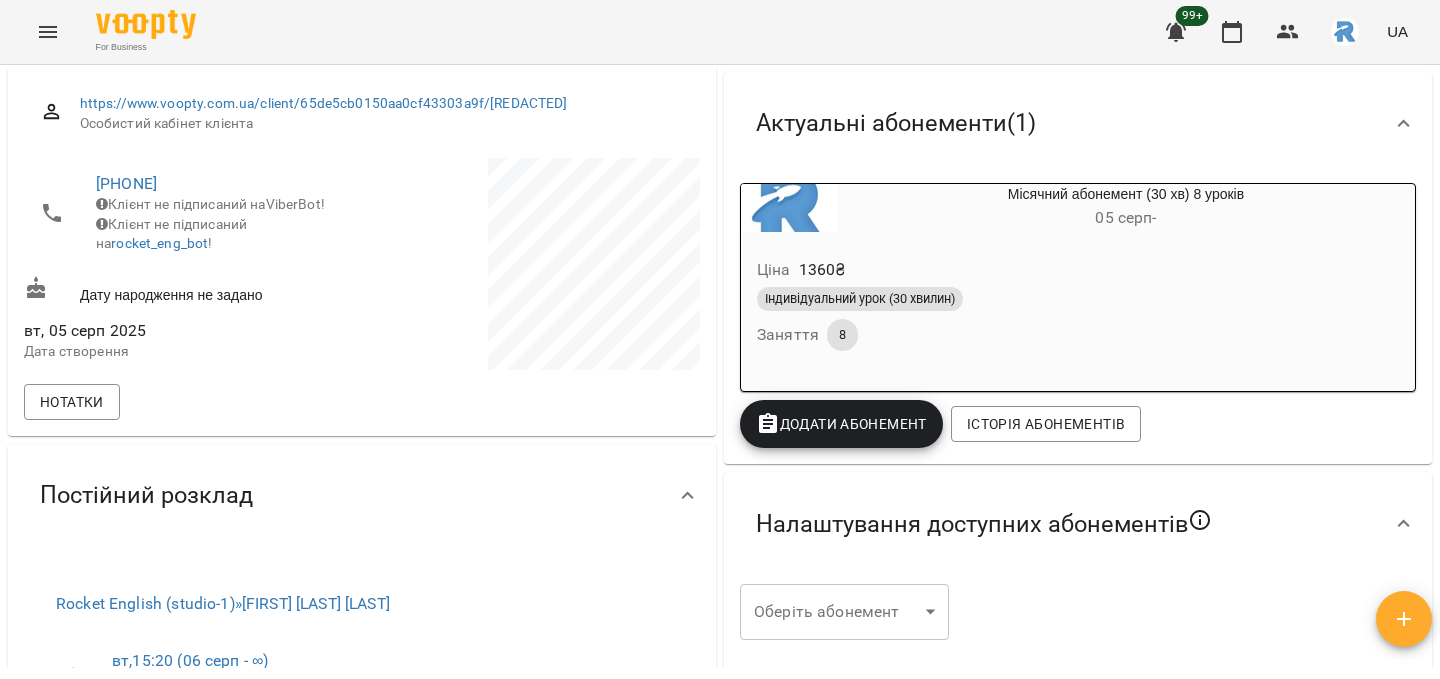 scroll, scrollTop: 0, scrollLeft: 0, axis: both 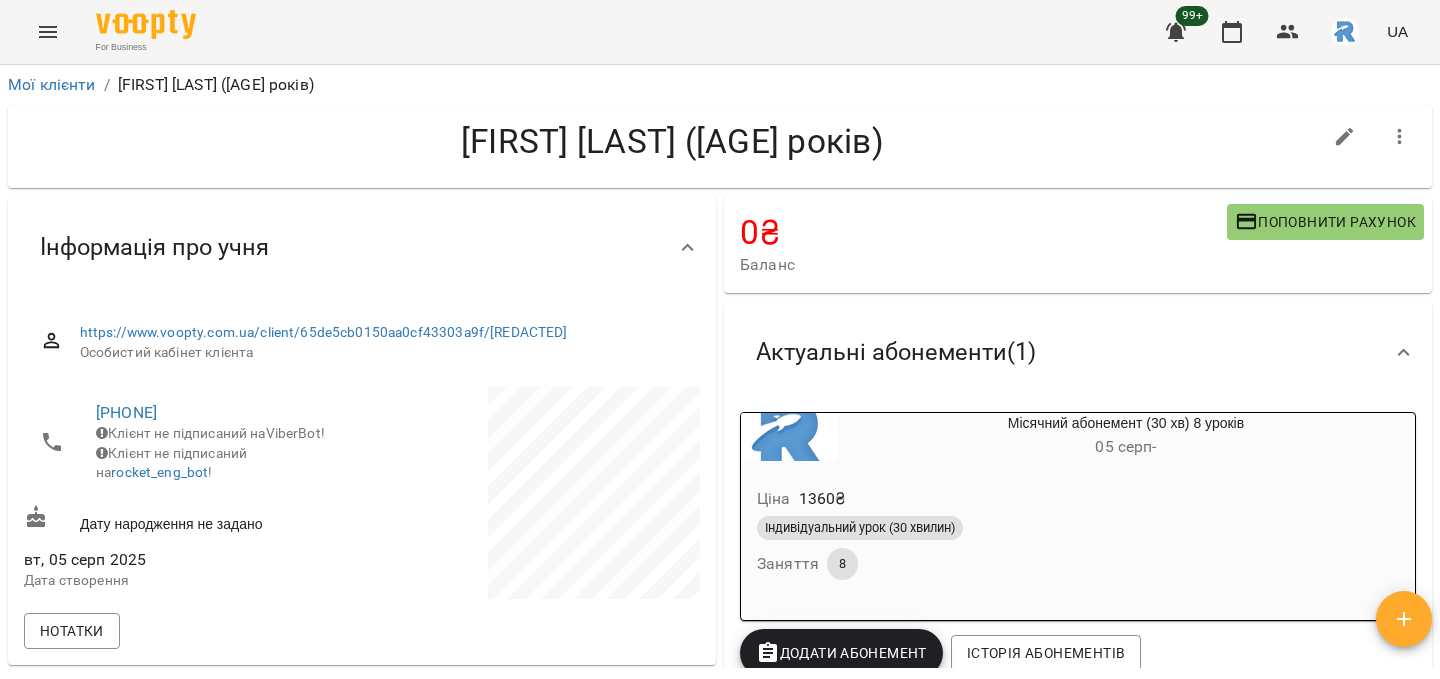click on "Мої клієнти" at bounding box center [52, 85] 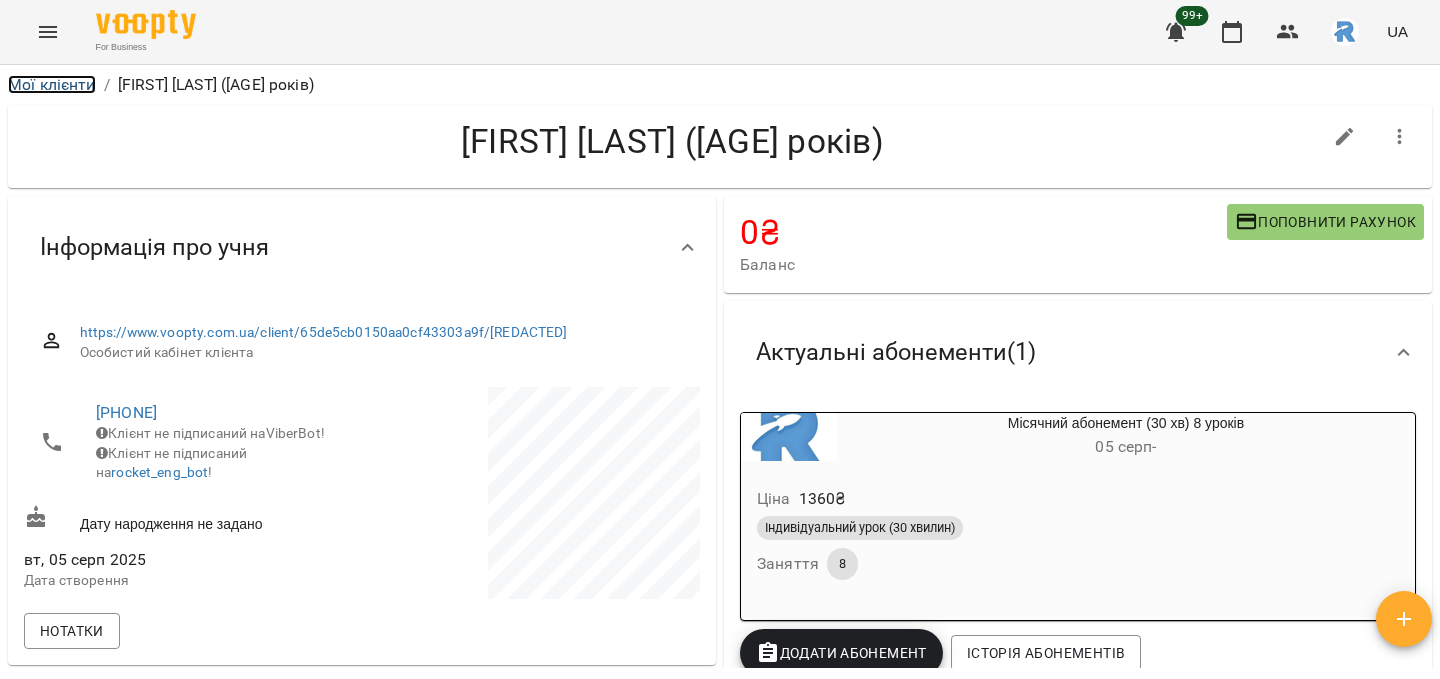 click on "Мої клієнти" at bounding box center (52, 84) 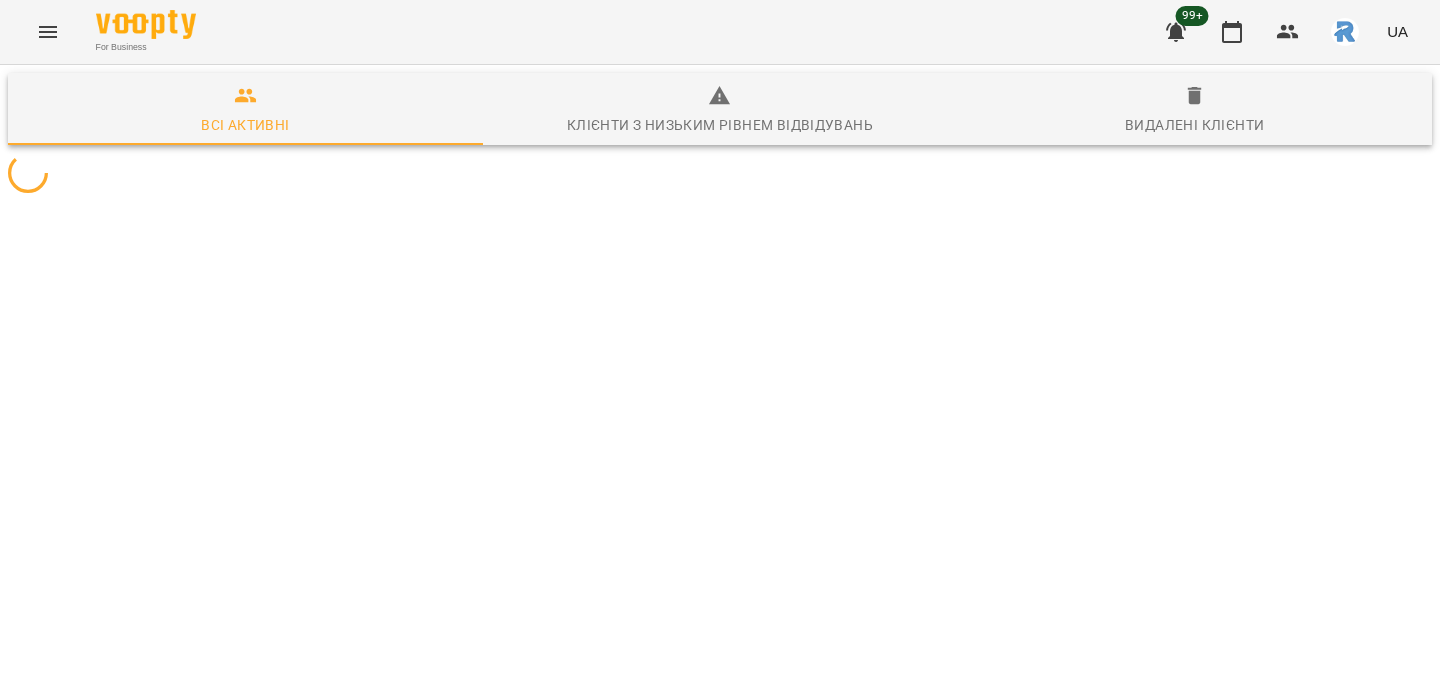 scroll, scrollTop: 0, scrollLeft: 0, axis: both 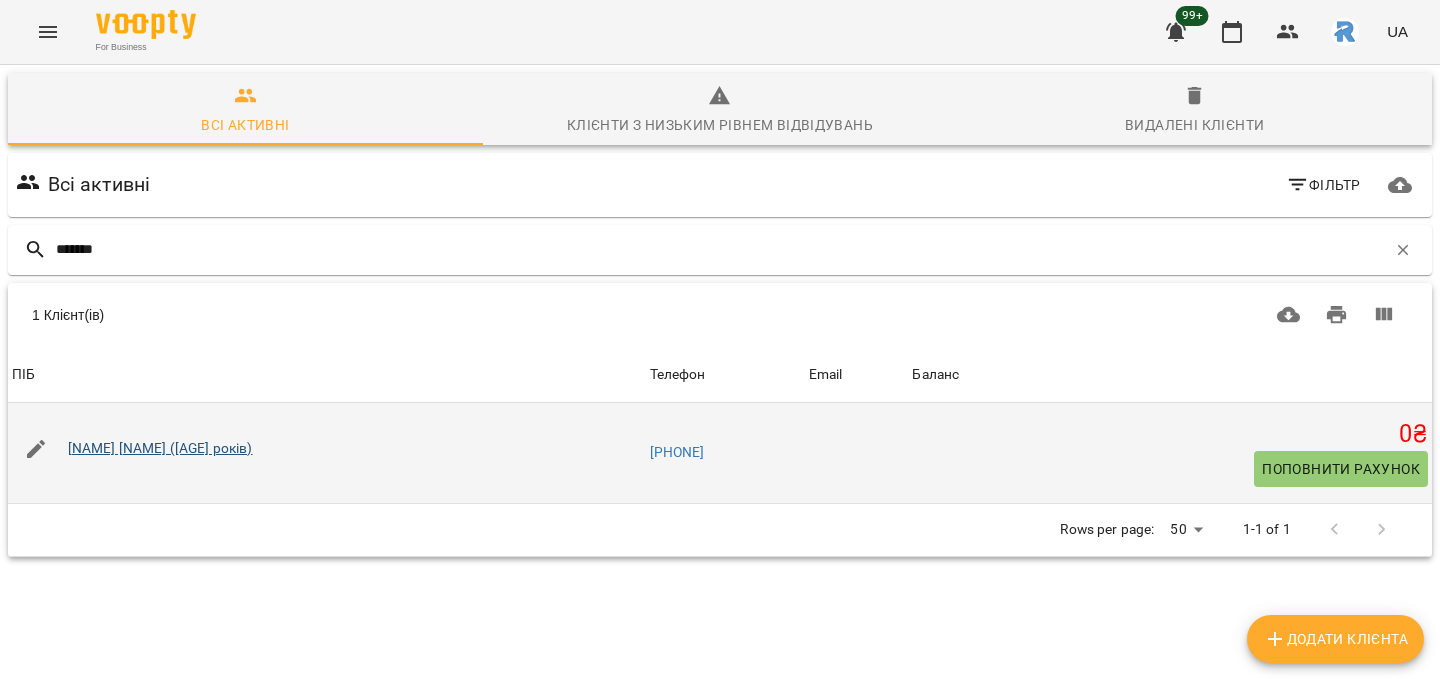type on "*******" 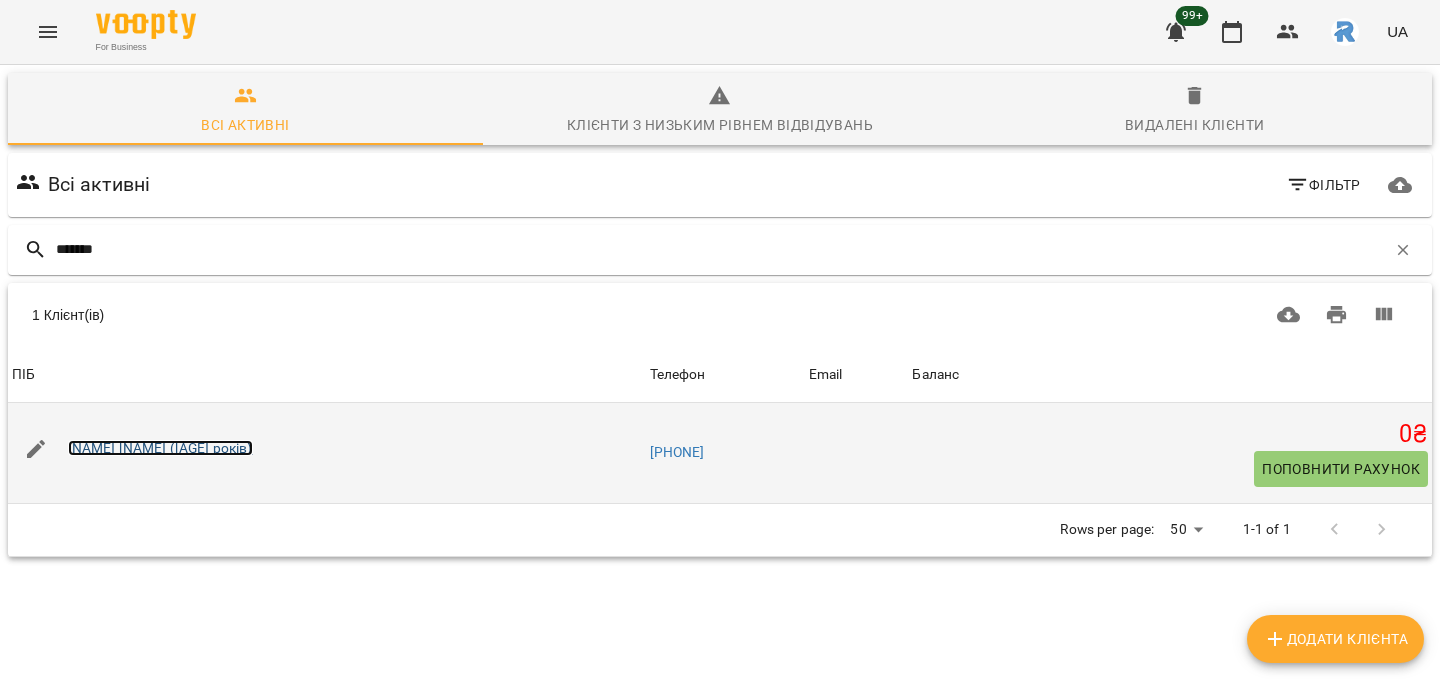click on "[NAME] [NAME] ([AGE] років)" at bounding box center (160, 448) 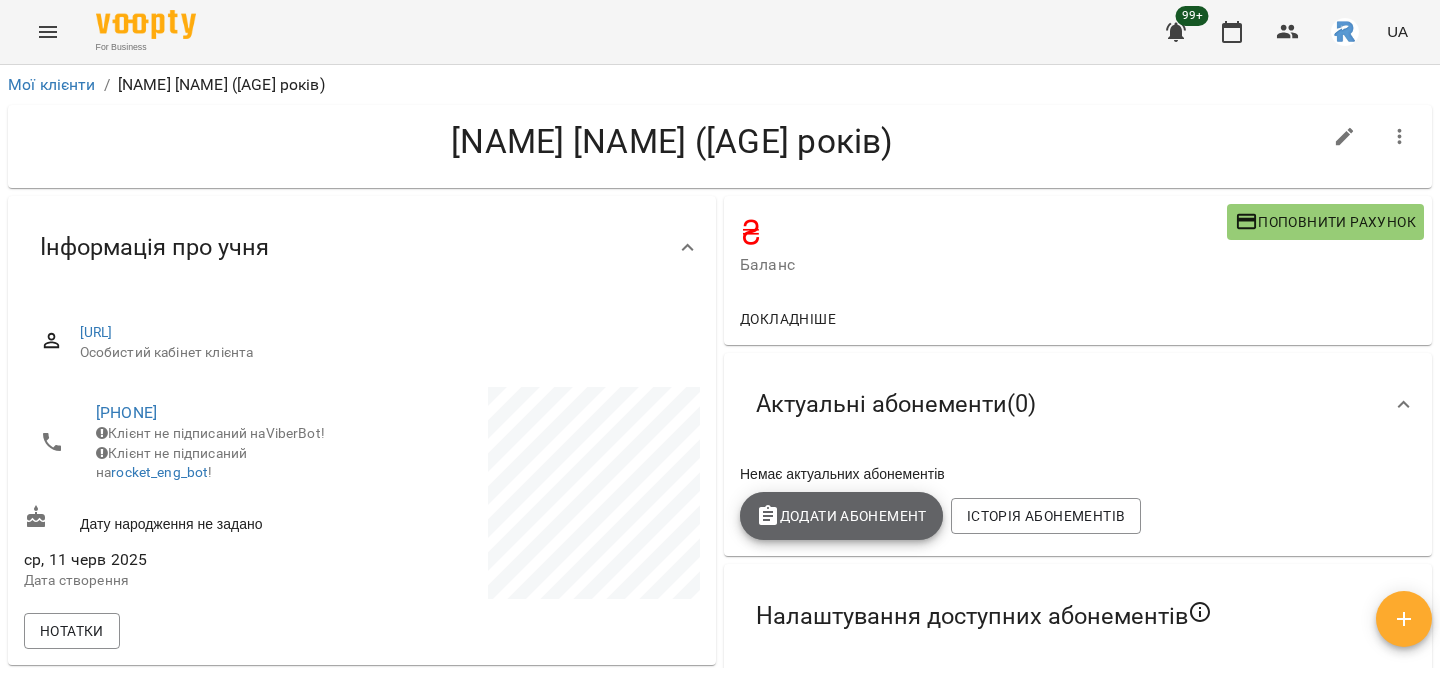 click on "Додати Абонемент" at bounding box center (841, 516) 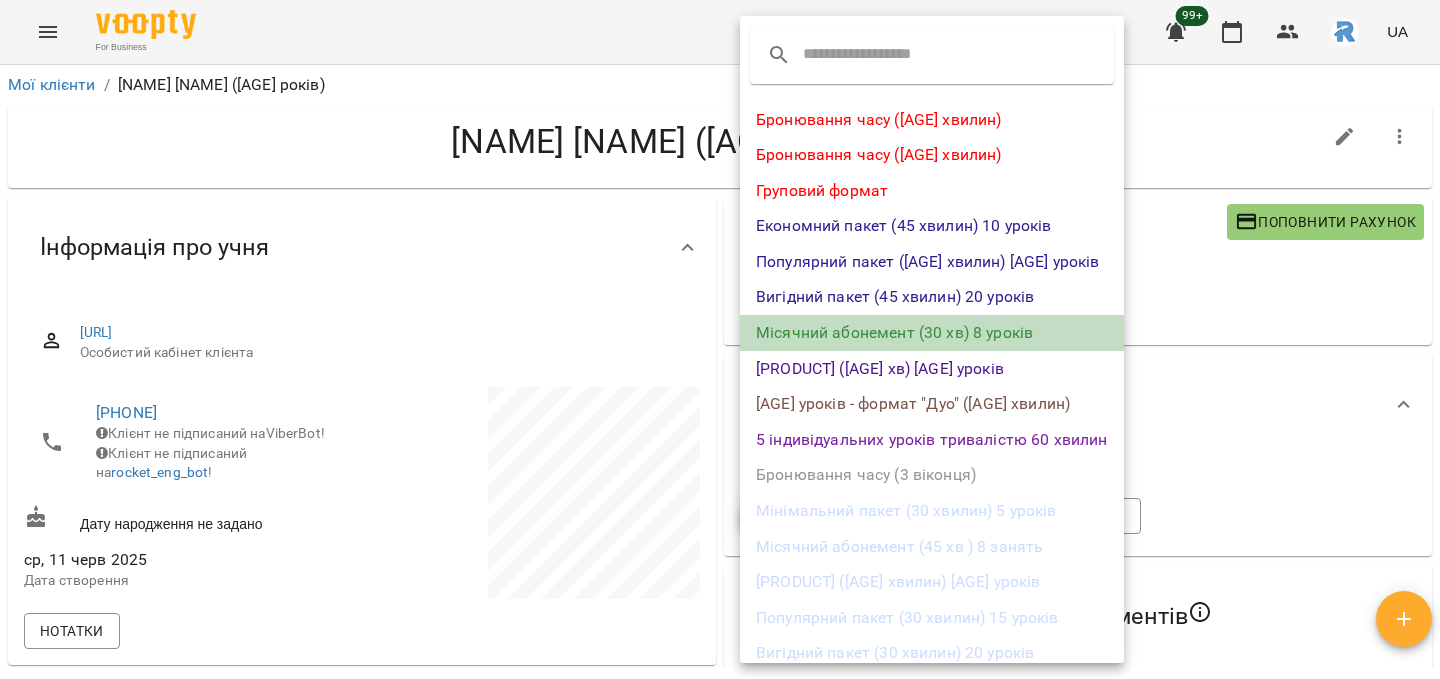 click on "Місячний абонемент (30 хв) 8 уроків" at bounding box center [932, 333] 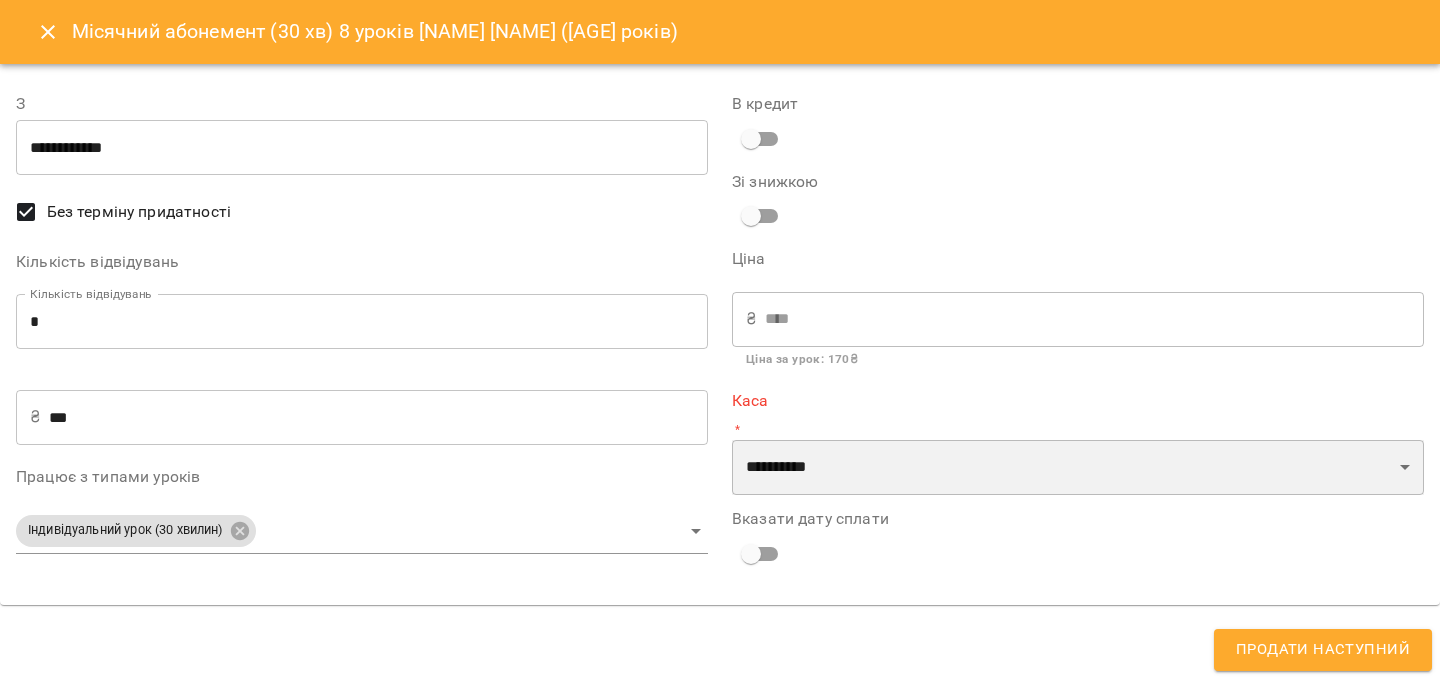 click on "**********" at bounding box center (1078, 468) 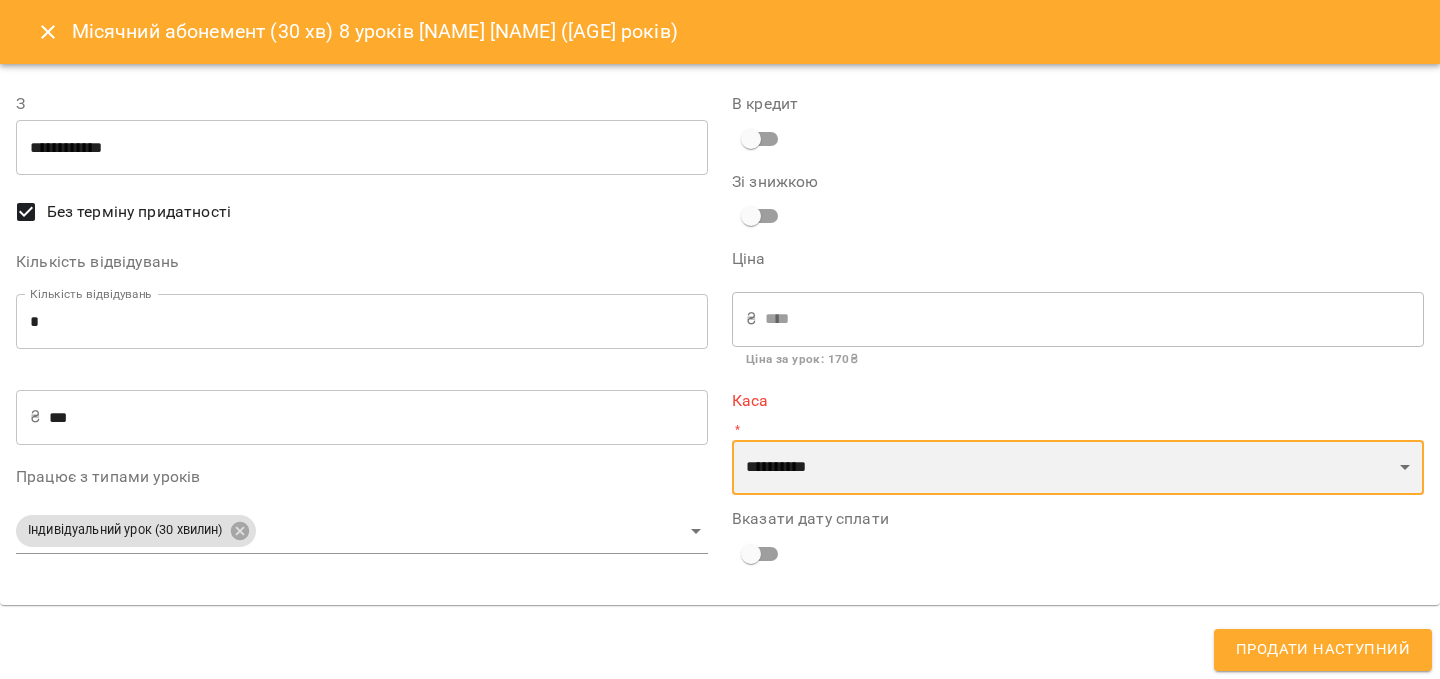 select on "**********" 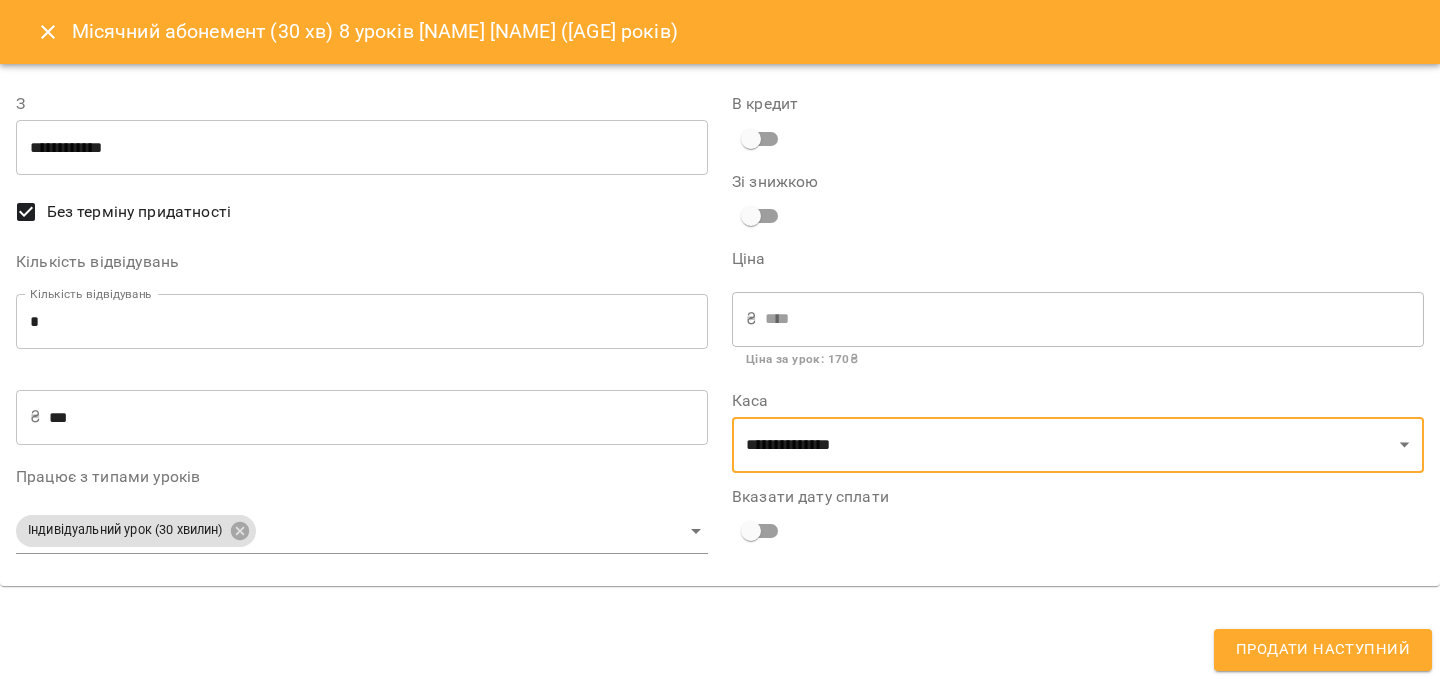 click 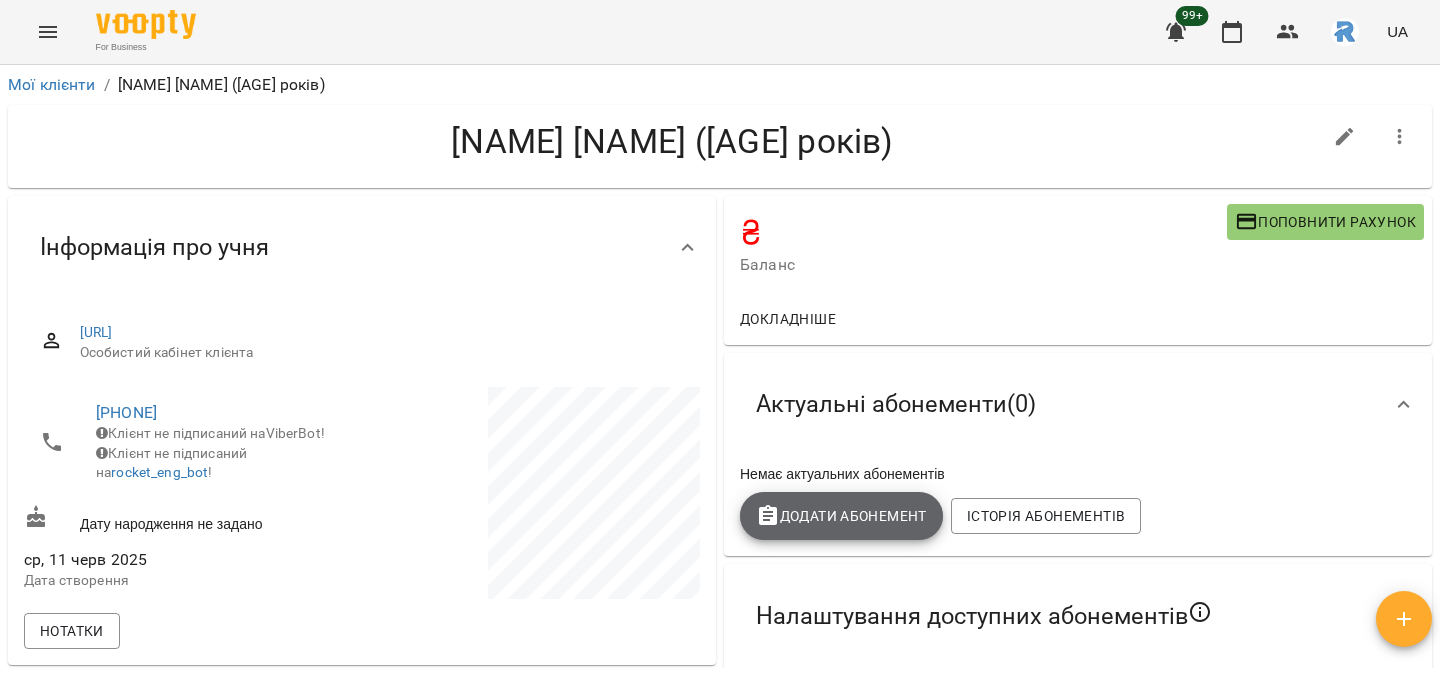 click on "Додати Абонемент" at bounding box center [841, 516] 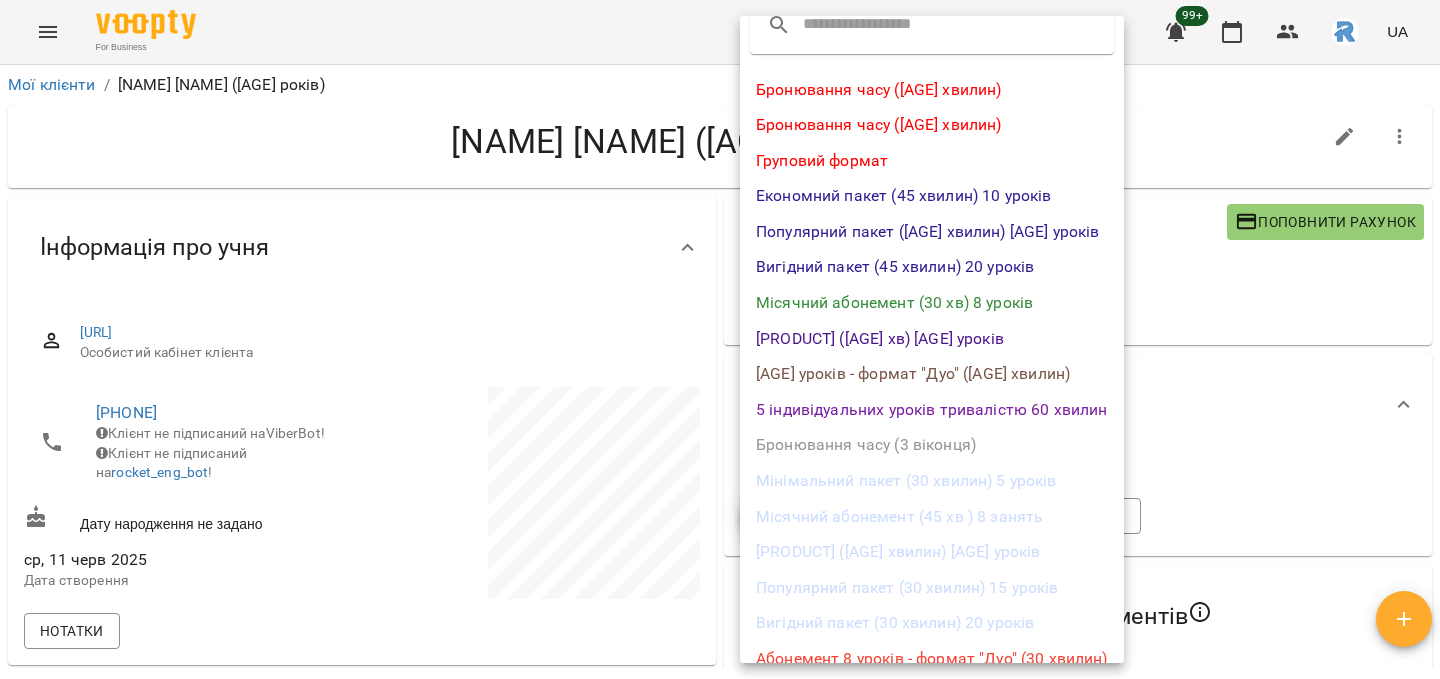 scroll, scrollTop: 51, scrollLeft: 0, axis: vertical 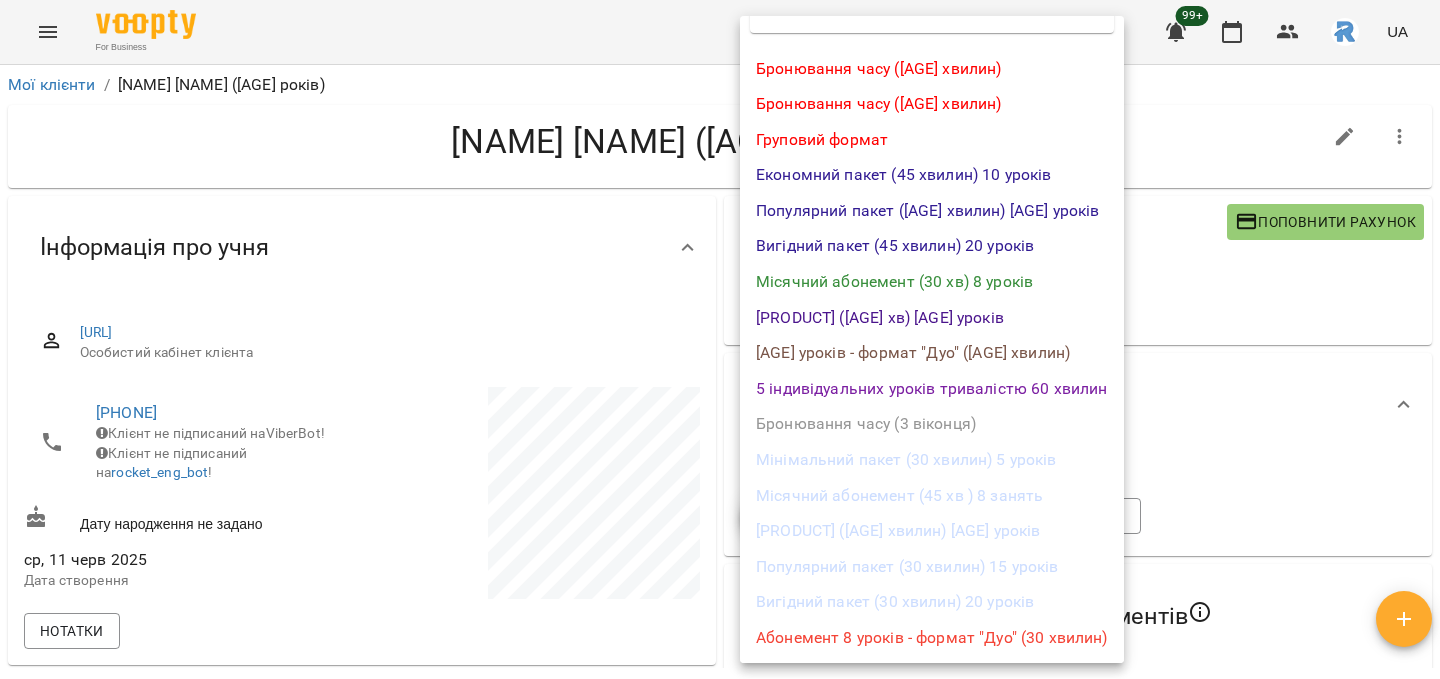 click on "[PRODUCT] ([AGE] хвилин) [AGE] уроків" at bounding box center (932, 531) 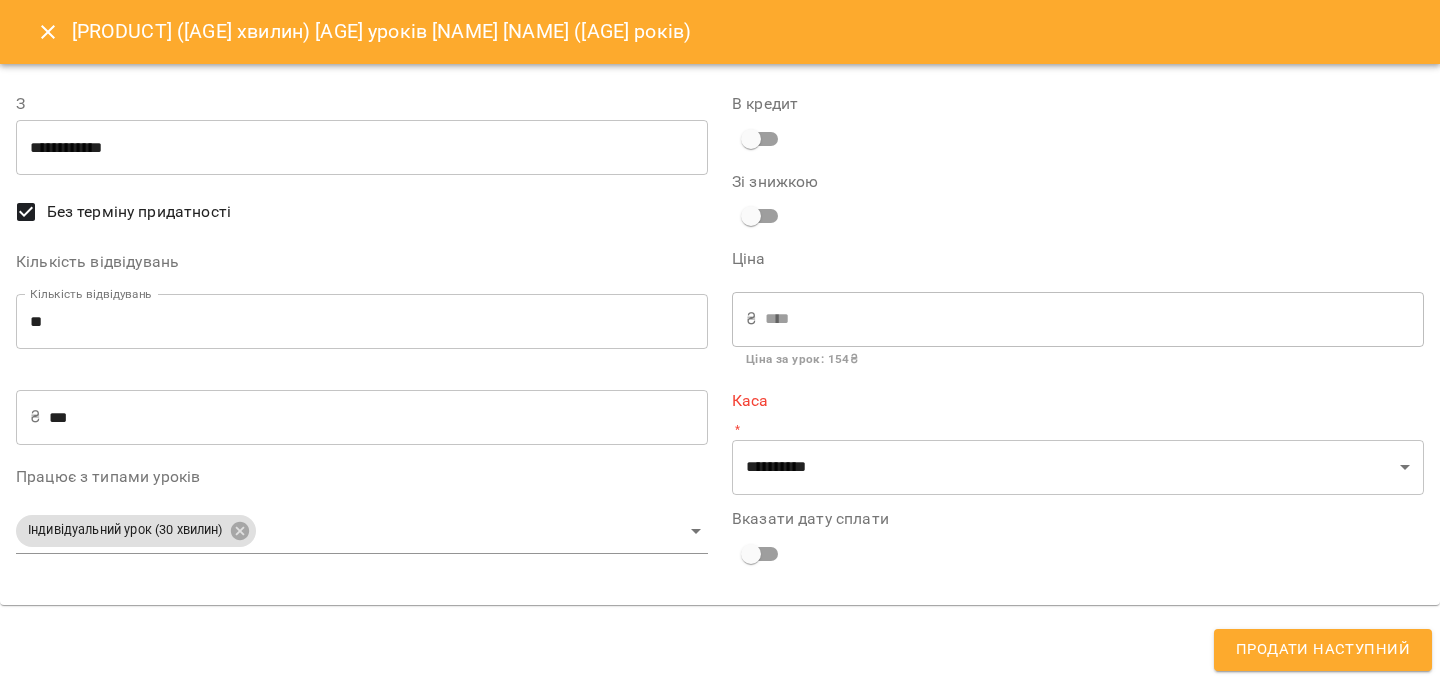 click on "**" at bounding box center (362, 322) 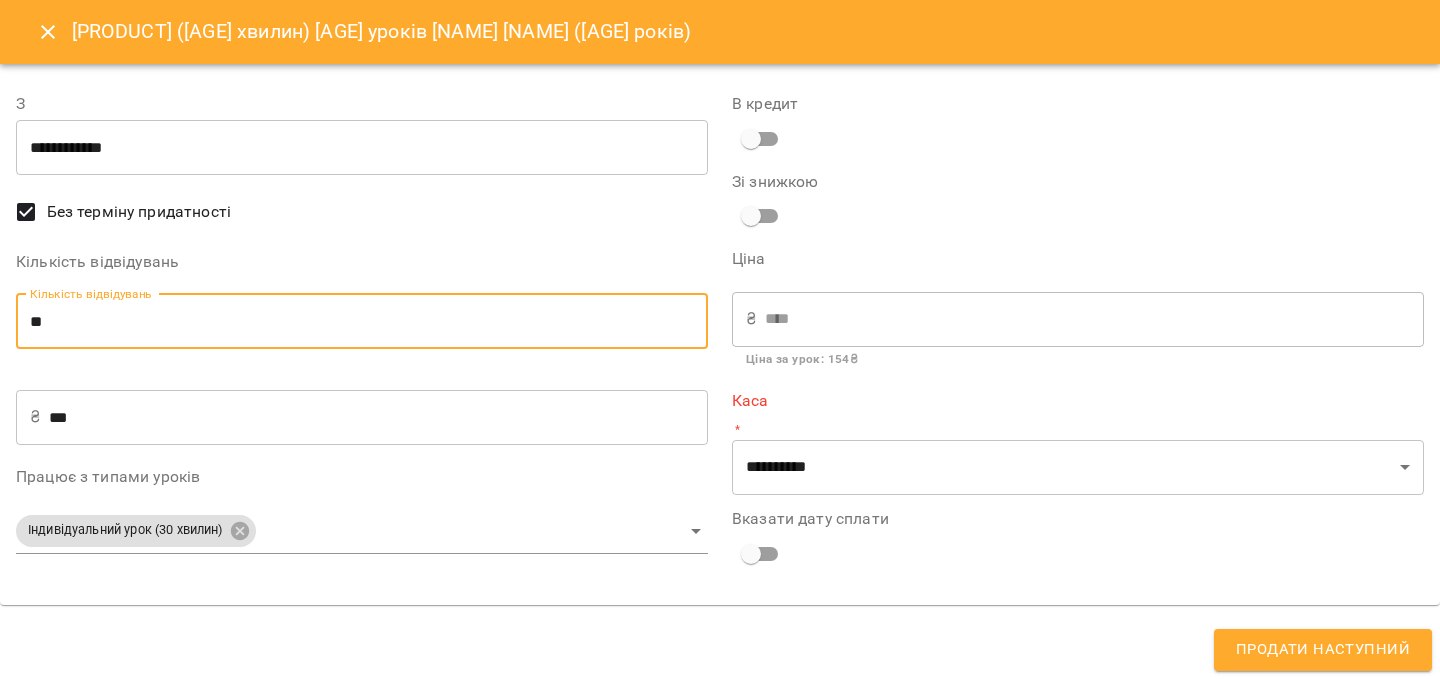 type on "*" 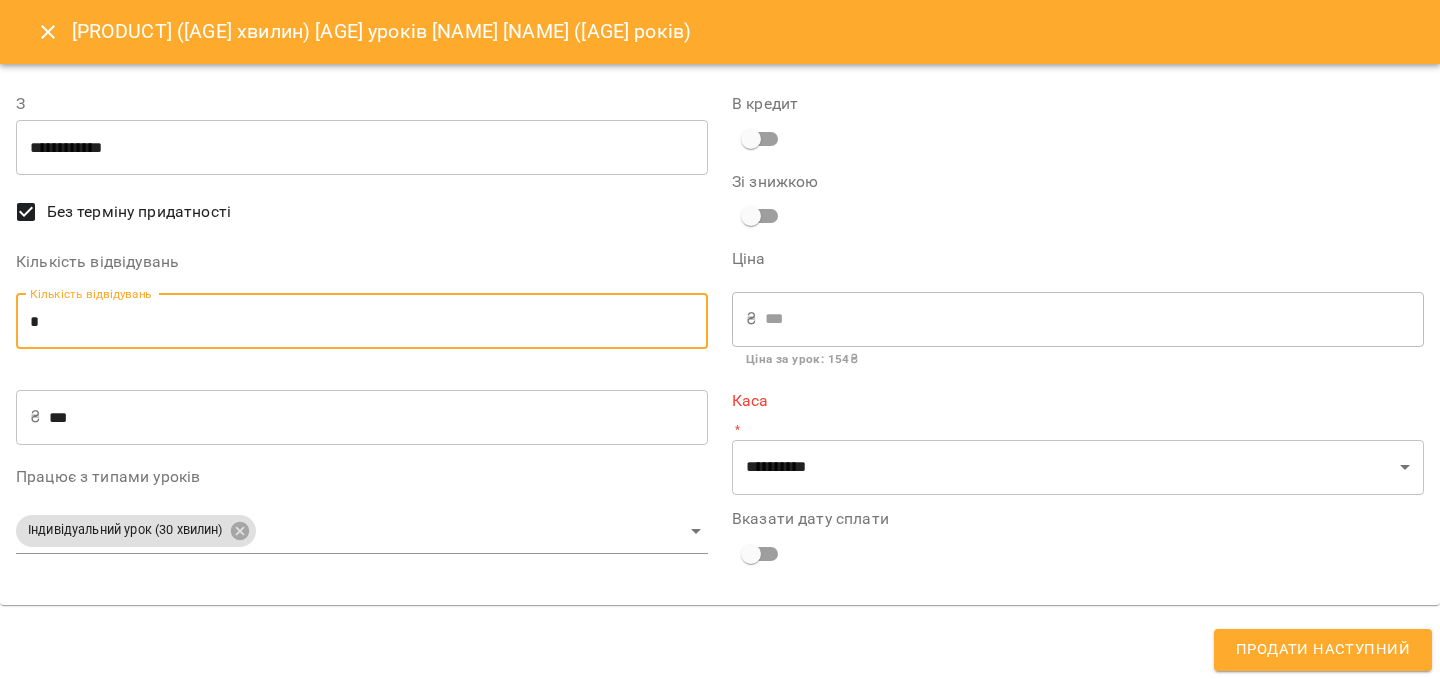 type on "**" 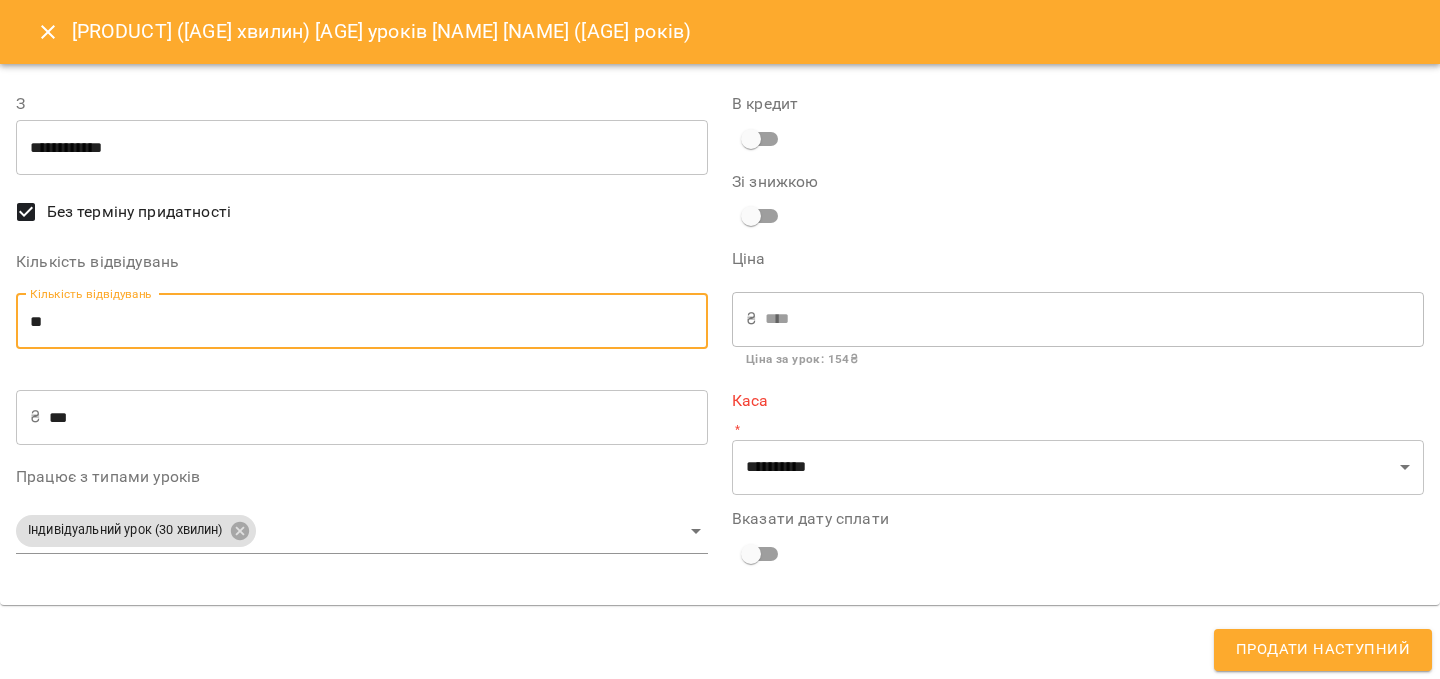 type on "**" 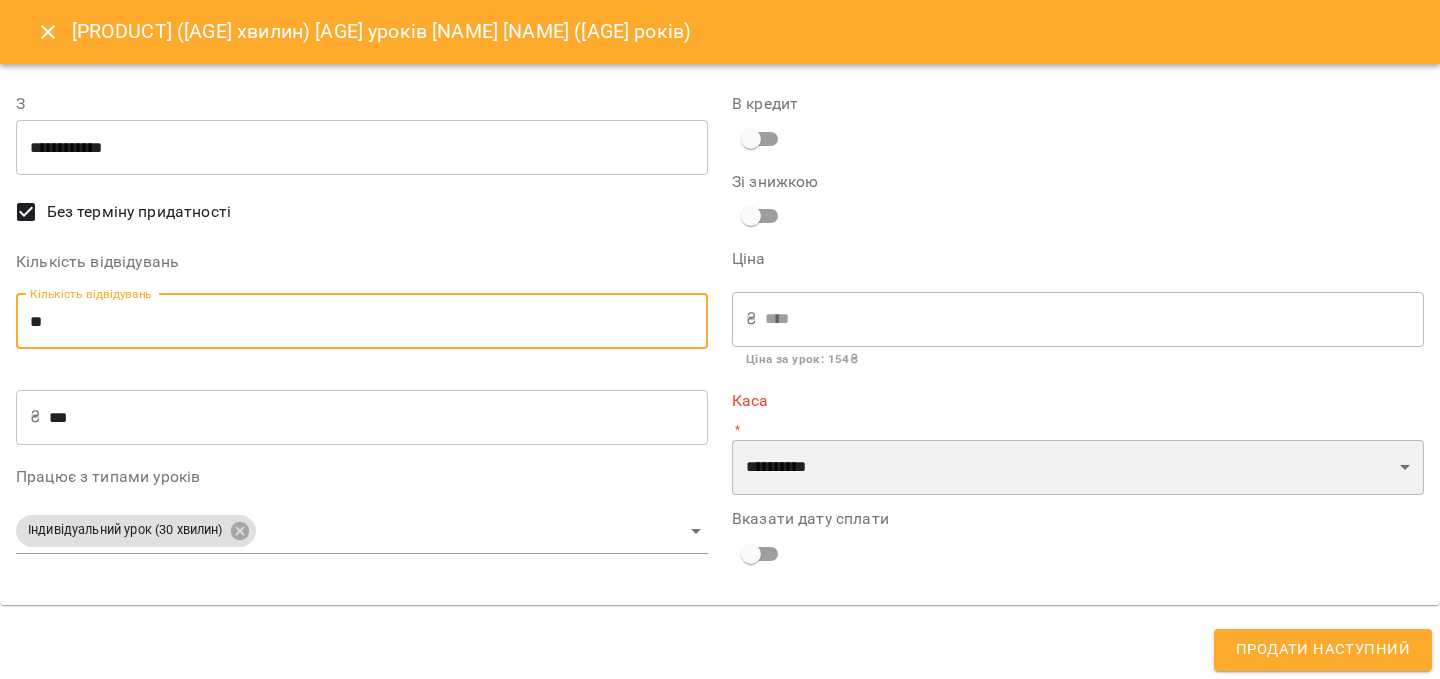 click on "**********" at bounding box center [1078, 468] 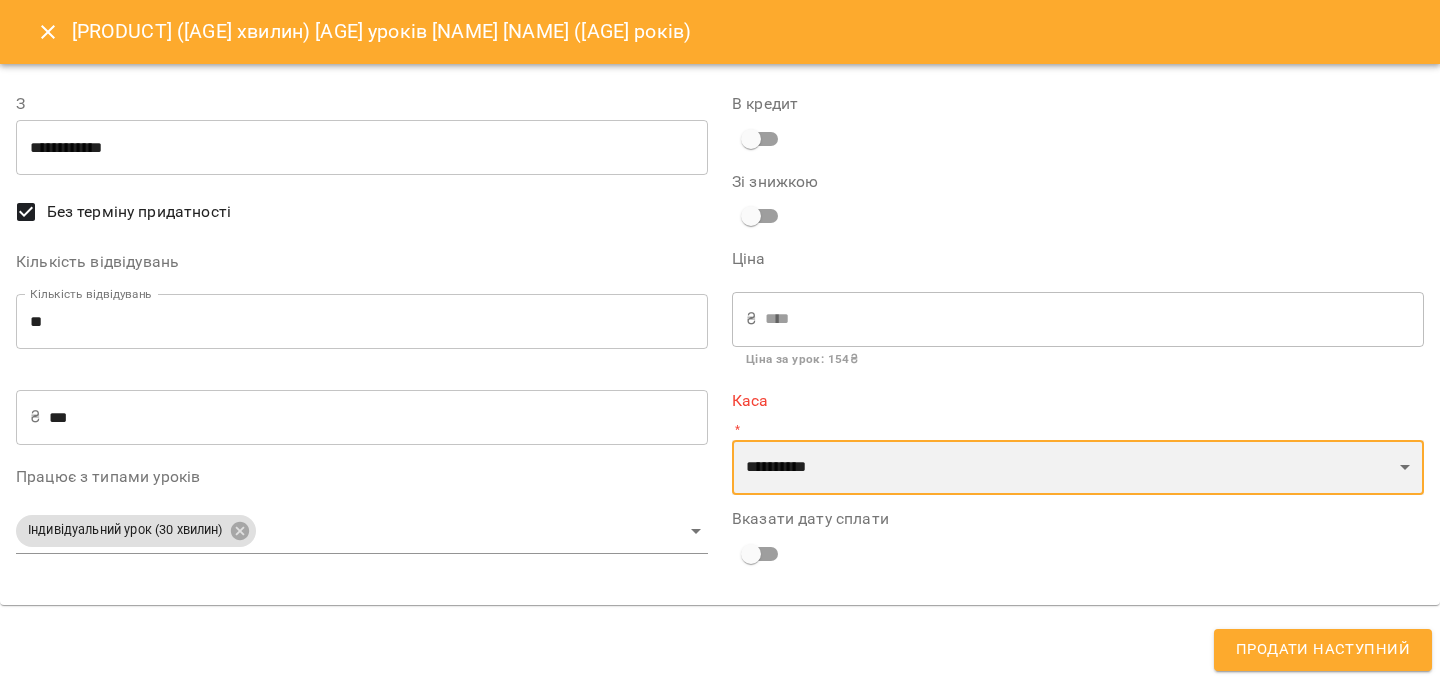 select on "**********" 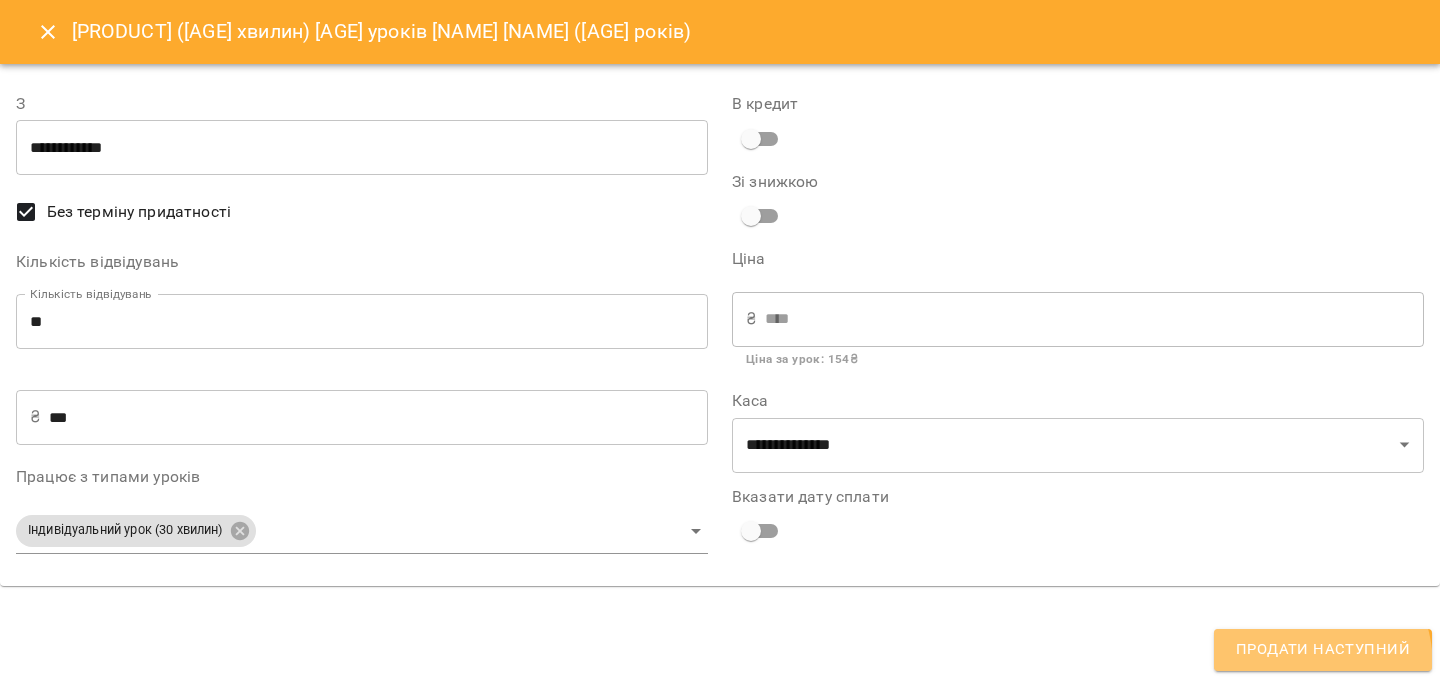 click on "Продати наступний" at bounding box center [1323, 650] 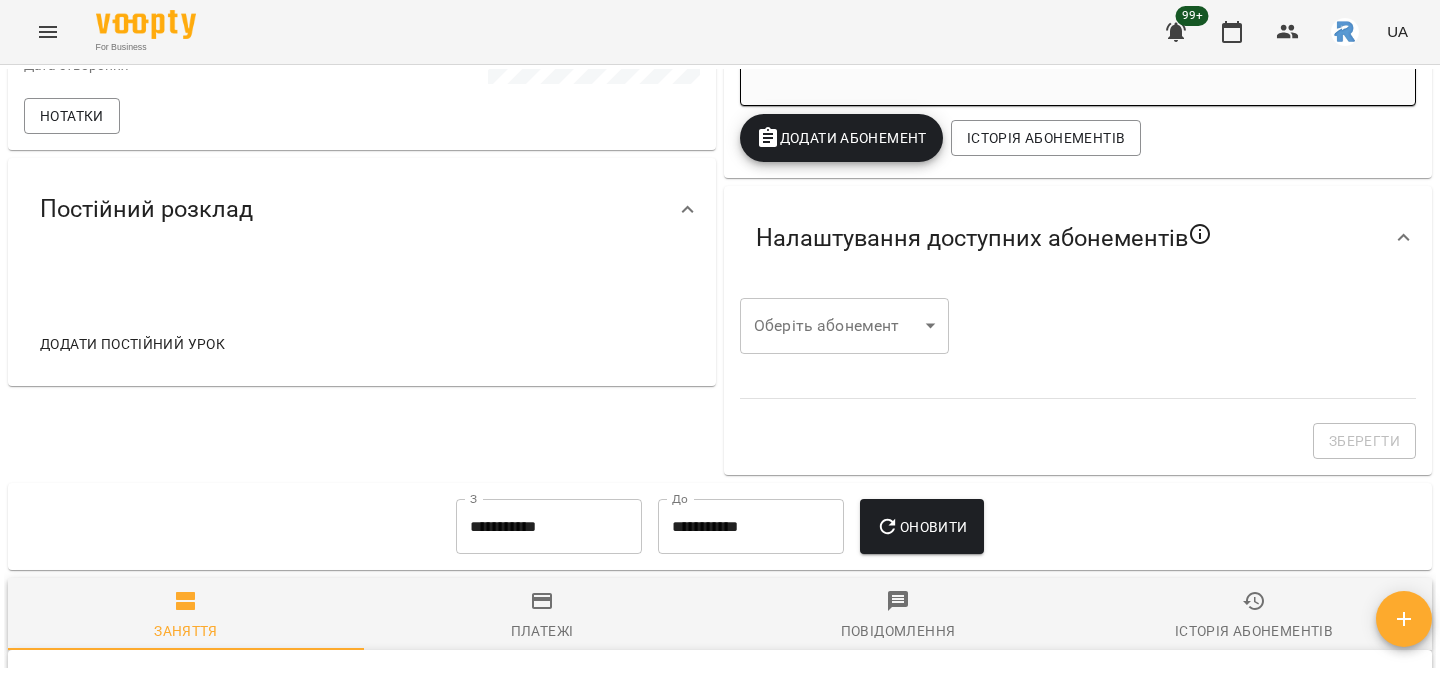 scroll, scrollTop: 536, scrollLeft: 0, axis: vertical 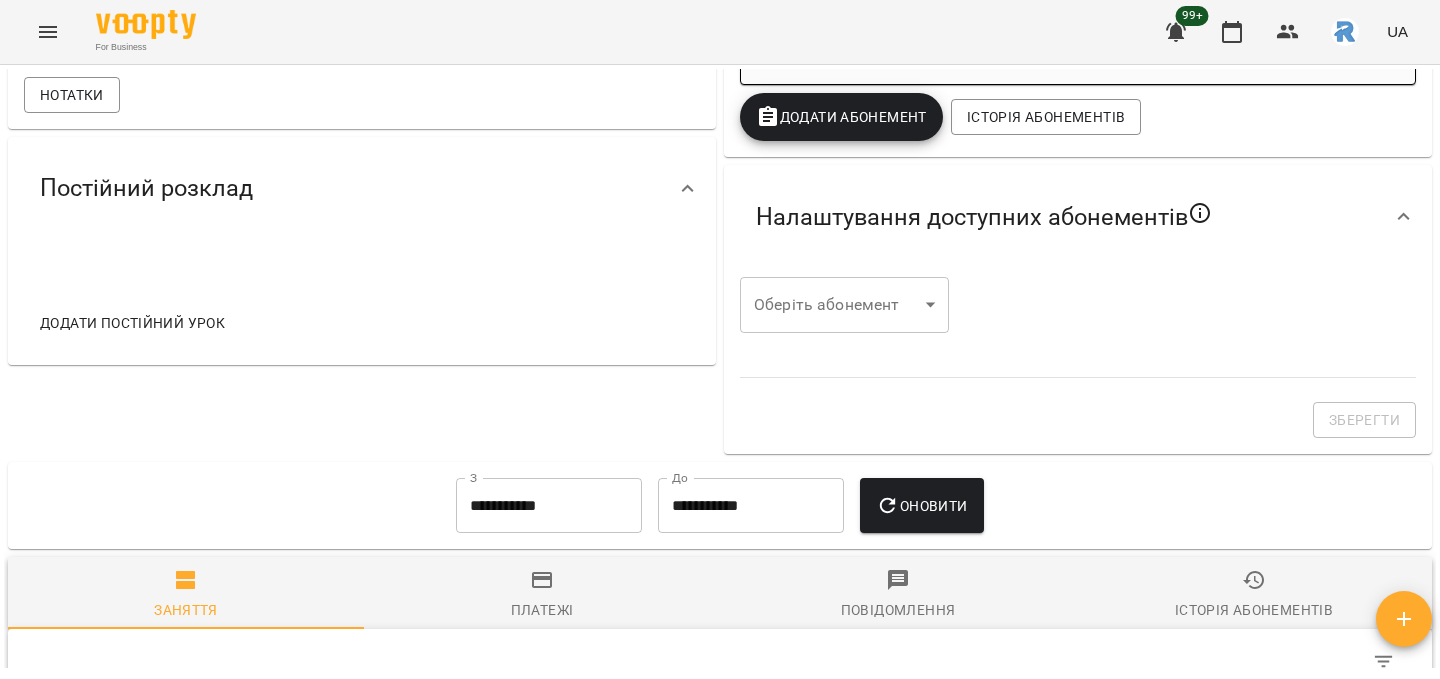 click on "Додати постійний урок" at bounding box center (132, 323) 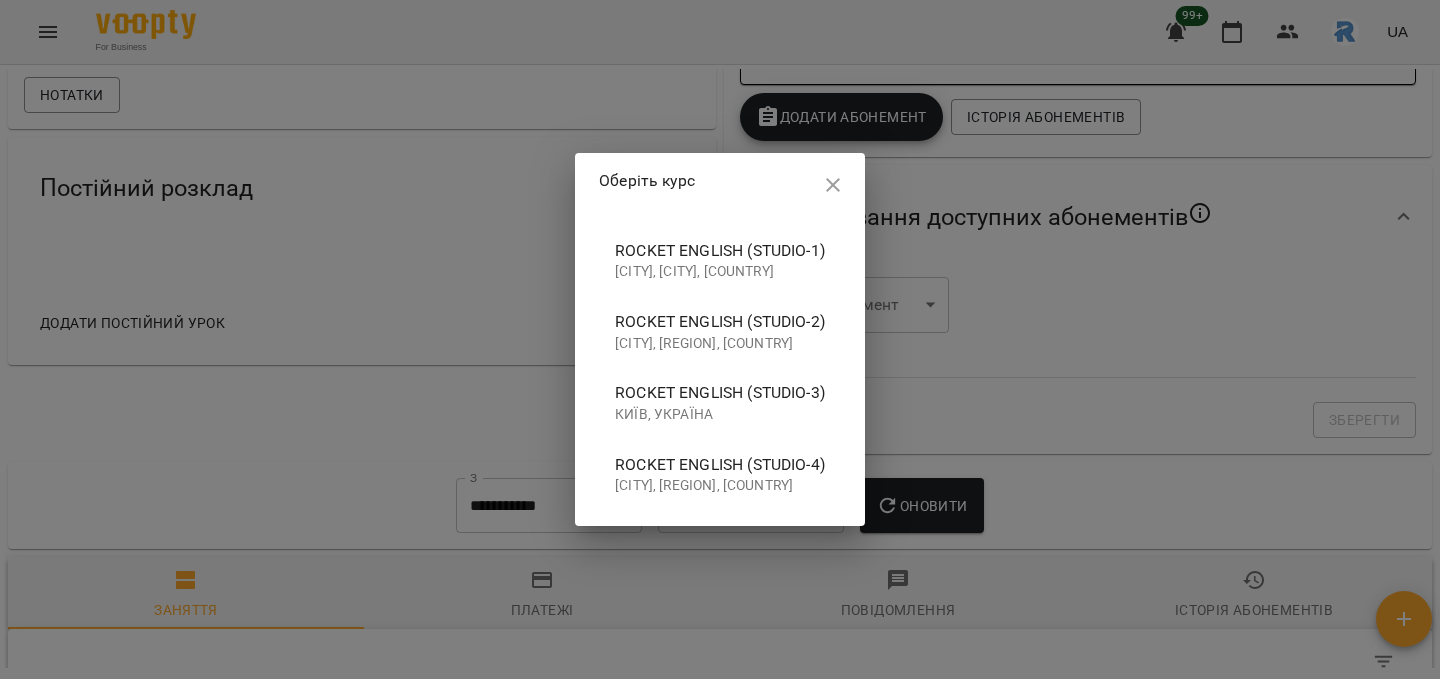 drag, startPoint x: 748, startPoint y: 465, endPoint x: 965, endPoint y: 329, distance: 256.09567 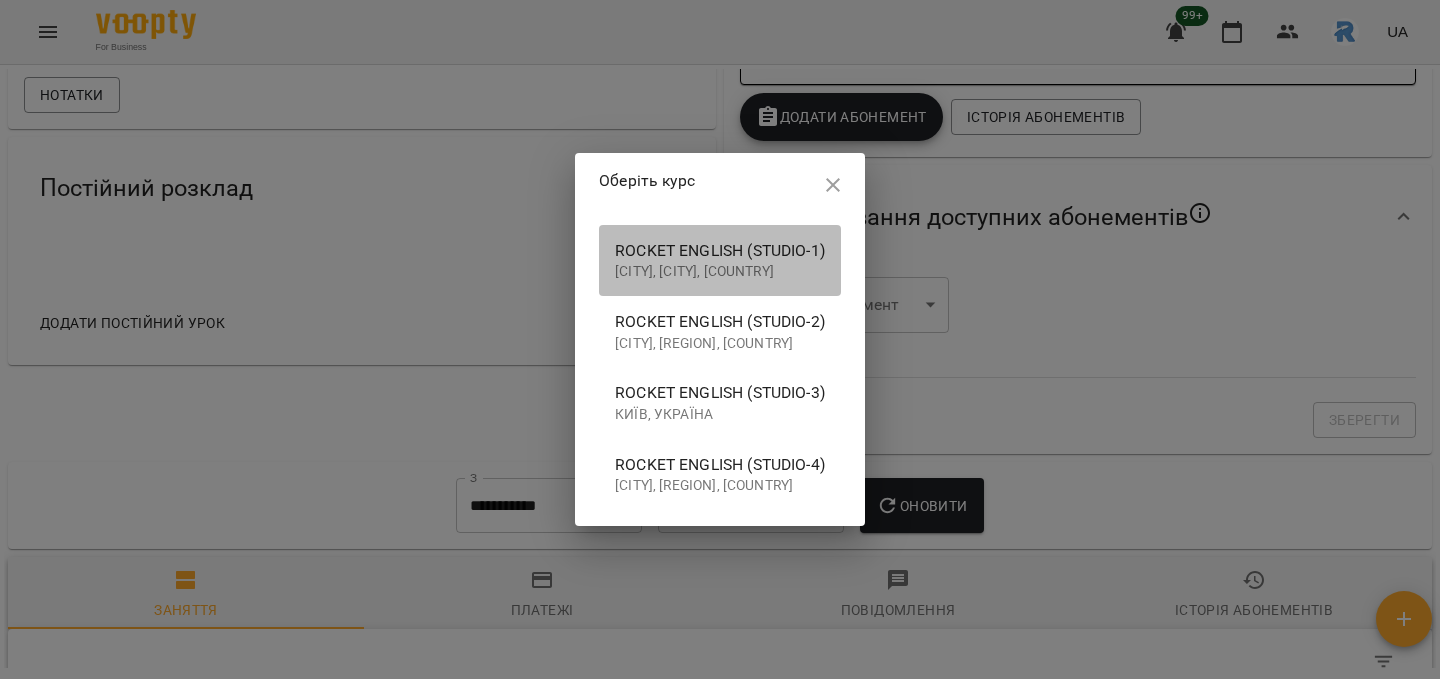 click on "[CITY], [CITY], [COUNTRY]" at bounding box center (720, 272) 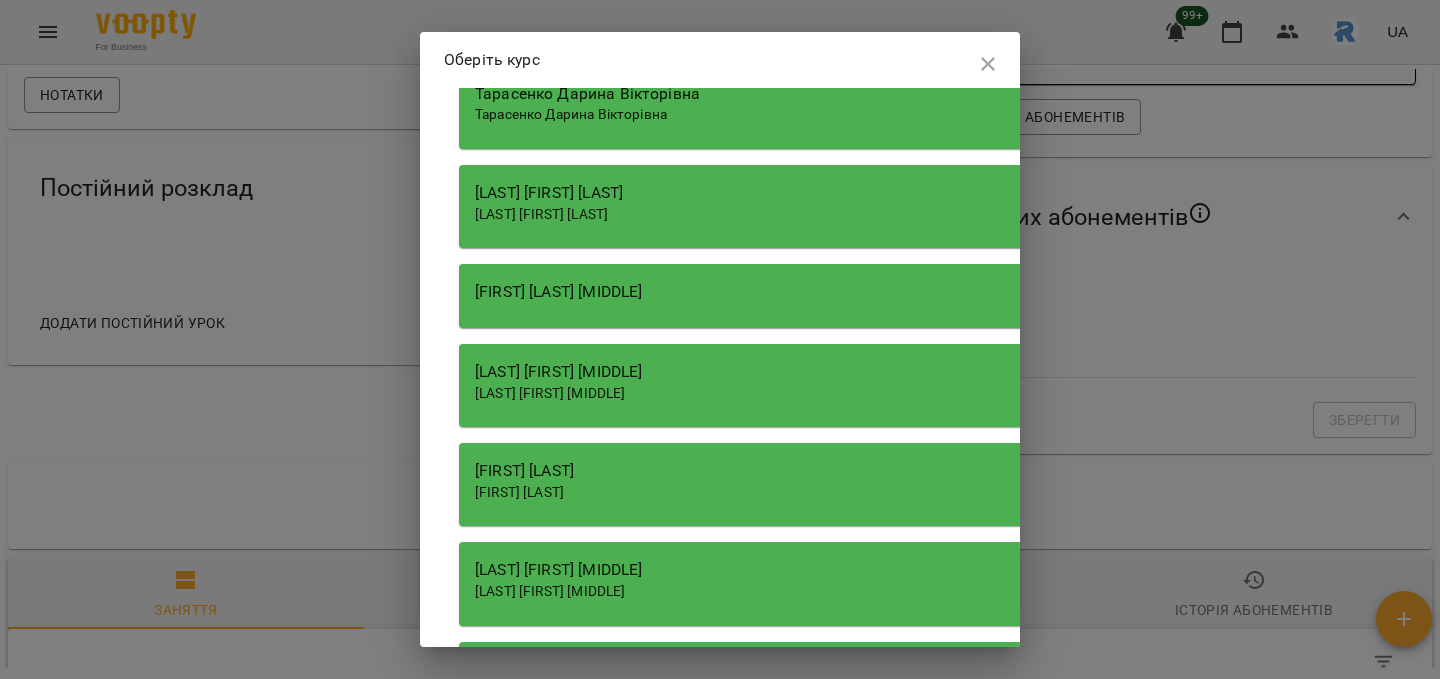 scroll, scrollTop: 4025, scrollLeft: 0, axis: vertical 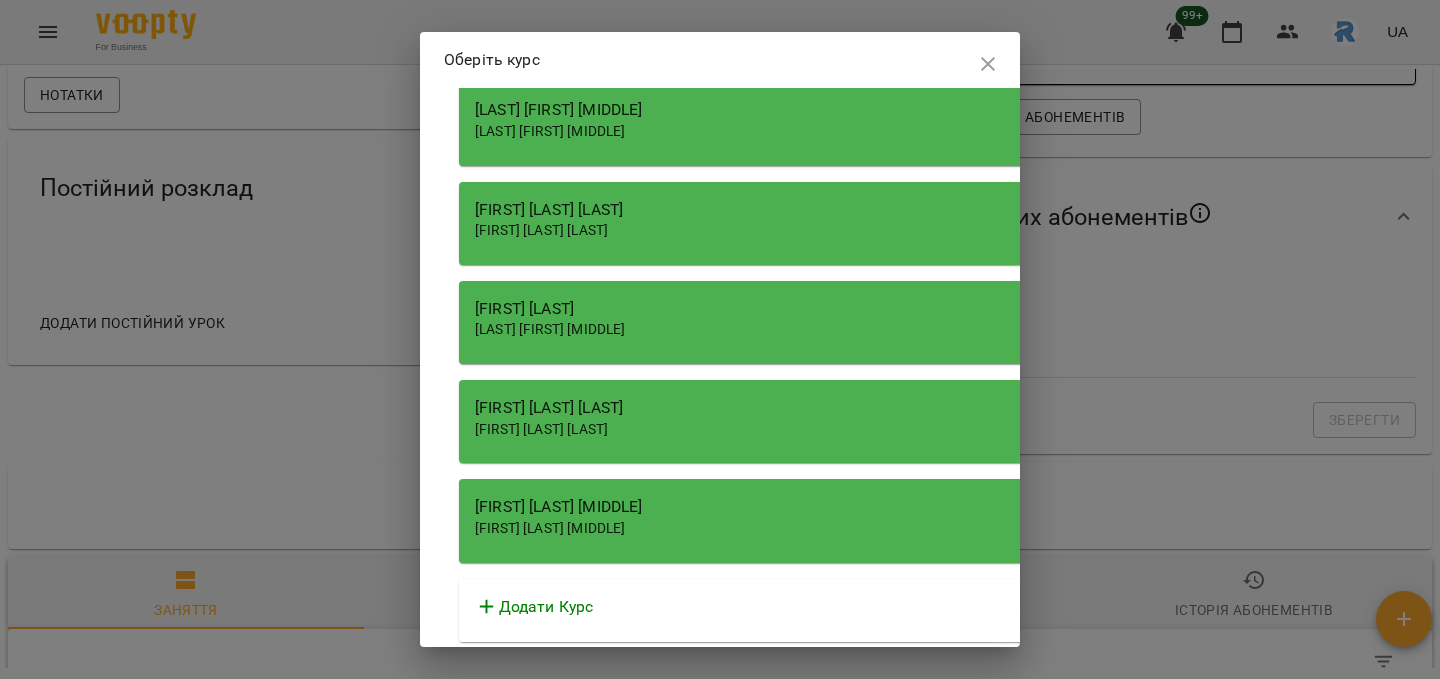 click on "[FIRST] [LAST] [LAST]" at bounding box center [541, 429] 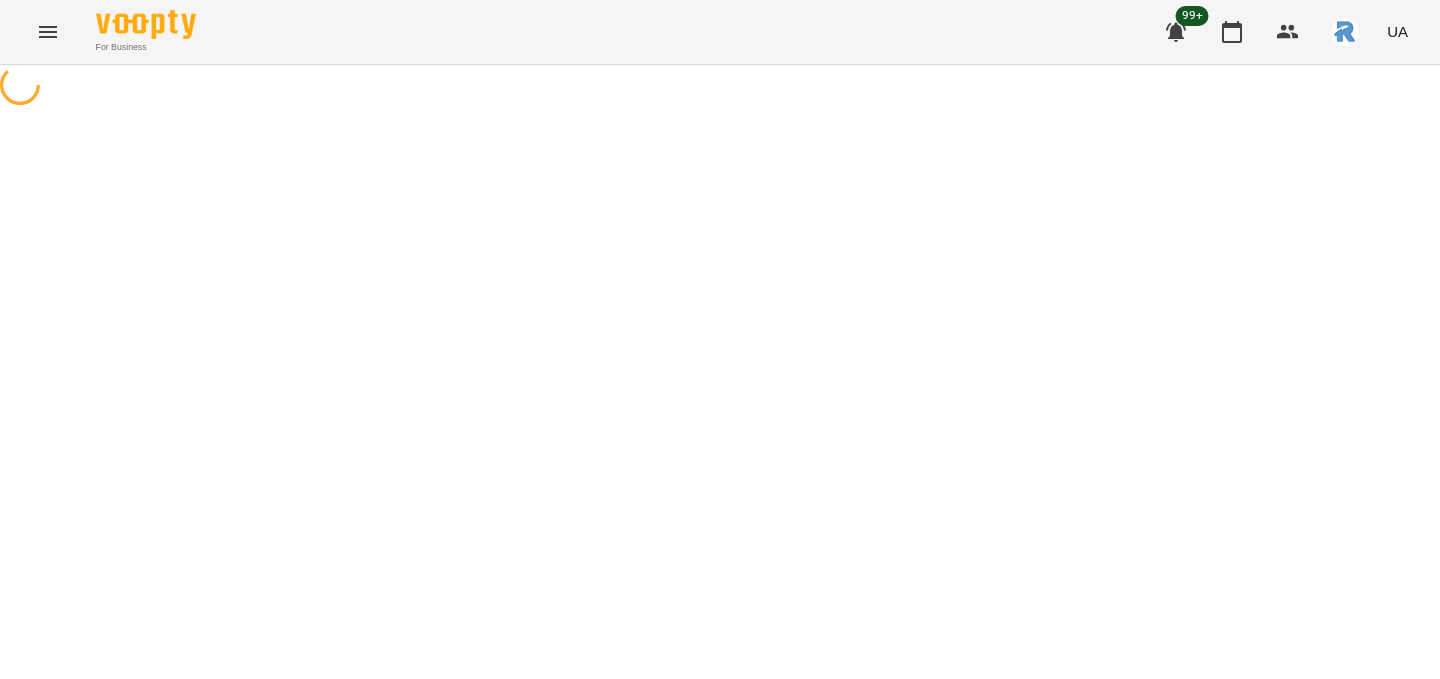 select on "**********" 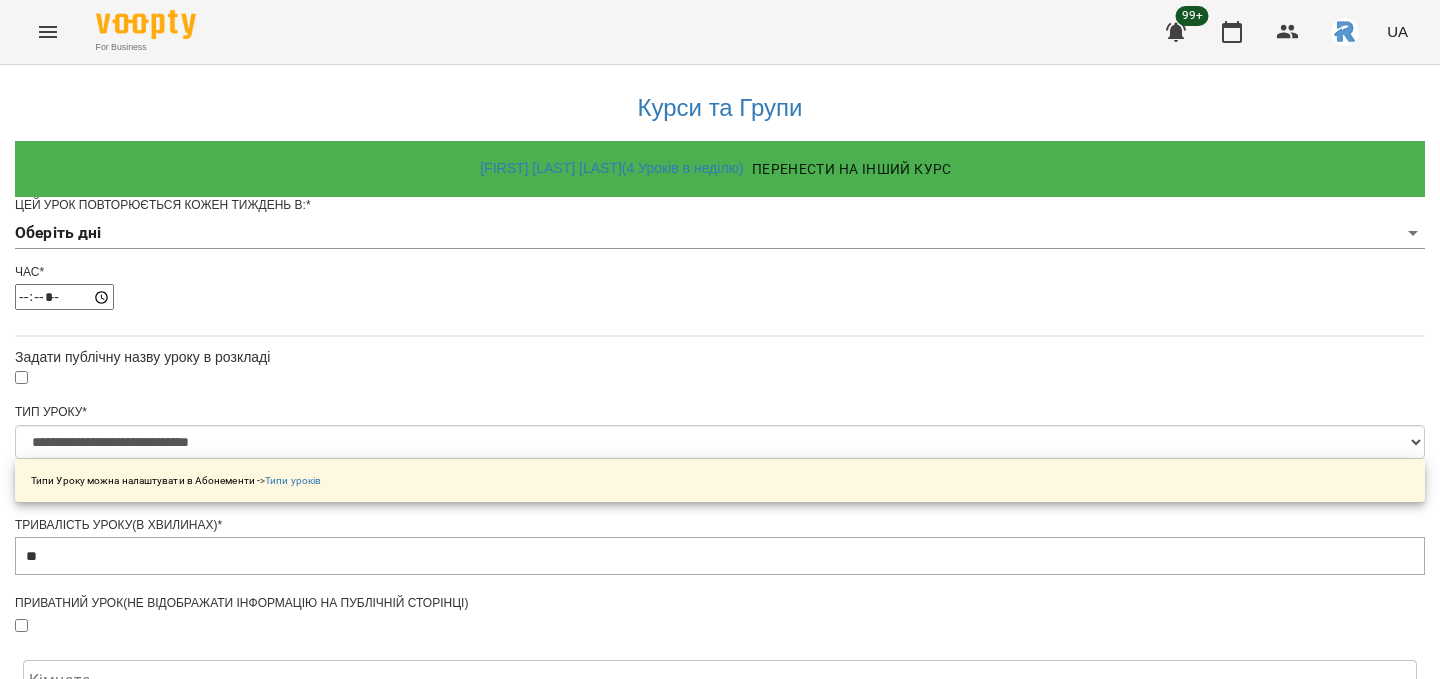 click on "**********" at bounding box center [720, 638] 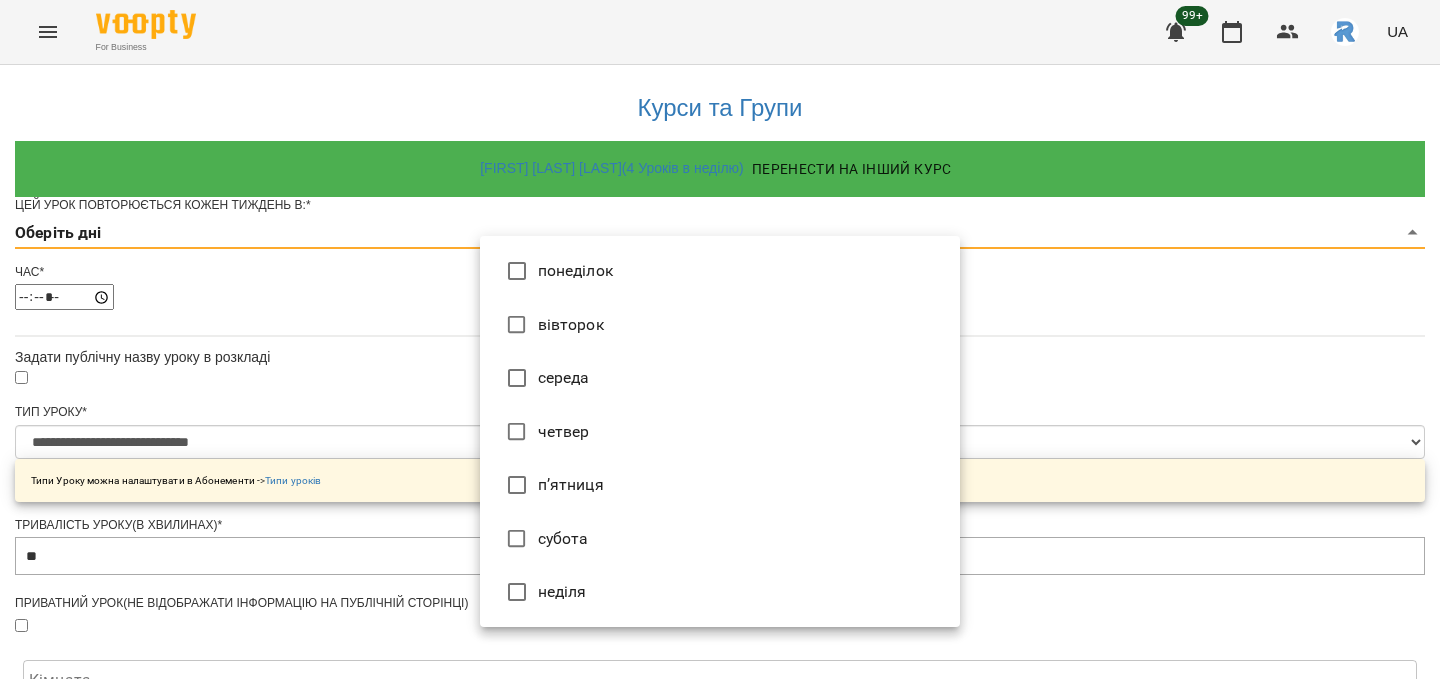 click on "понеділок" at bounding box center (720, 271) 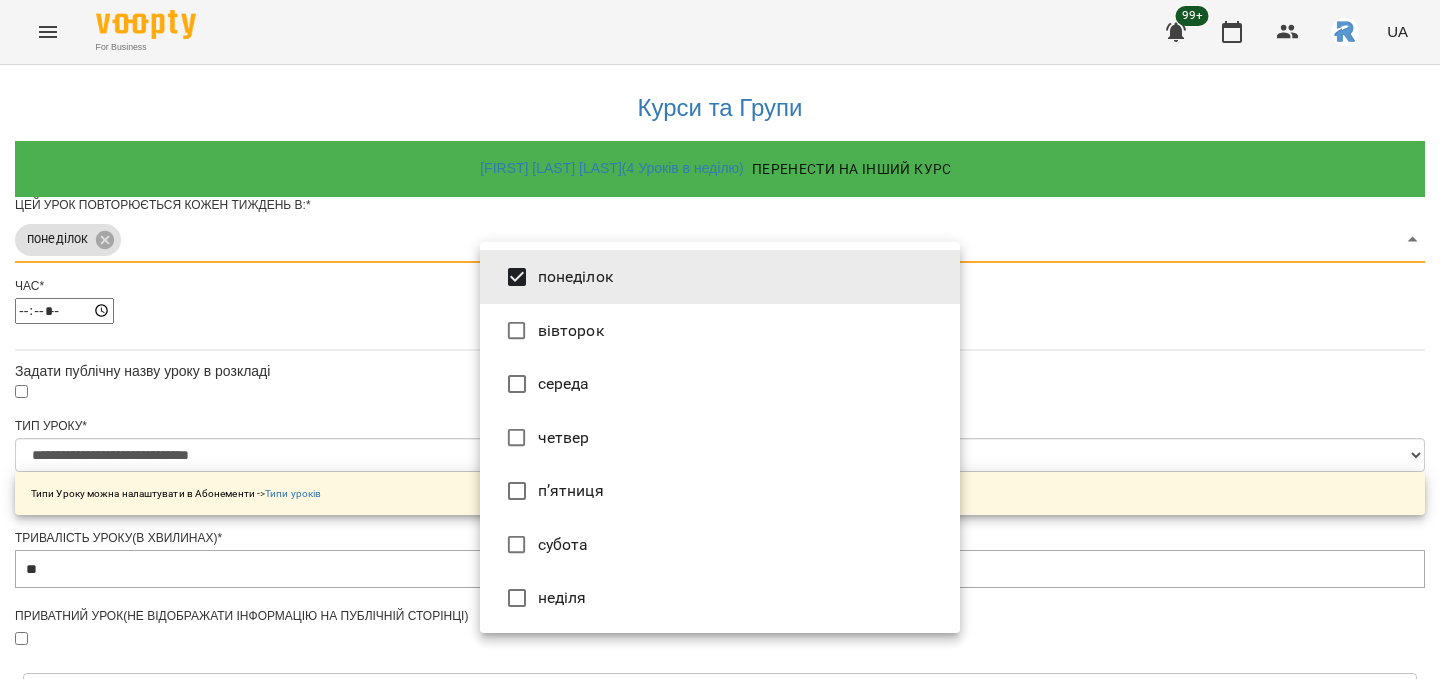 click on "середа" at bounding box center (720, 384) 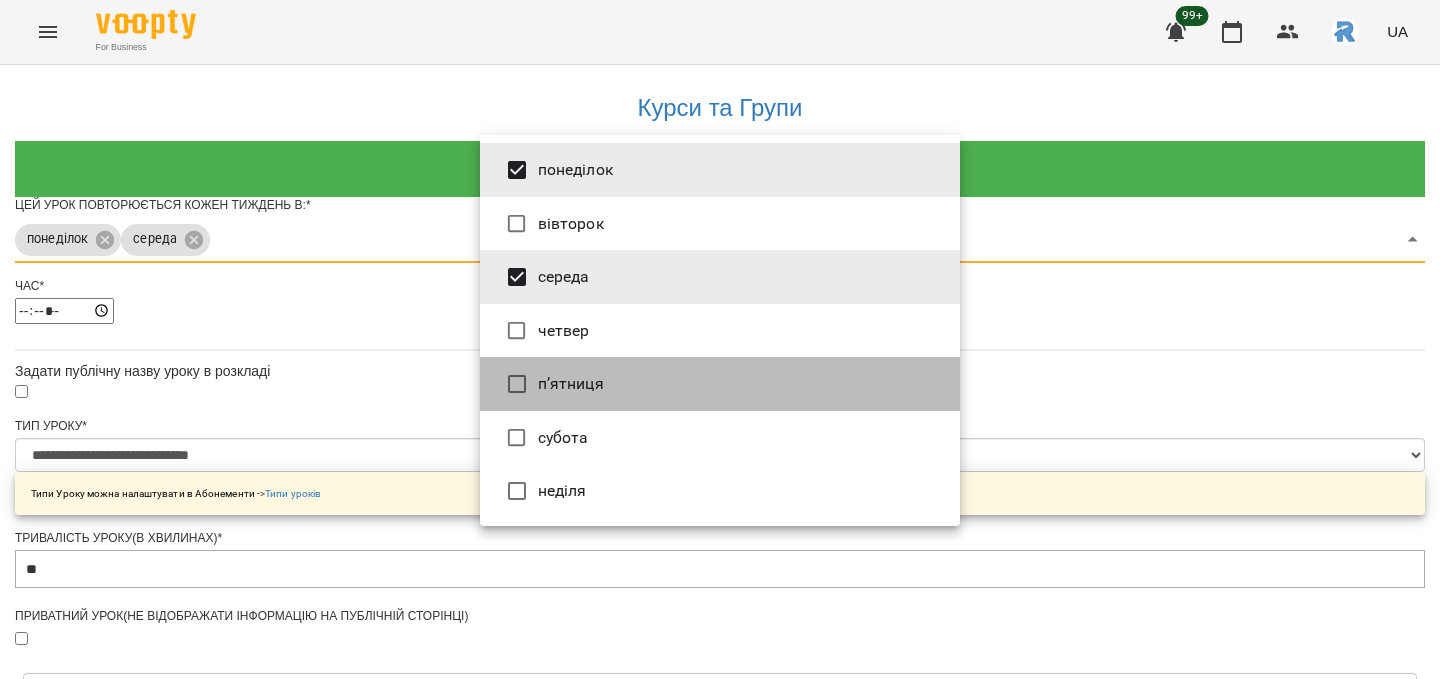 click on "п’ятниця" at bounding box center [720, 384] 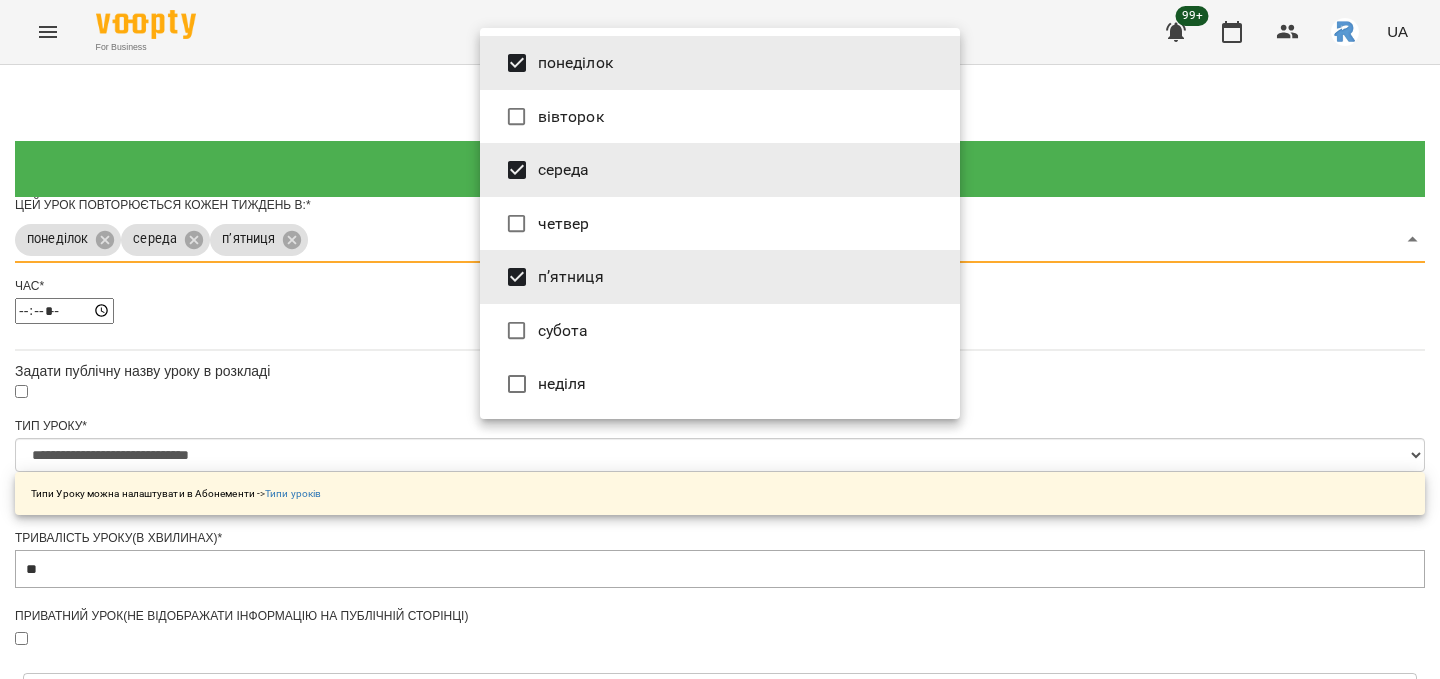 click on "п’ятниця" at bounding box center [720, 277] 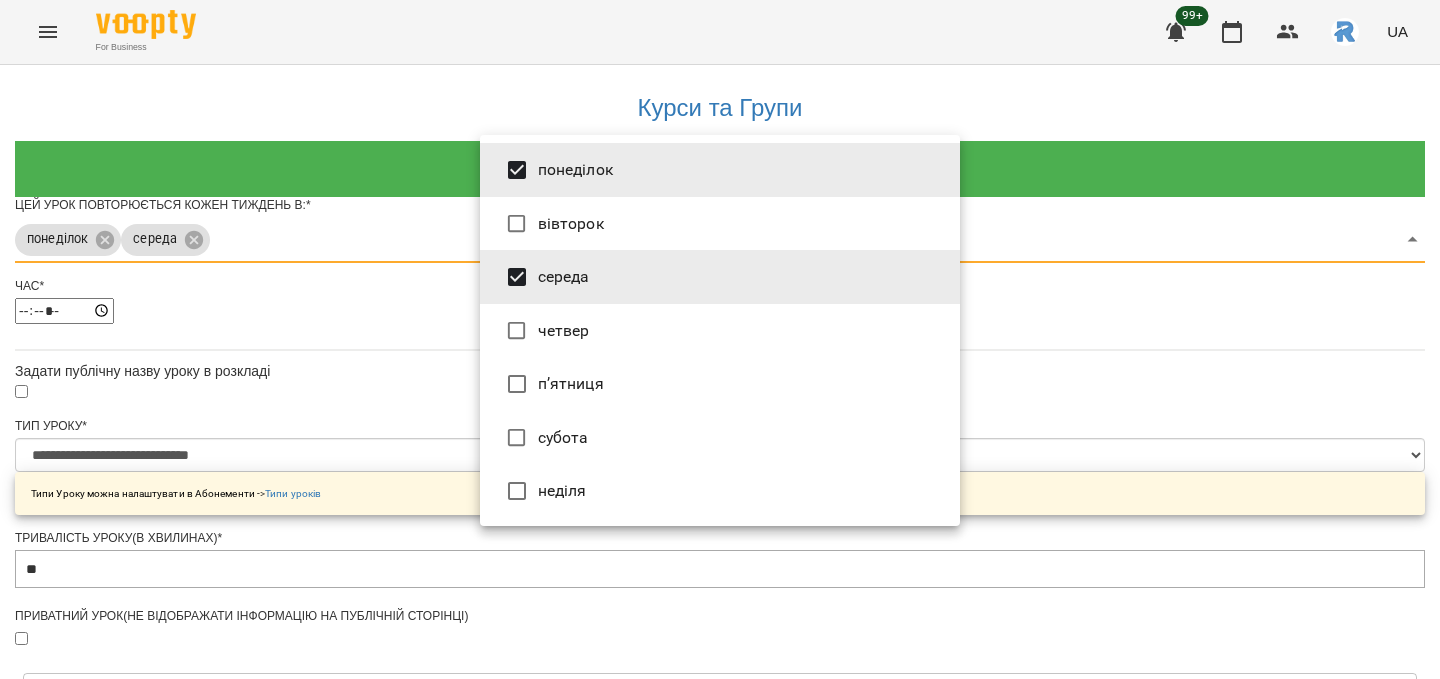 click on "четвер" at bounding box center [720, 331] 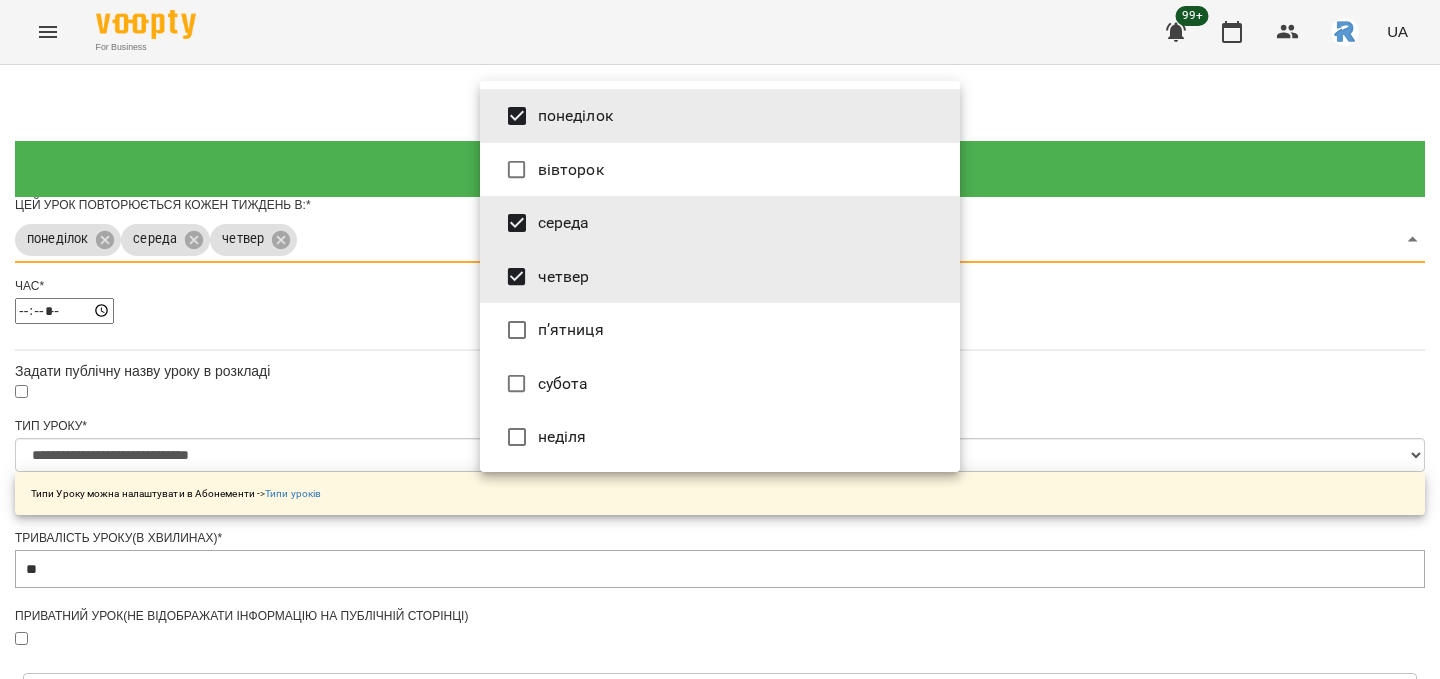 click at bounding box center [720, 339] 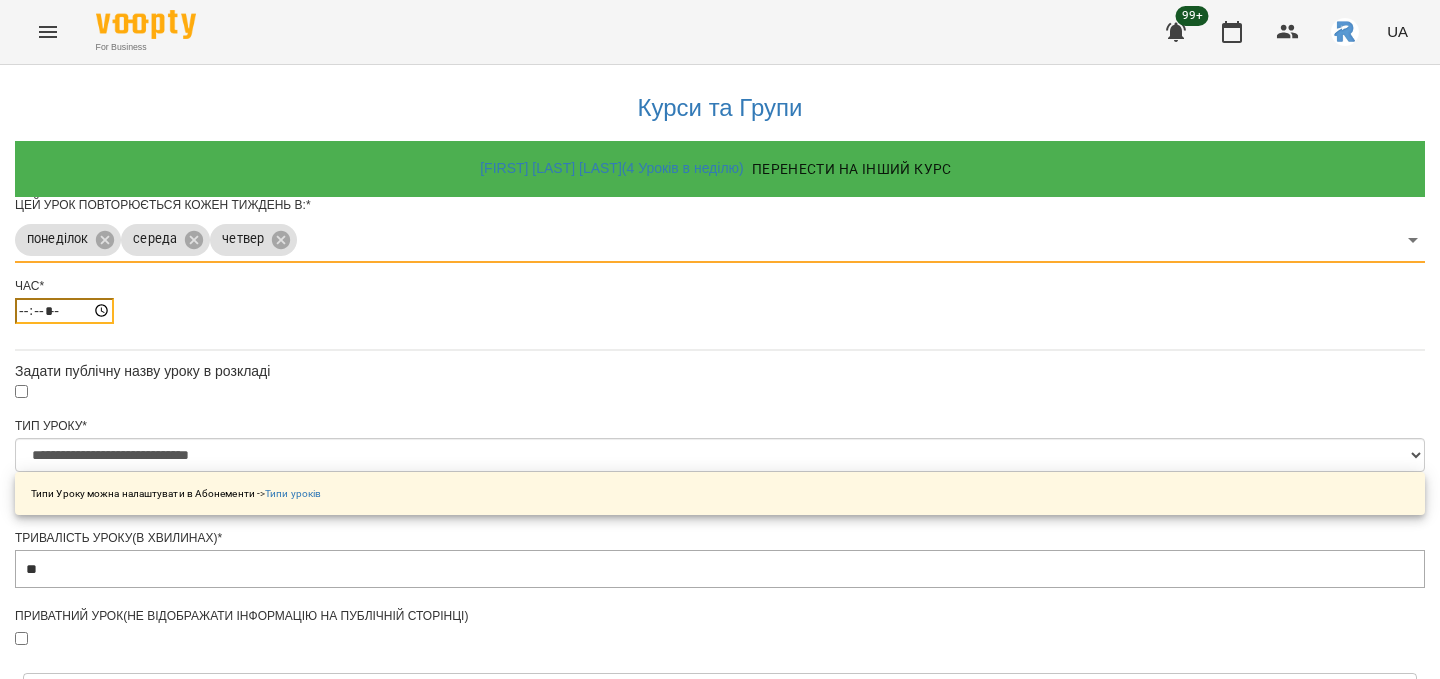 click on "*****" at bounding box center [64, 311] 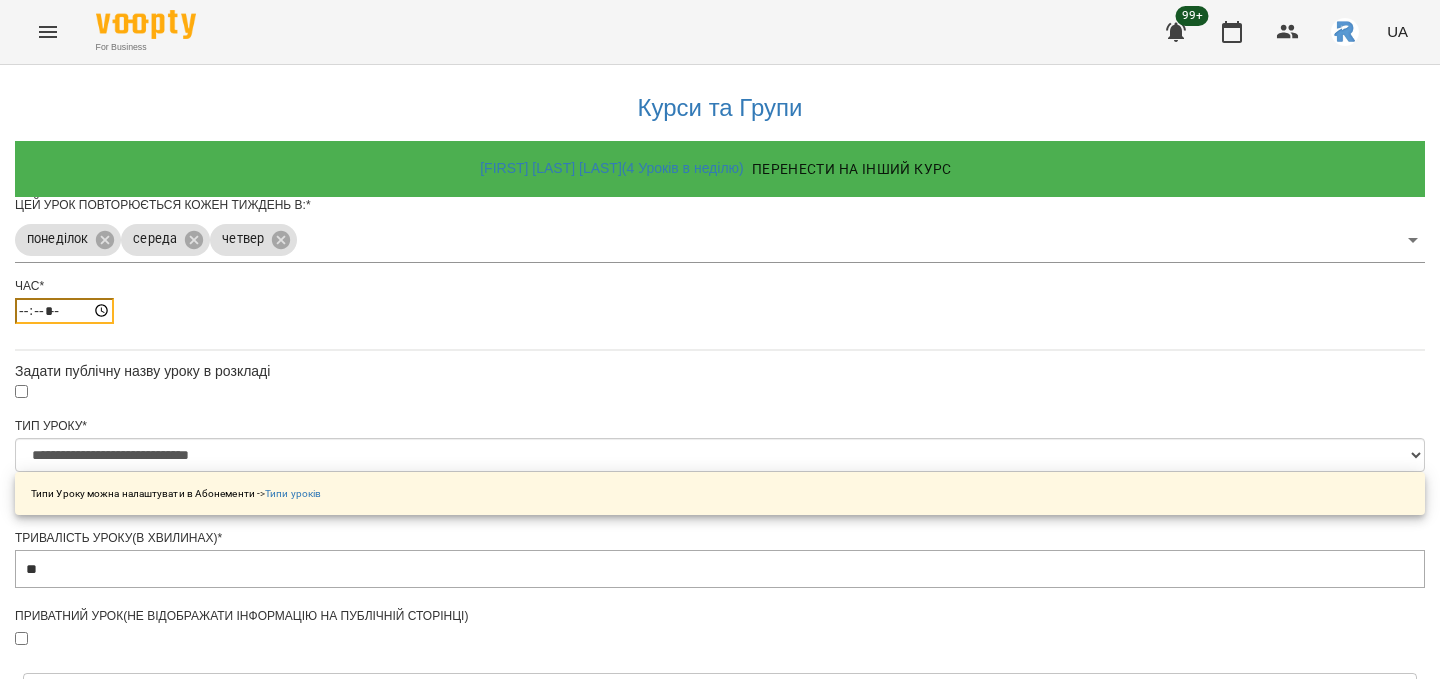 type on "*****" 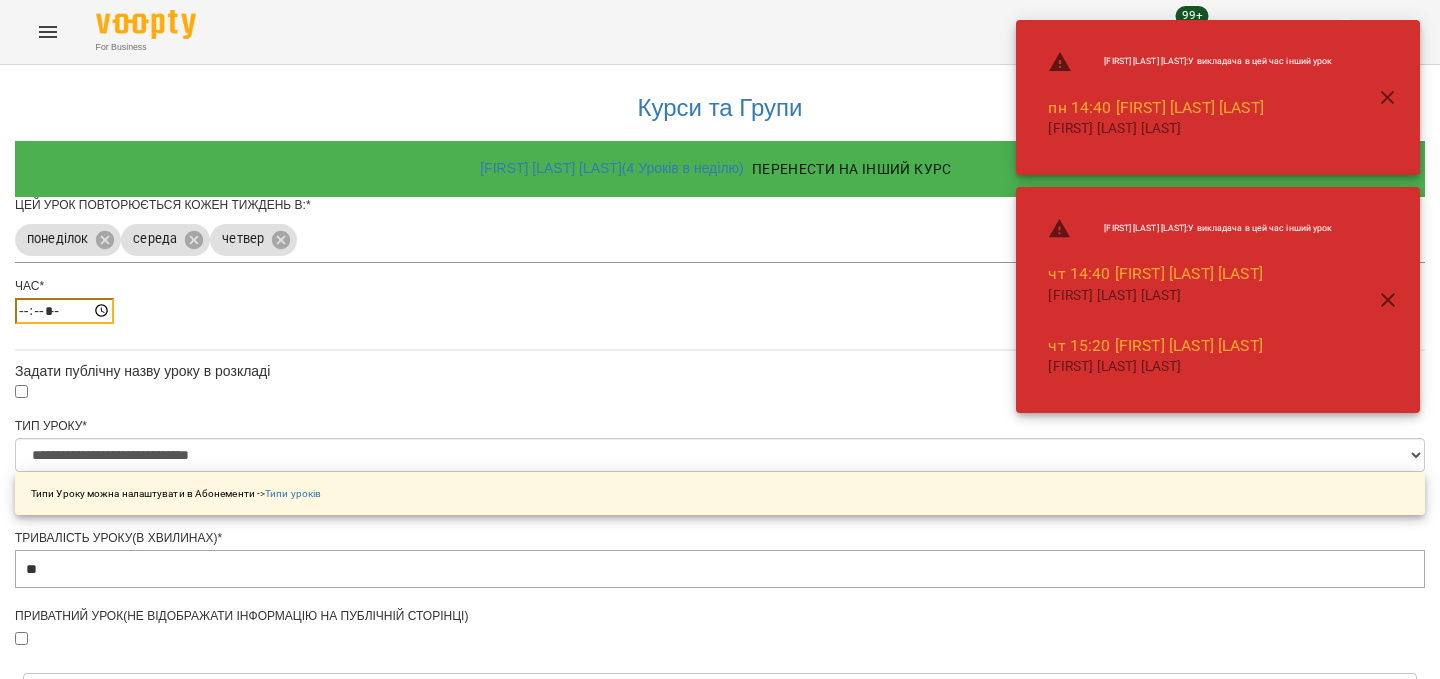 scroll, scrollTop: 756, scrollLeft: 0, axis: vertical 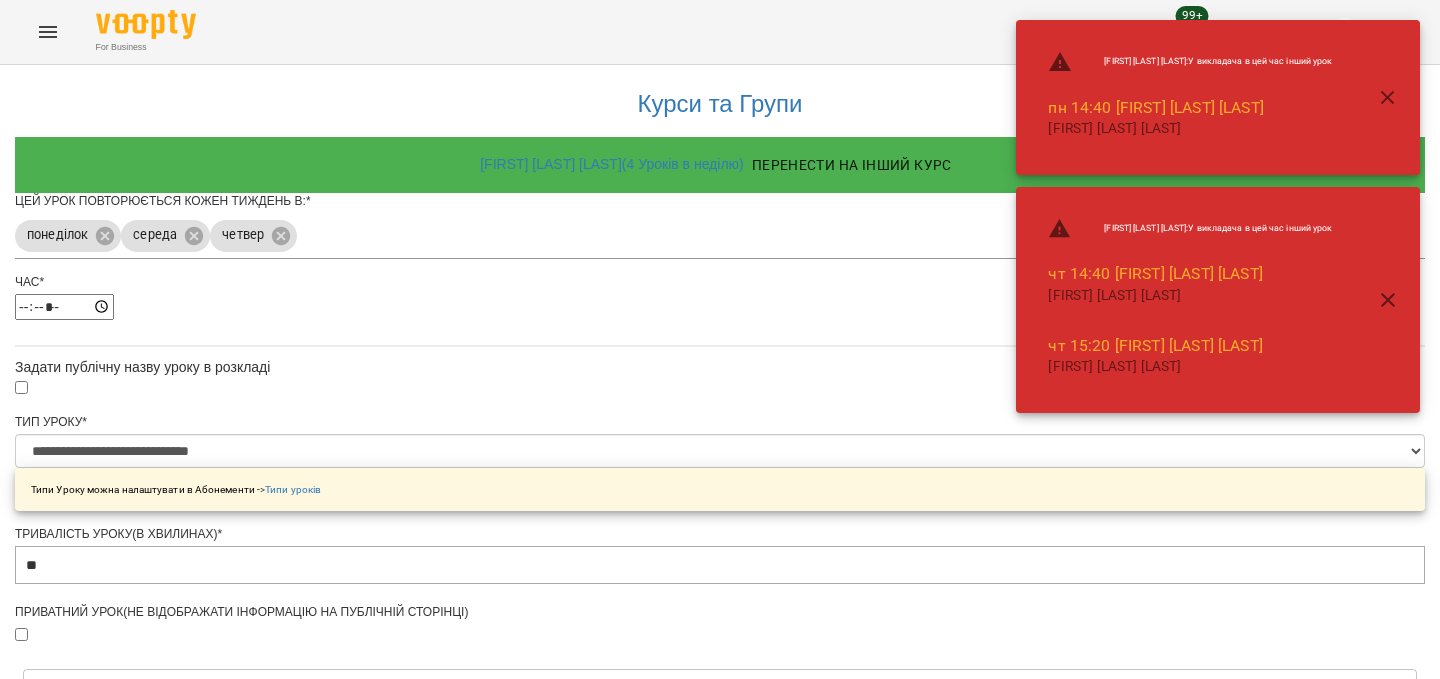 click on "**********" at bounding box center [108, 1211] 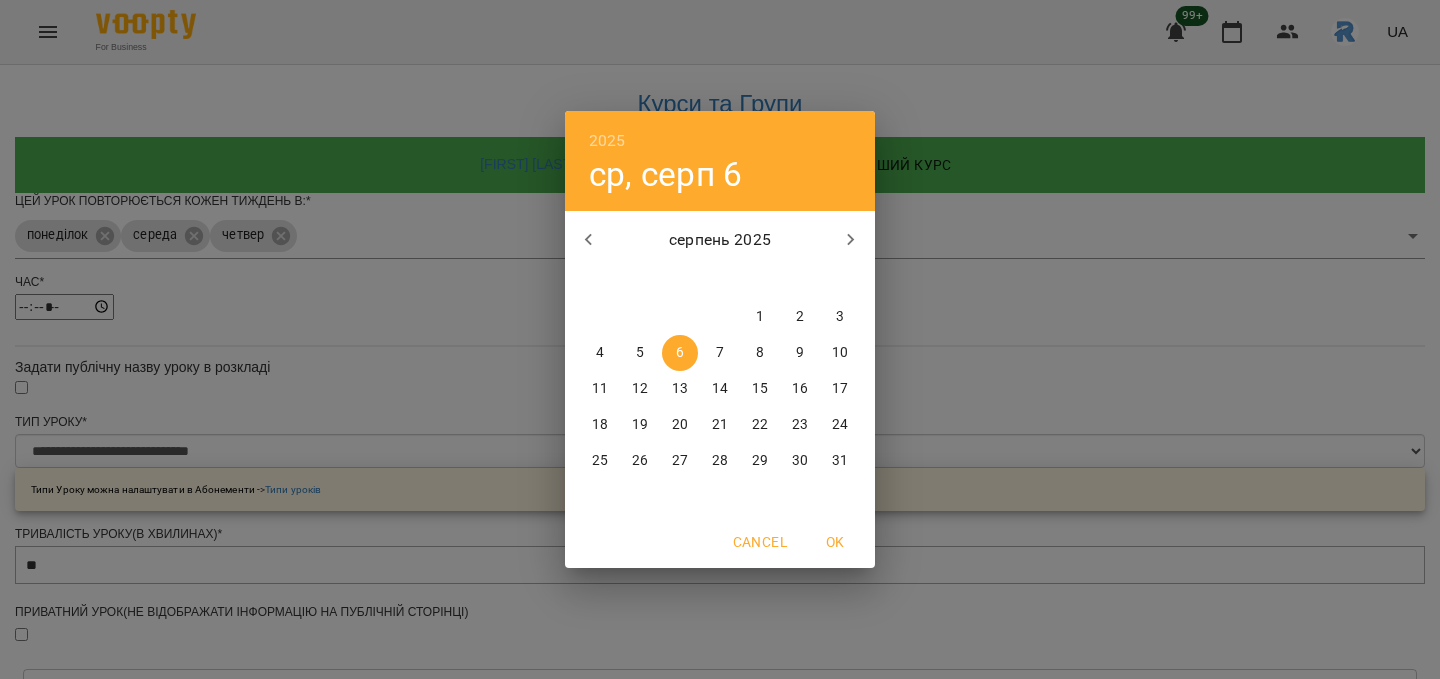 click on "10" at bounding box center (840, 353) 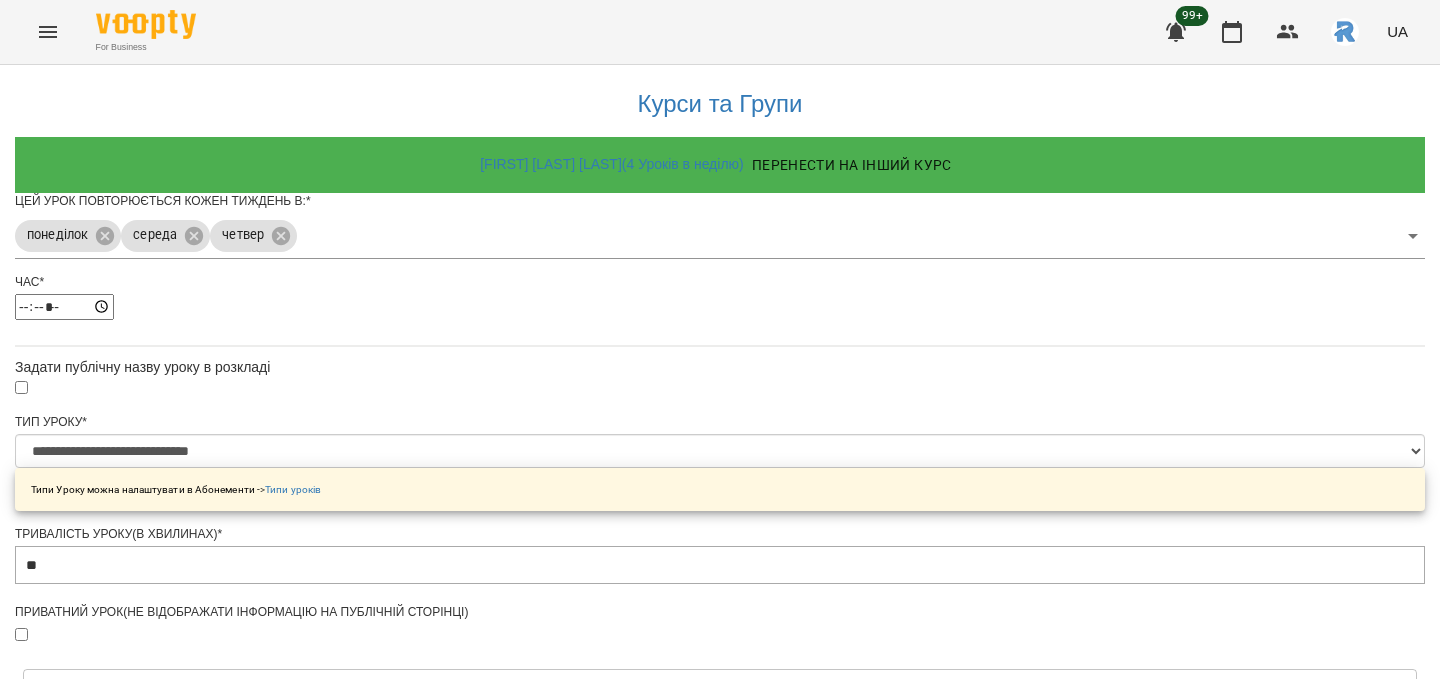 scroll, scrollTop: 812, scrollLeft: 0, axis: vertical 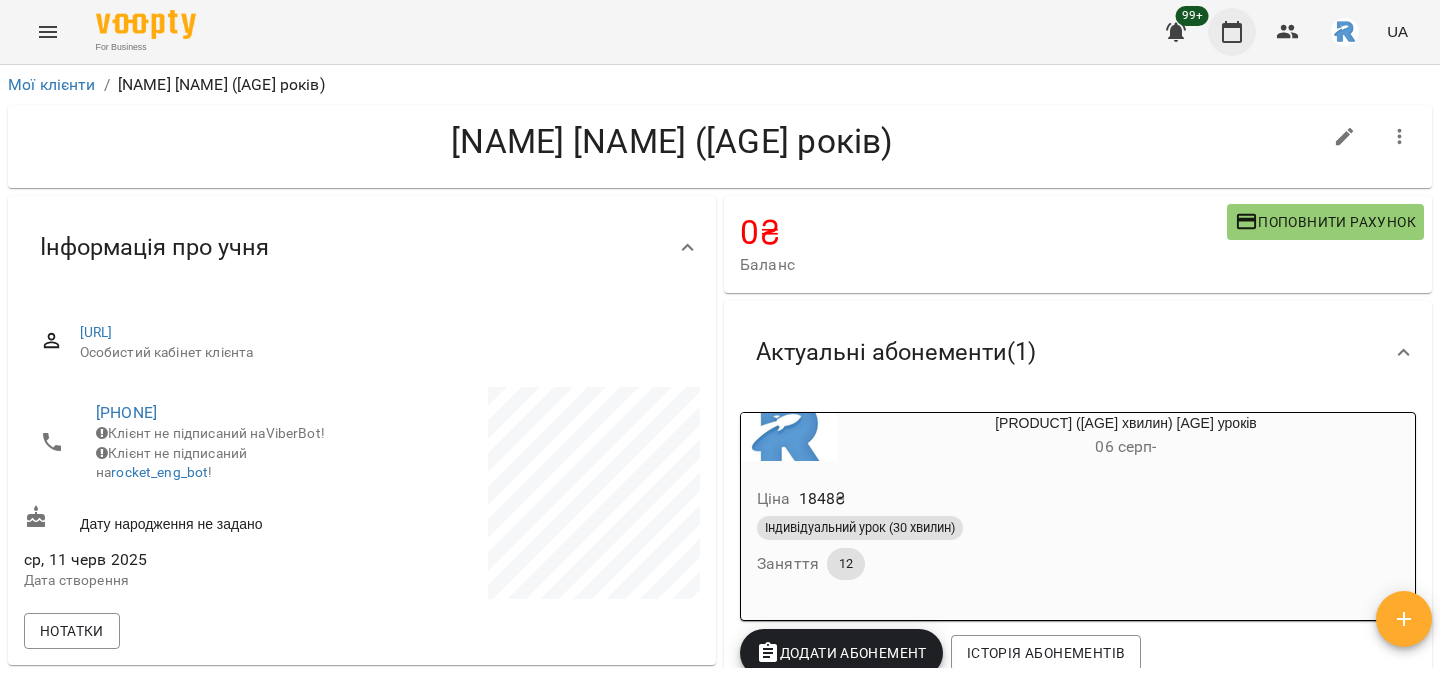 click at bounding box center [1232, 32] 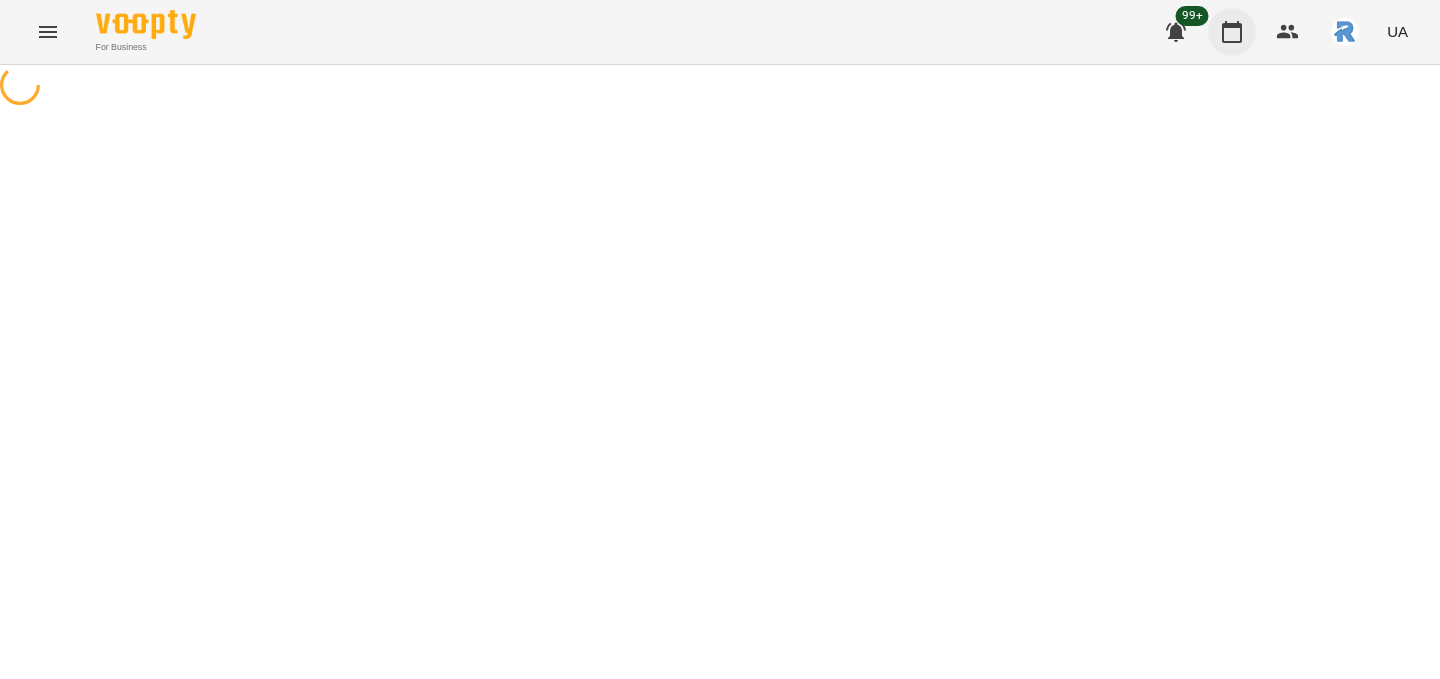 scroll, scrollTop: 0, scrollLeft: 0, axis: both 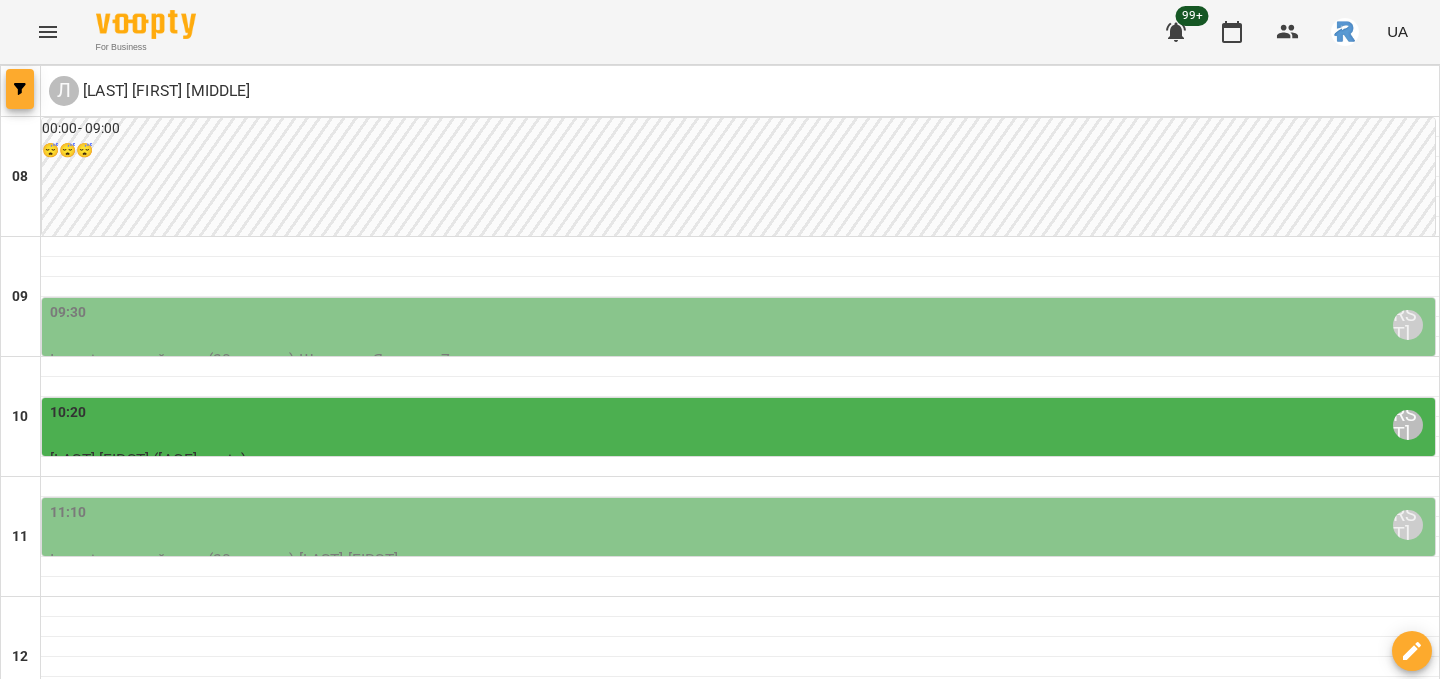 click 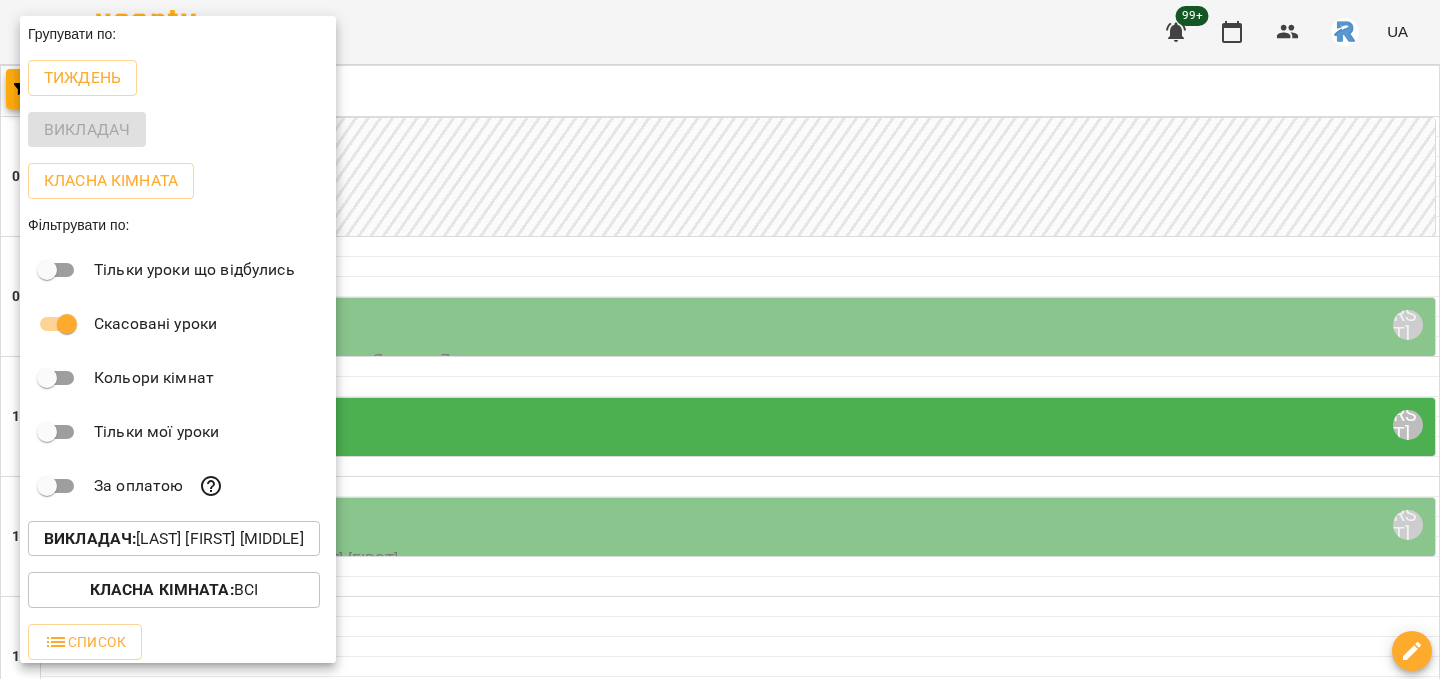 click on "Викладач : [LAST] [FIRST] [LAST]" at bounding box center [174, 539] 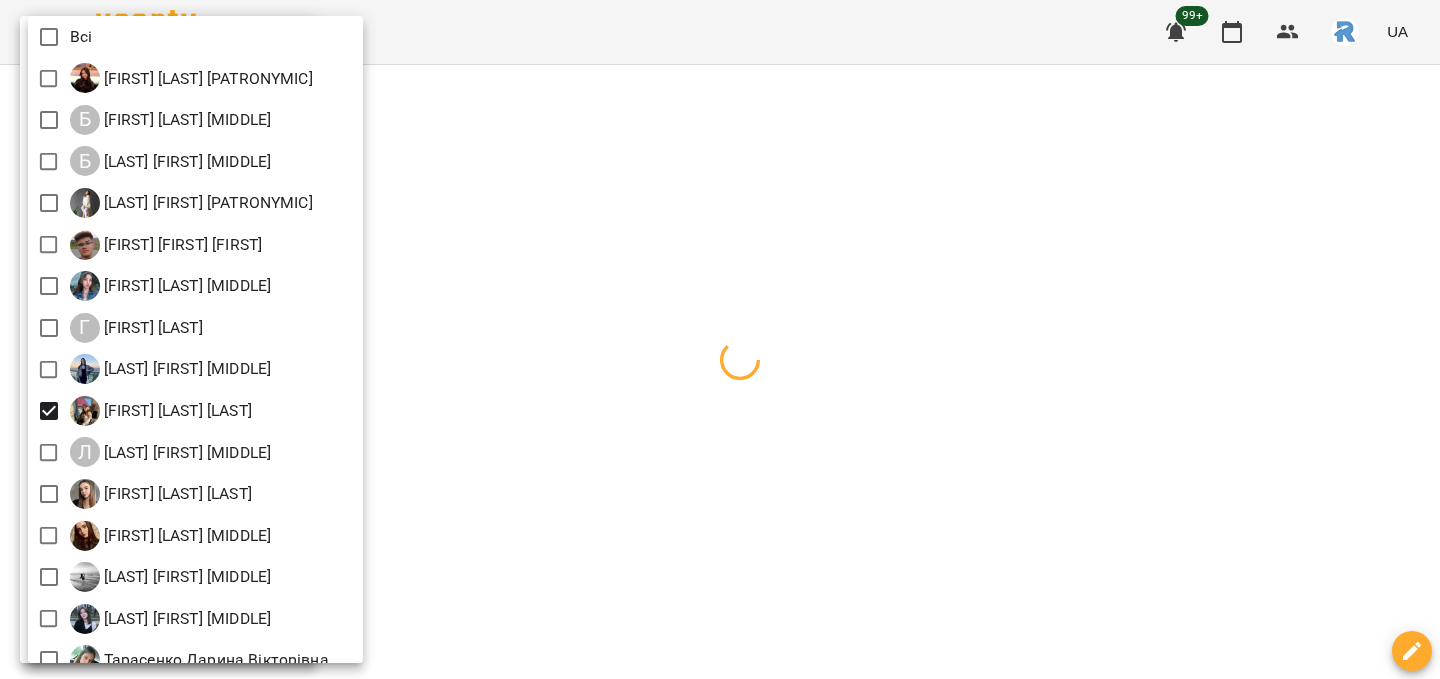 click at bounding box center [720, 339] 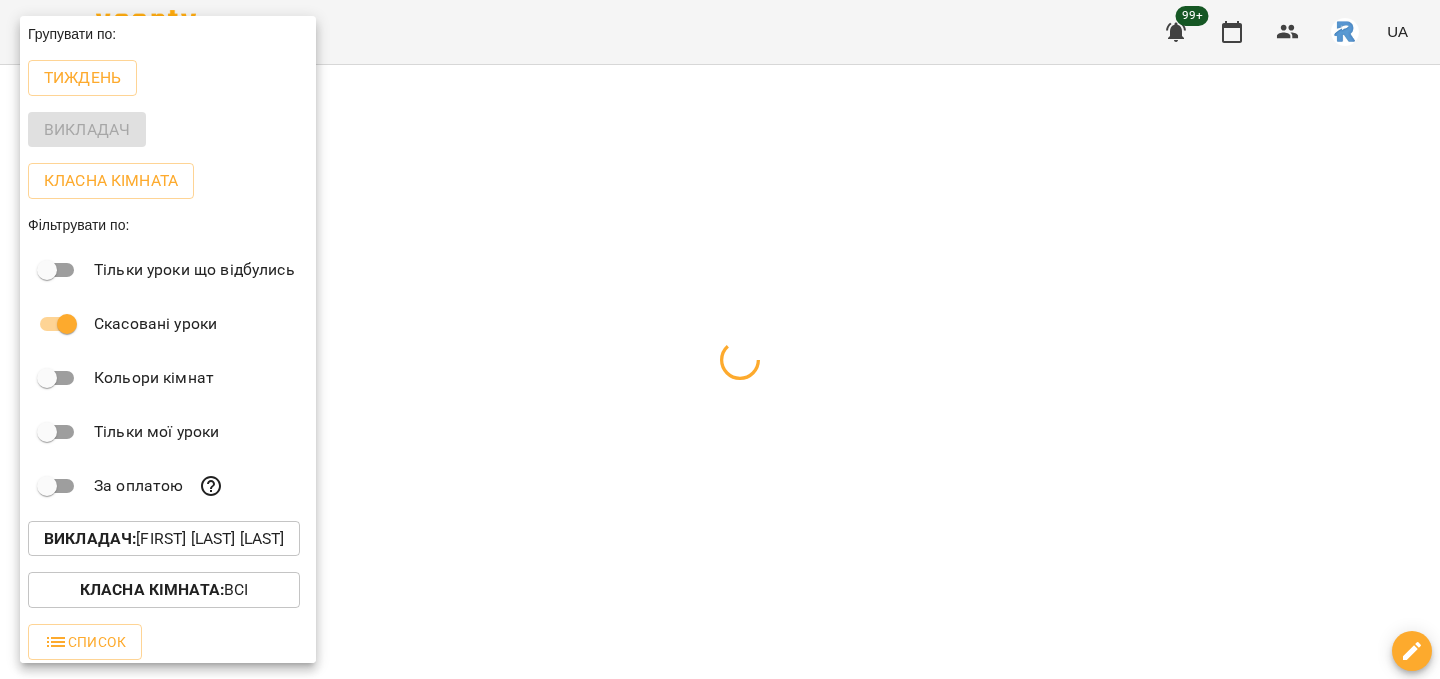 click at bounding box center (720, 339) 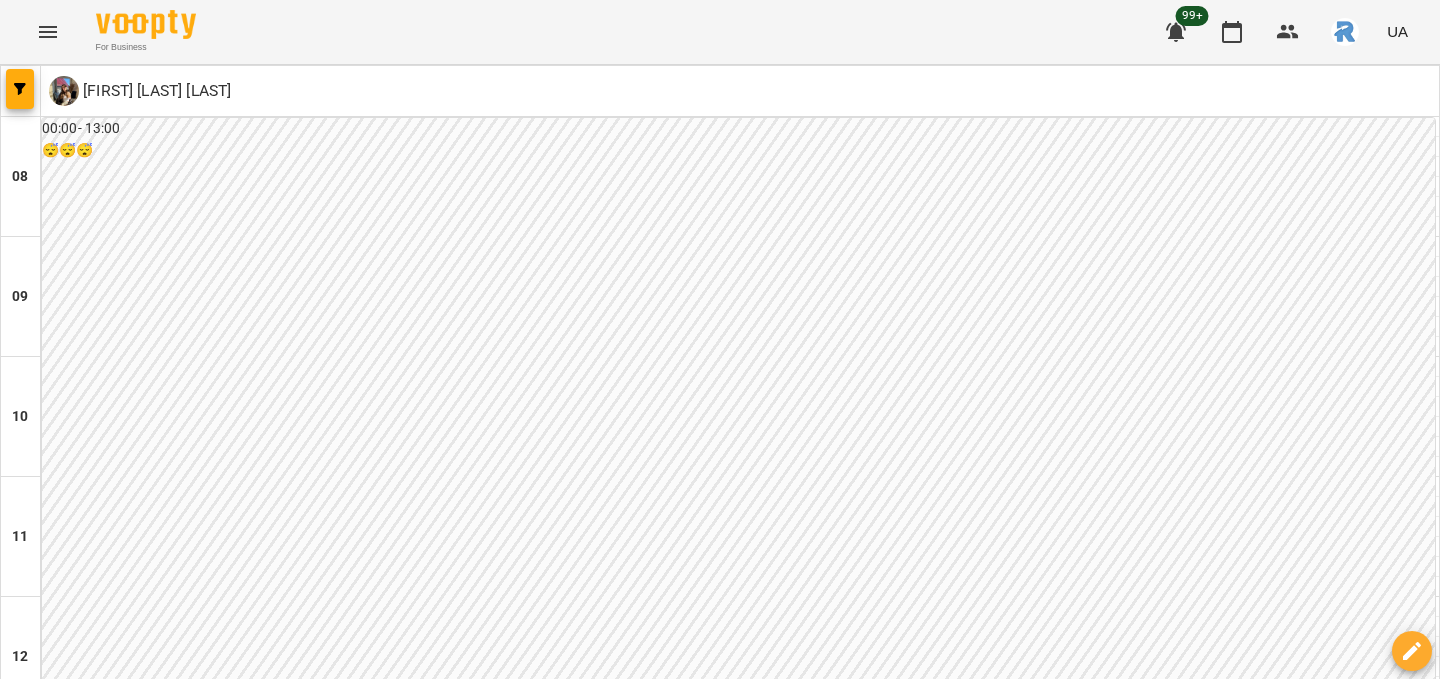 scroll, scrollTop: 496, scrollLeft: 0, axis: vertical 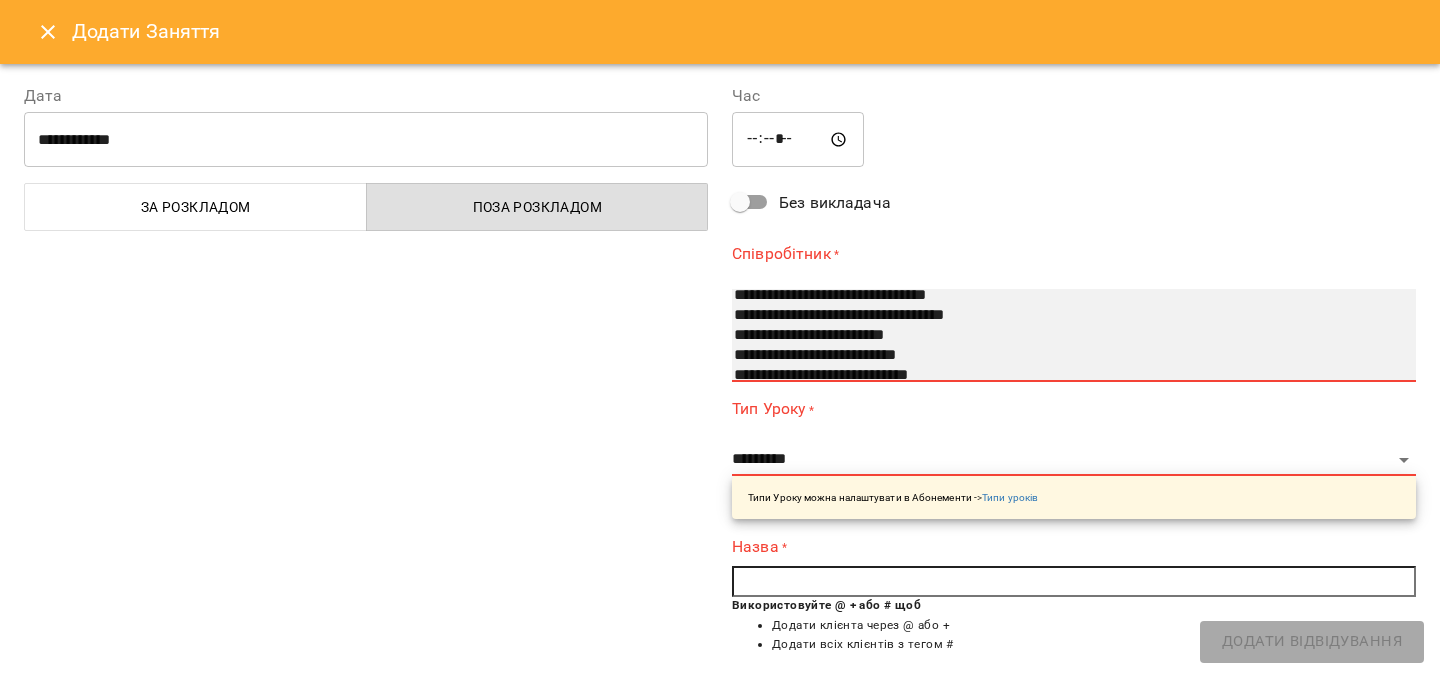 select on "**********" 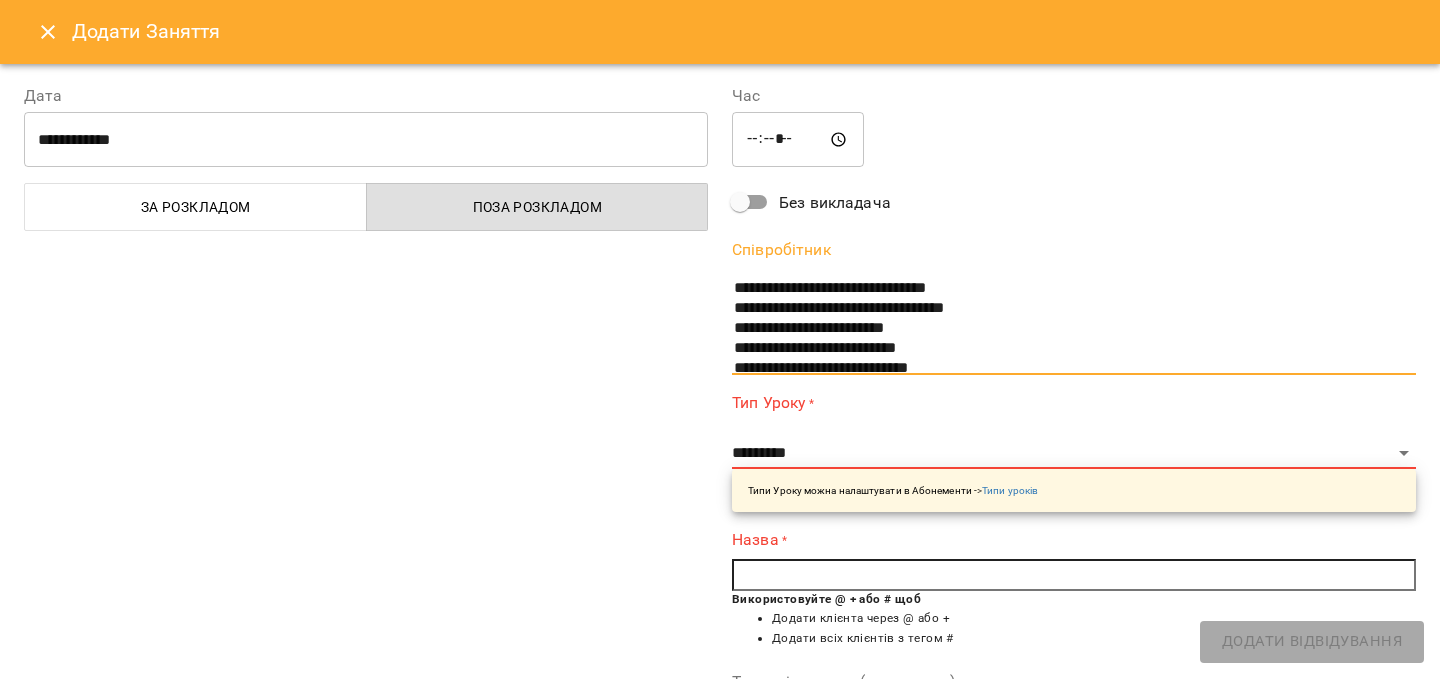 click on "**********" at bounding box center [1074, 451] 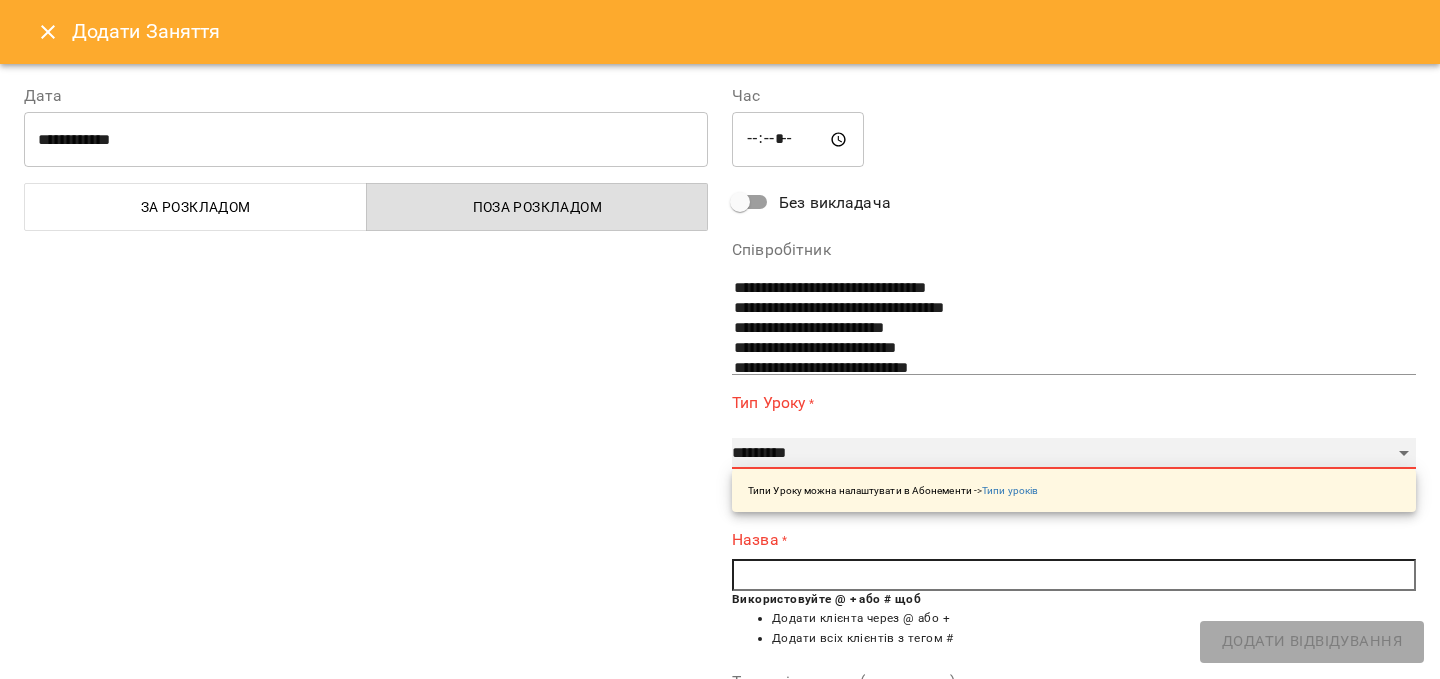 click on "**********" at bounding box center [1074, 454] 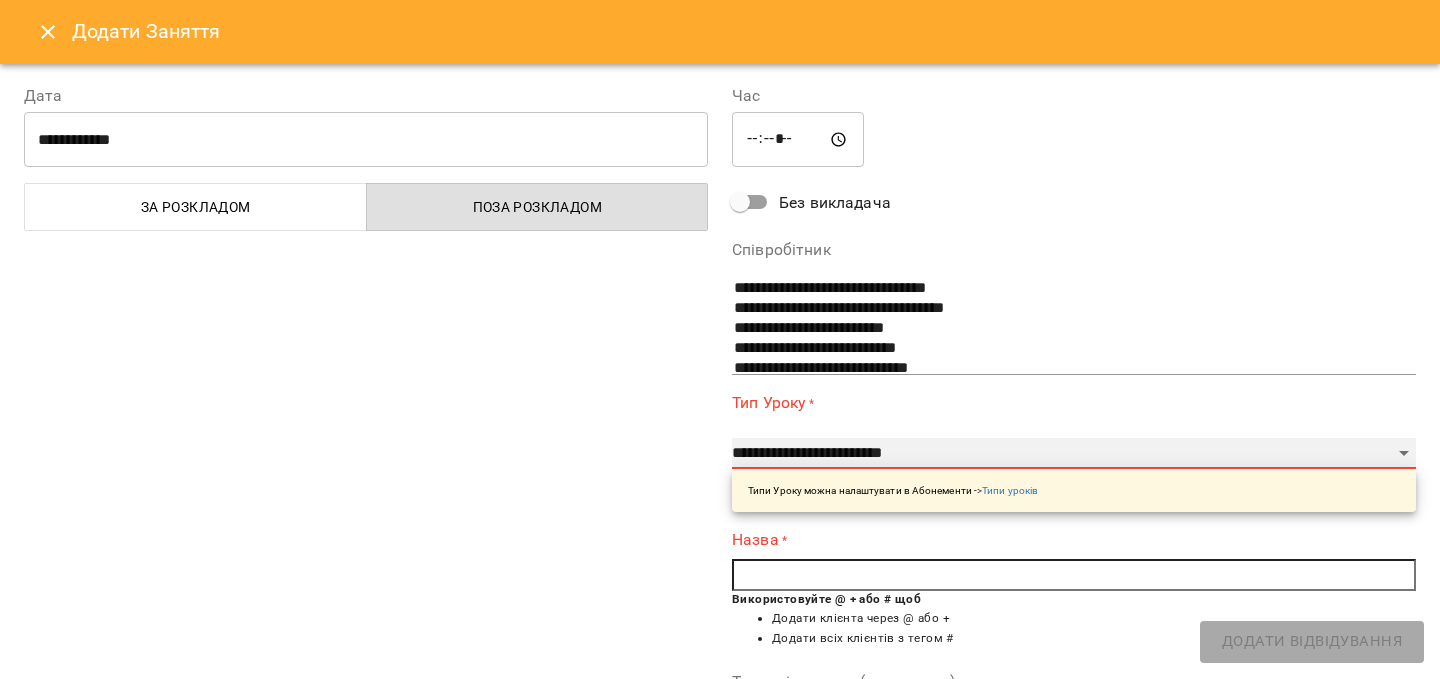 type on "**" 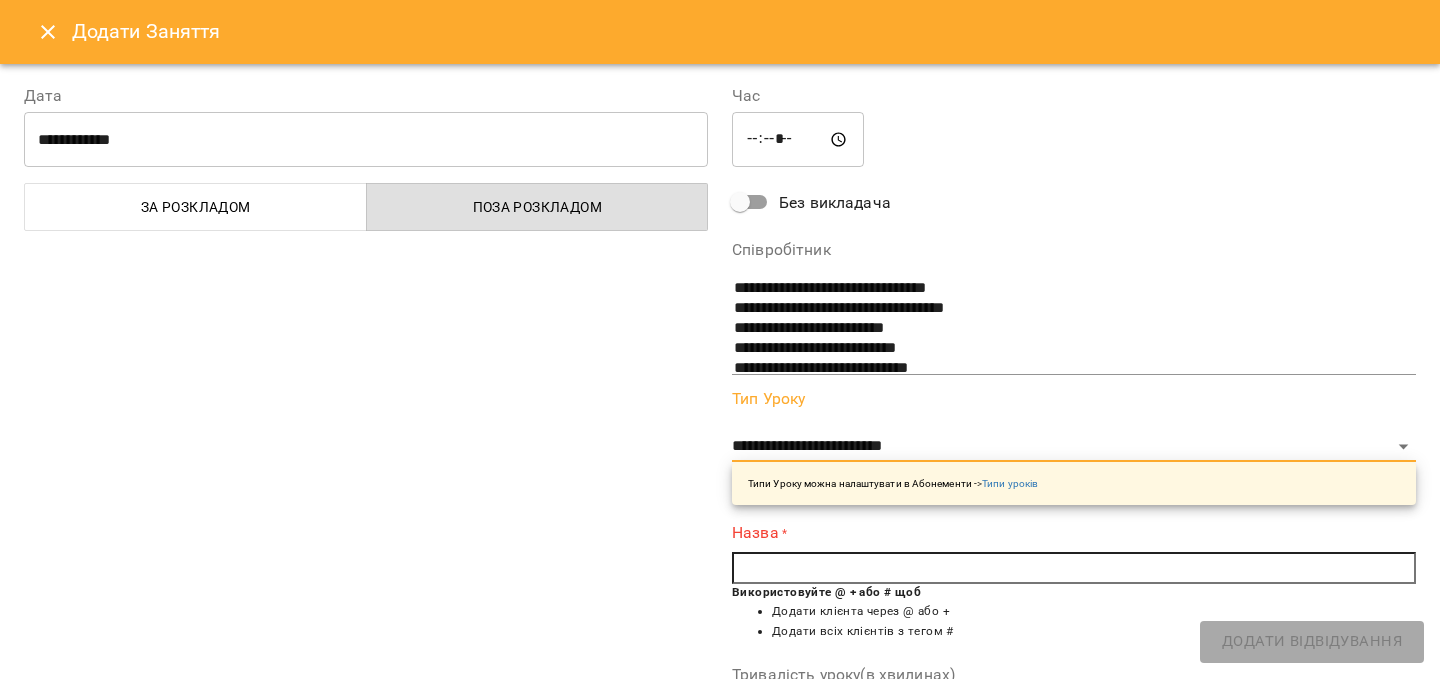 click at bounding box center [1074, 568] 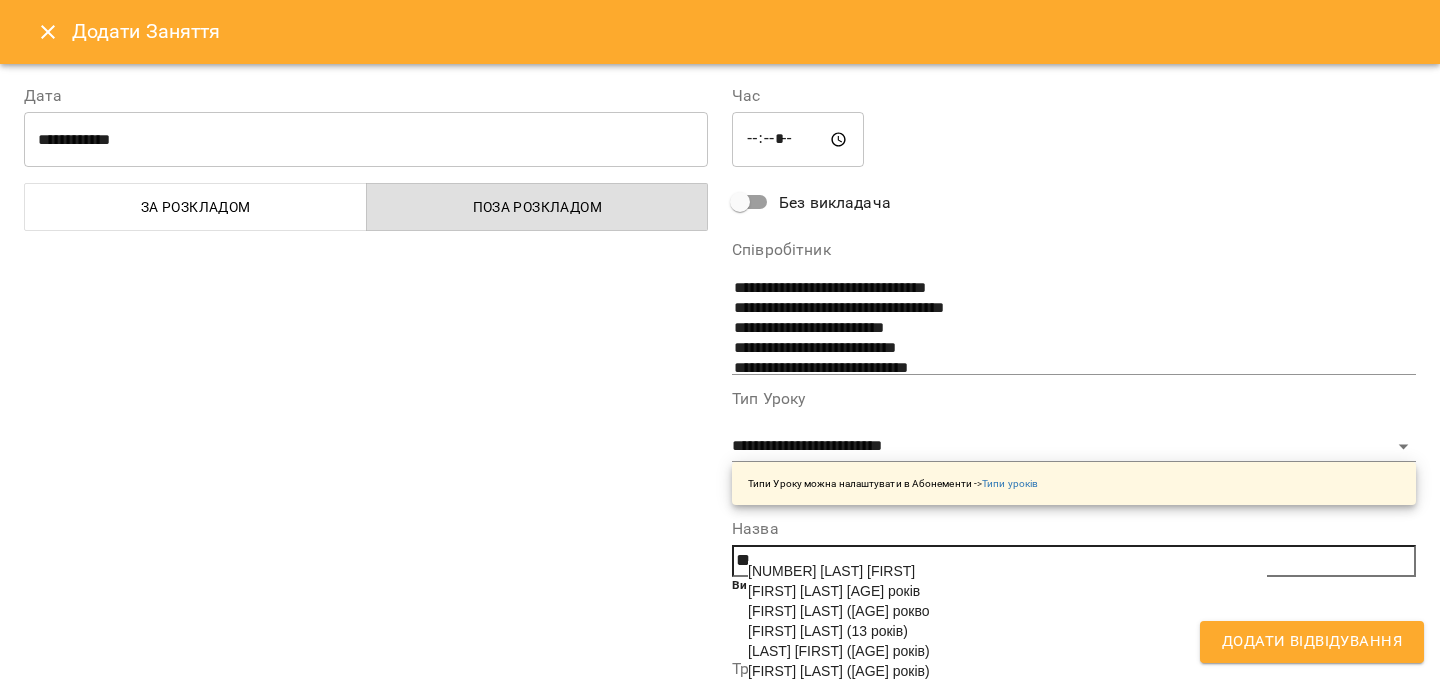 click on "[NUMBER] [LAST] [FIRST]" at bounding box center (831, 571) 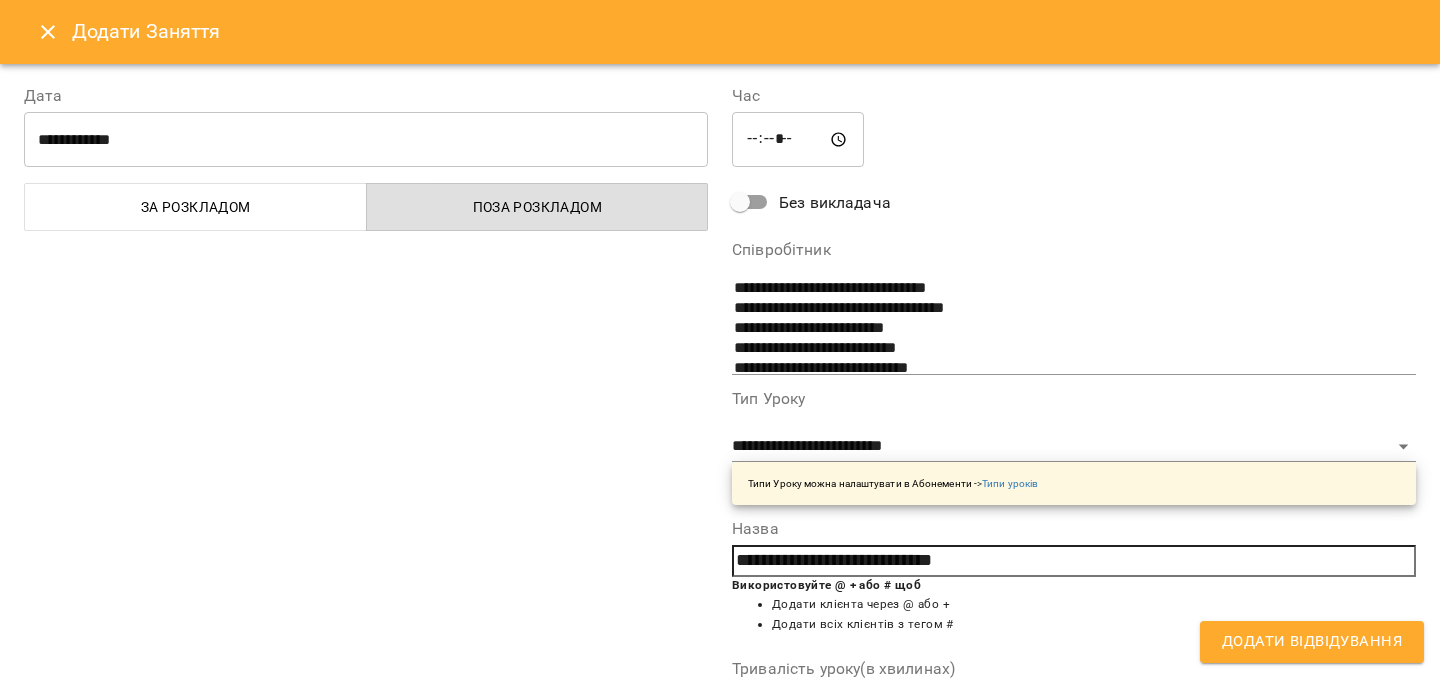 type on "*" 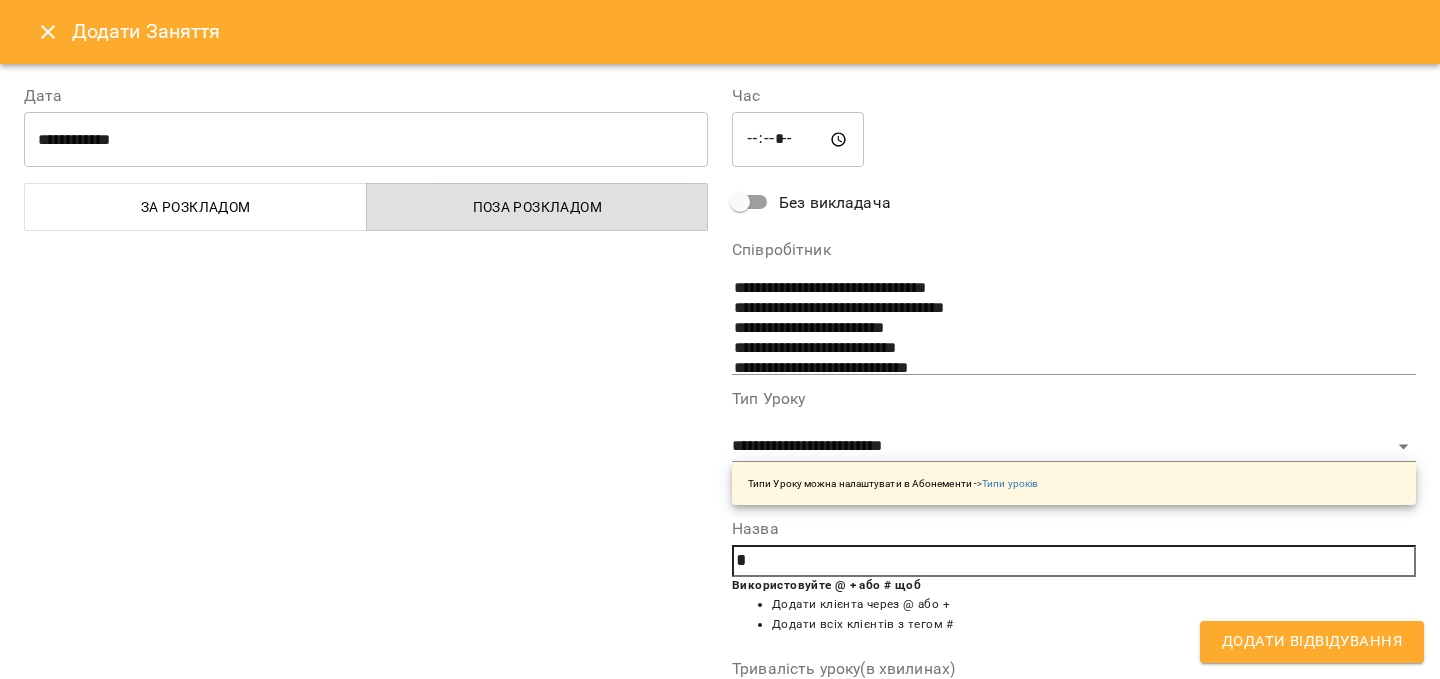 click on "*" at bounding box center [1074, 561] 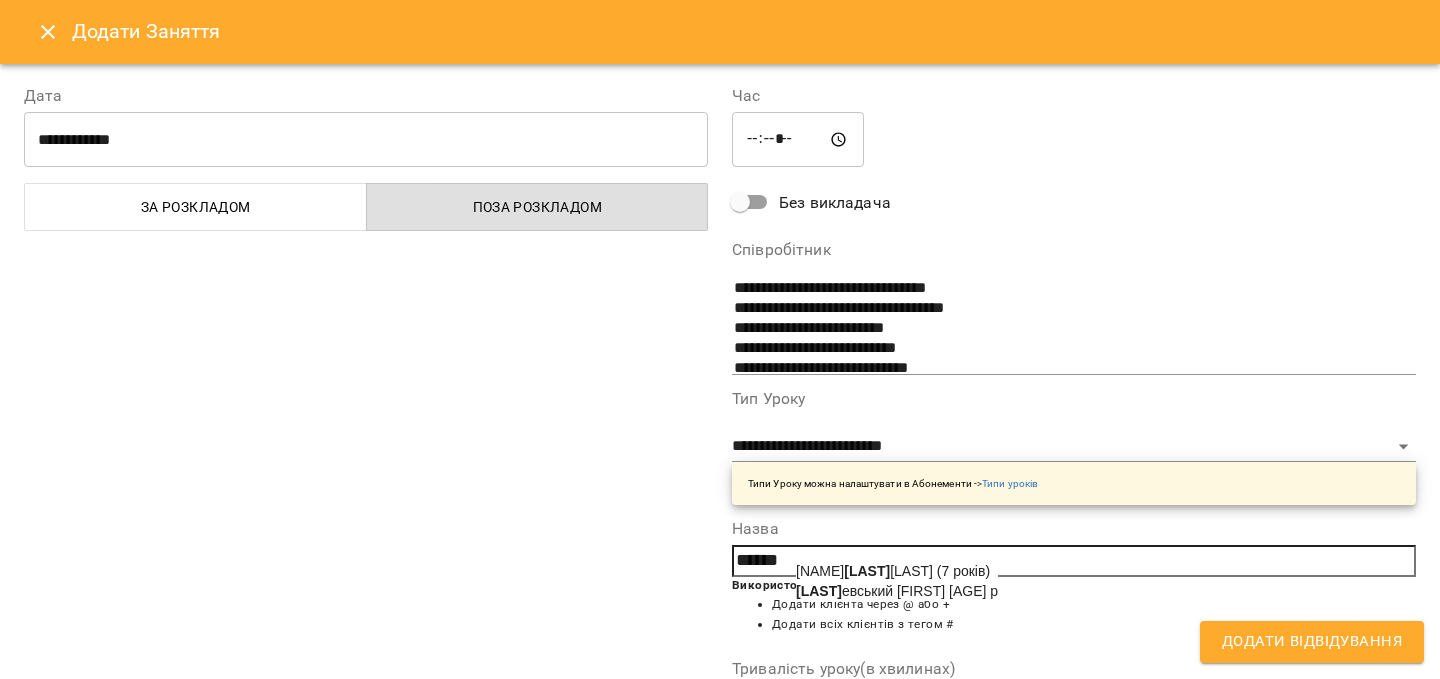 click on "[FIRST]  [LAST] ([AGE] років)" at bounding box center [893, 571] 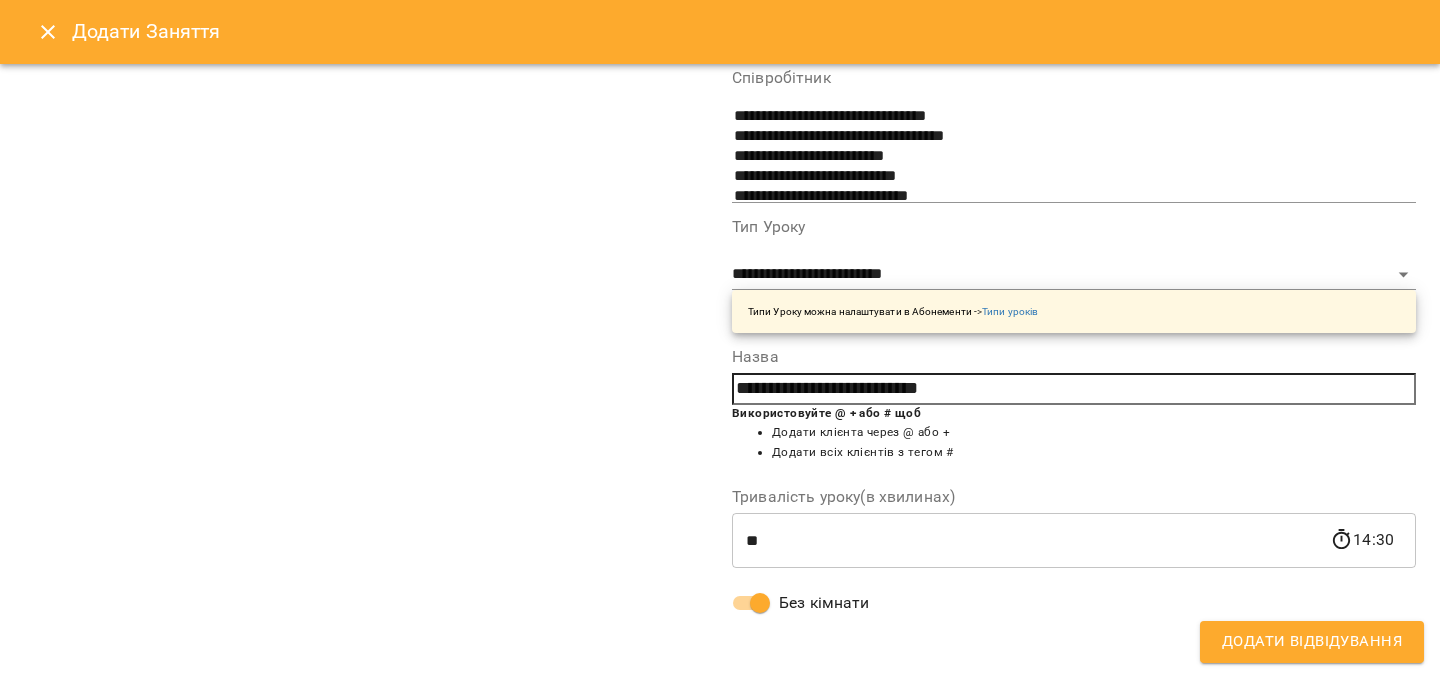 scroll, scrollTop: 0, scrollLeft: 0, axis: both 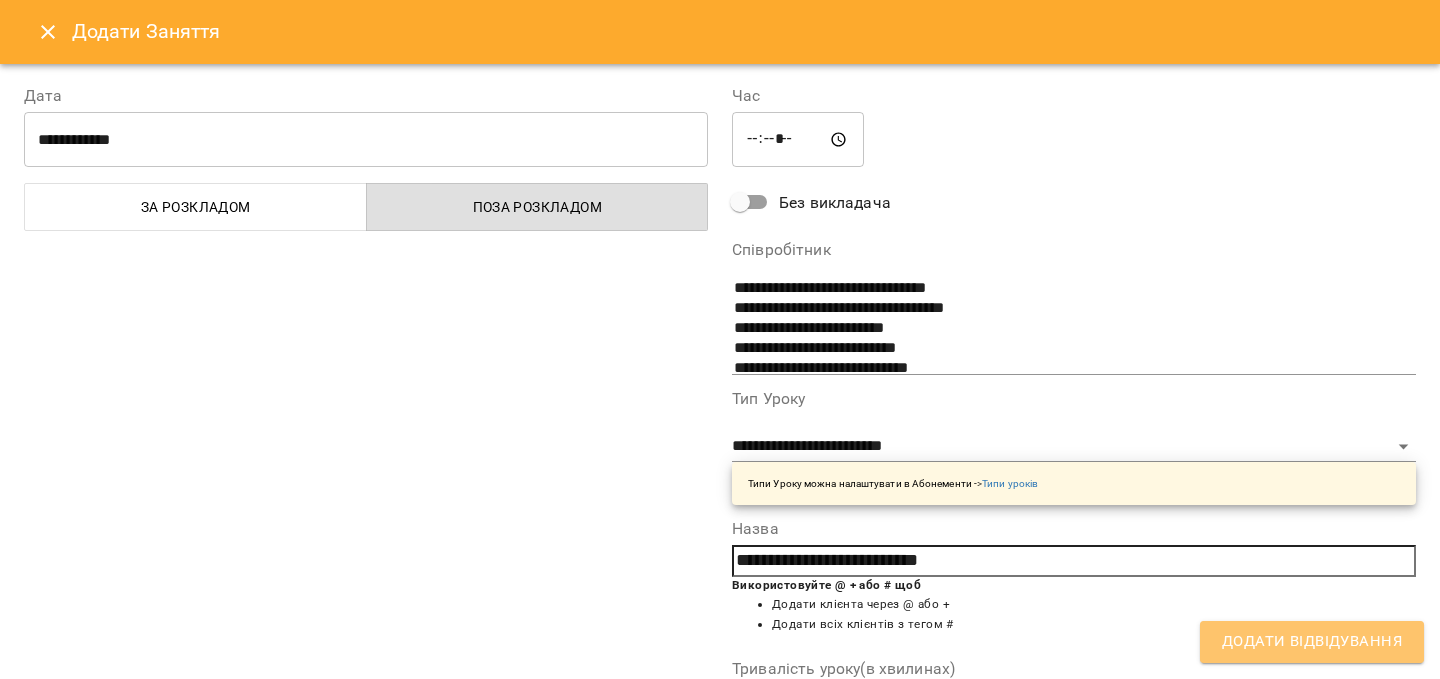 click on "Додати Відвідування" at bounding box center [1312, 642] 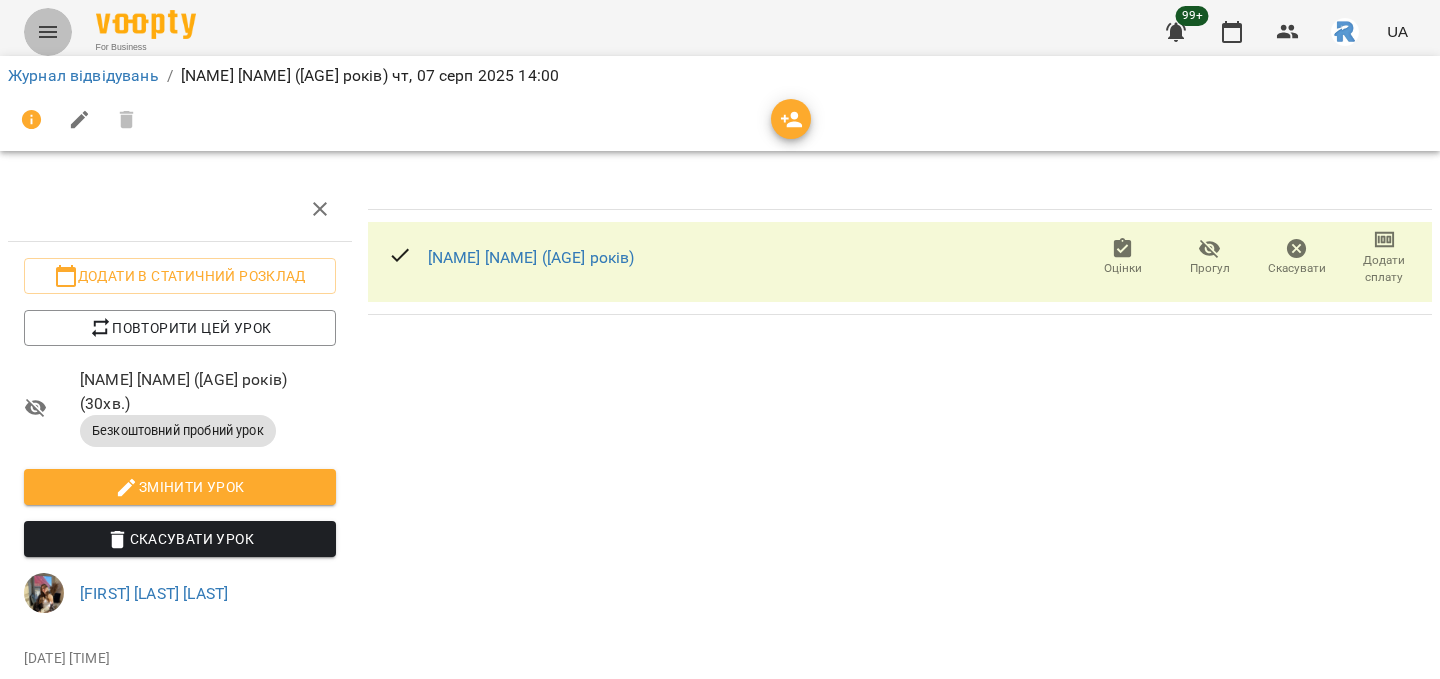 click 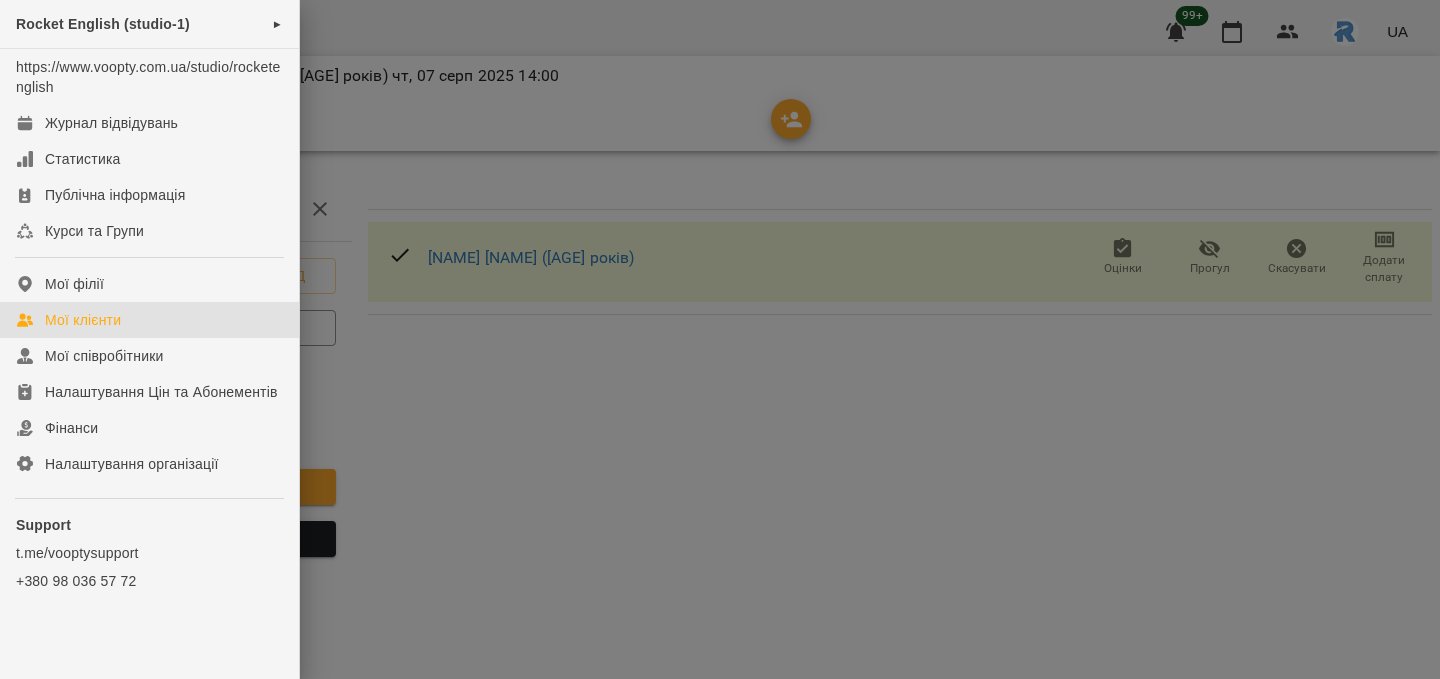 click on "Мої клієнти" at bounding box center [149, 320] 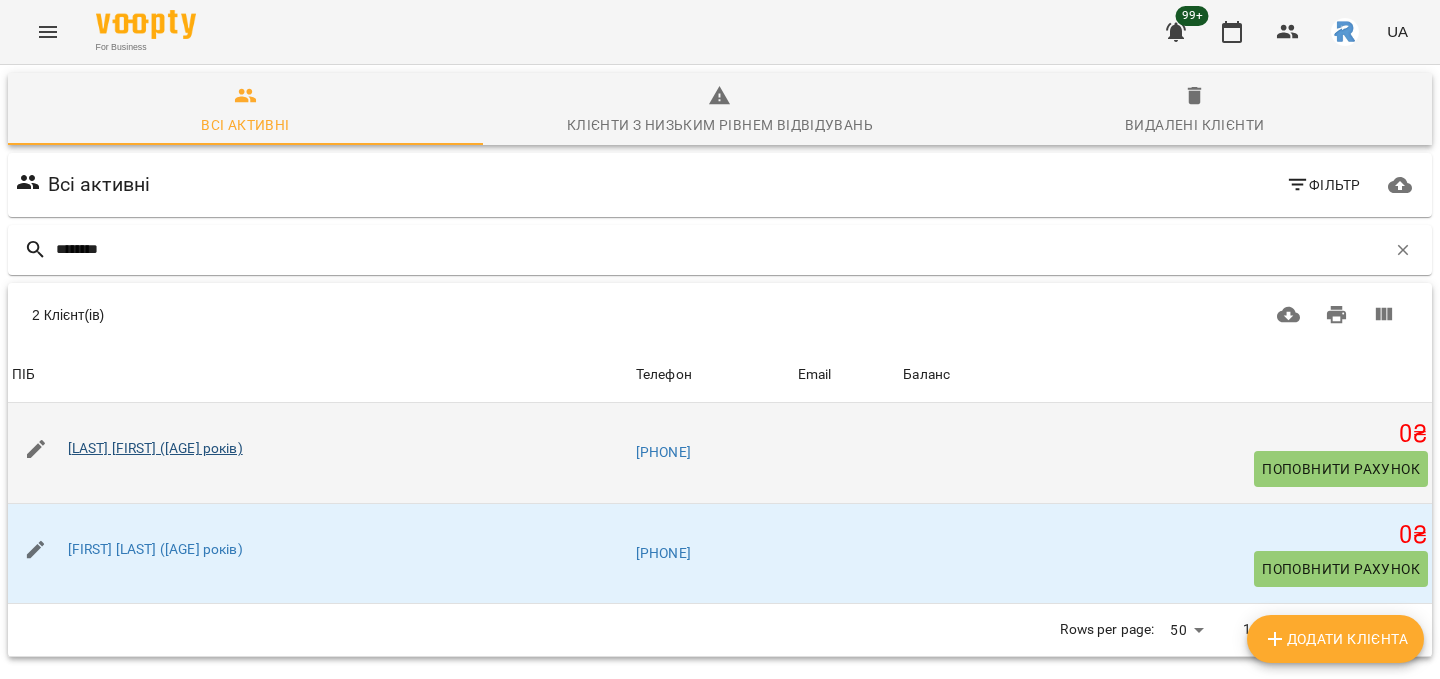 type on "********" 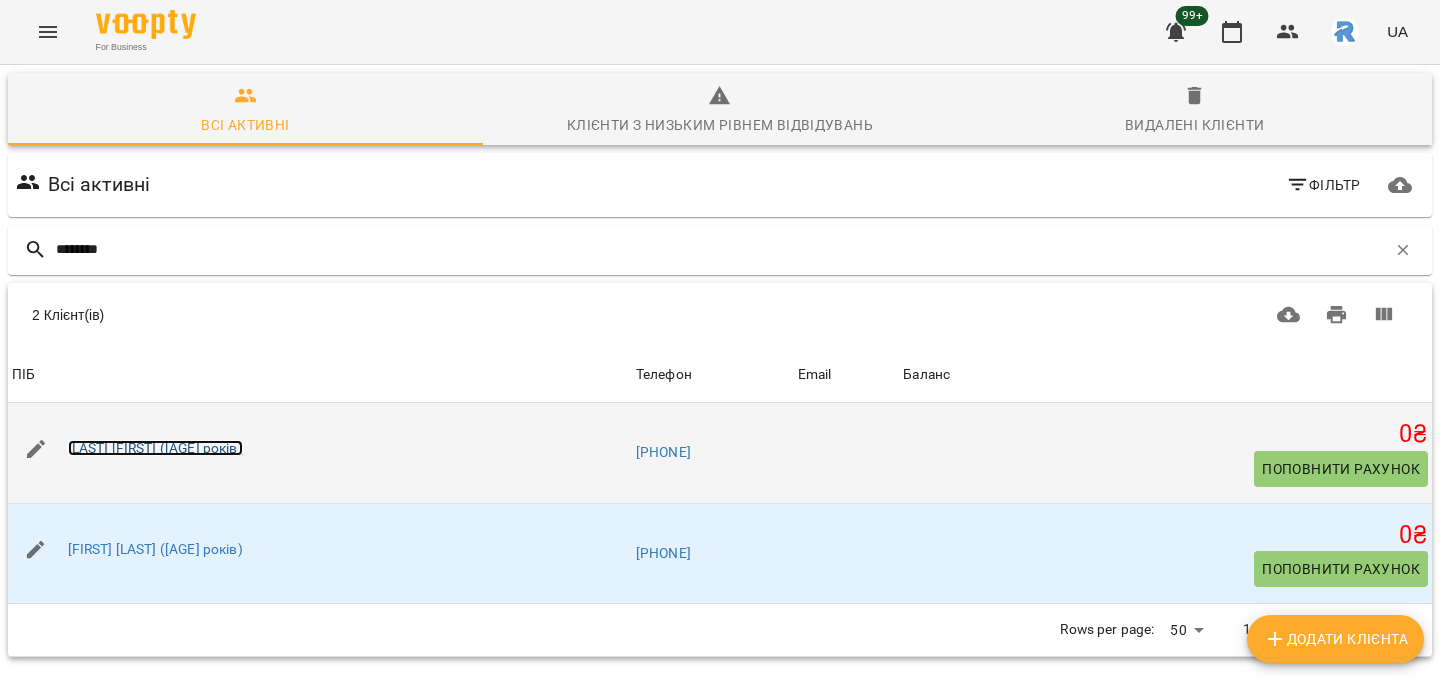 click on "[LAST] [FIRST] ([AGE] років)" at bounding box center [155, 448] 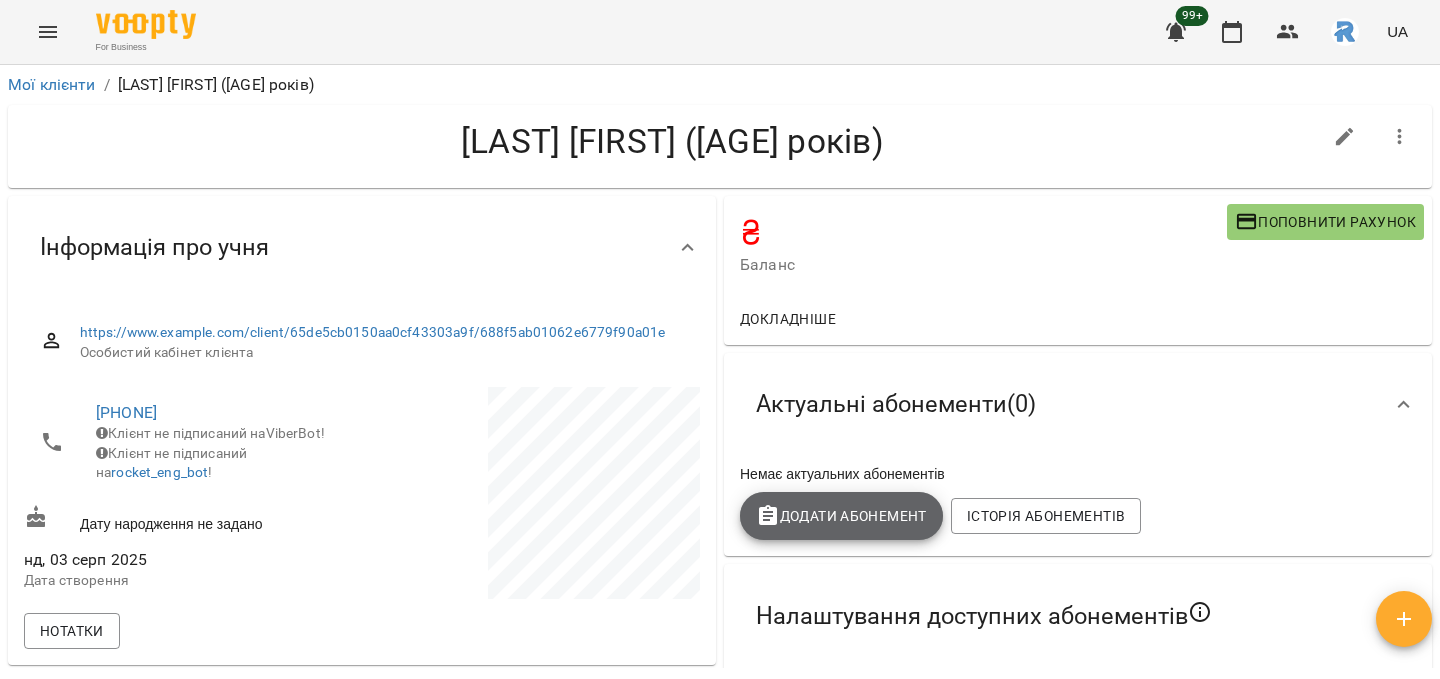 click on "Додати Абонемент" at bounding box center [841, 516] 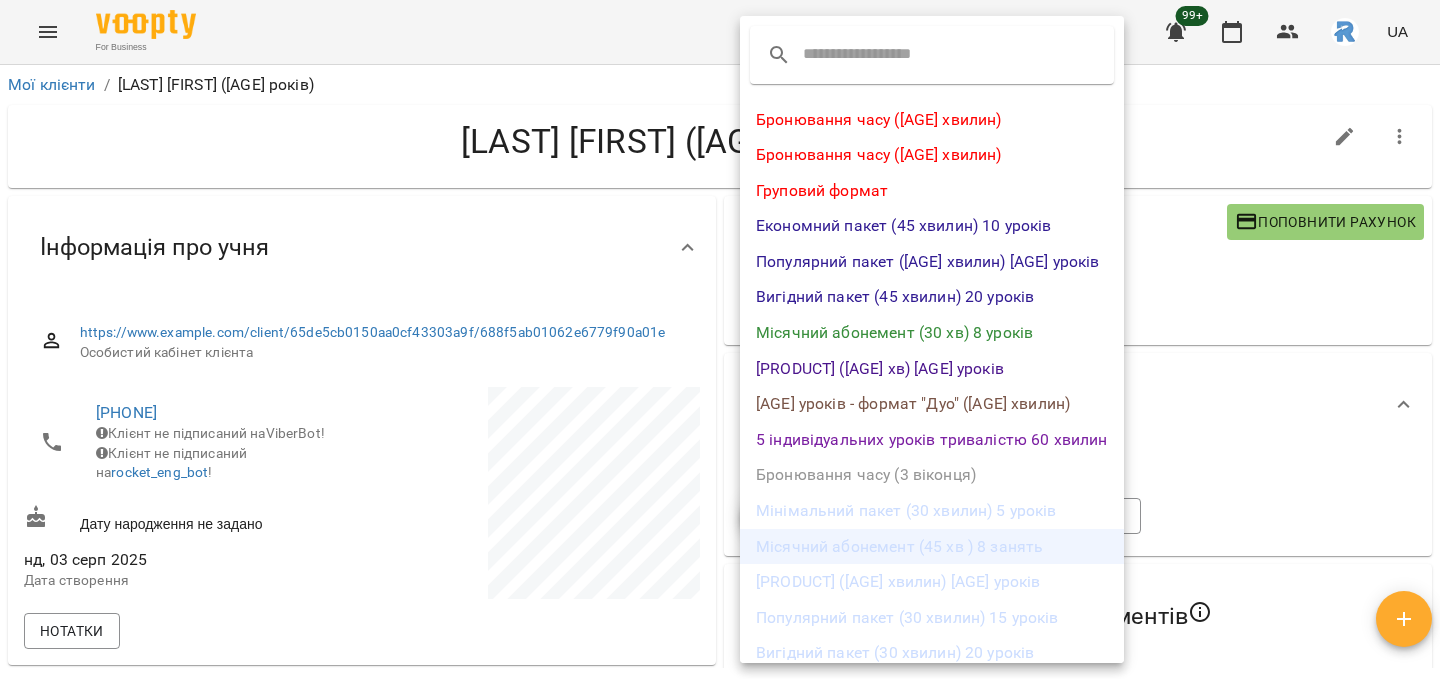 click on "Місячний абонемент (45 хв ) 8 занять" at bounding box center (932, 547) 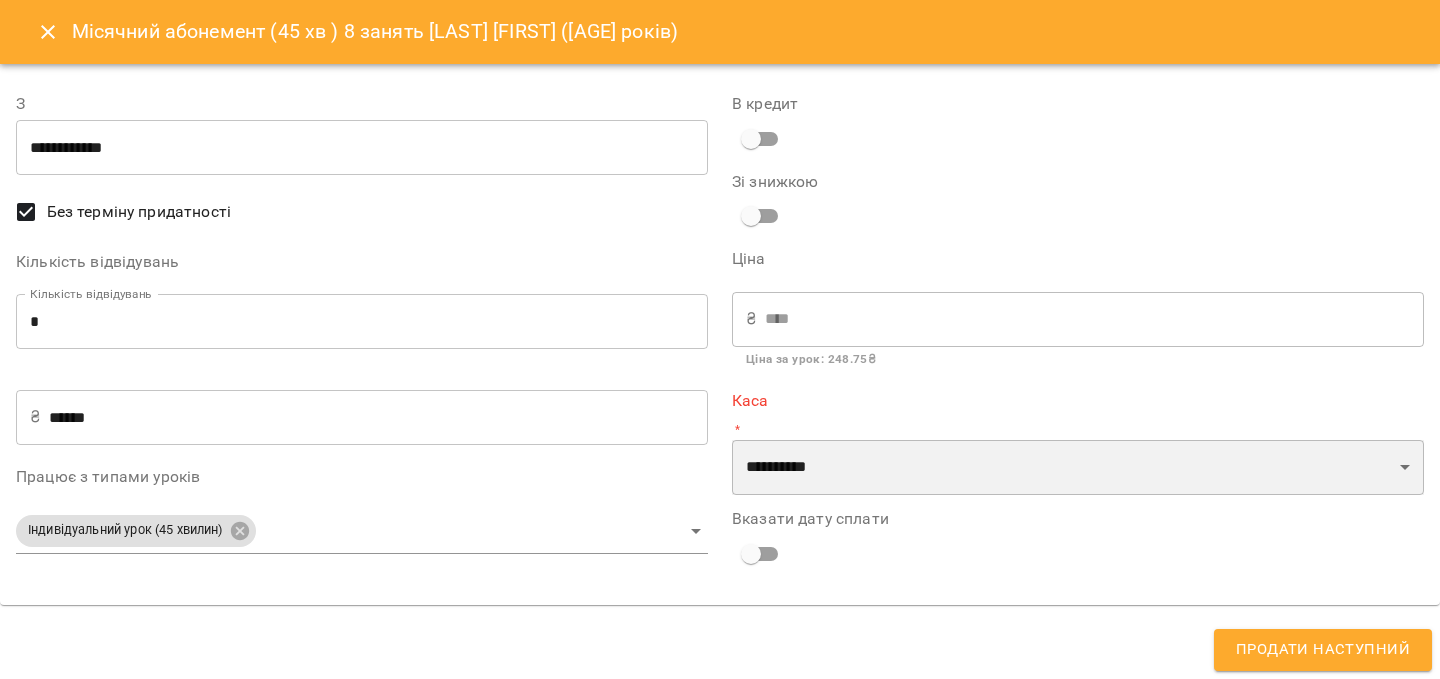 click on "**********" at bounding box center (1078, 468) 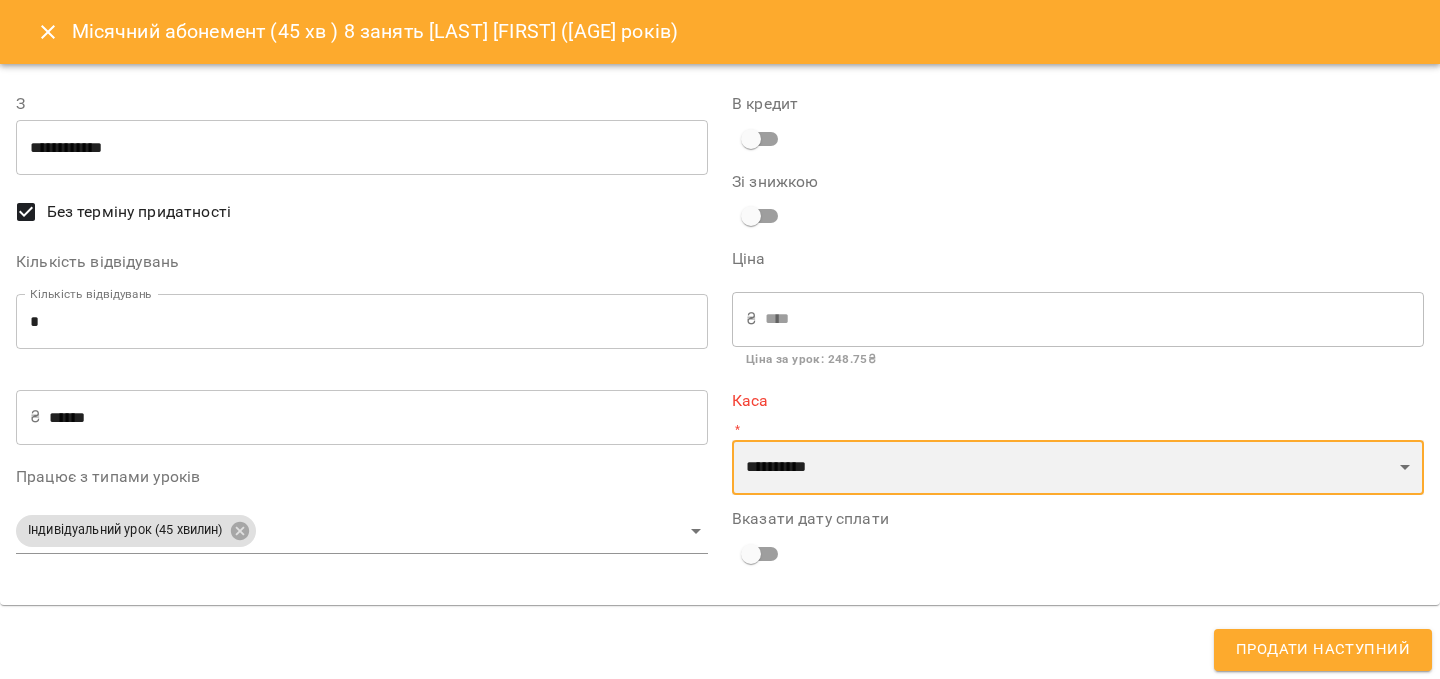 select on "**********" 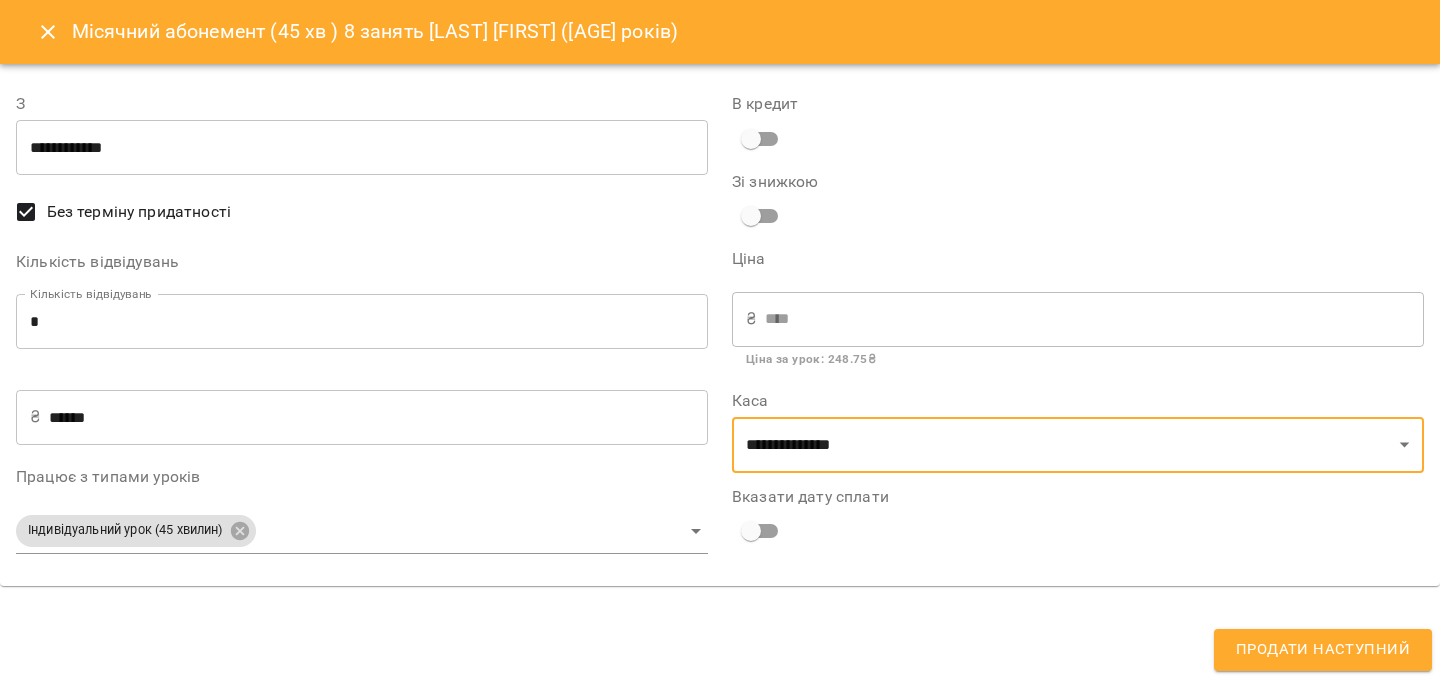 click on "Продати наступний" at bounding box center (1323, 650) 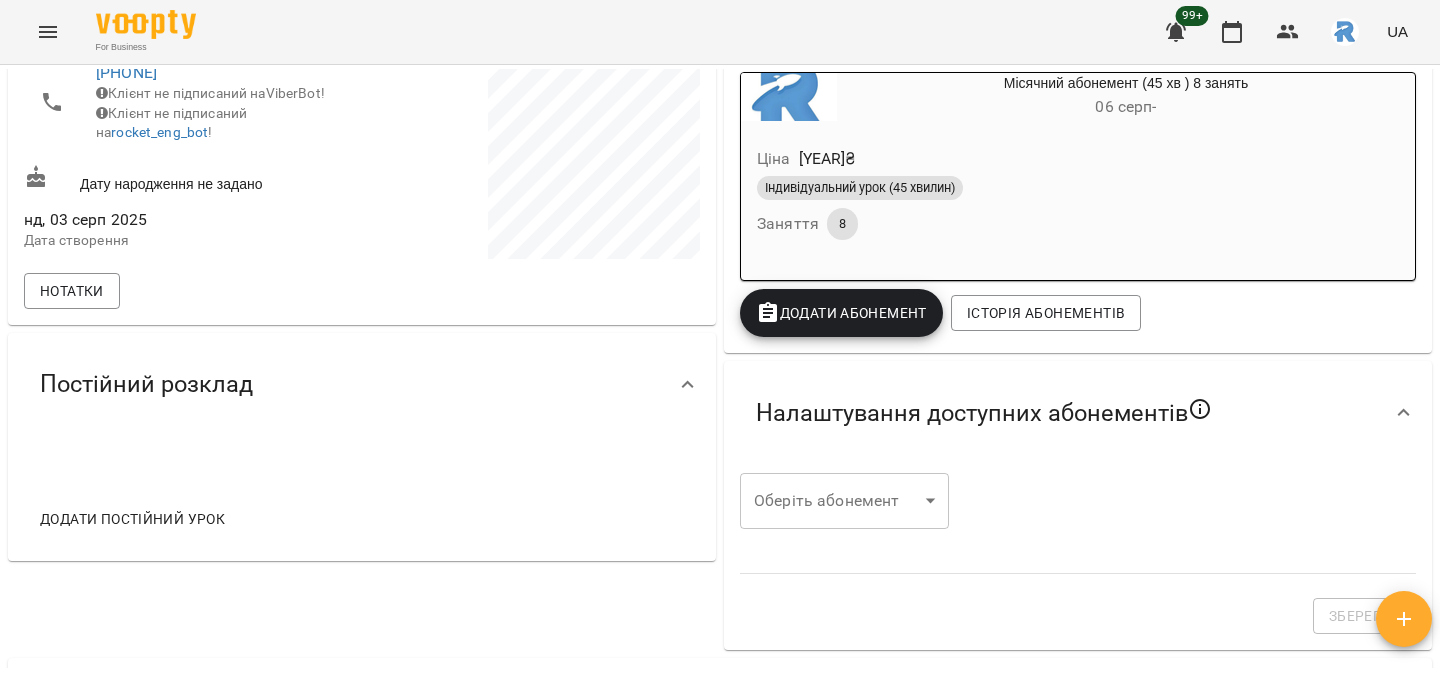 scroll, scrollTop: 341, scrollLeft: 0, axis: vertical 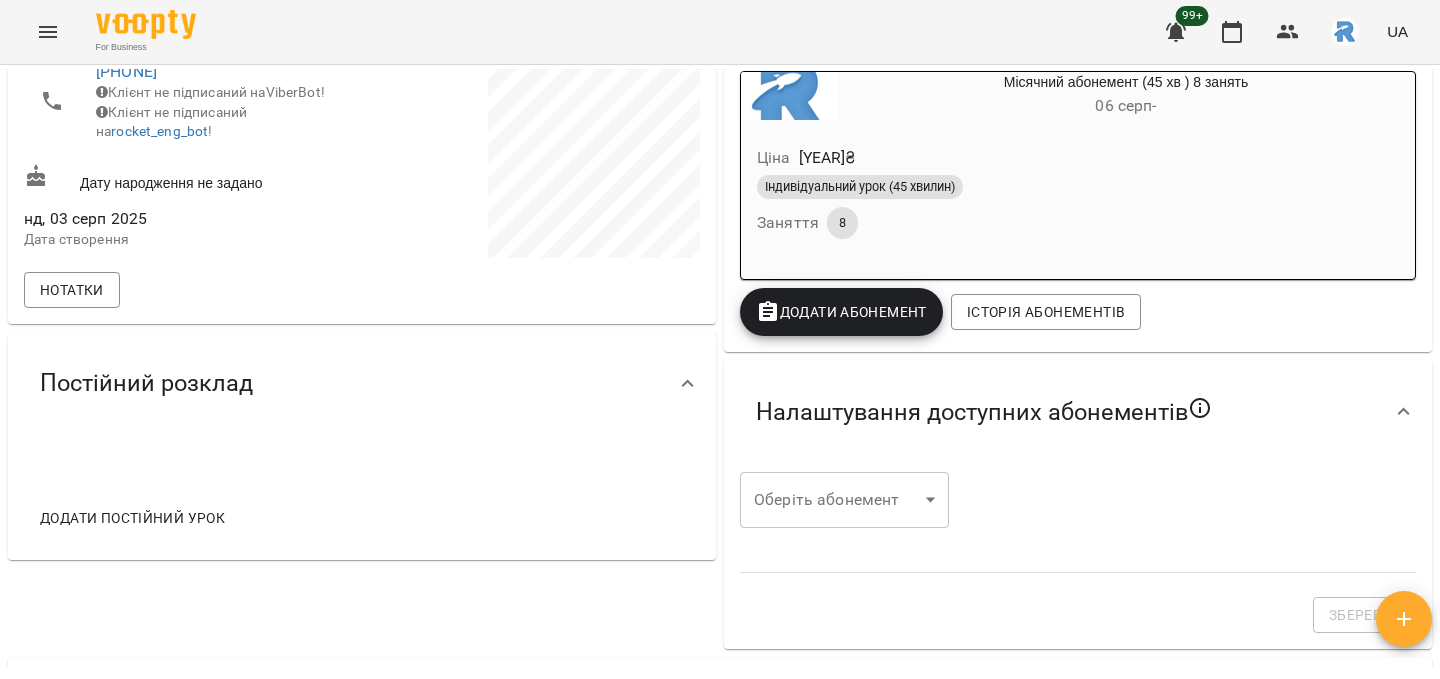 click on "Додати постійний урок" at bounding box center [132, 518] 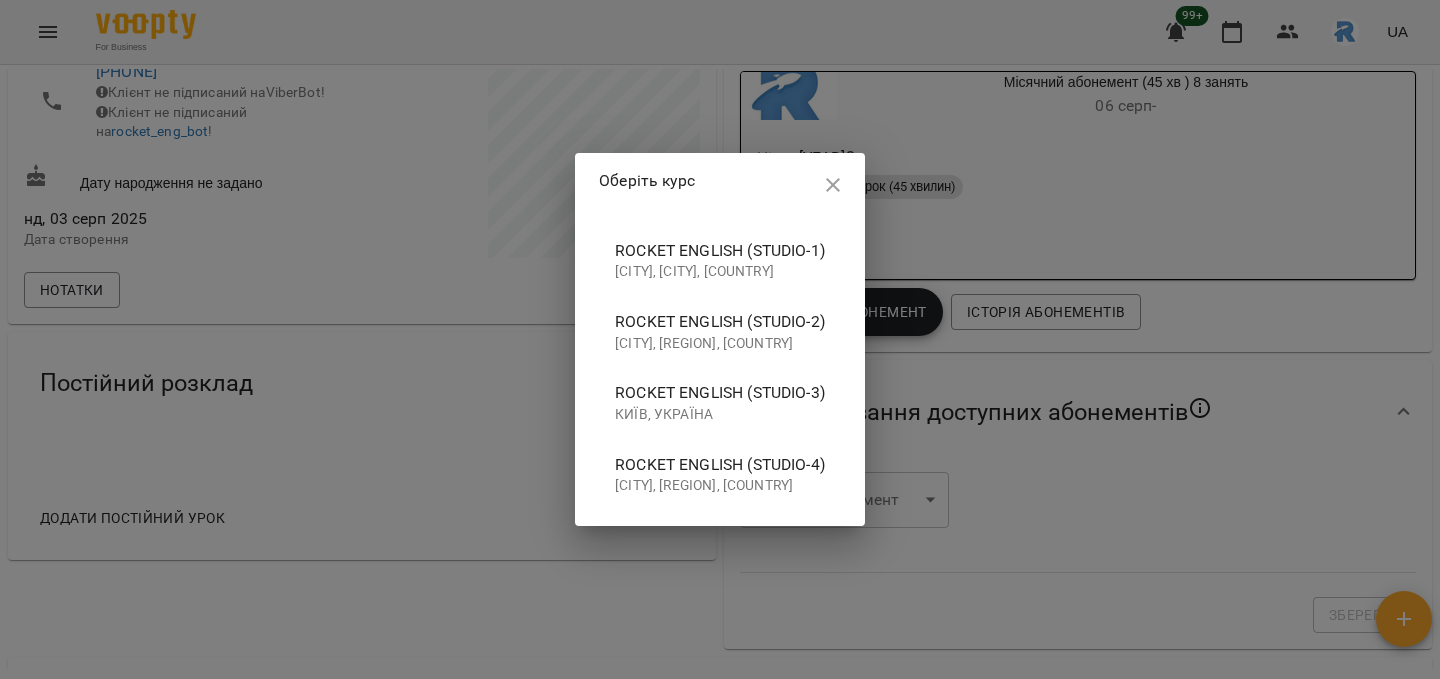 click on "Rocket English (studio-1)" at bounding box center [720, 251] 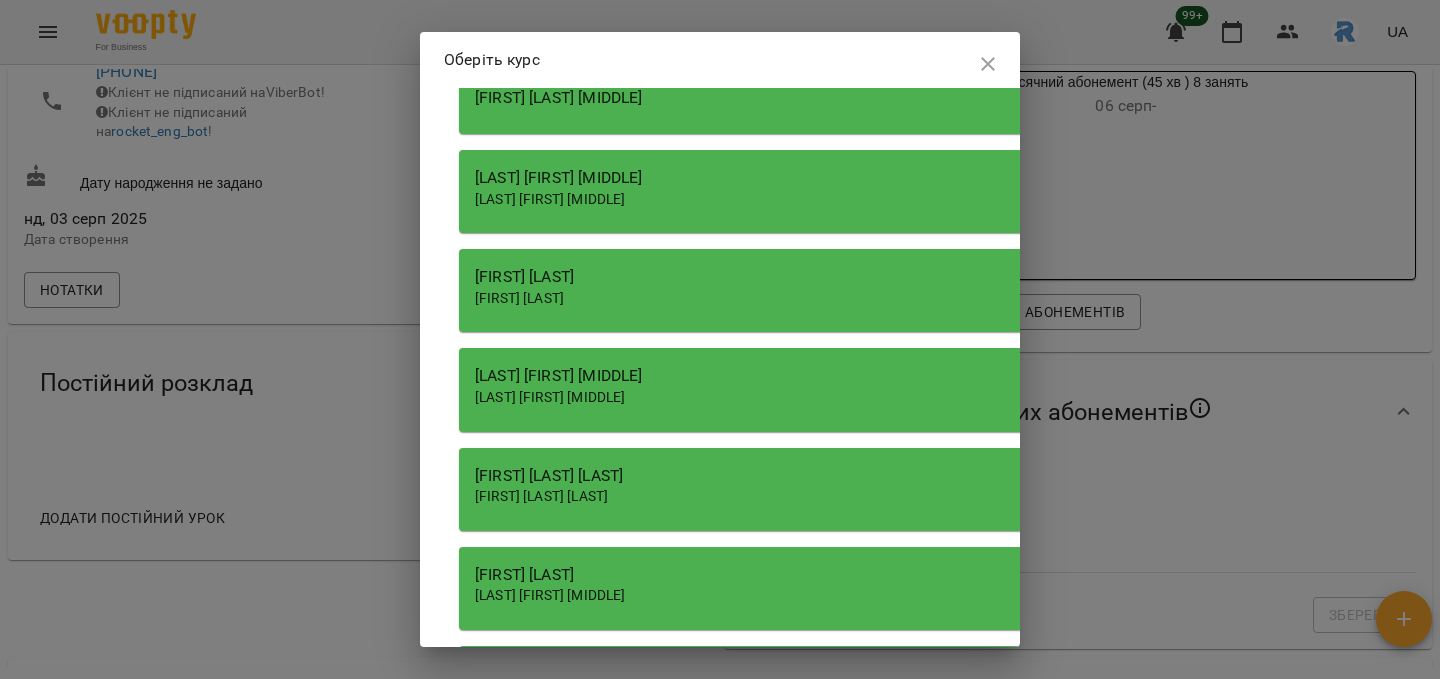 scroll, scrollTop: 4025, scrollLeft: 0, axis: vertical 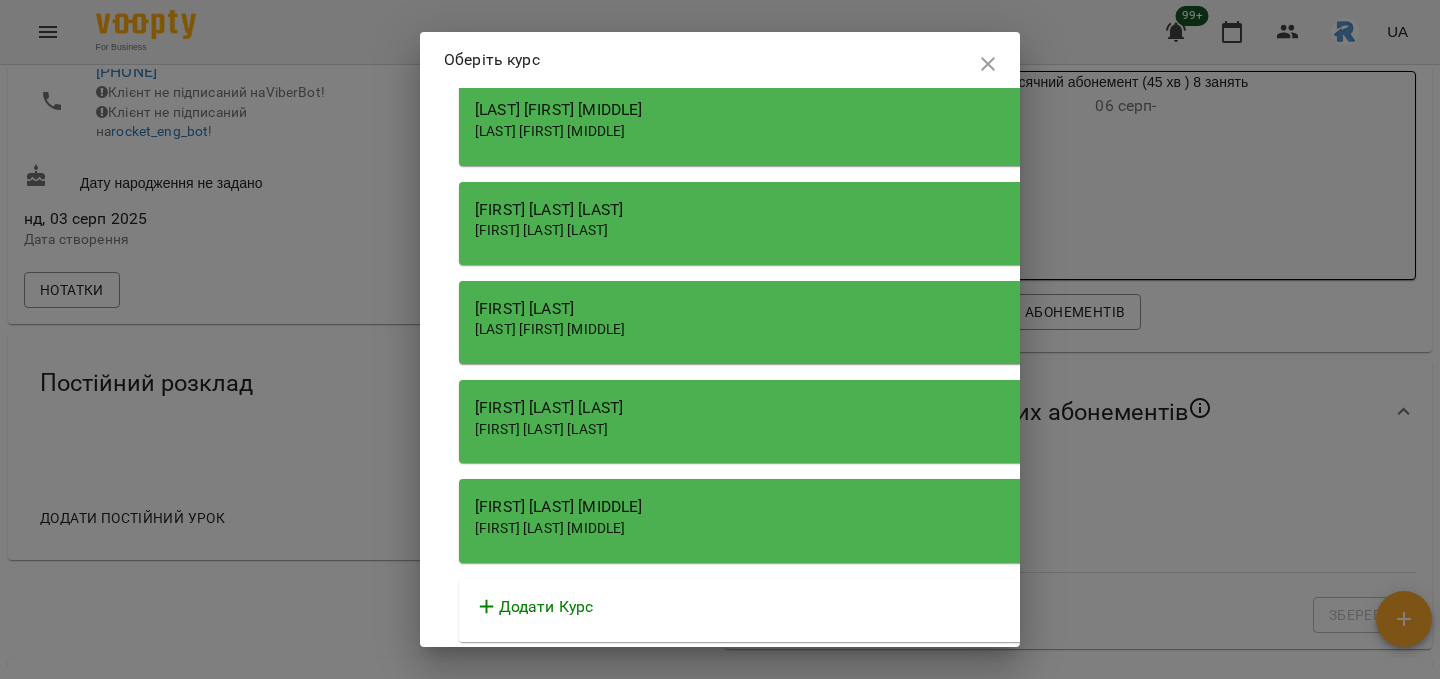 click on "[FIRST] [LAST] [LAST]" at bounding box center (541, 429) 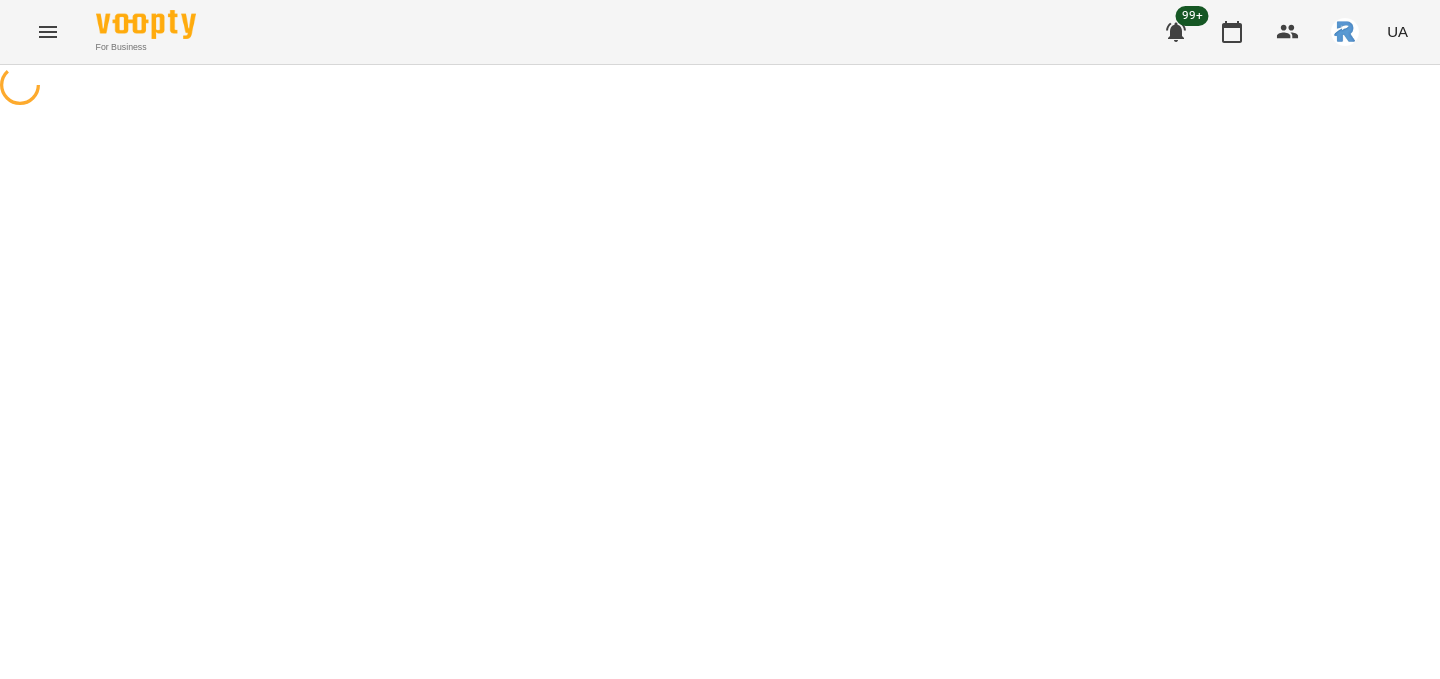 select on "**********" 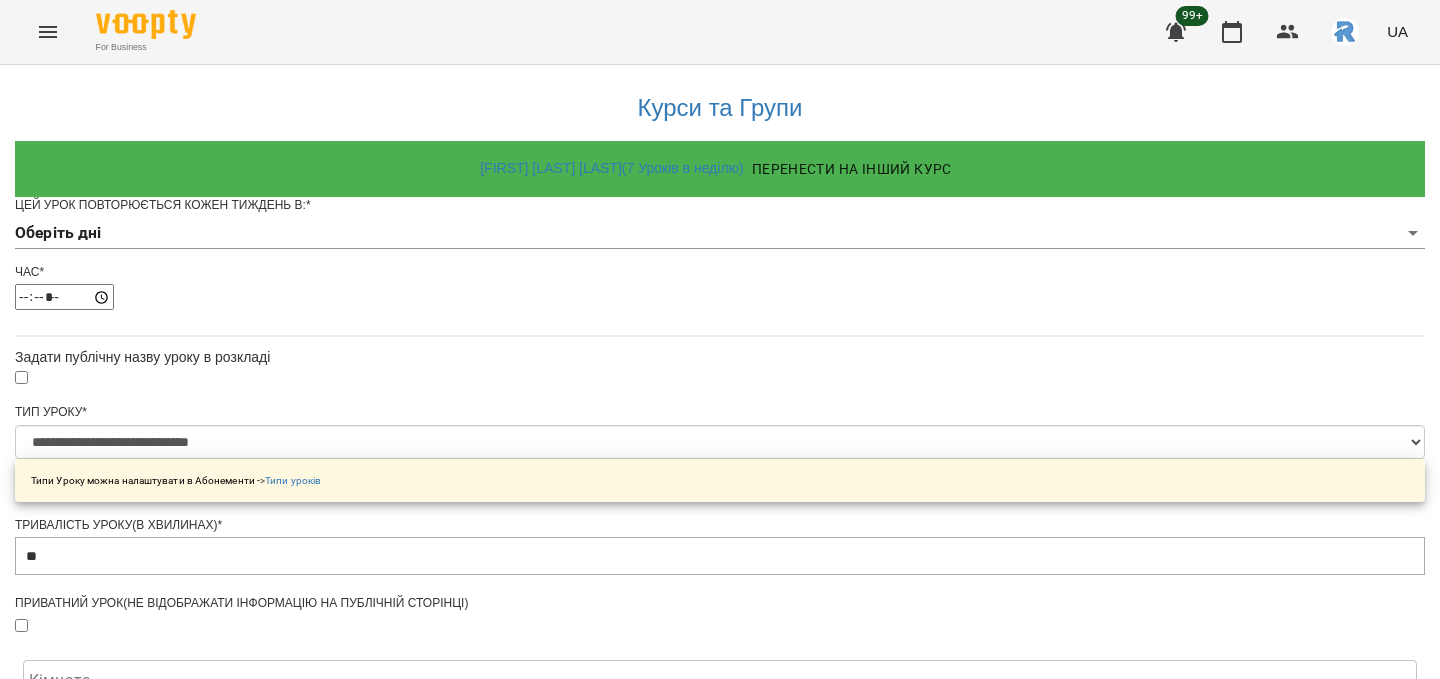 click on "**********" at bounding box center (720, 638) 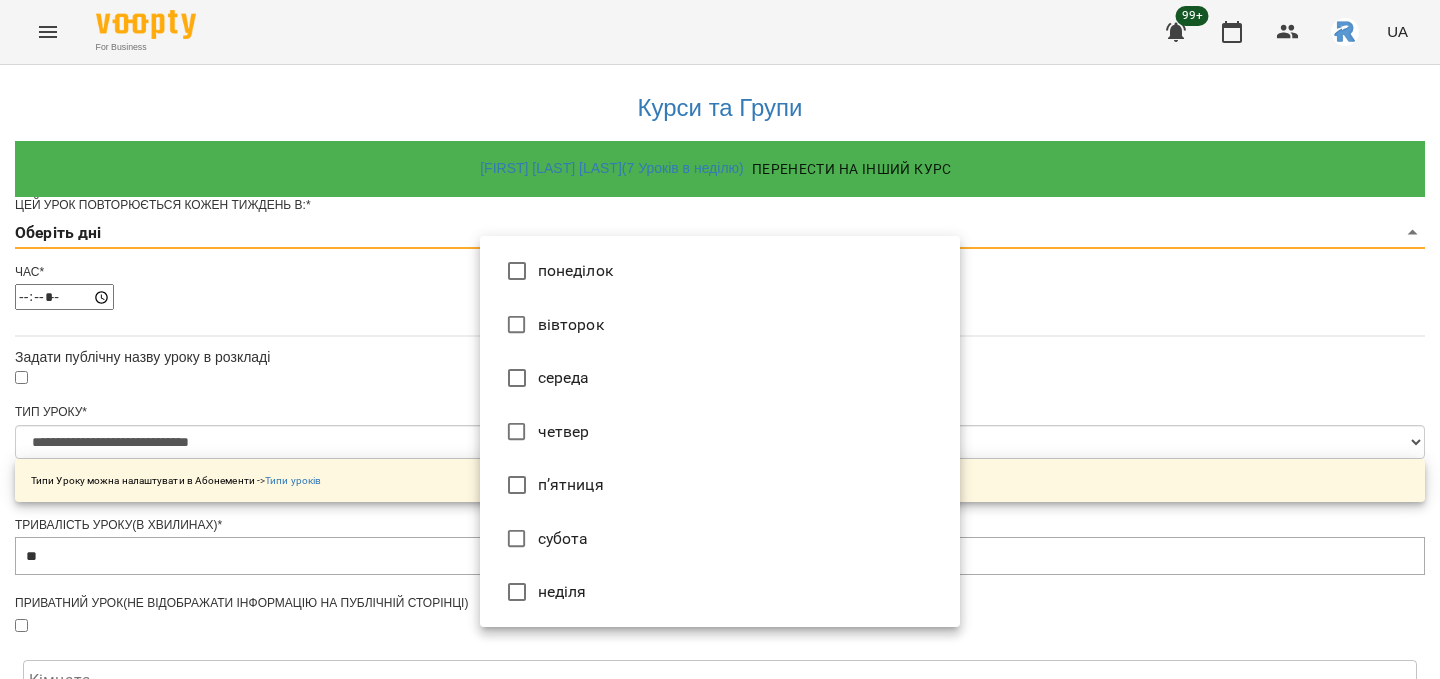 click on "вівторок" at bounding box center [720, 325] 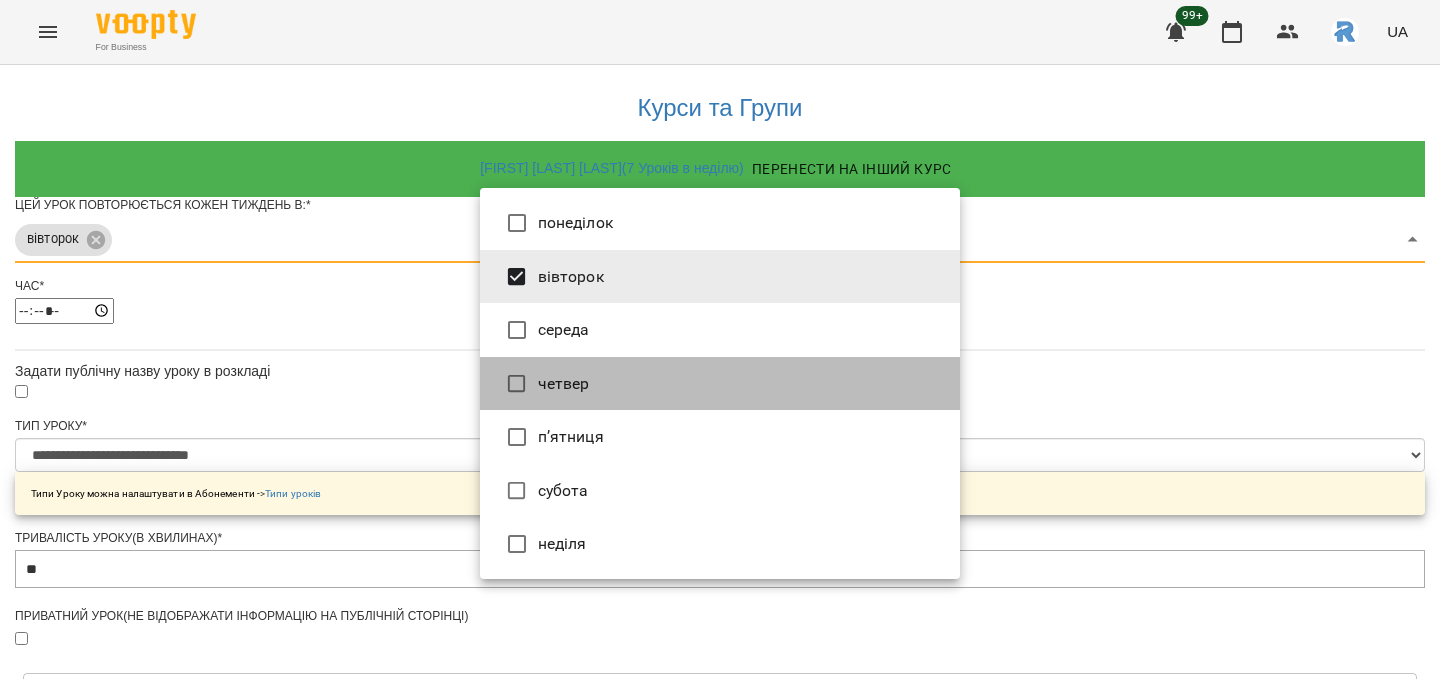 click on "четвер" at bounding box center (720, 384) 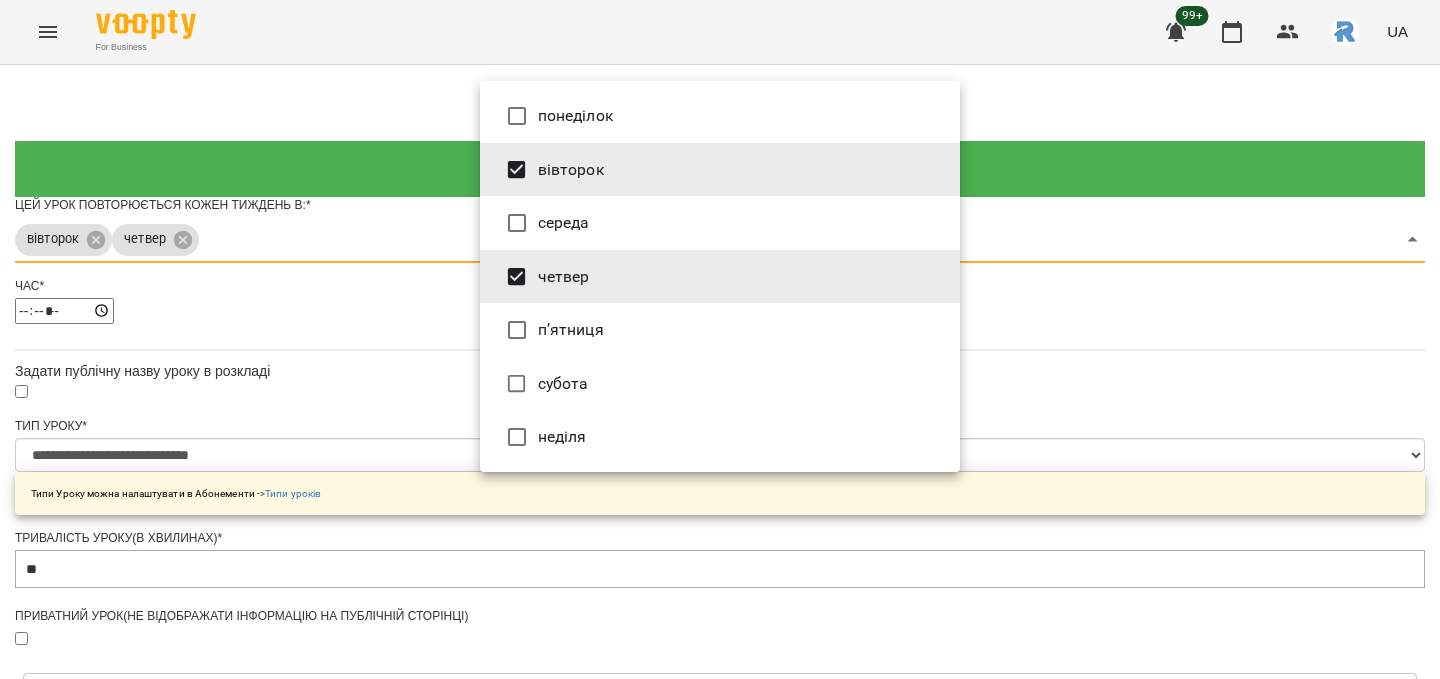 click at bounding box center (720, 339) 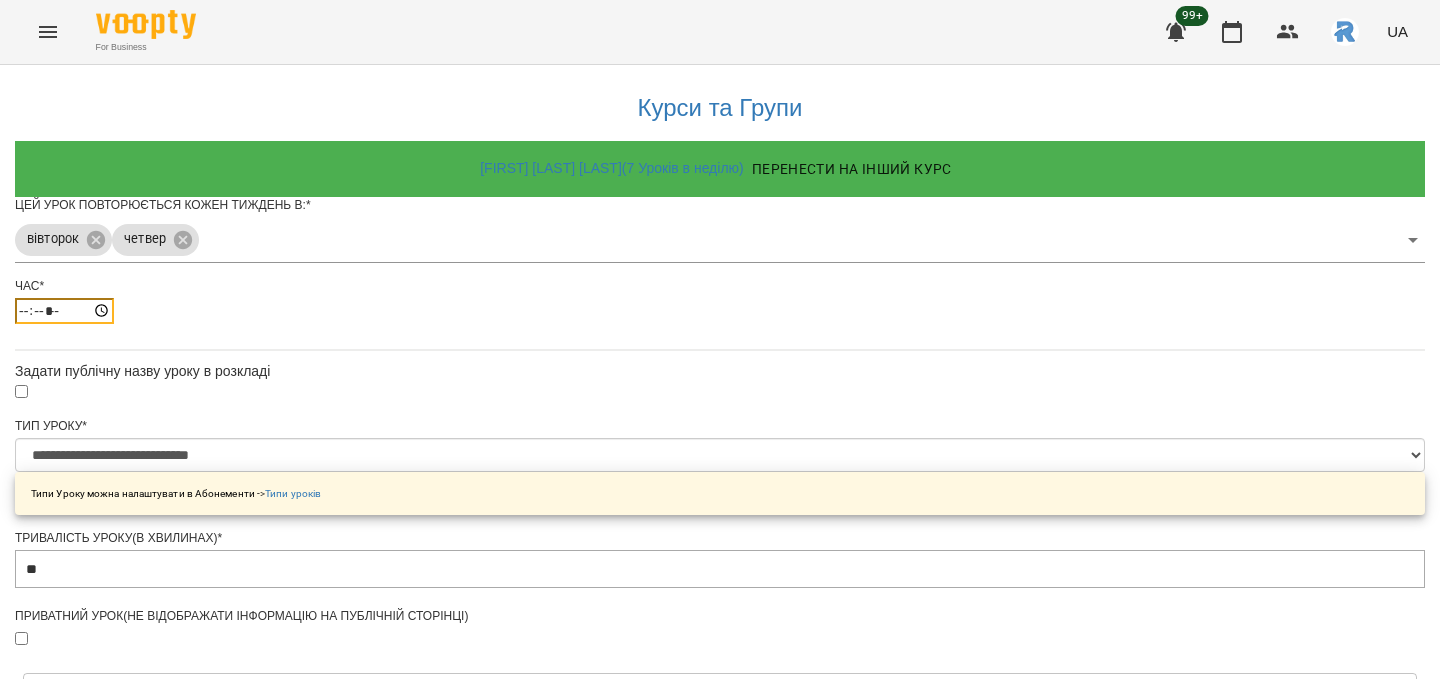 click on "*****" at bounding box center [64, 311] 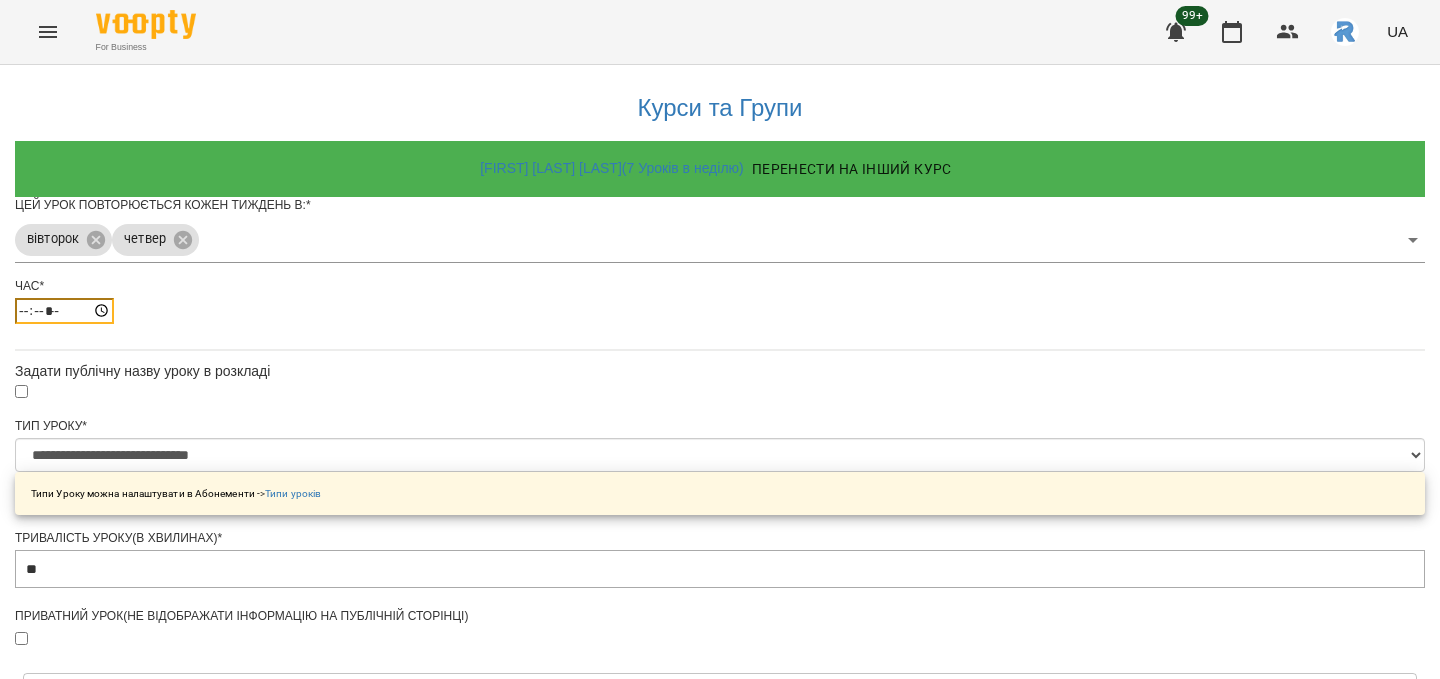 type on "*****" 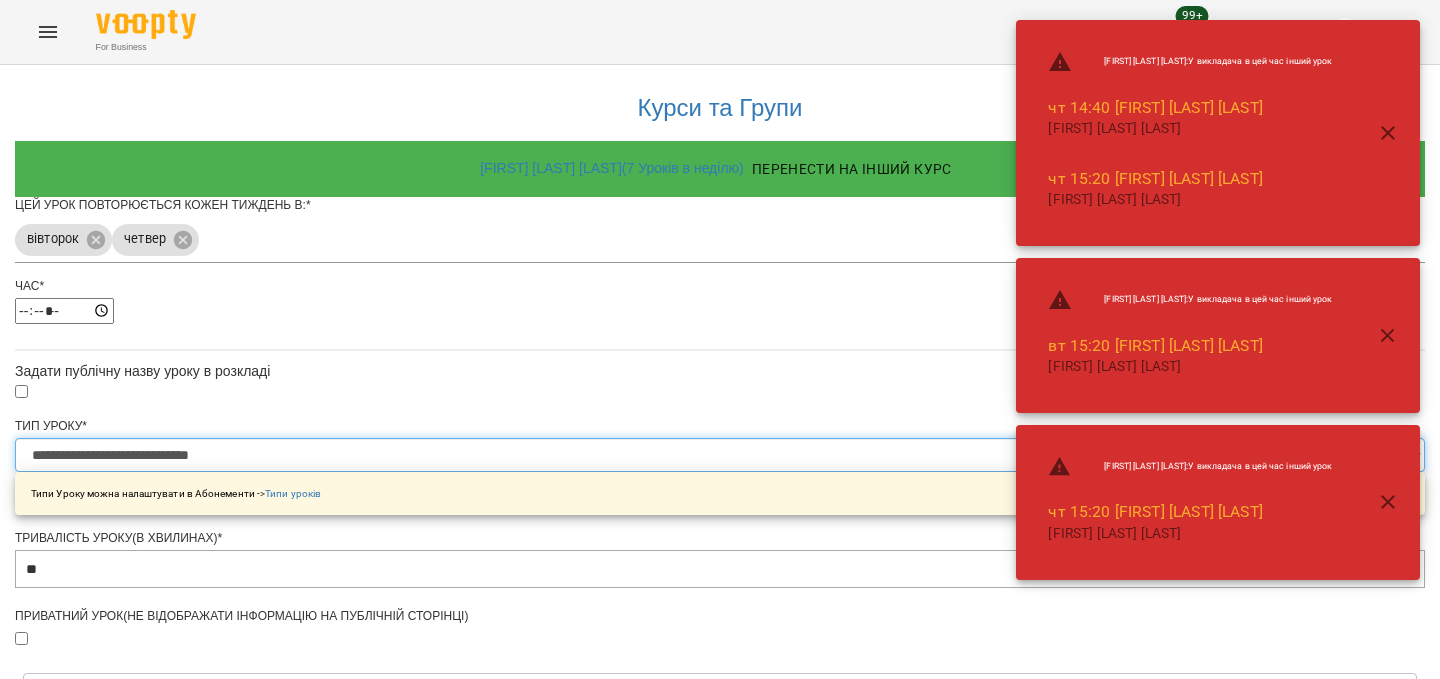click on "**********" at bounding box center [720, 455] 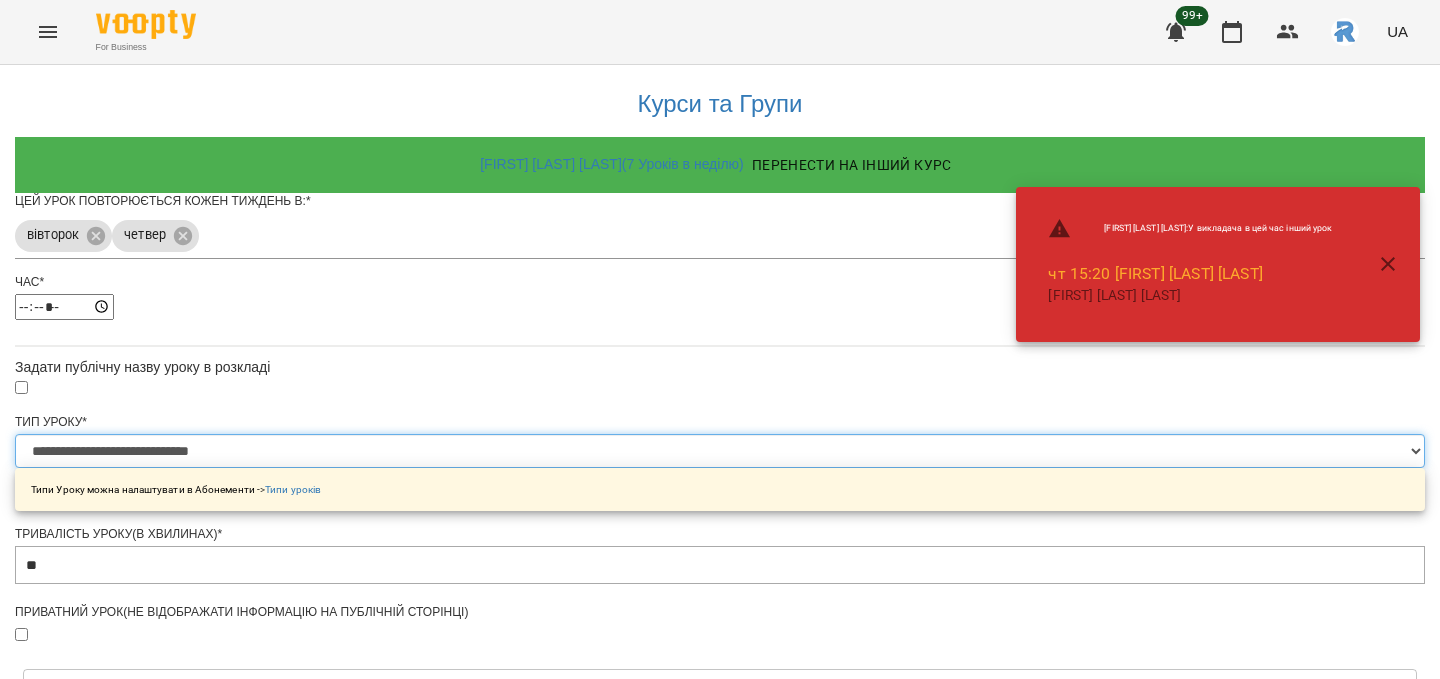 scroll, scrollTop: 756, scrollLeft: 0, axis: vertical 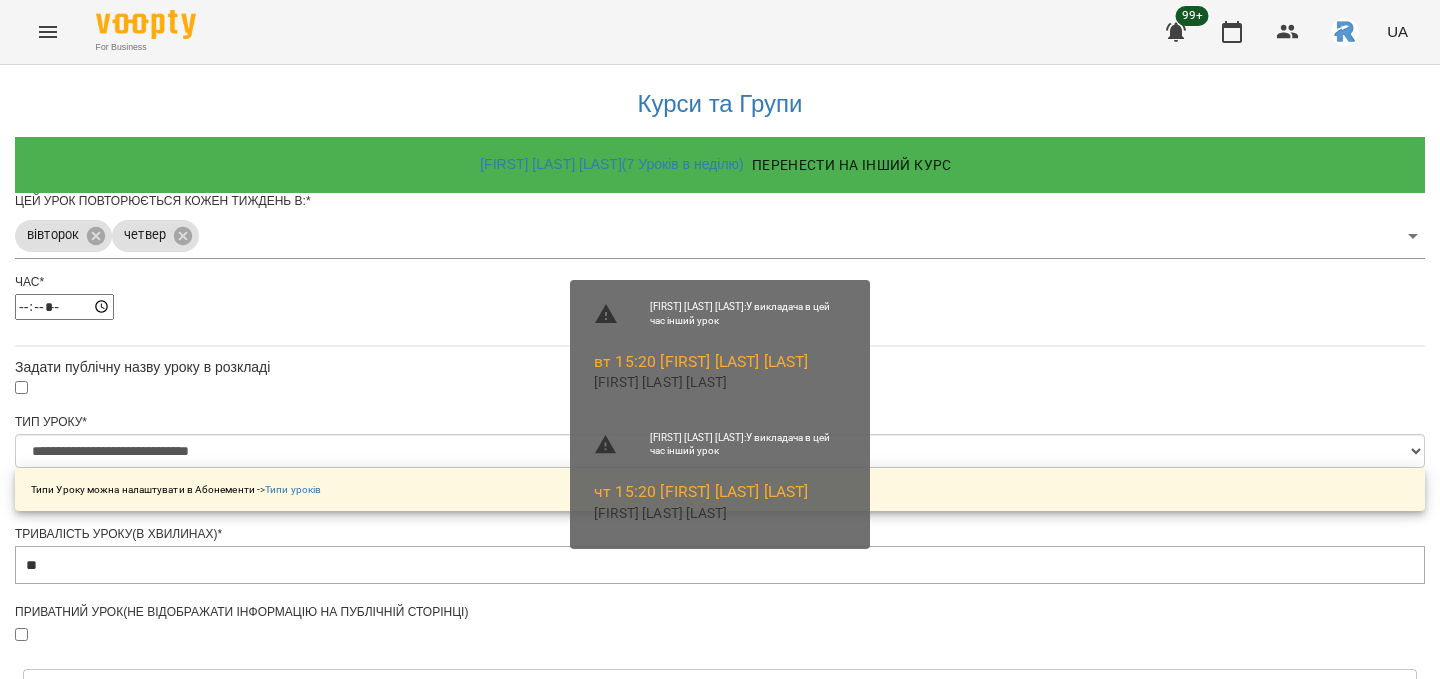 click on "Зберегти" at bounding box center [720, 1314] 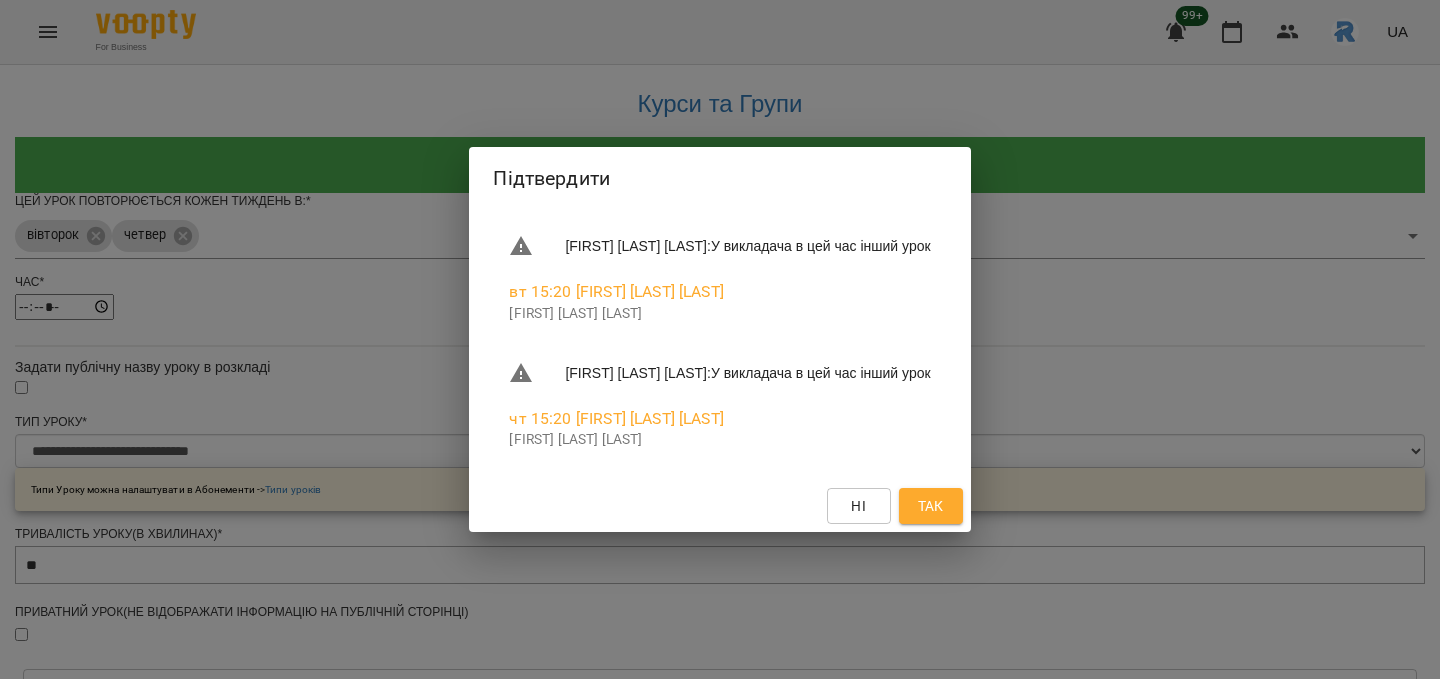 click on "Так" at bounding box center (931, 506) 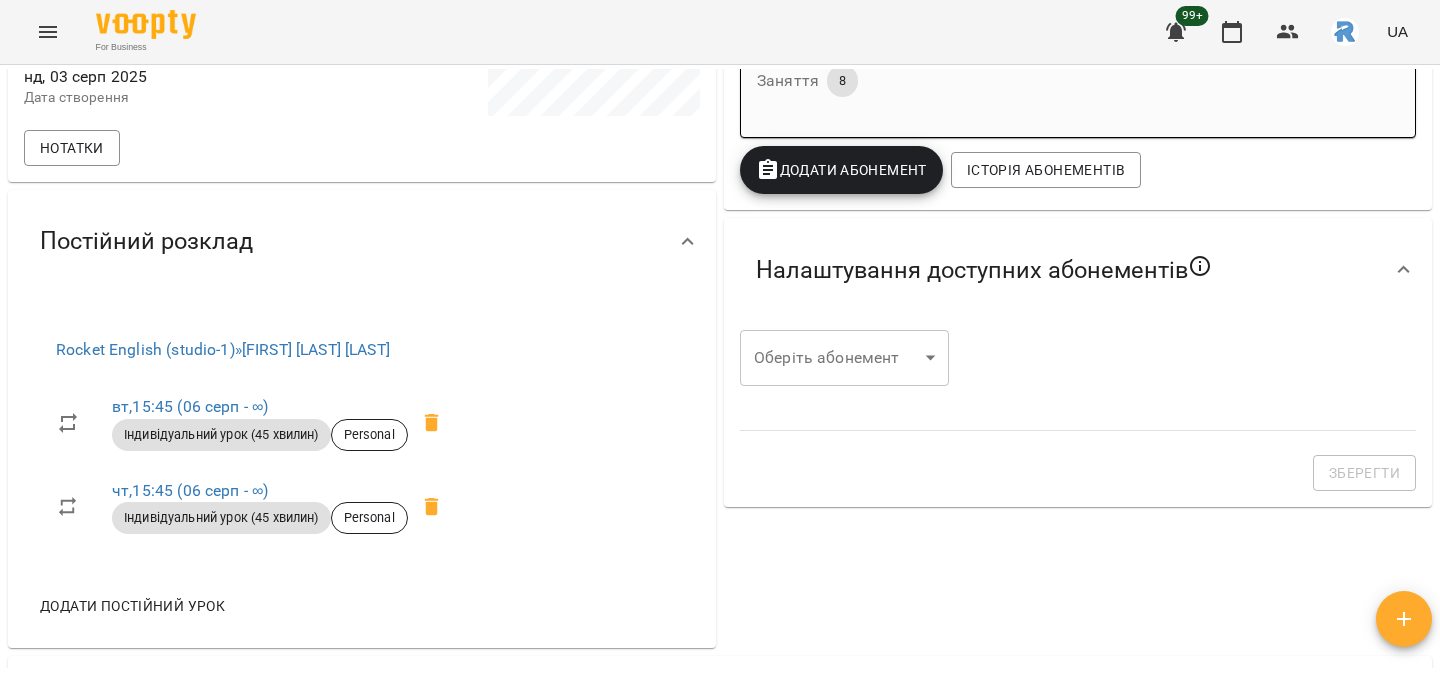 scroll, scrollTop: 0, scrollLeft: 0, axis: both 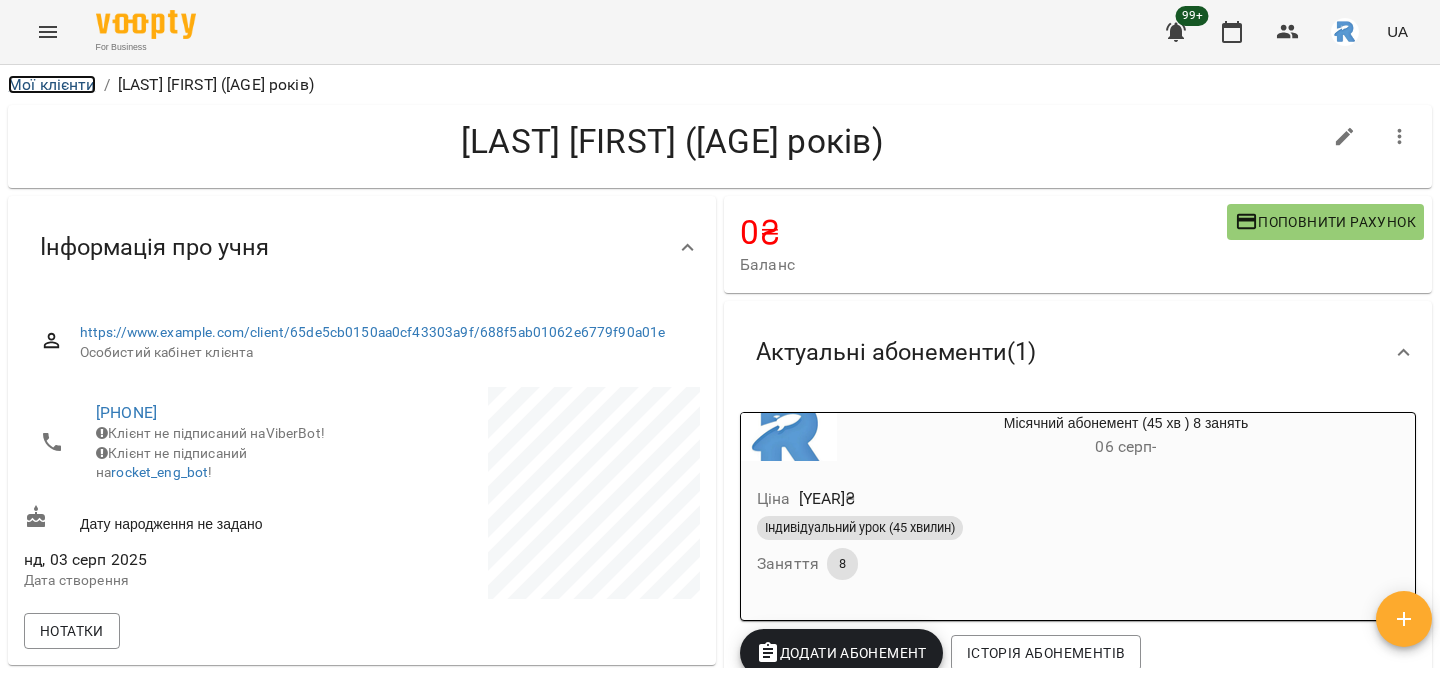 click on "Мої клієнти" at bounding box center [52, 84] 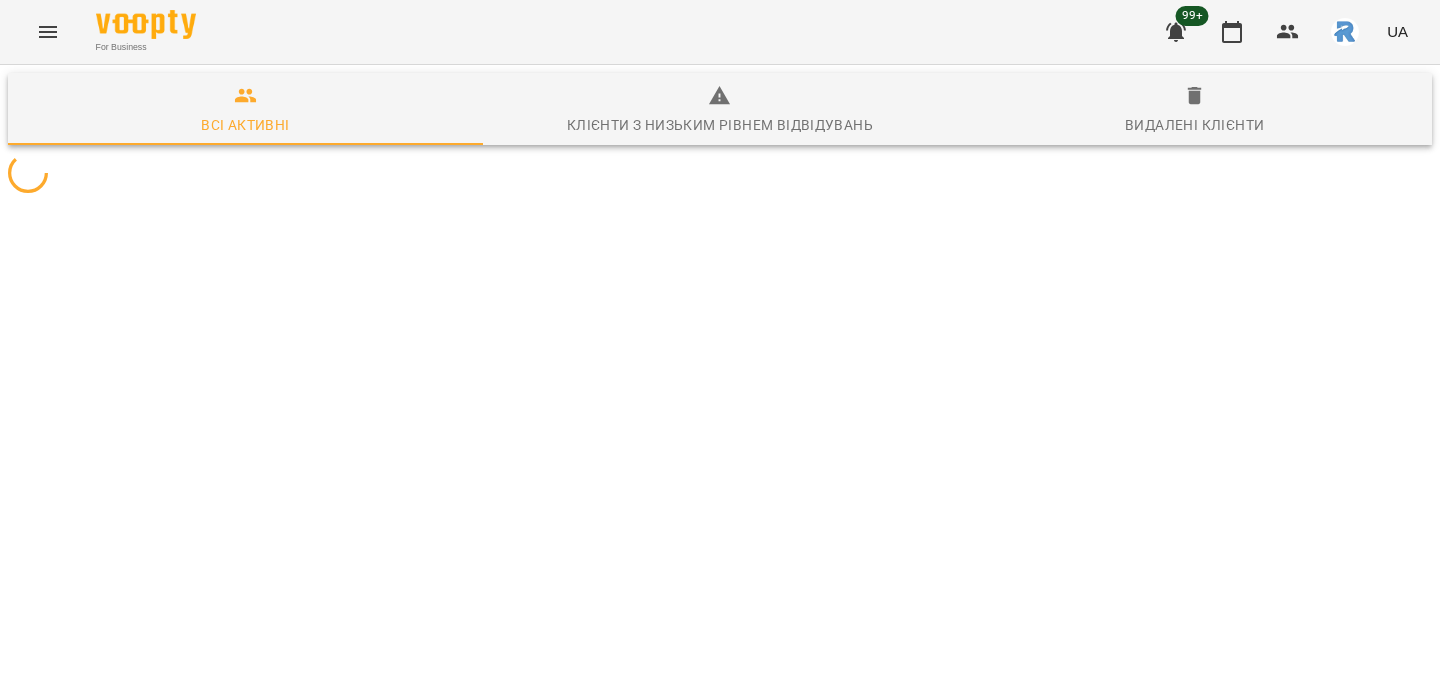 scroll, scrollTop: 0, scrollLeft: 0, axis: both 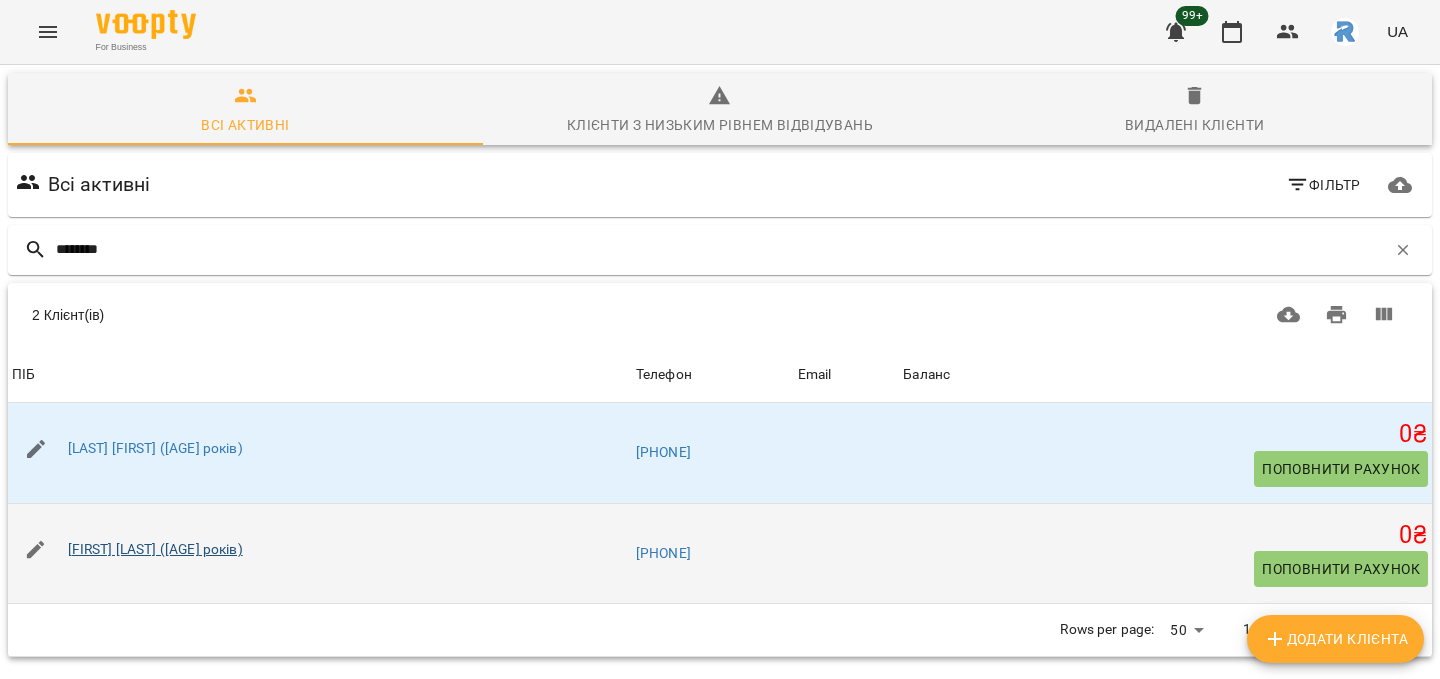 type on "********" 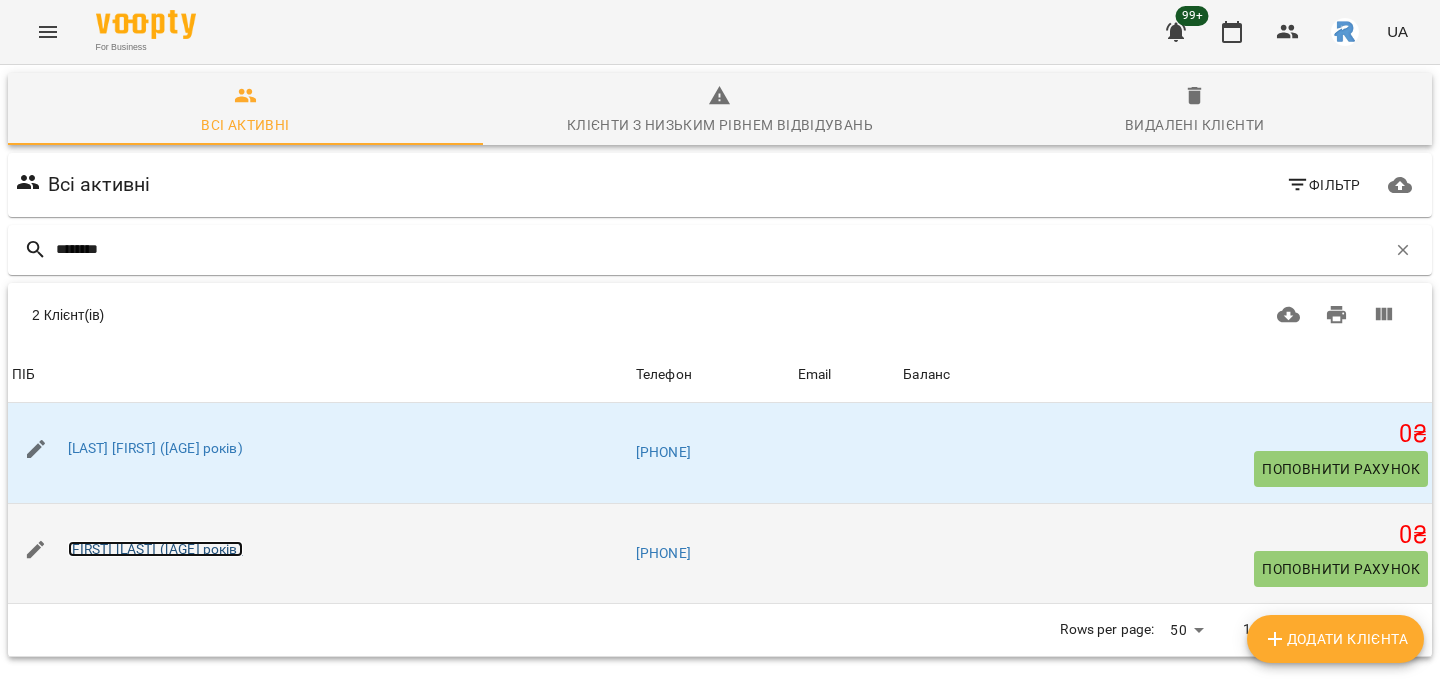 click on "[FIRST] [LAST] ([AGE] років)" at bounding box center [155, 549] 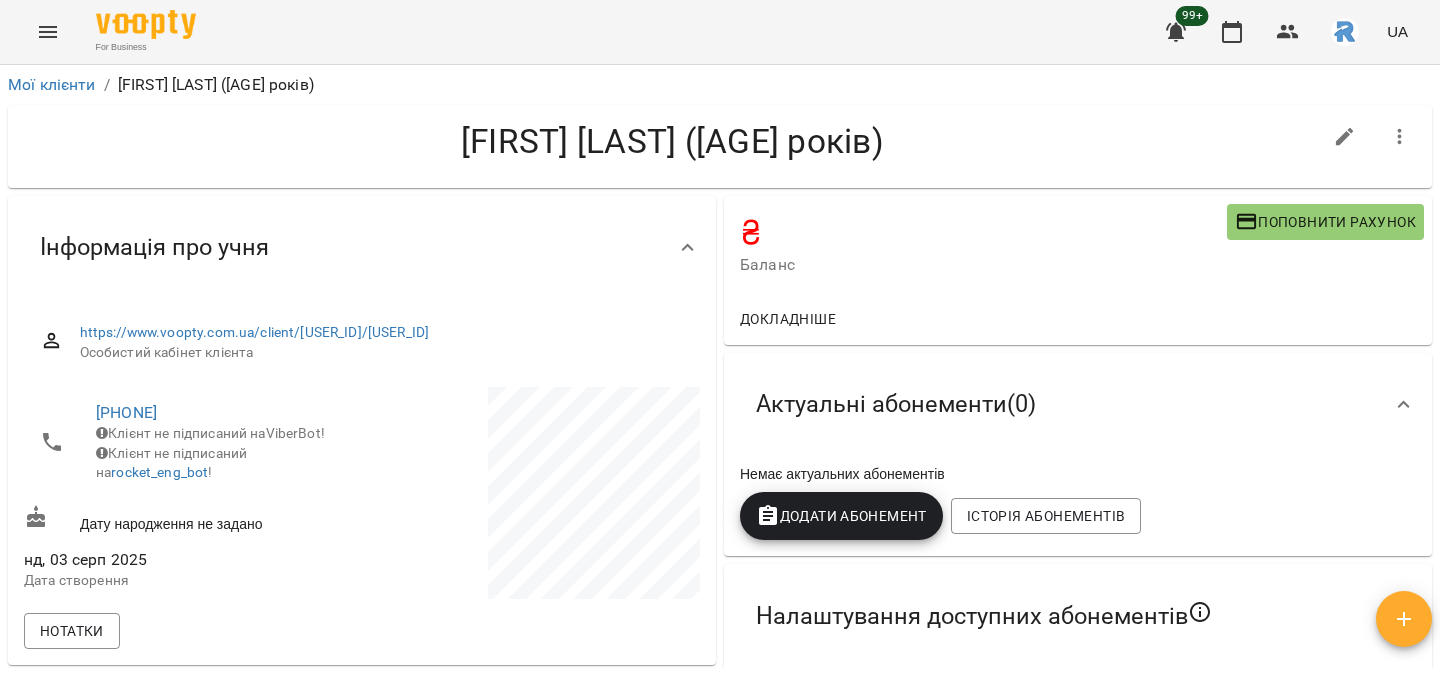click on "Додати Абонемент" at bounding box center [841, 516] 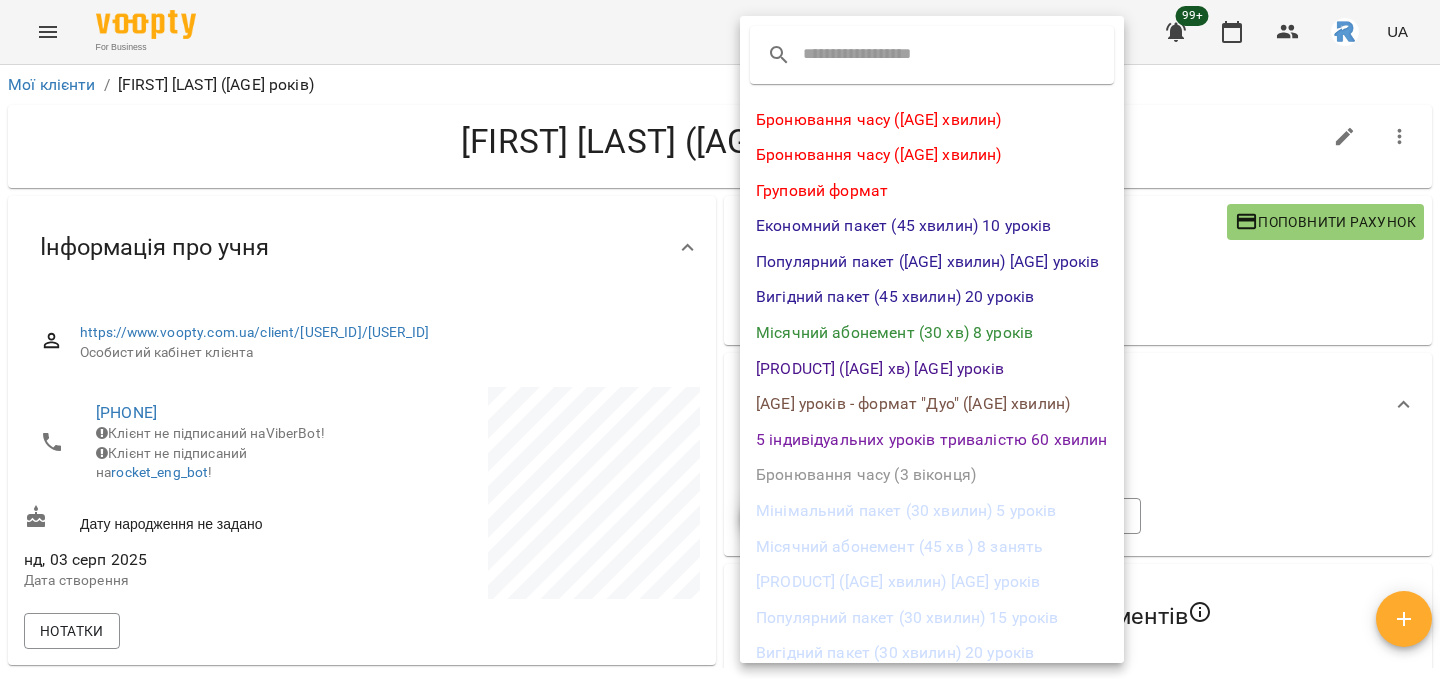 click on "Місячний абонемент (45 хв ) 8 занять" at bounding box center [932, 547] 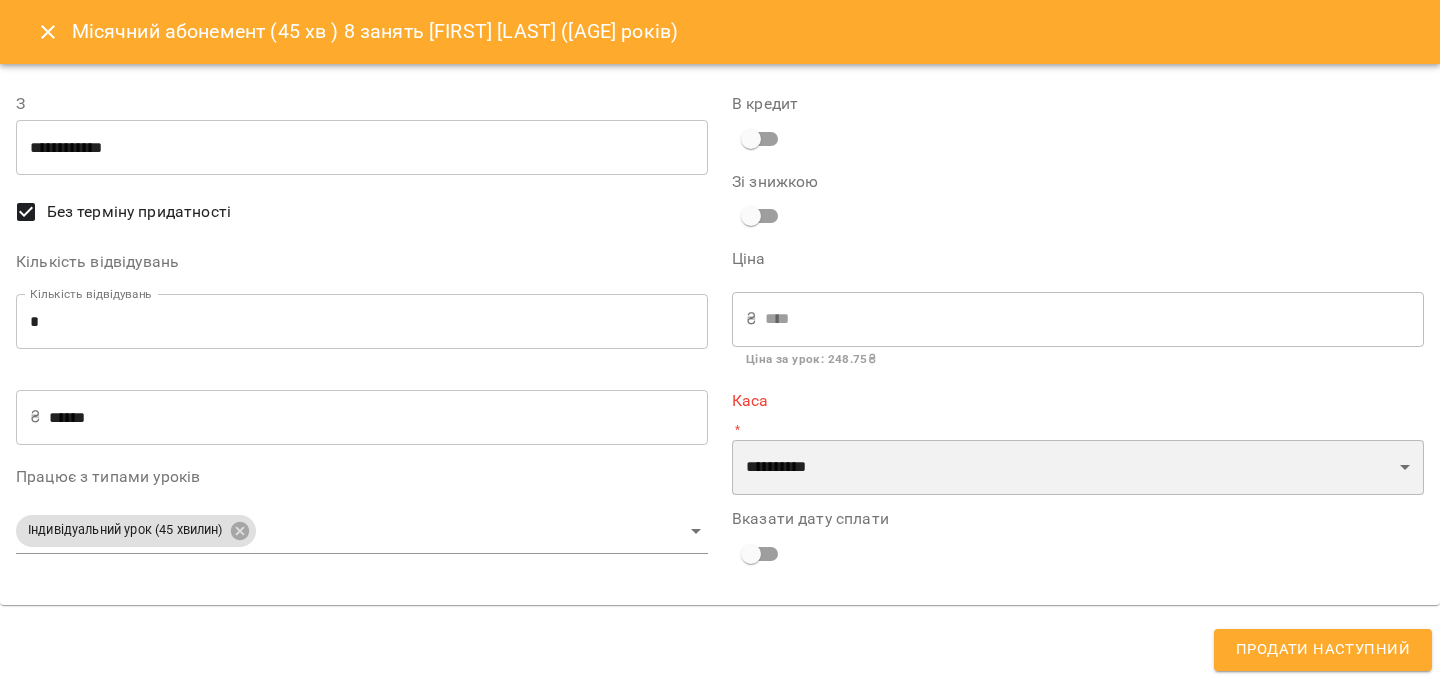 click on "**********" at bounding box center (1078, 468) 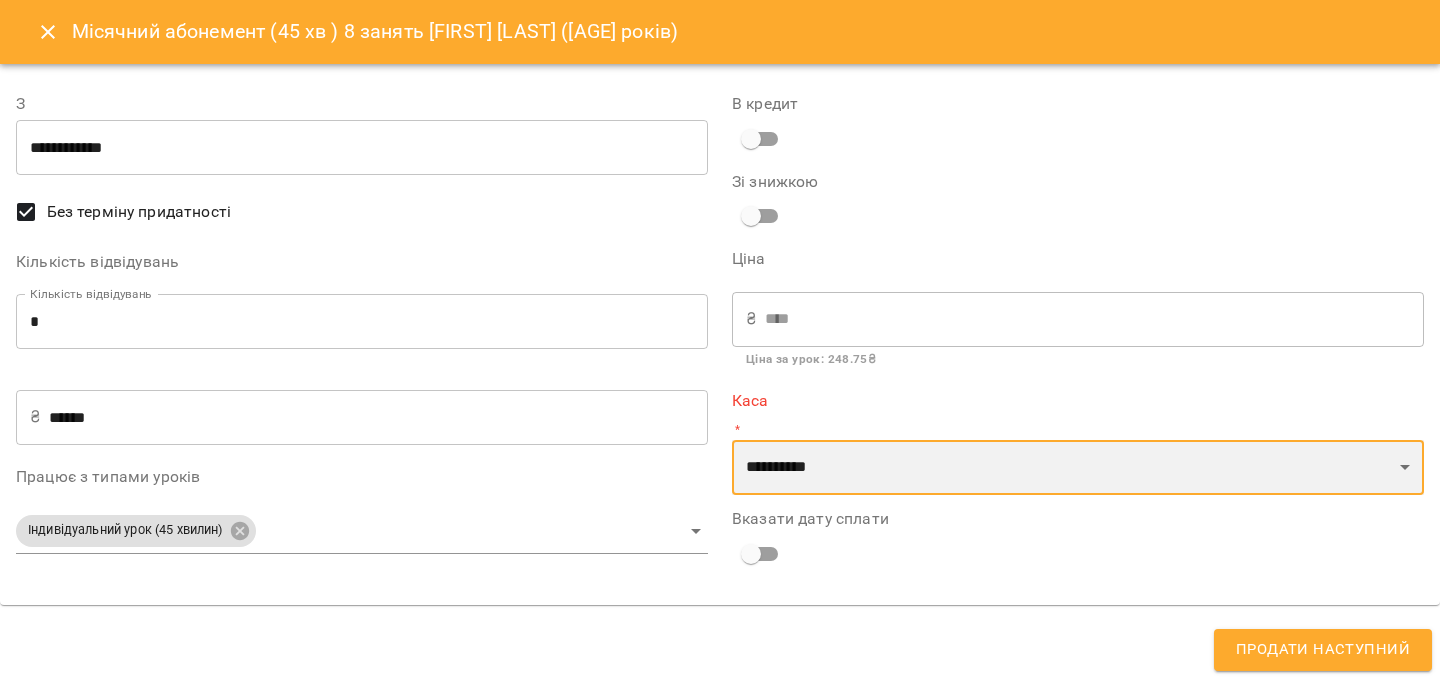 select on "**********" 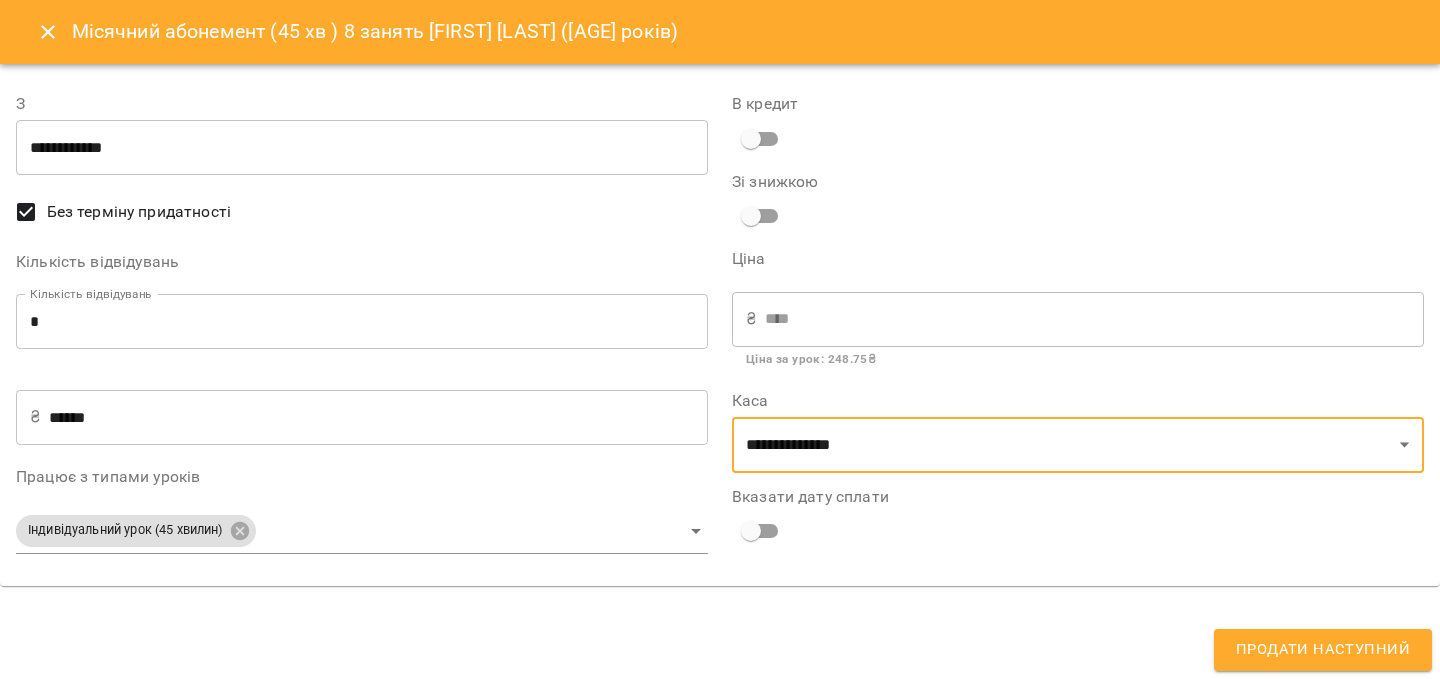 click on "Продати наступний" at bounding box center (1323, 650) 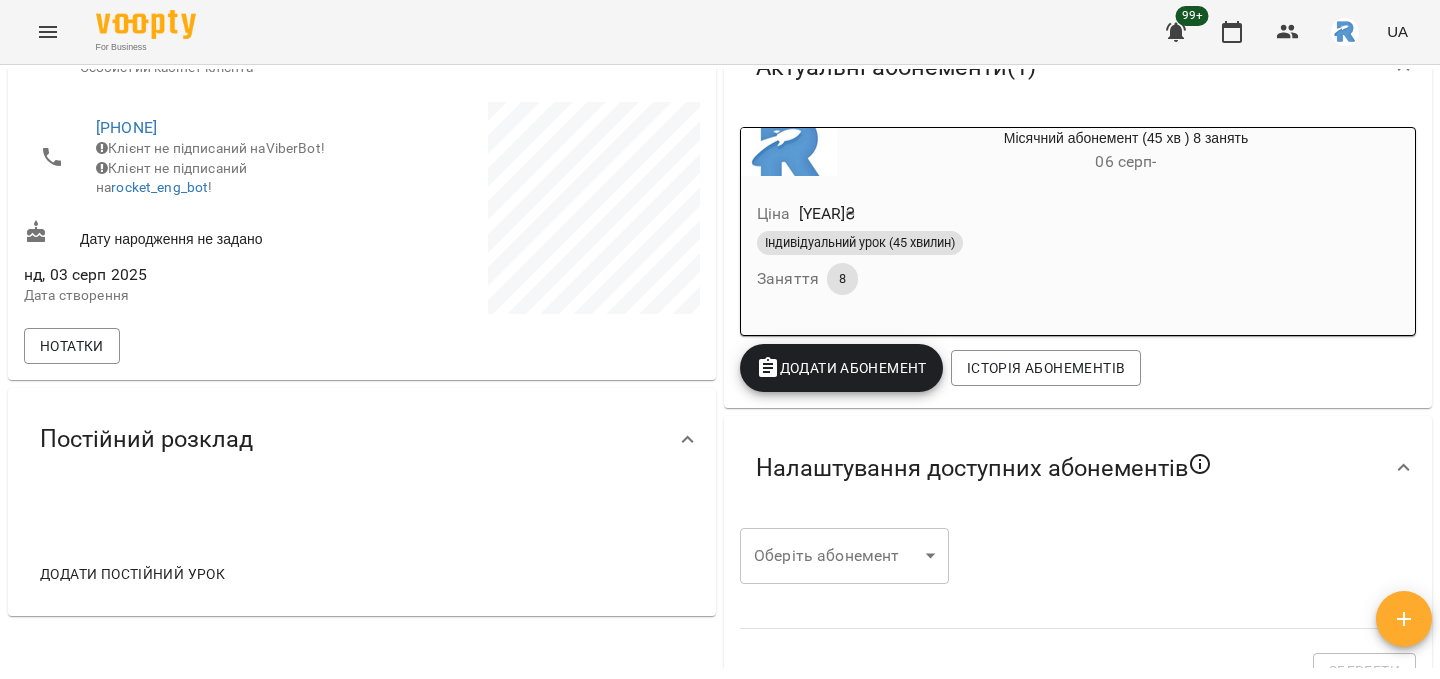 scroll, scrollTop: 297, scrollLeft: 0, axis: vertical 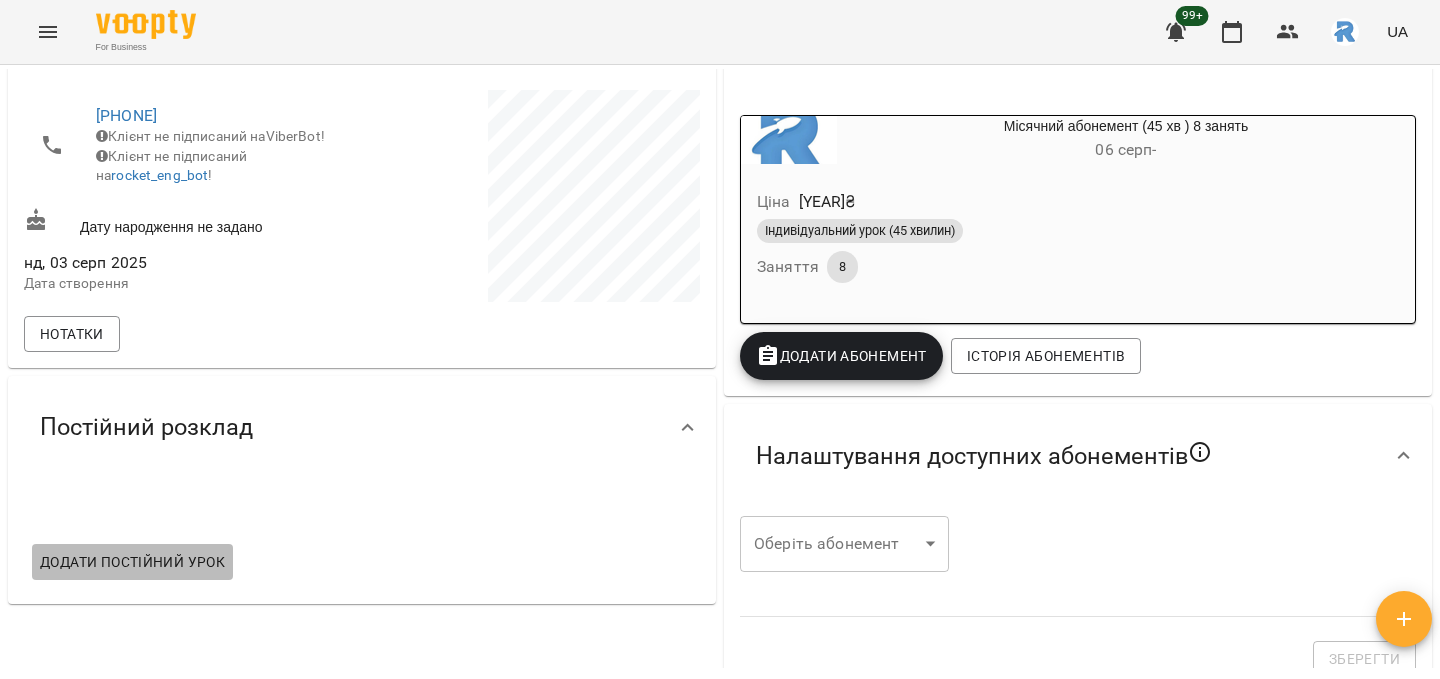 click on "Додати постійний урок" at bounding box center (132, 562) 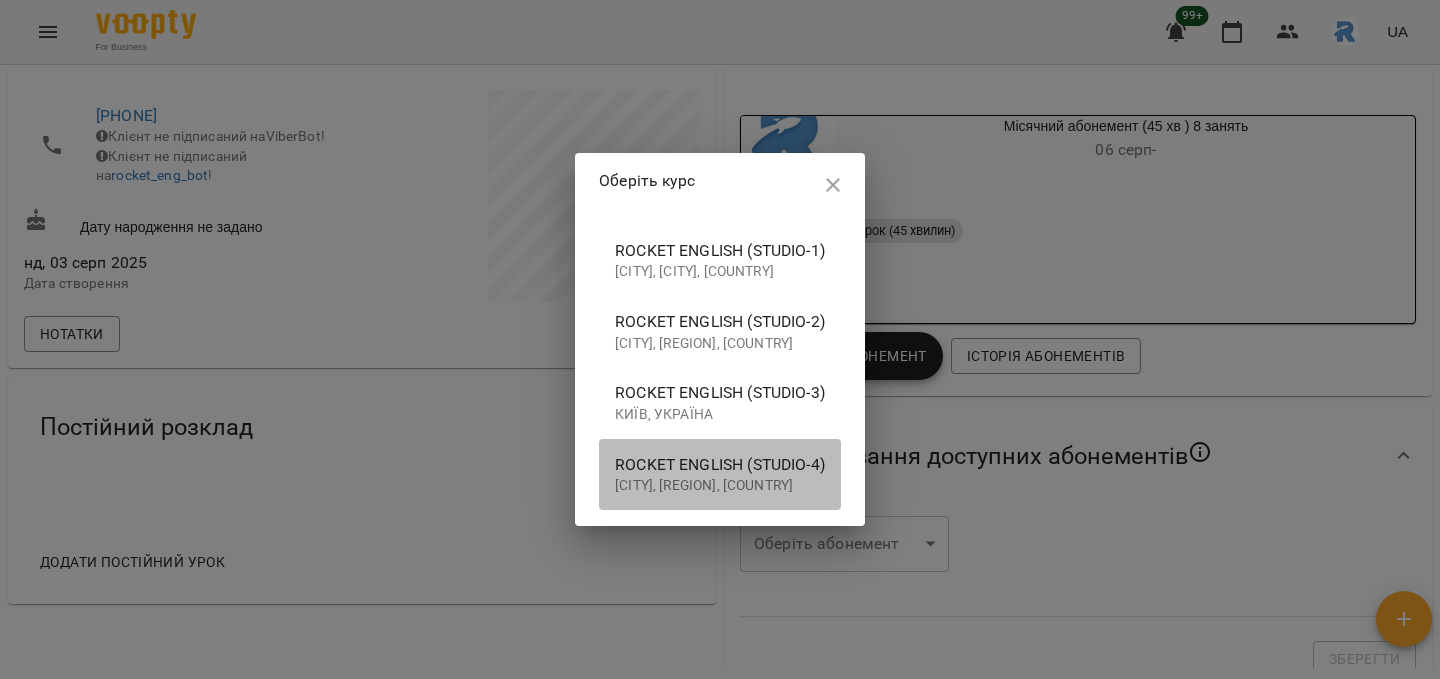 click on "Rocket English (studio-4)" at bounding box center (720, 465) 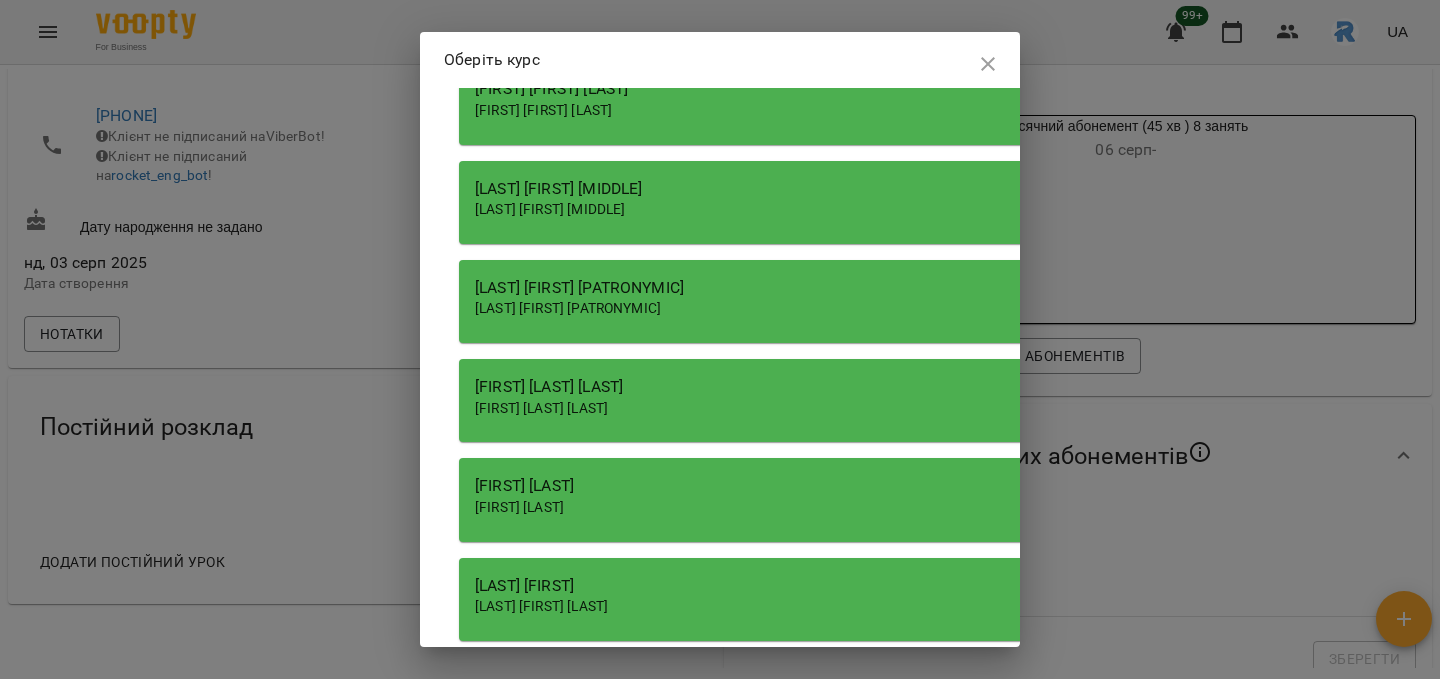 scroll, scrollTop: 278, scrollLeft: 0, axis: vertical 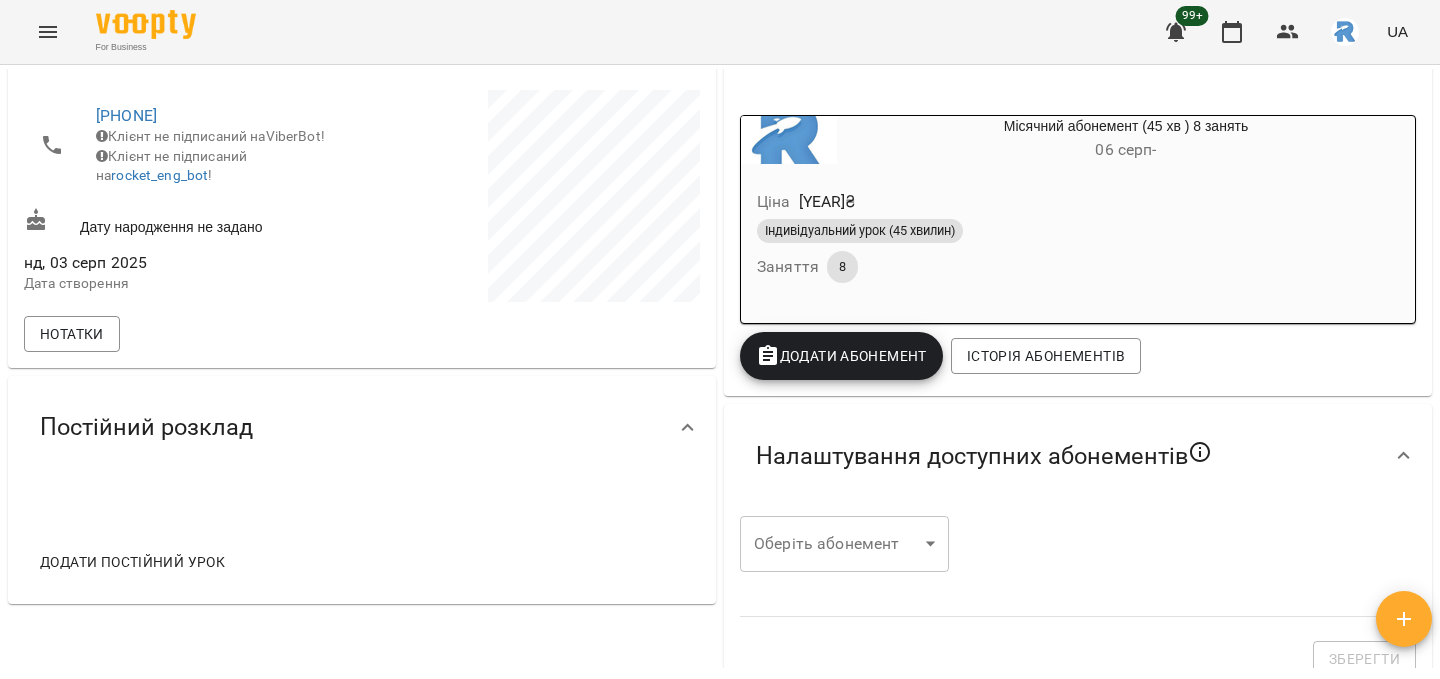 click on "Додати постійний урок" at bounding box center [132, 562] 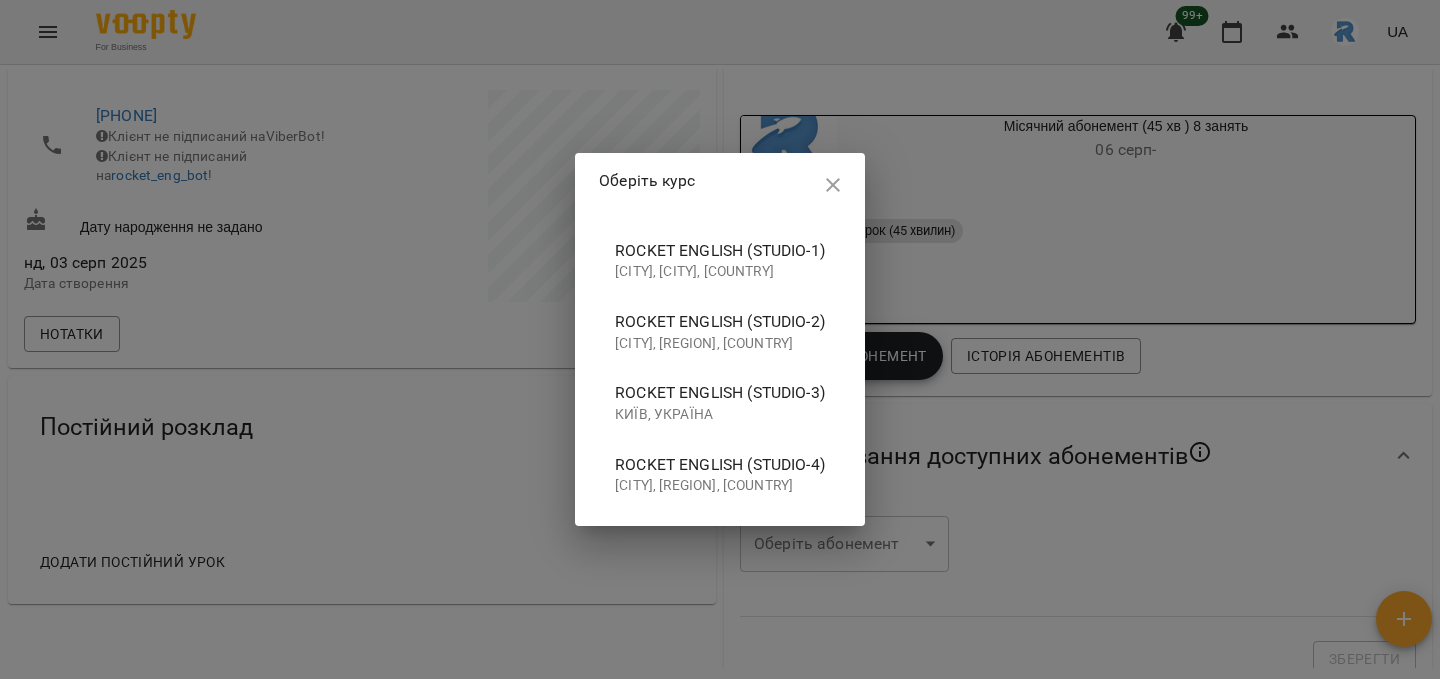 click on "[CITY], [CITY], [COUNTRY]" at bounding box center [720, 272] 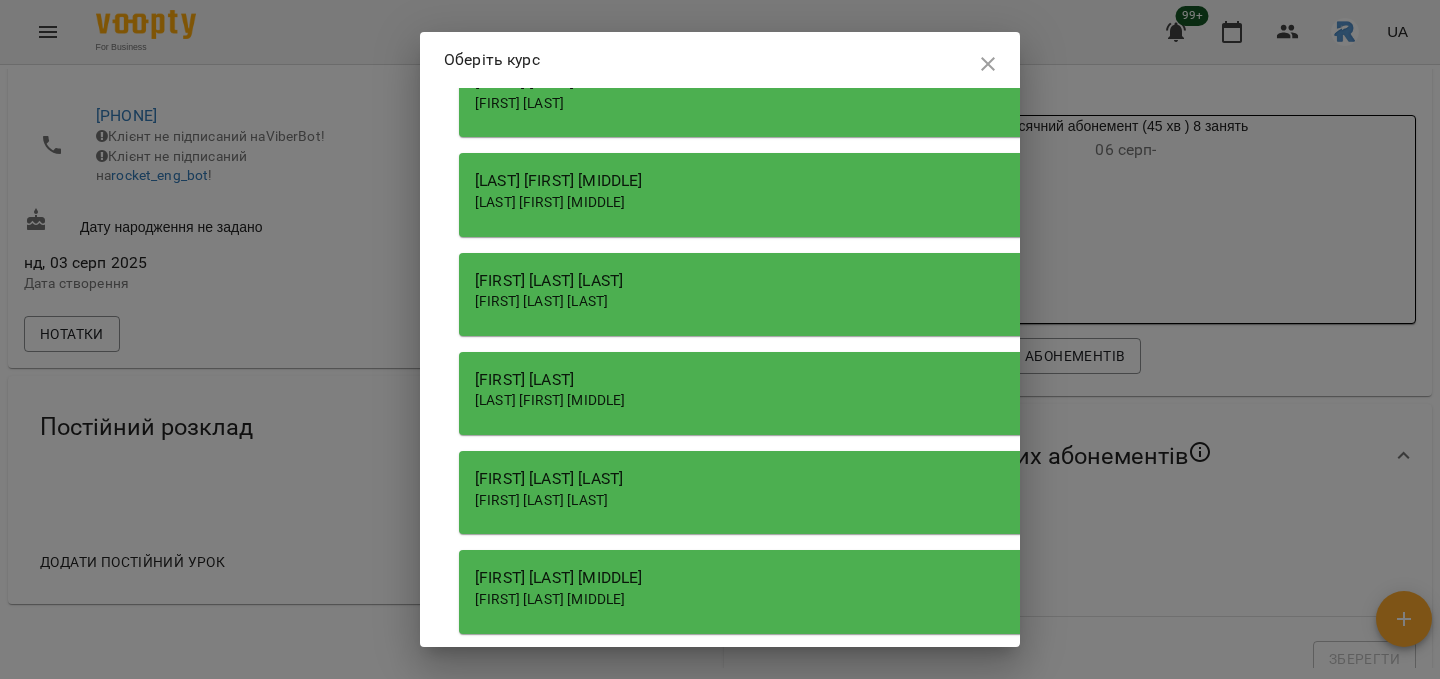 scroll, scrollTop: 4025, scrollLeft: 0, axis: vertical 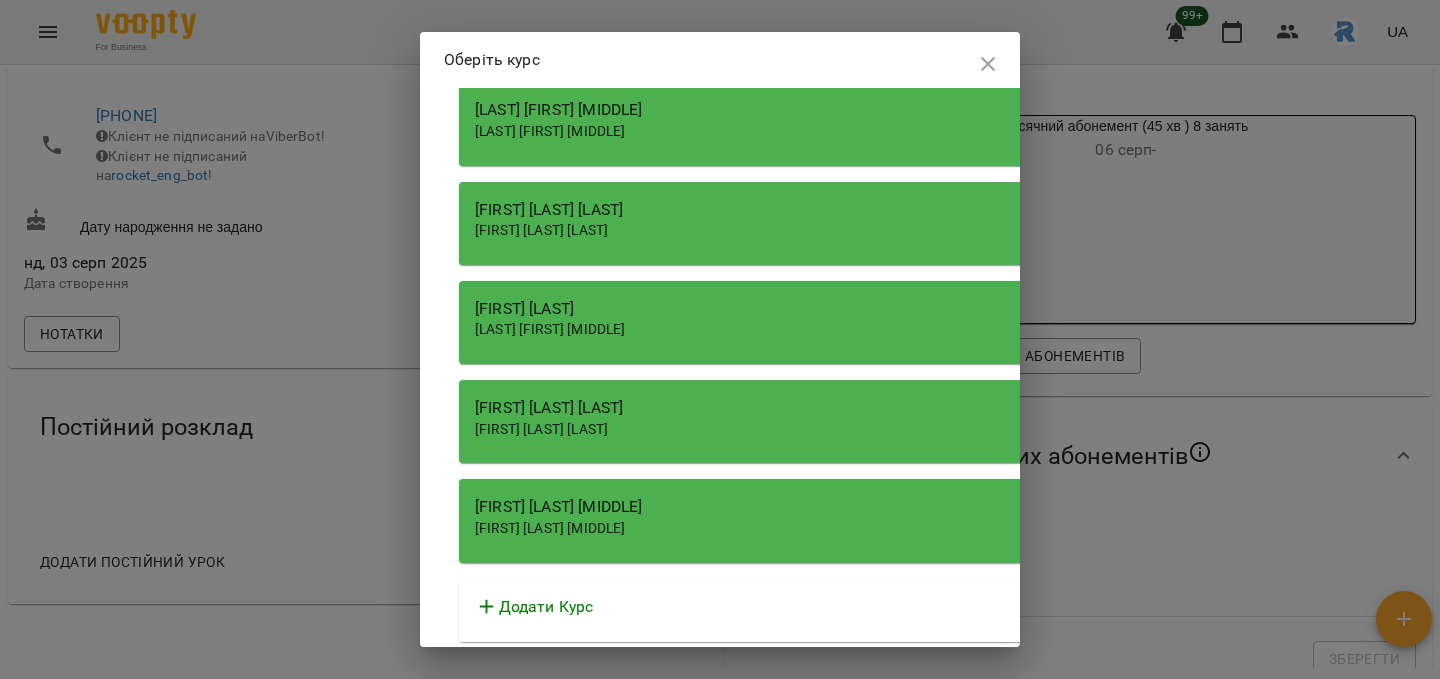 click on "[FIRST] [LAST] [LAST]" at bounding box center (541, 429) 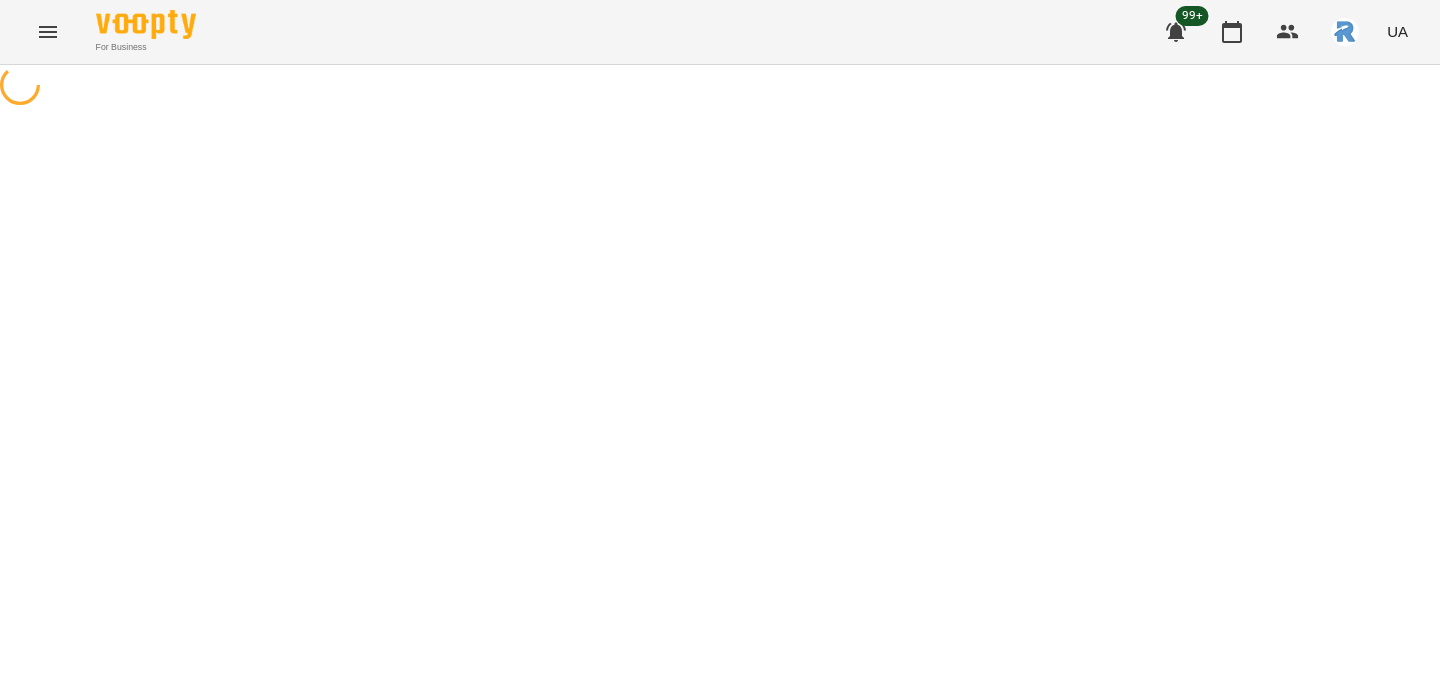 select on "**********" 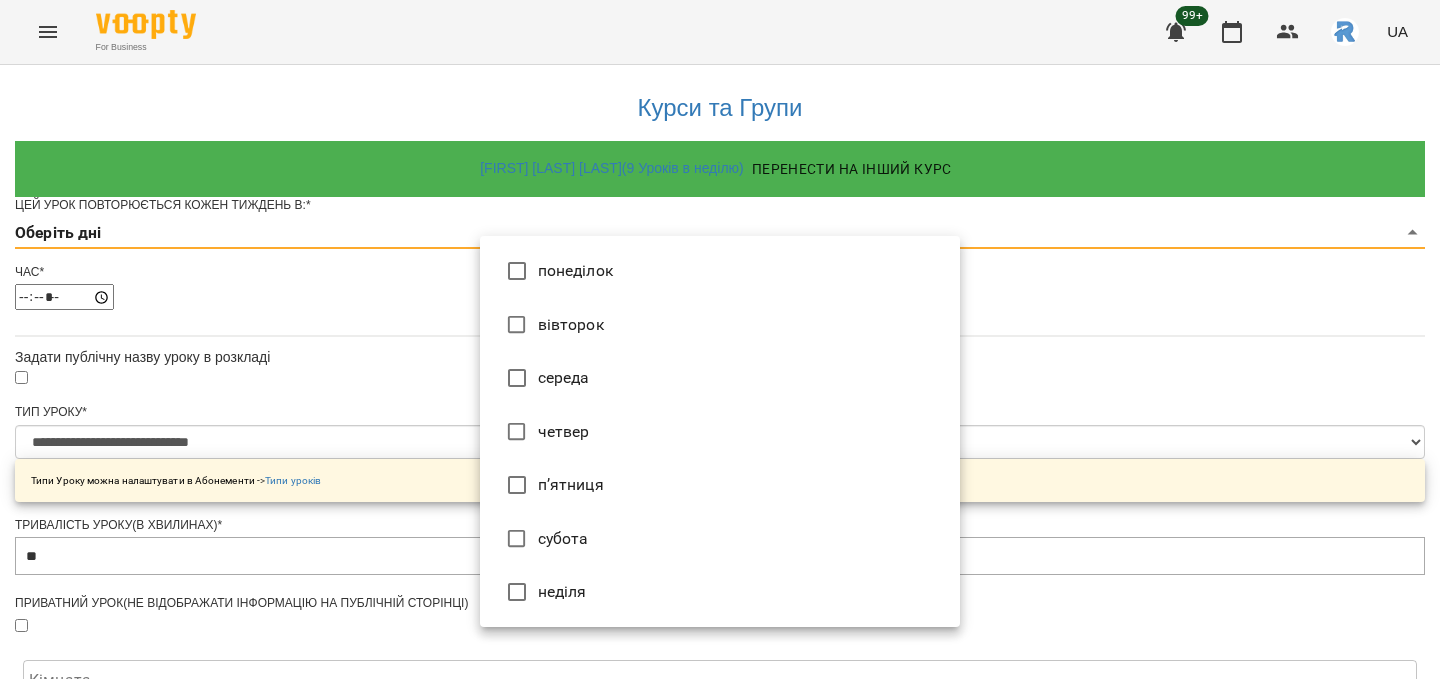 click on "**********" at bounding box center [720, 638] 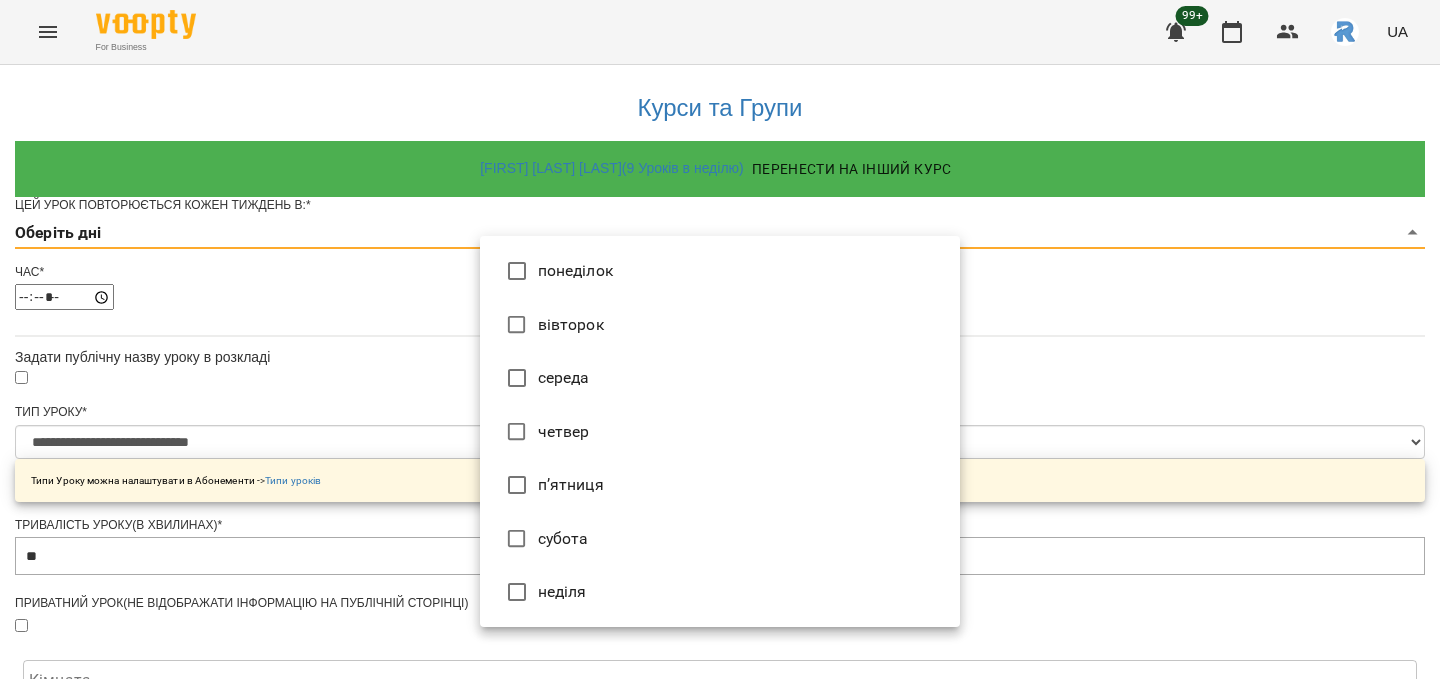 click on "вівторок" at bounding box center (720, 325) 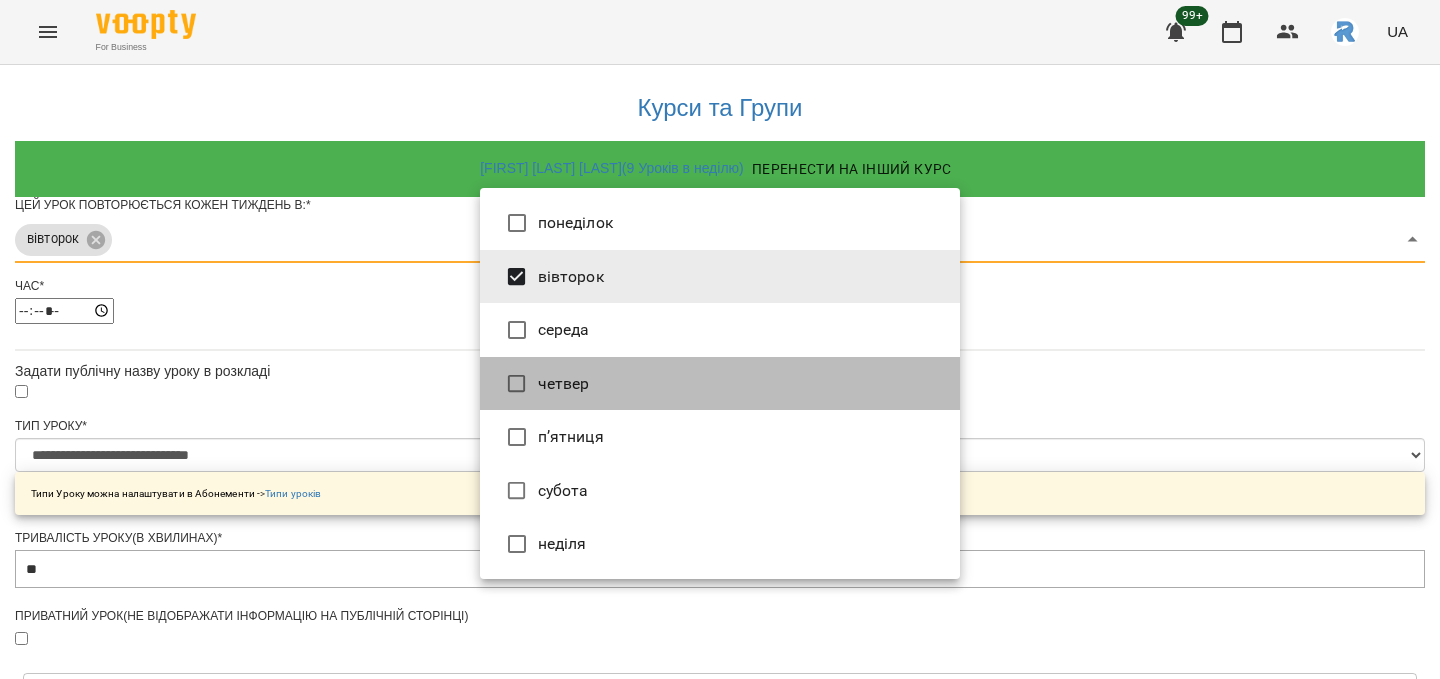 click on "четвер" at bounding box center [720, 384] 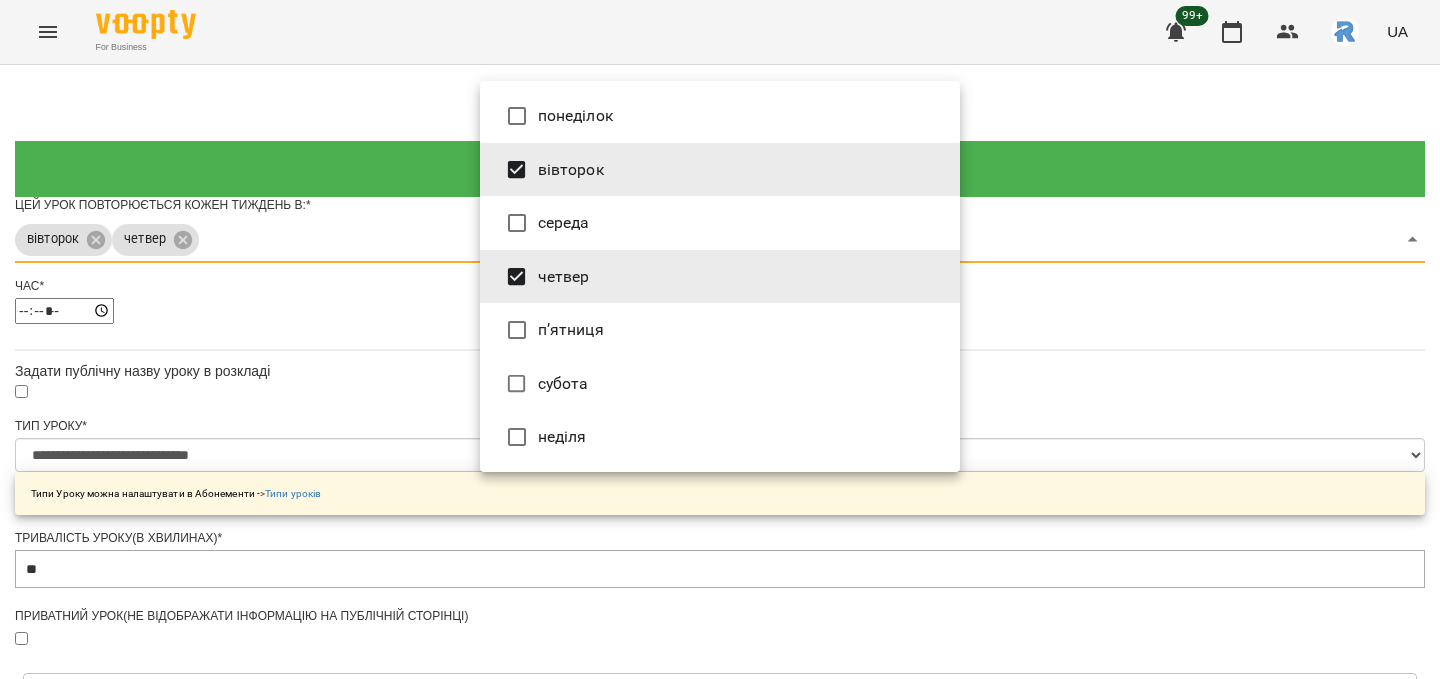 click at bounding box center [720, 339] 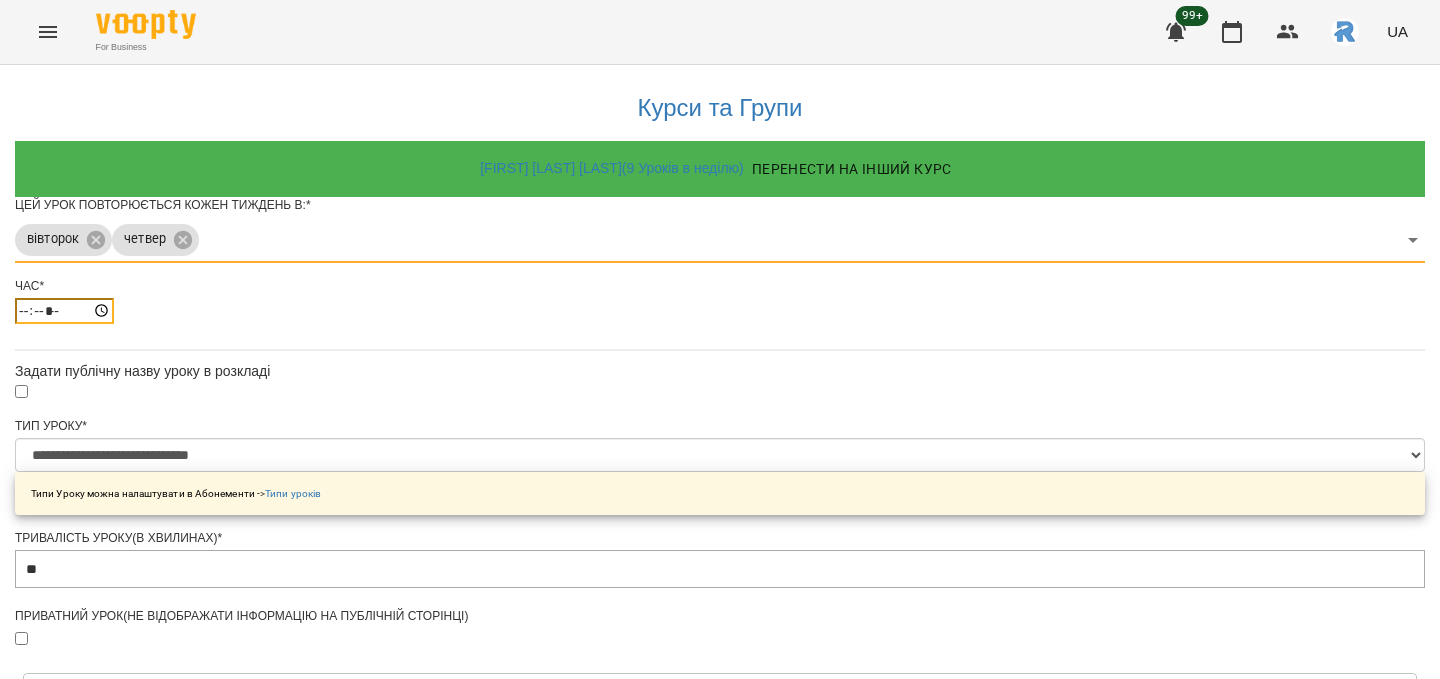 click on "*****" at bounding box center [64, 311] 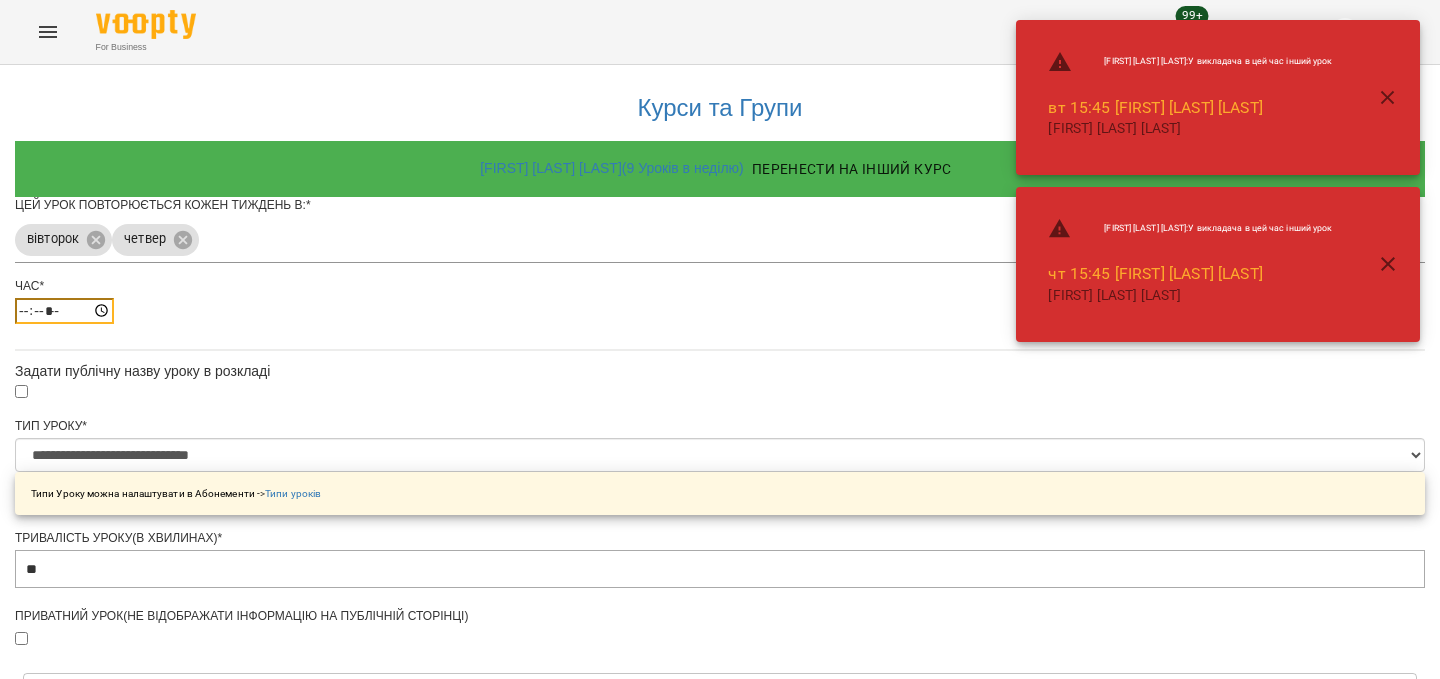 type on "*****" 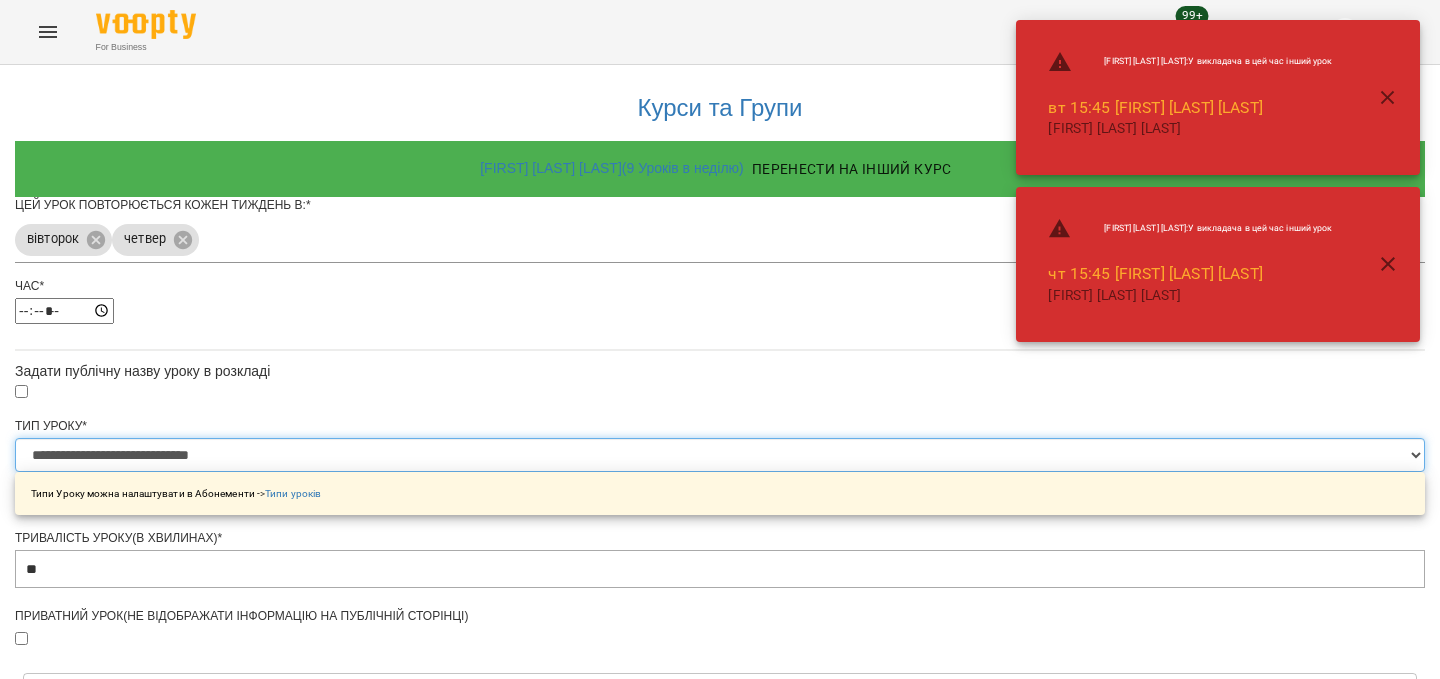 click on "**********" at bounding box center [720, 455] 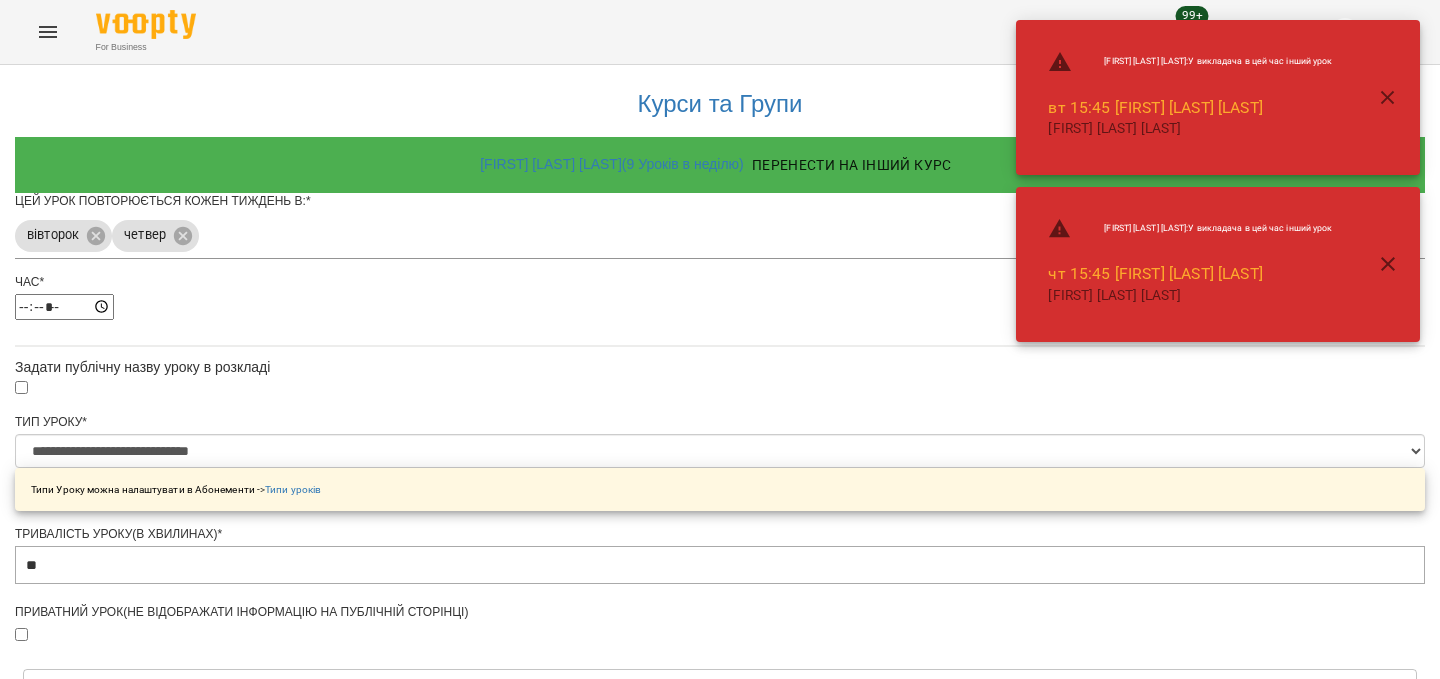 click on "Зберегти" at bounding box center (720, 1314) 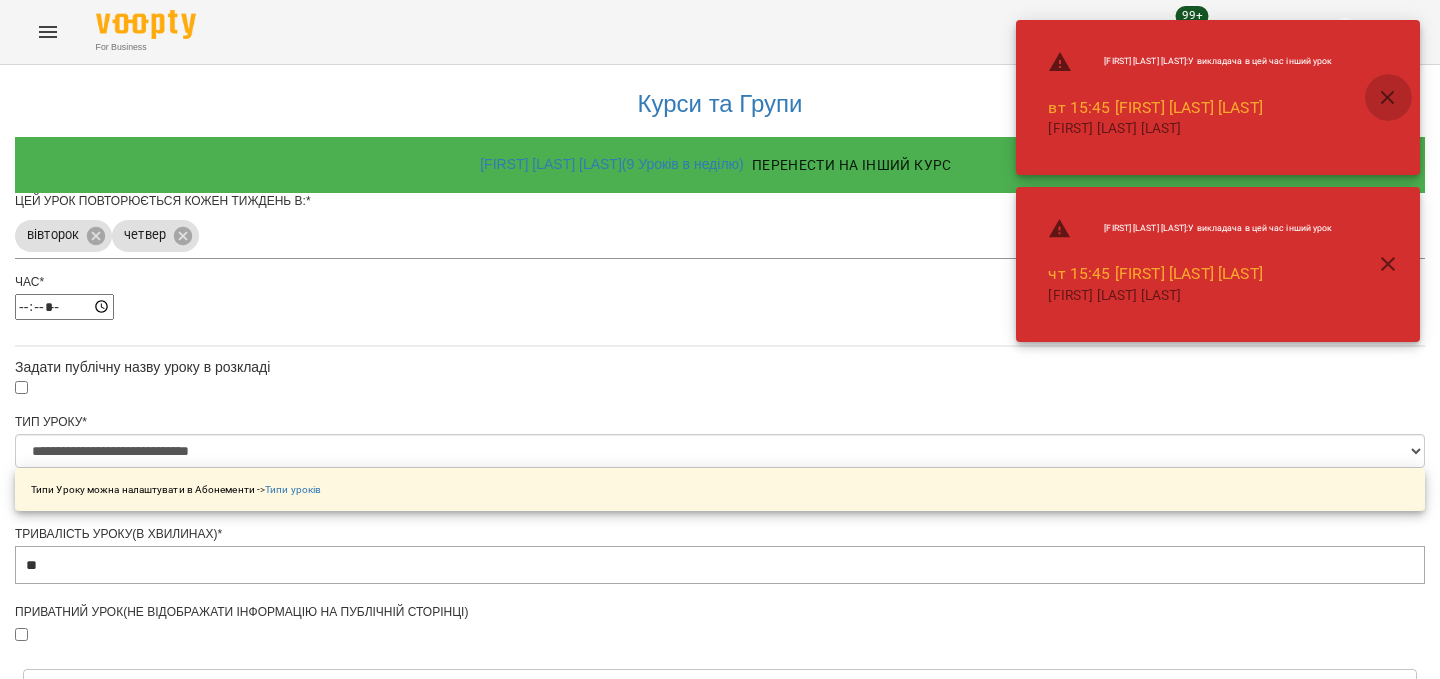 click at bounding box center [1388, 98] 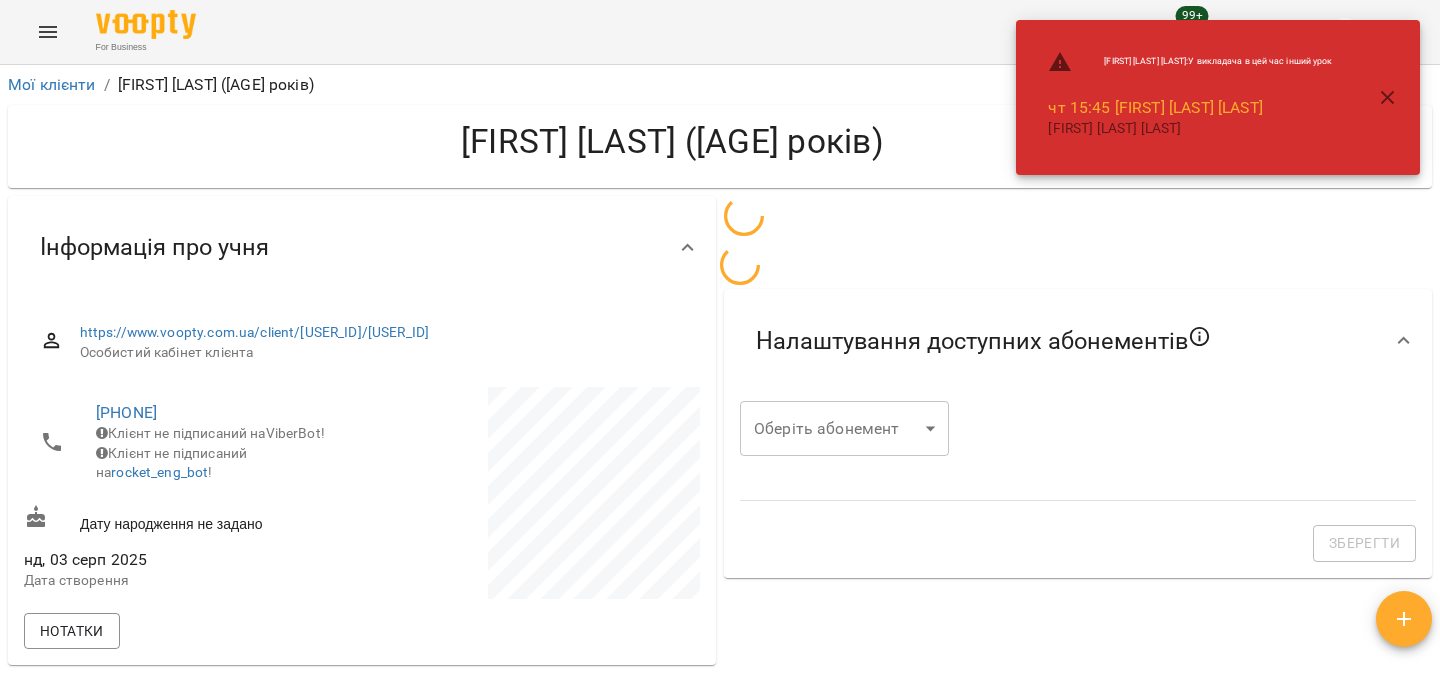 click at bounding box center (1388, 98) 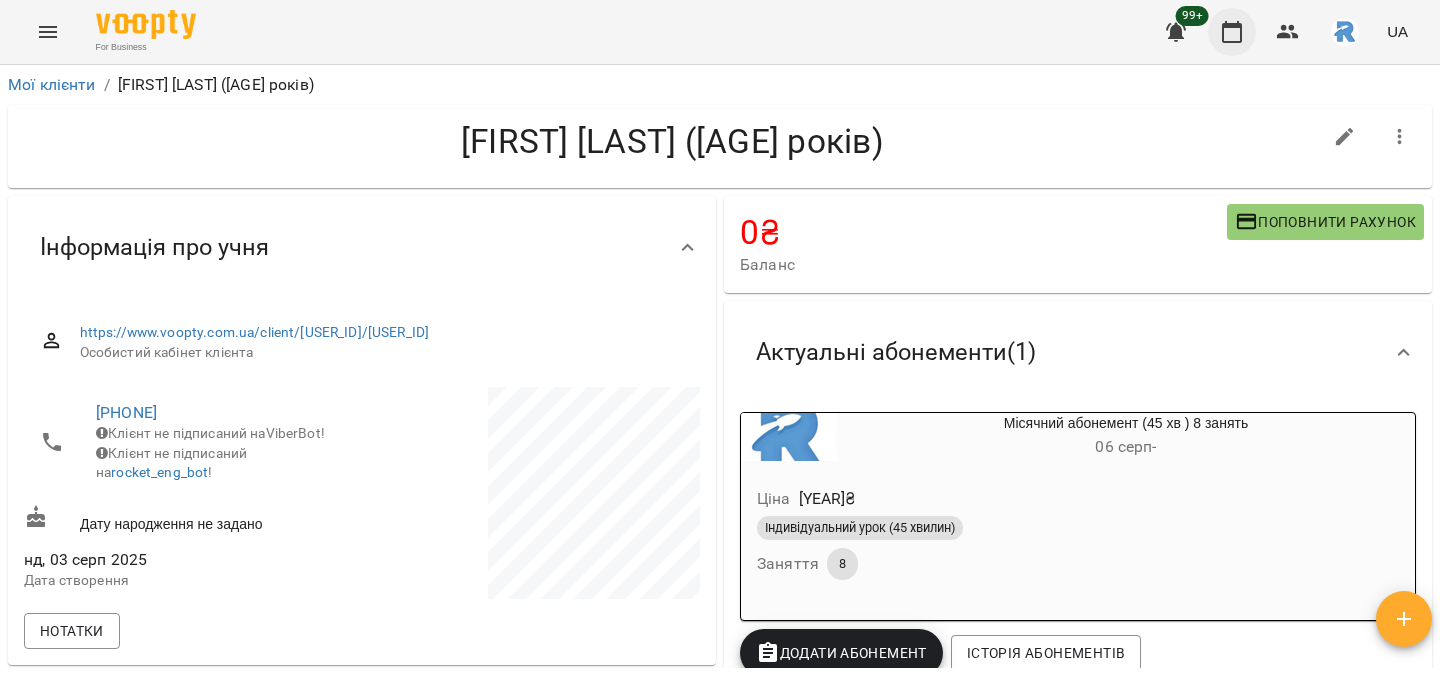 click at bounding box center (1232, 32) 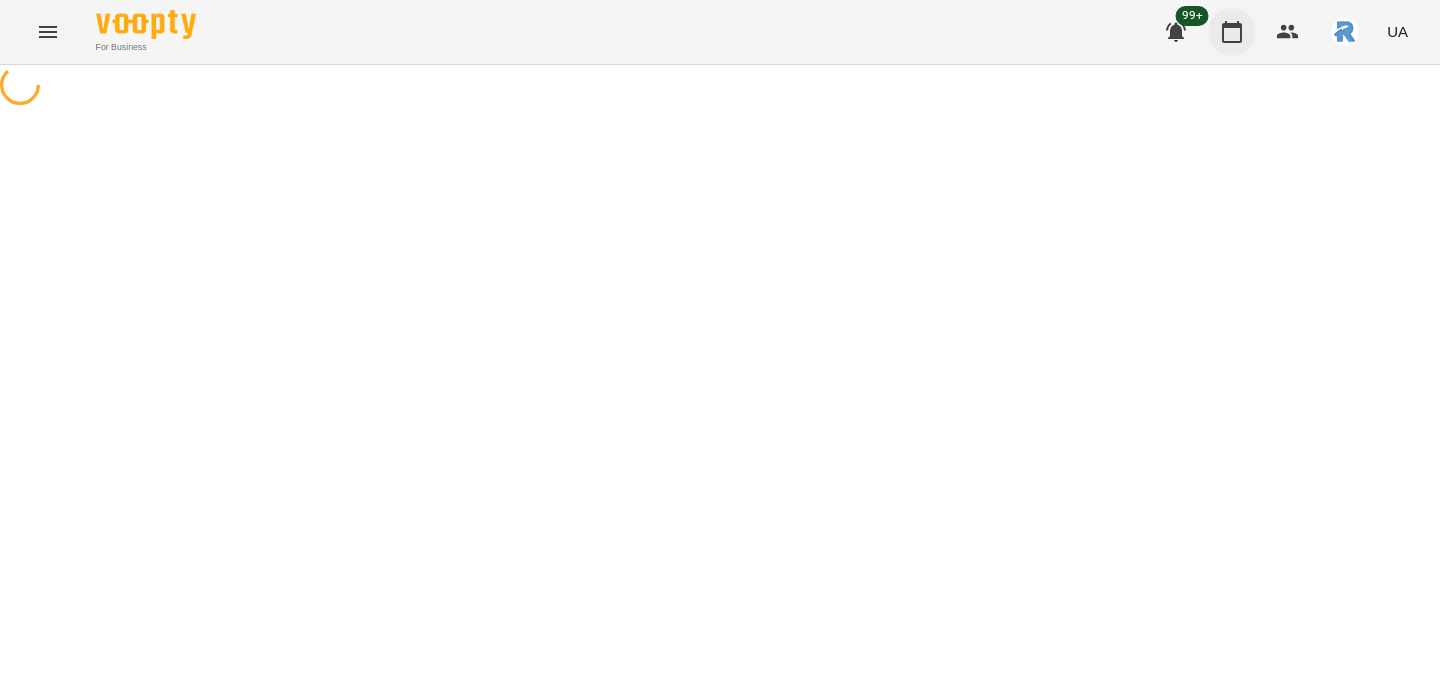 scroll, scrollTop: 0, scrollLeft: 0, axis: both 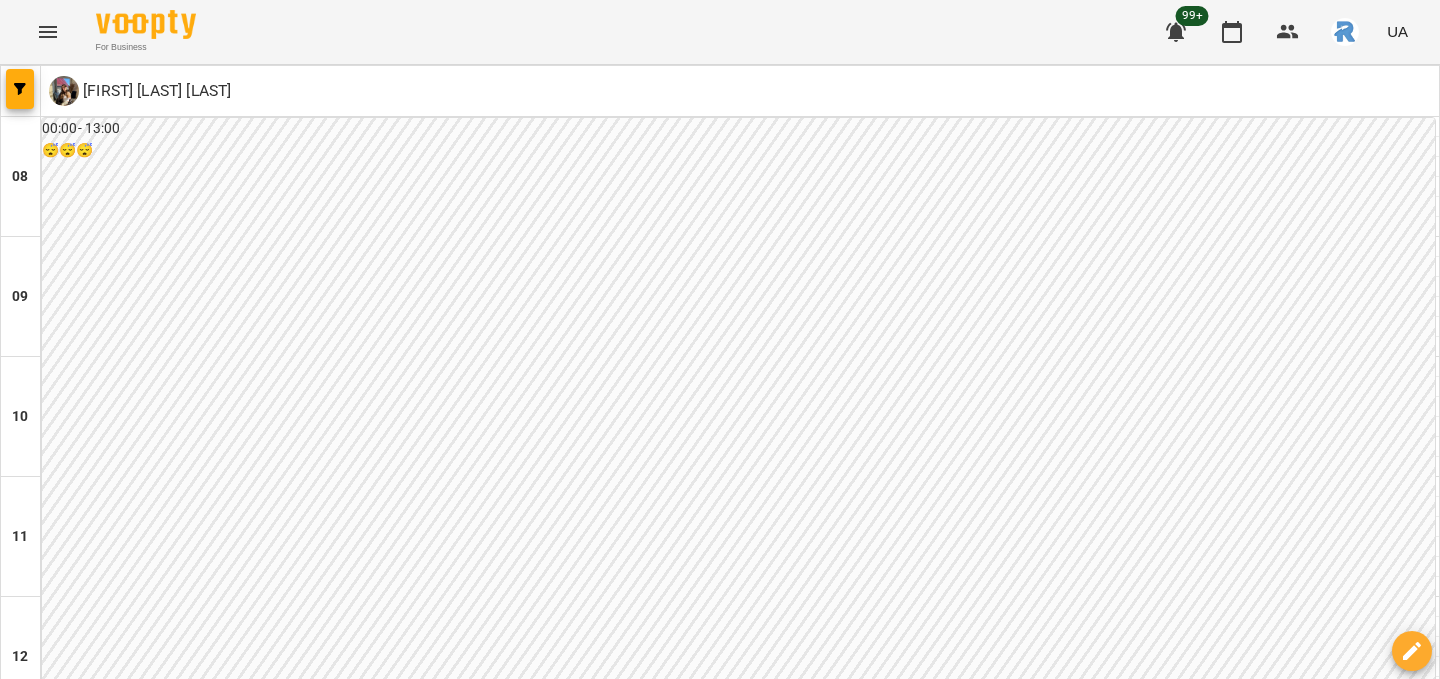 click on "15:20" at bounding box center [392, 1025] 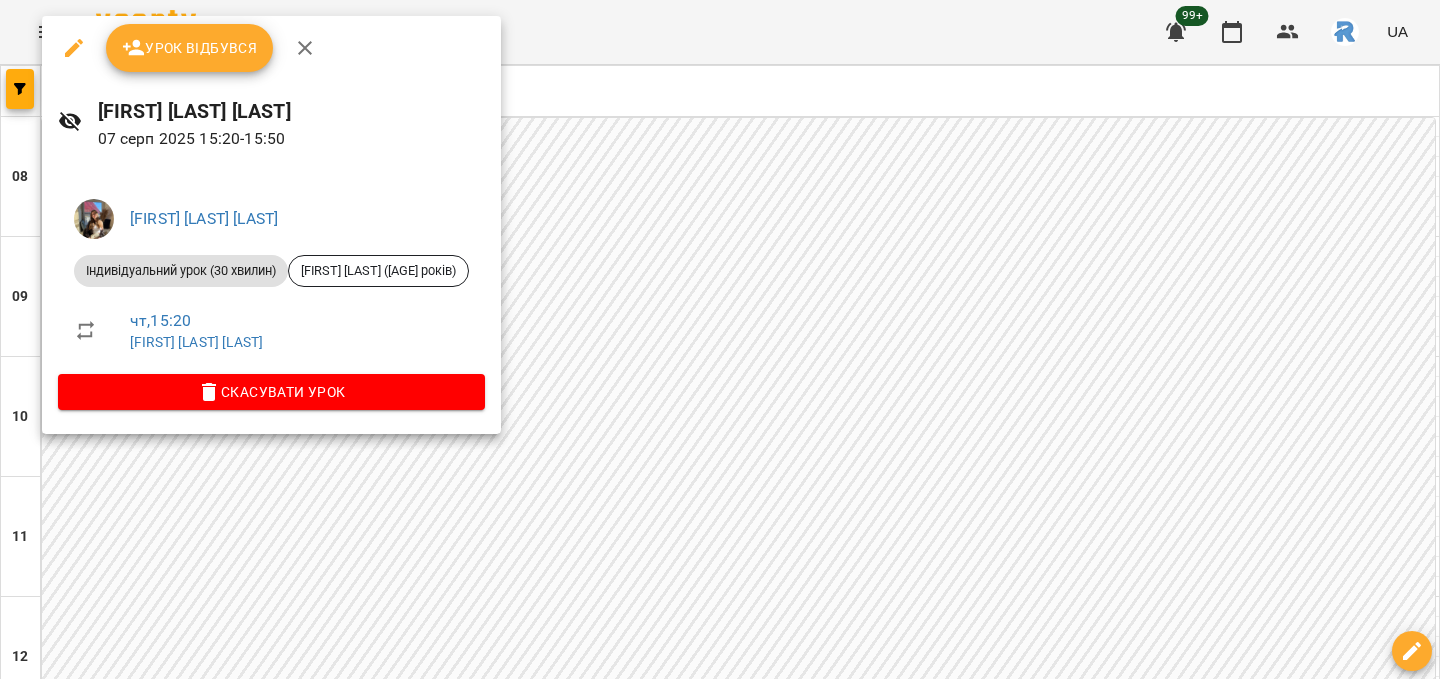 click at bounding box center [720, 339] 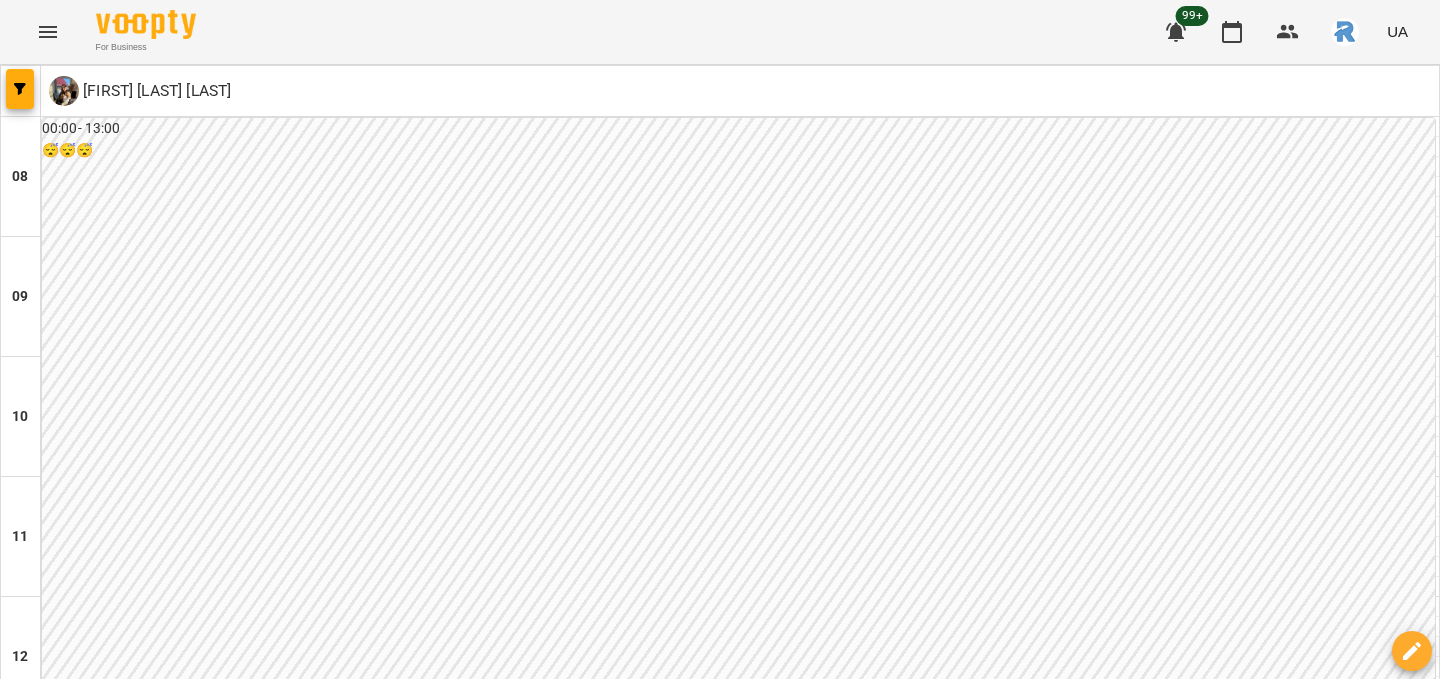 scroll, scrollTop: 572, scrollLeft: 0, axis: vertical 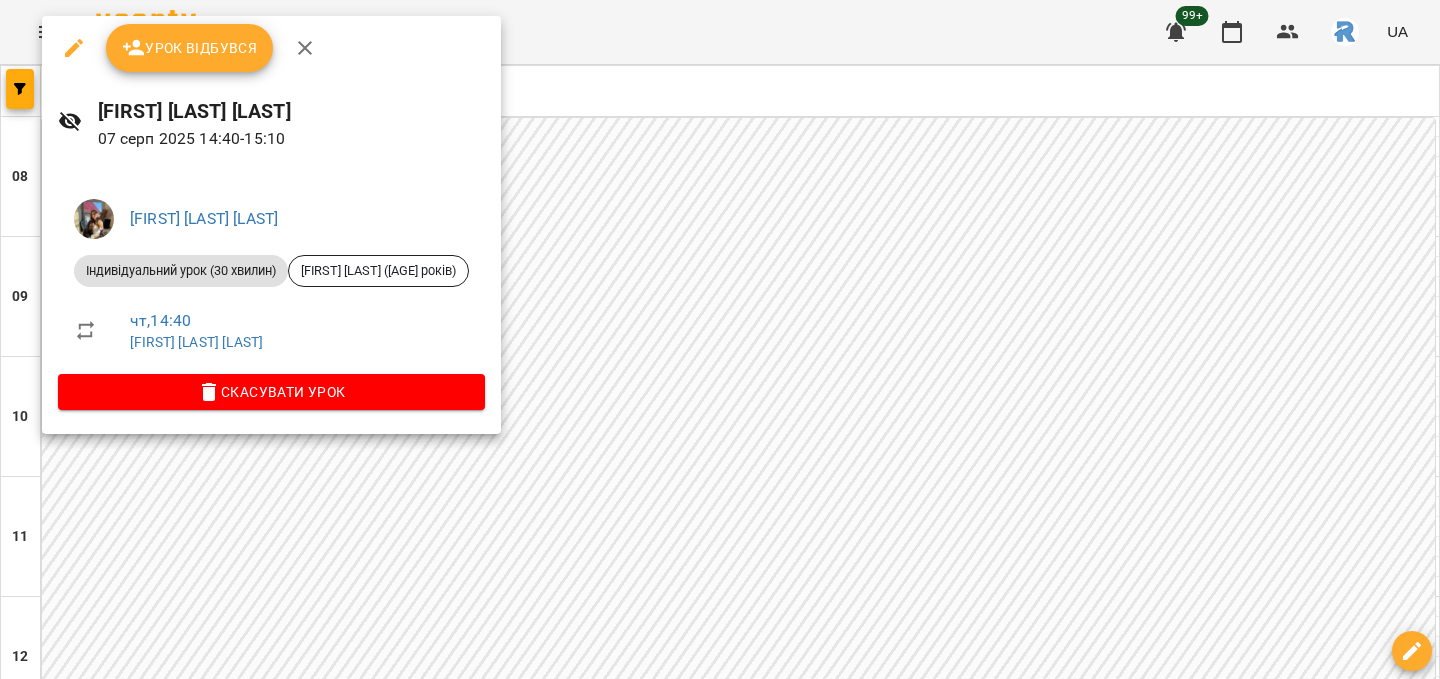 click at bounding box center (720, 339) 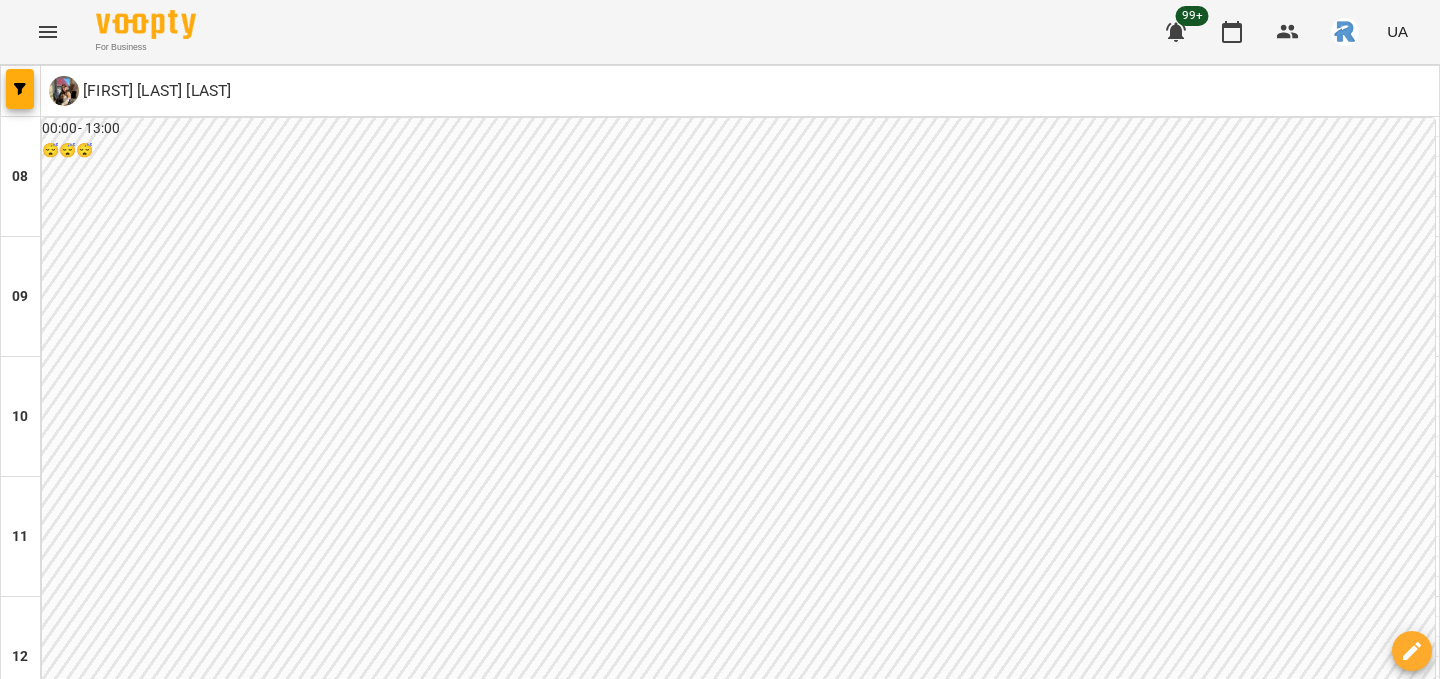 click on "14:00" at bounding box center [740, 865] 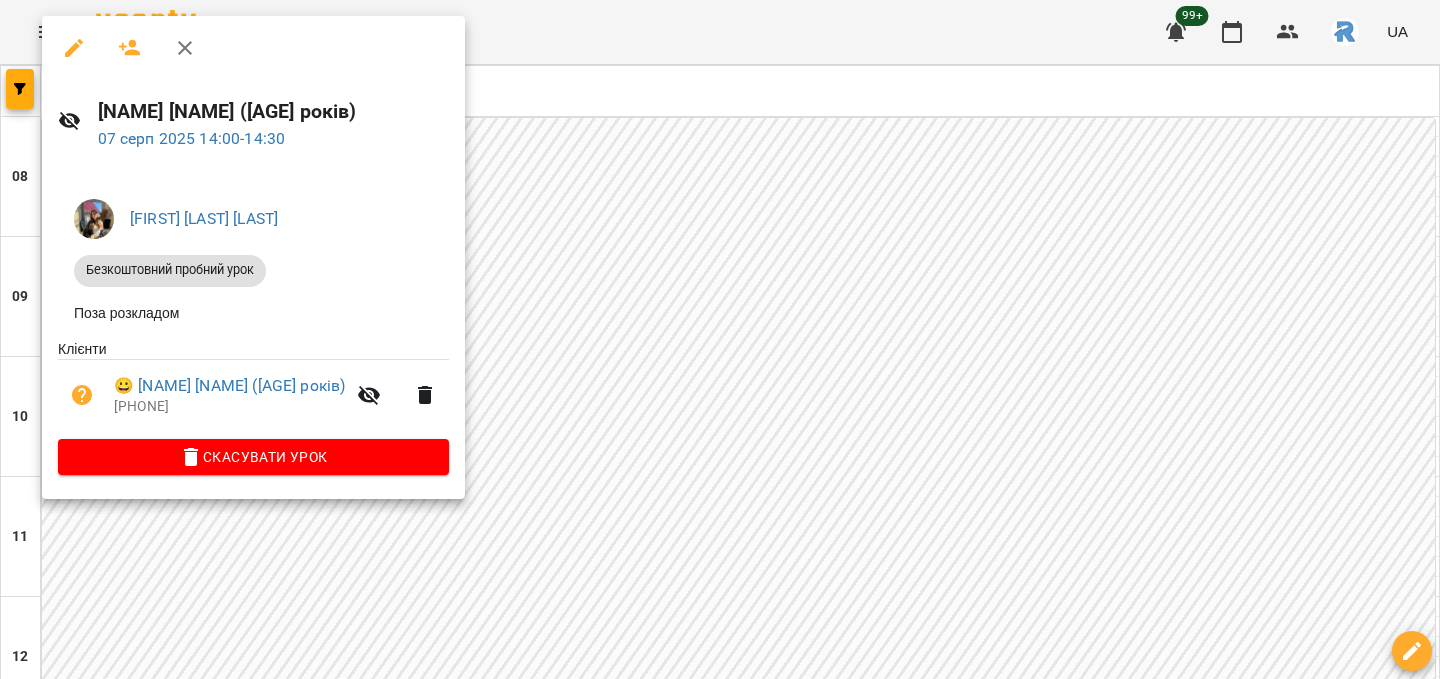 click at bounding box center (720, 339) 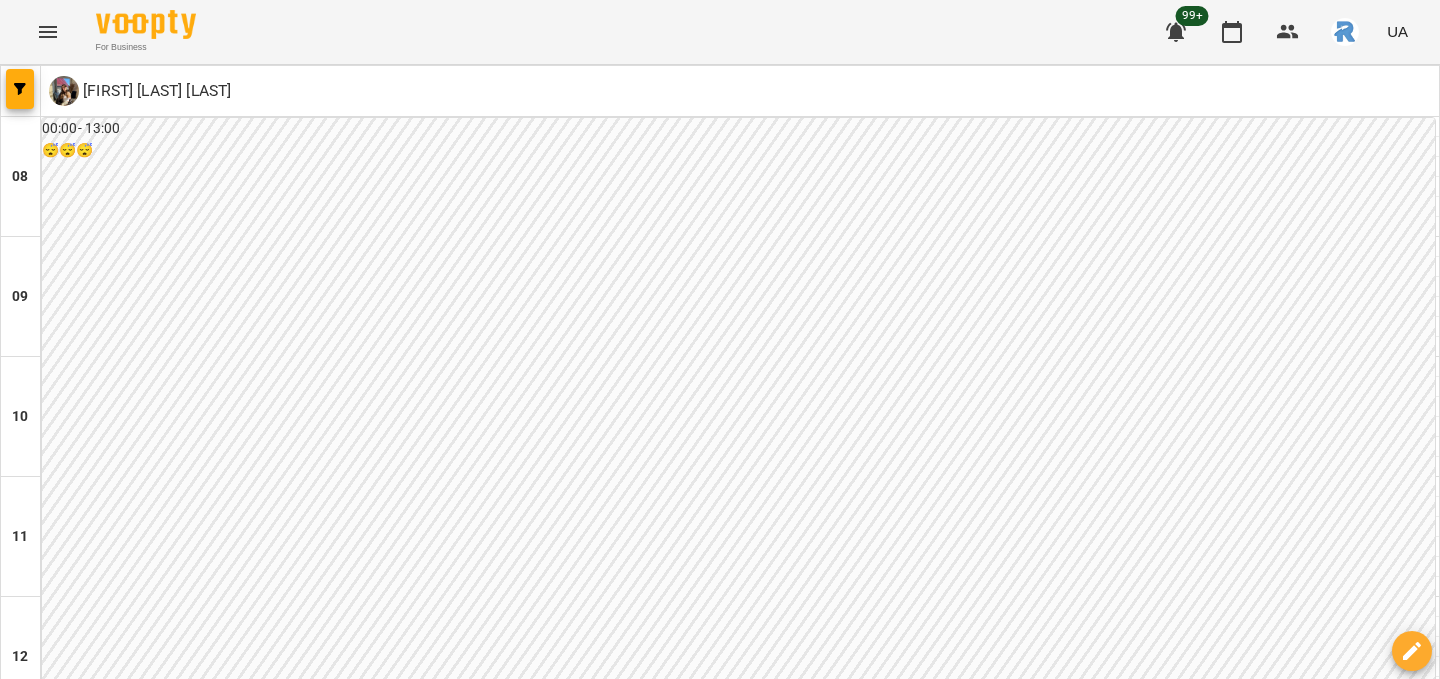 scroll, scrollTop: 870, scrollLeft: 0, axis: vertical 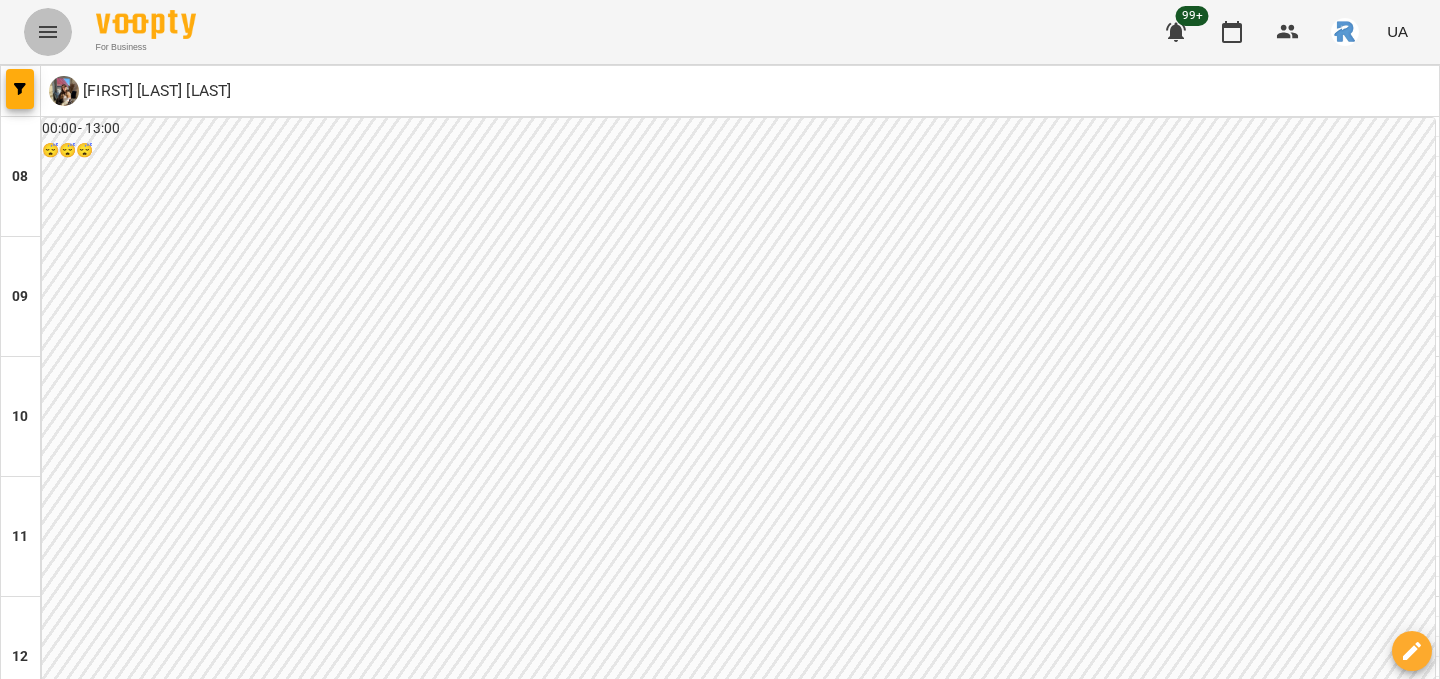 click 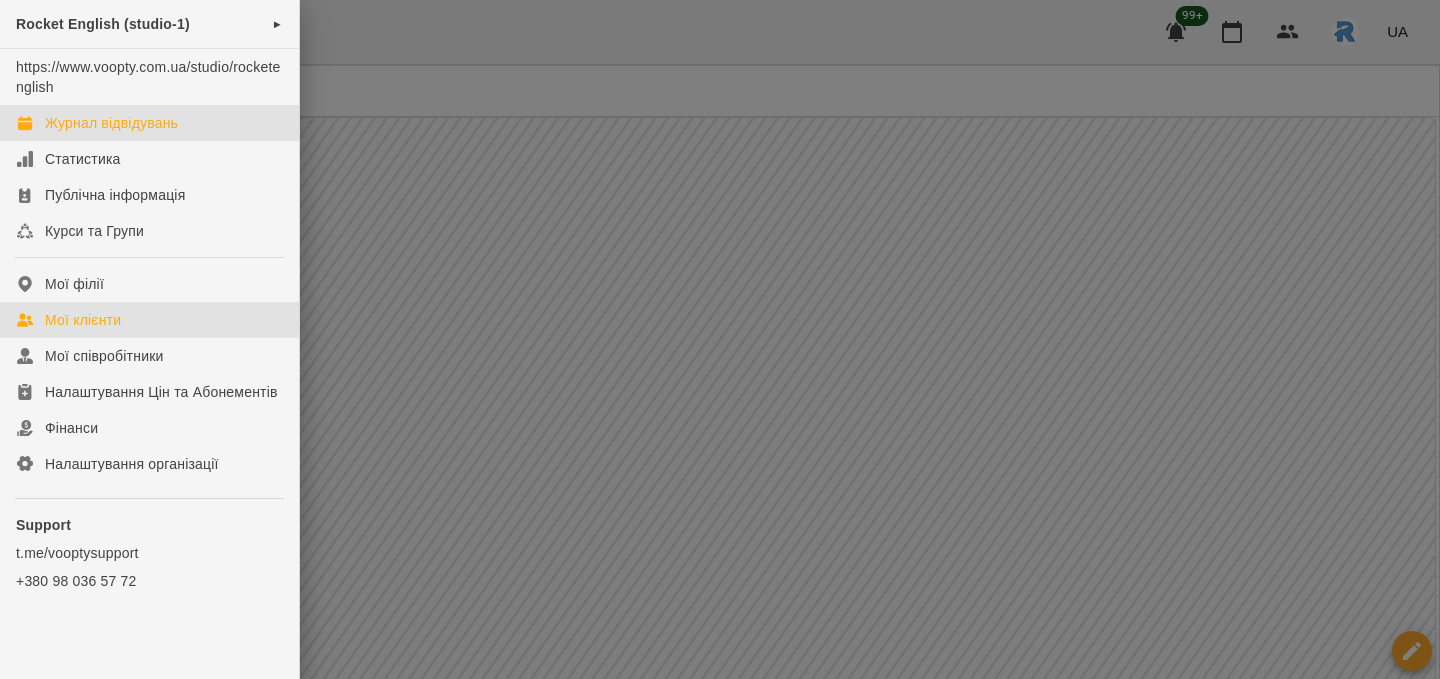 click on "Мої клієнти" at bounding box center (149, 320) 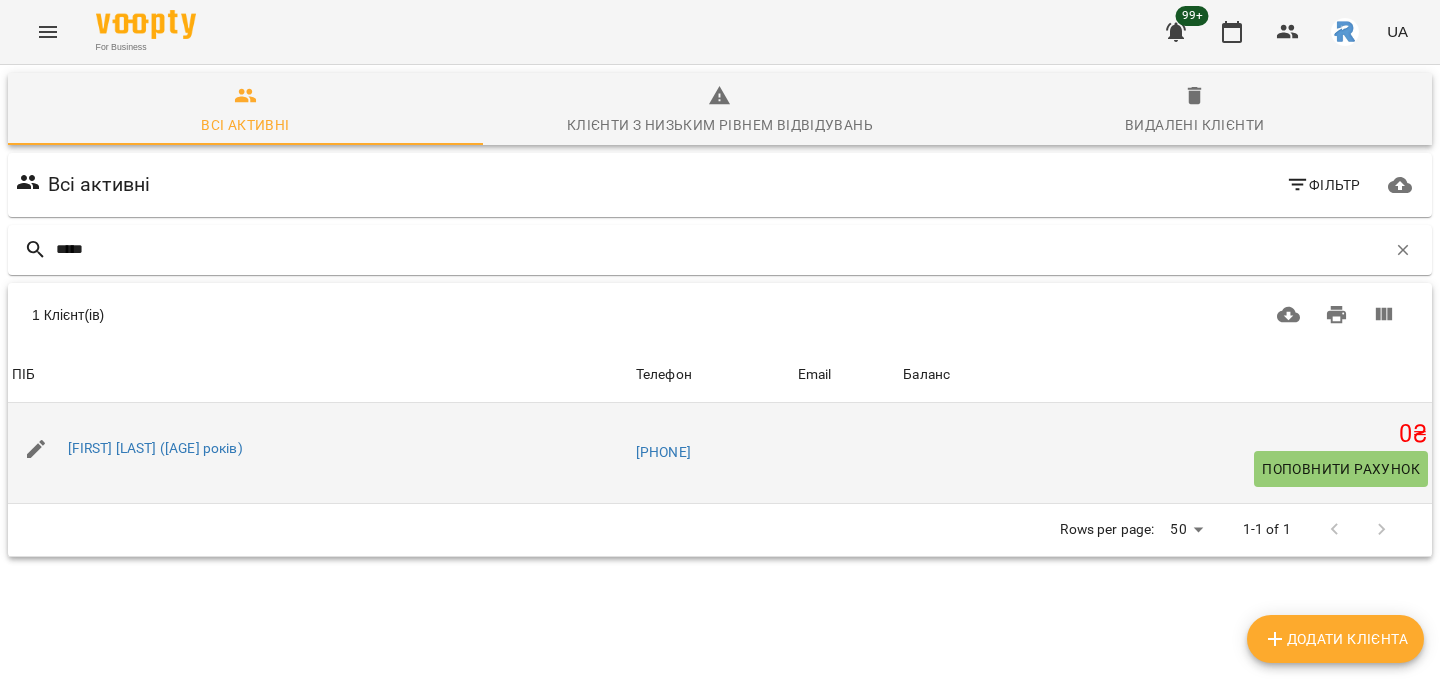 type on "*****" 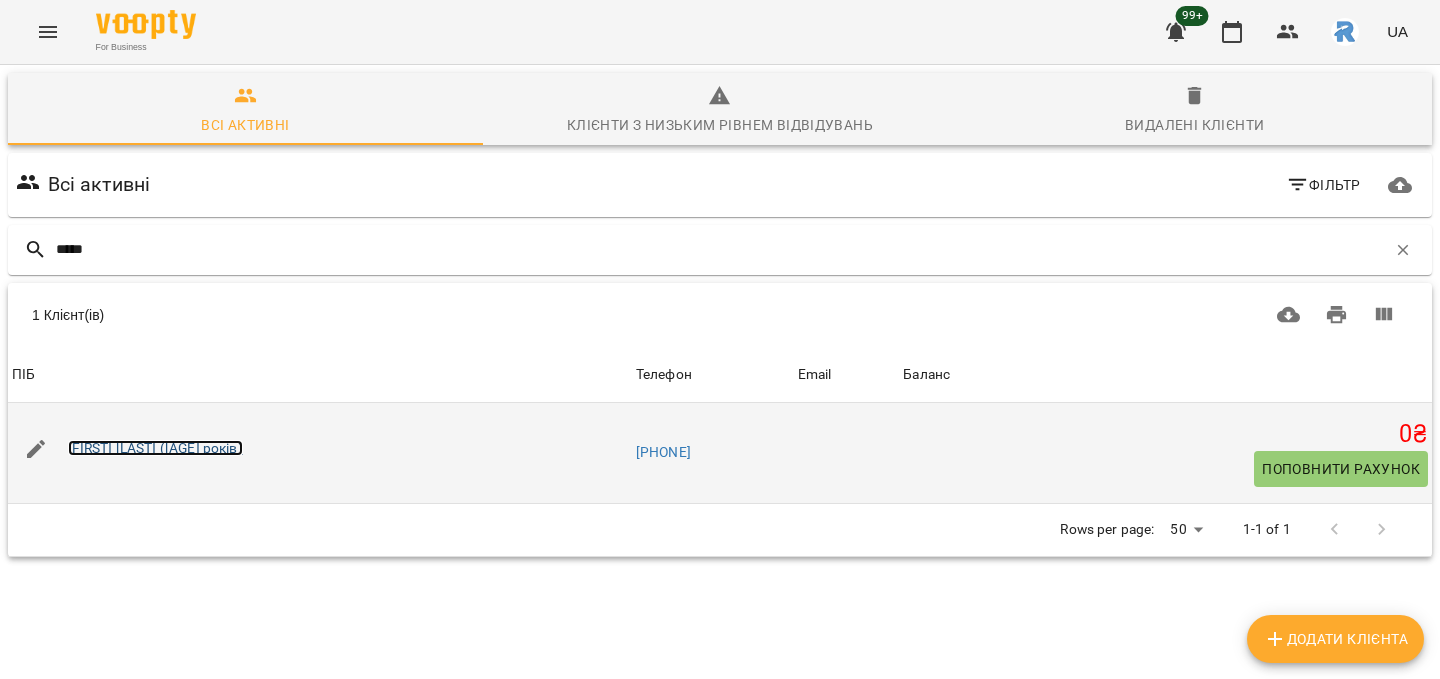 click on "[FIRST] [LAST] ([AGE] років)" at bounding box center (155, 448) 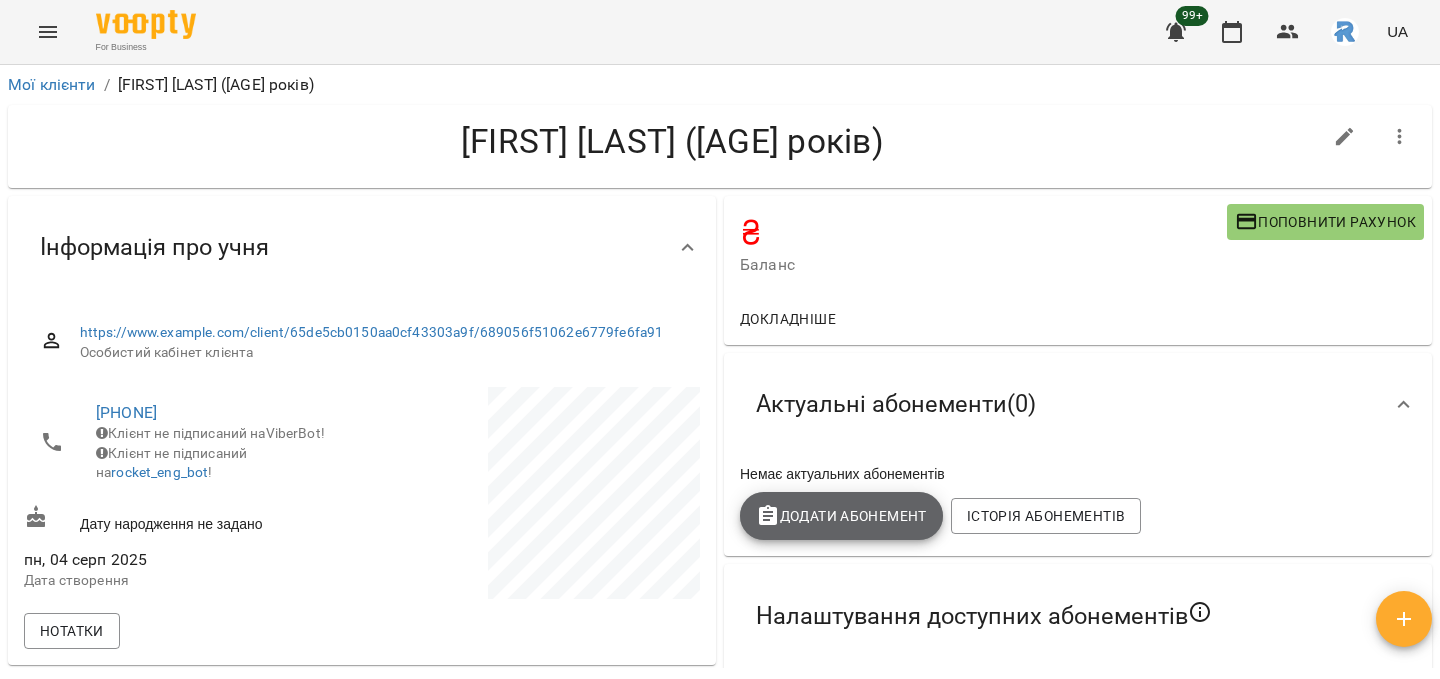 click on "Додати Абонемент" at bounding box center [841, 516] 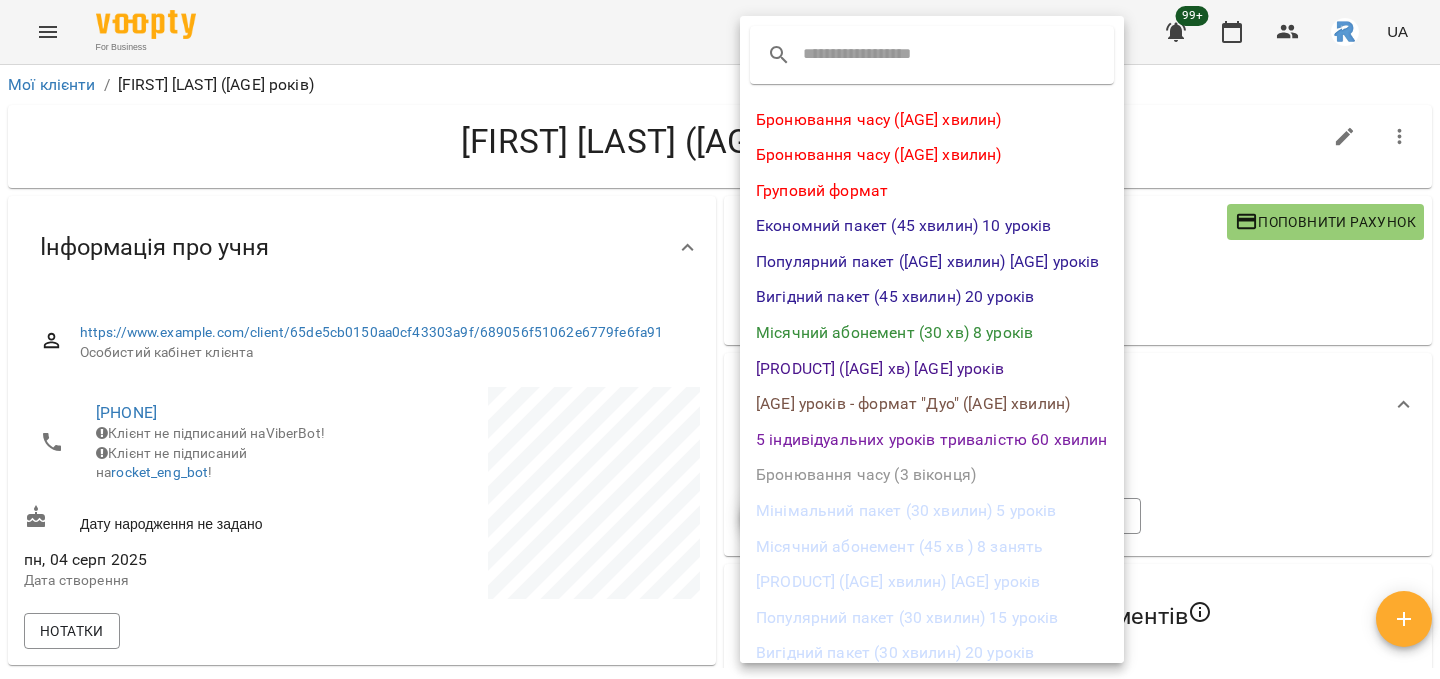 click on "Місячний абонемент (30 хв) 8 уроків" at bounding box center [932, 333] 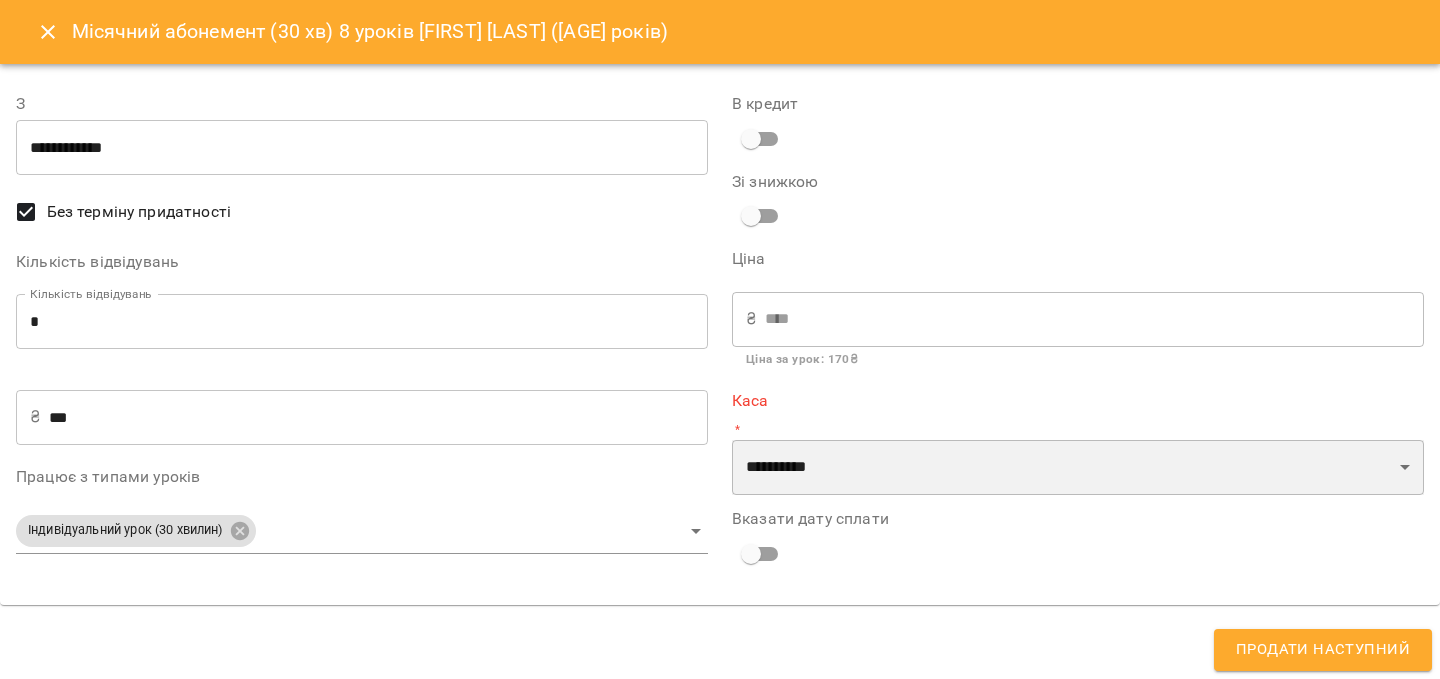click on "**********" at bounding box center (1078, 468) 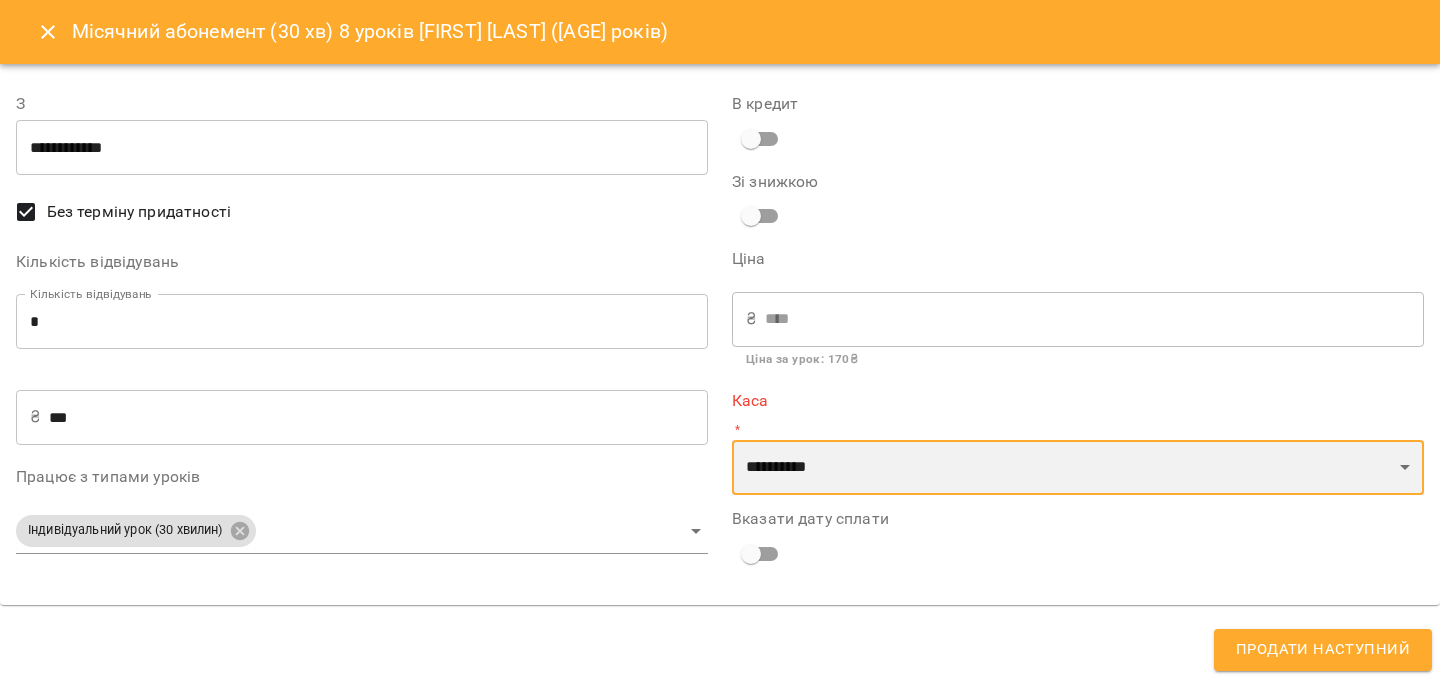 select on "**********" 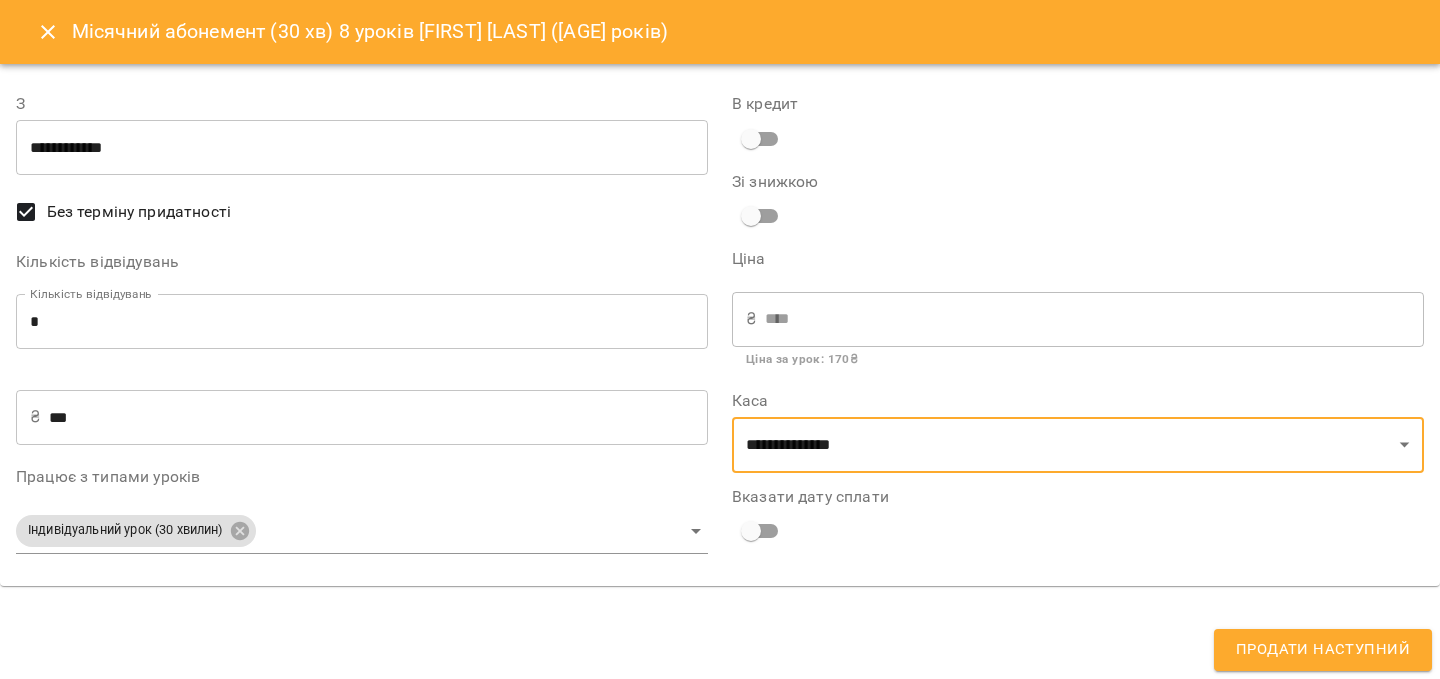 click on "Продати наступний" at bounding box center [1323, 650] 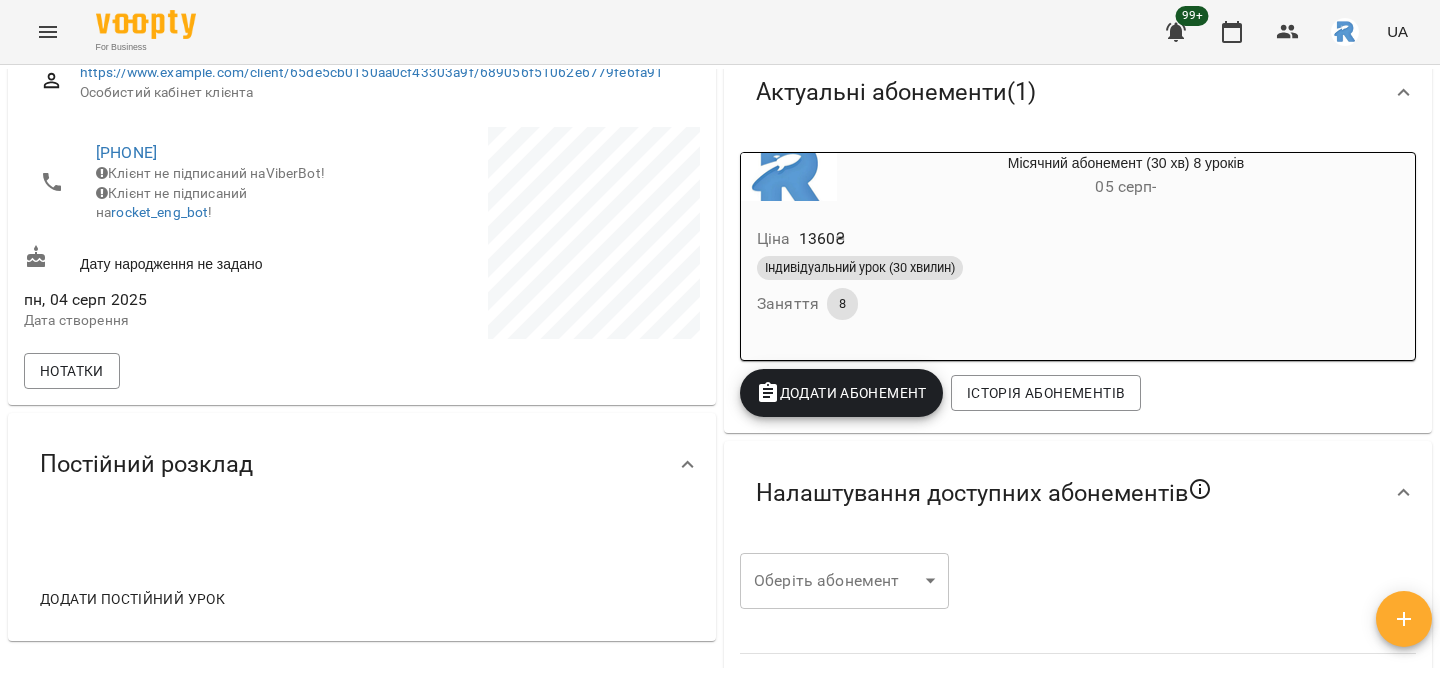 scroll, scrollTop: 287, scrollLeft: 0, axis: vertical 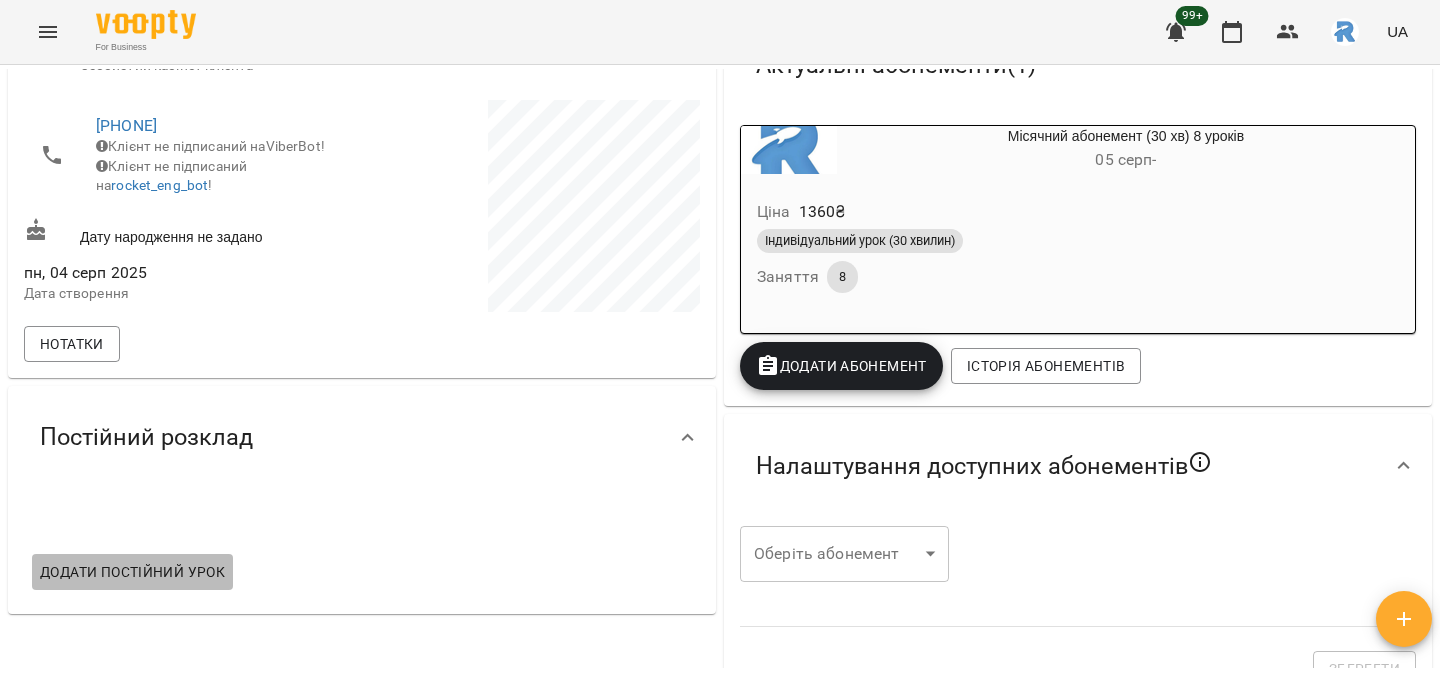 click on "Додати постійний урок" at bounding box center (132, 572) 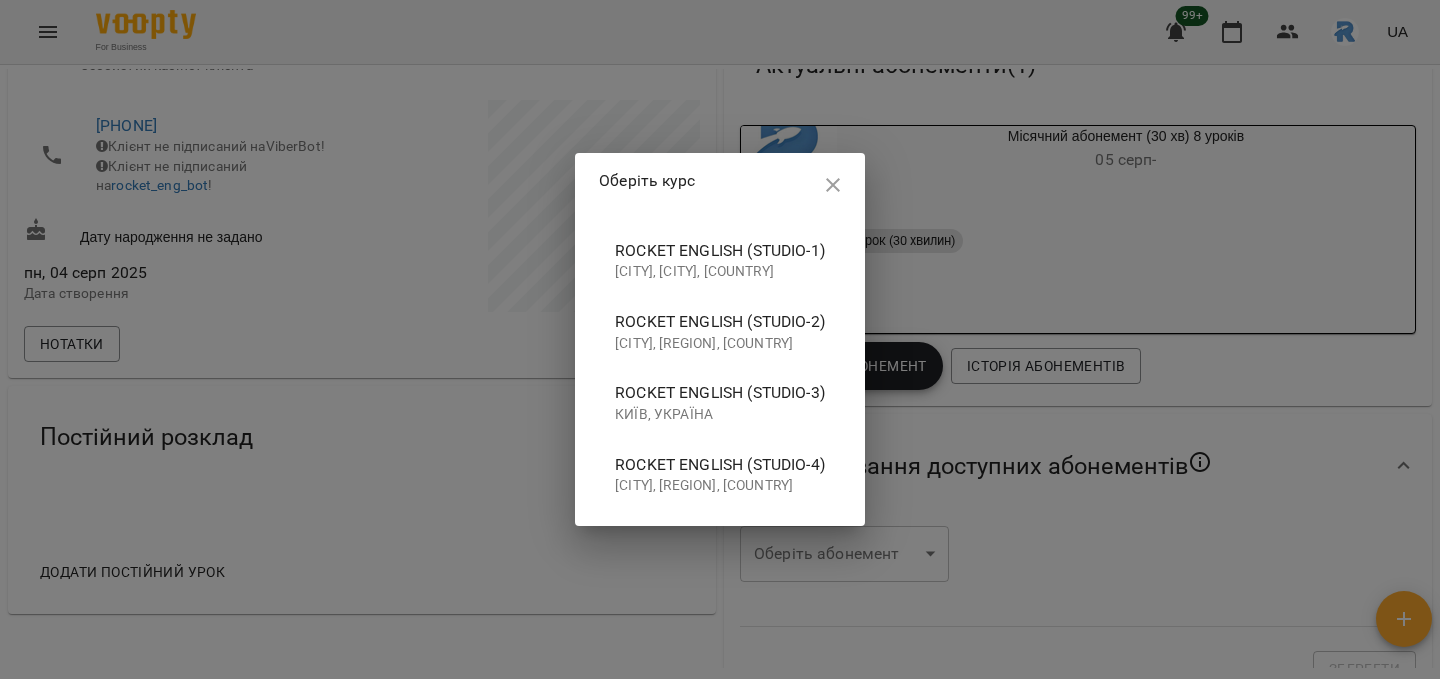 click on "[CITY], [CITY], [COUNTRY]" at bounding box center (720, 272) 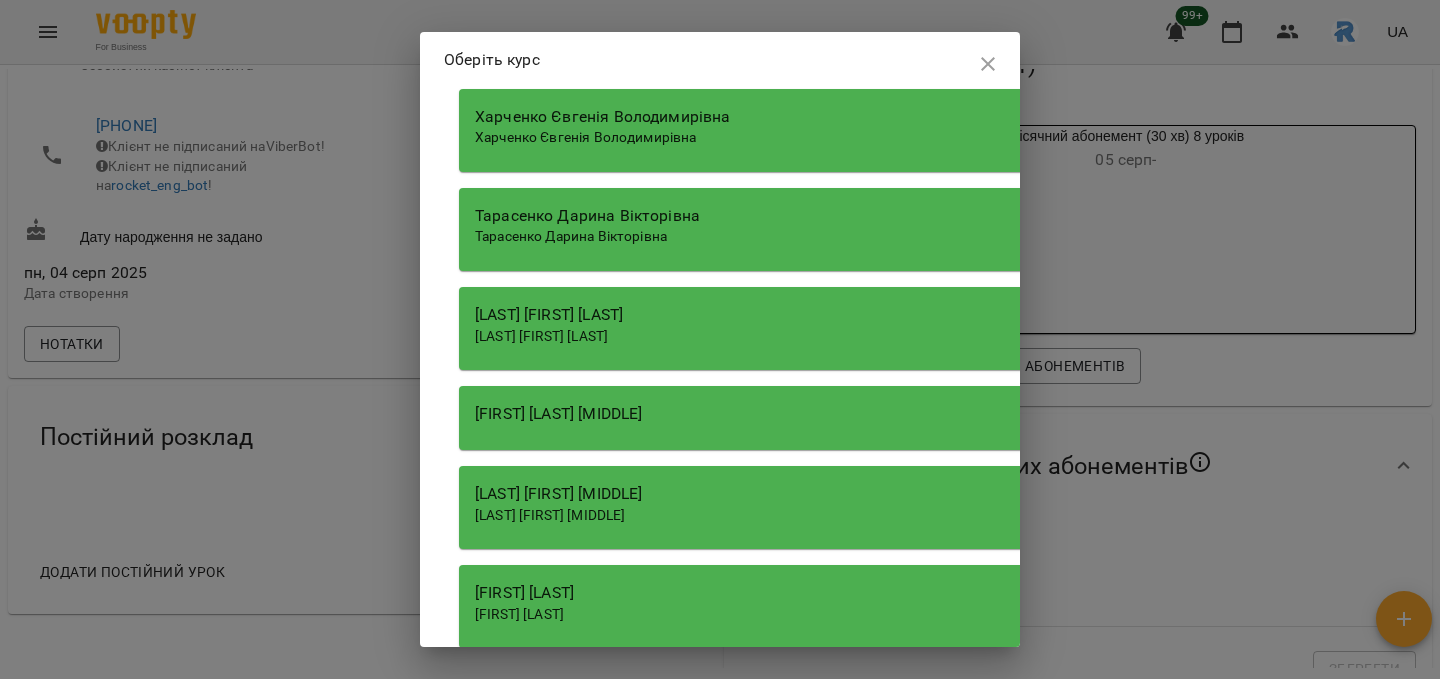 scroll, scrollTop: 4025, scrollLeft: 0, axis: vertical 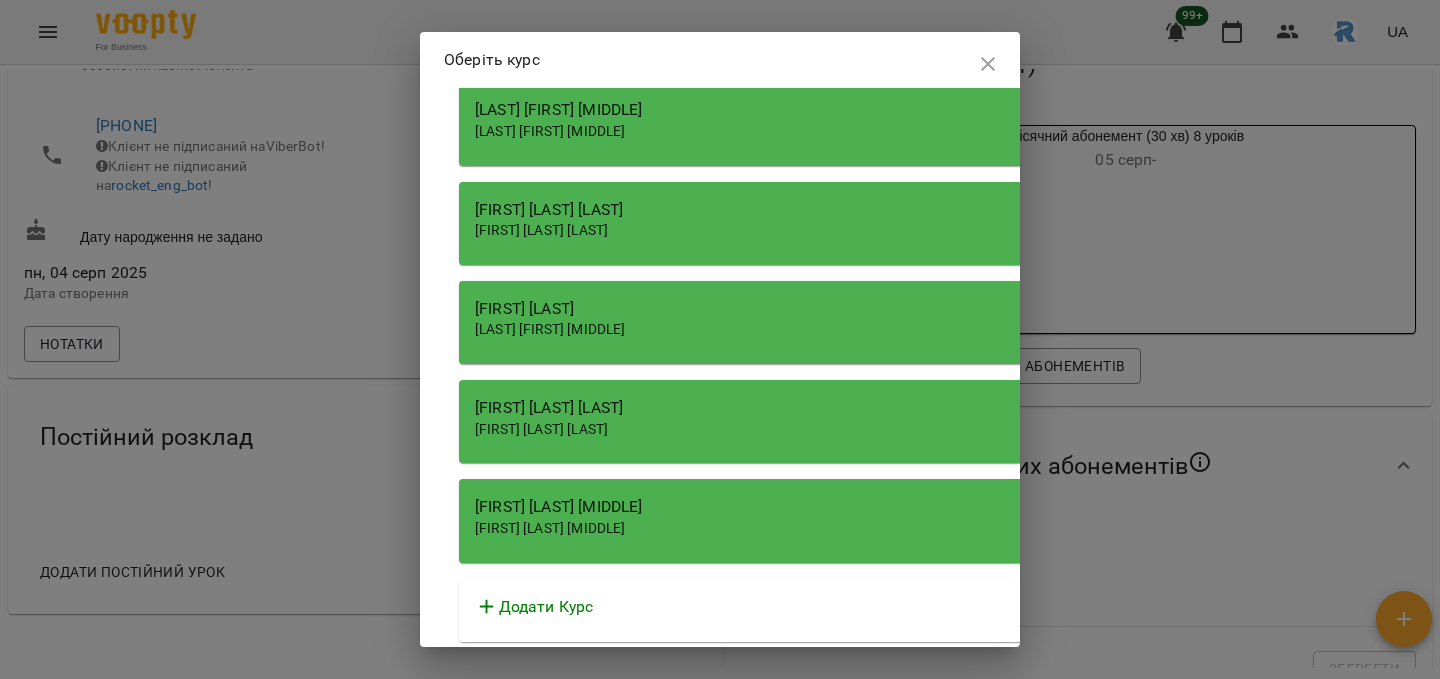 click on "[FIRST] [LAST] [LAST]" at bounding box center [541, 429] 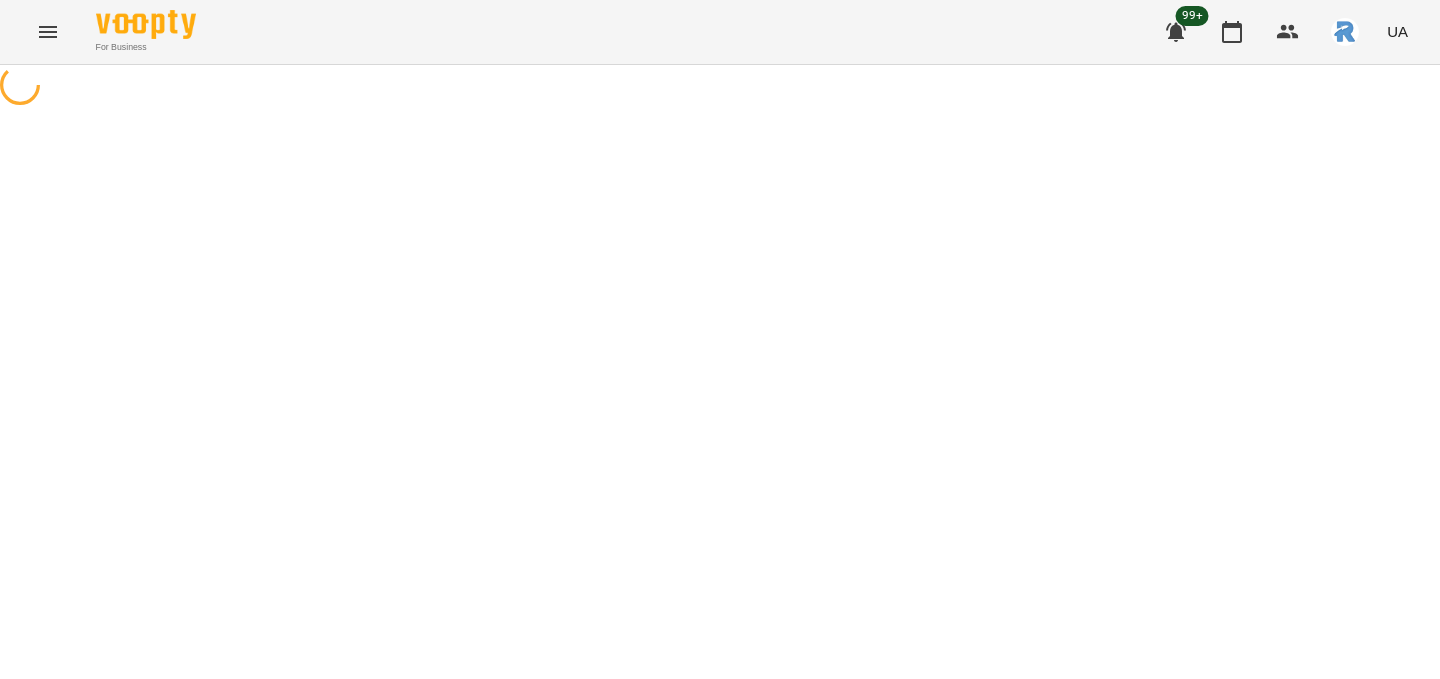 select on "**********" 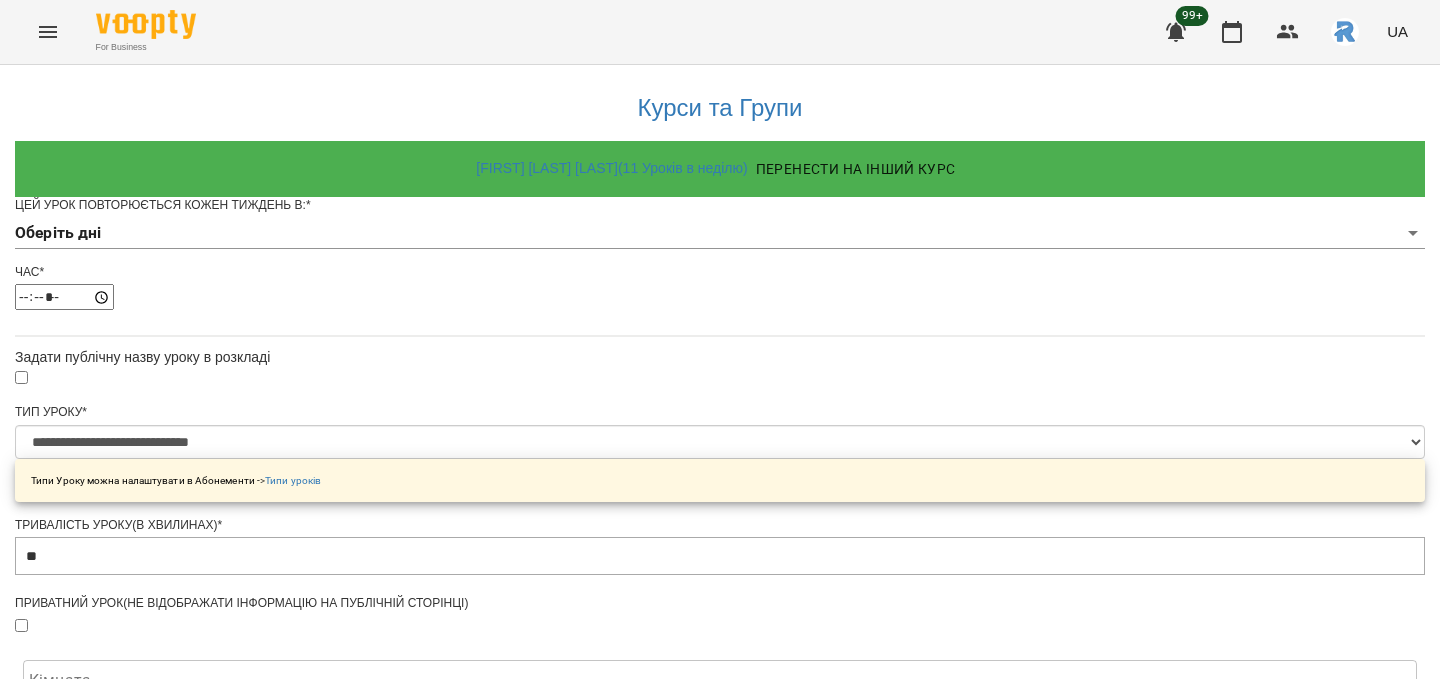 click on "**********" at bounding box center (720, 638) 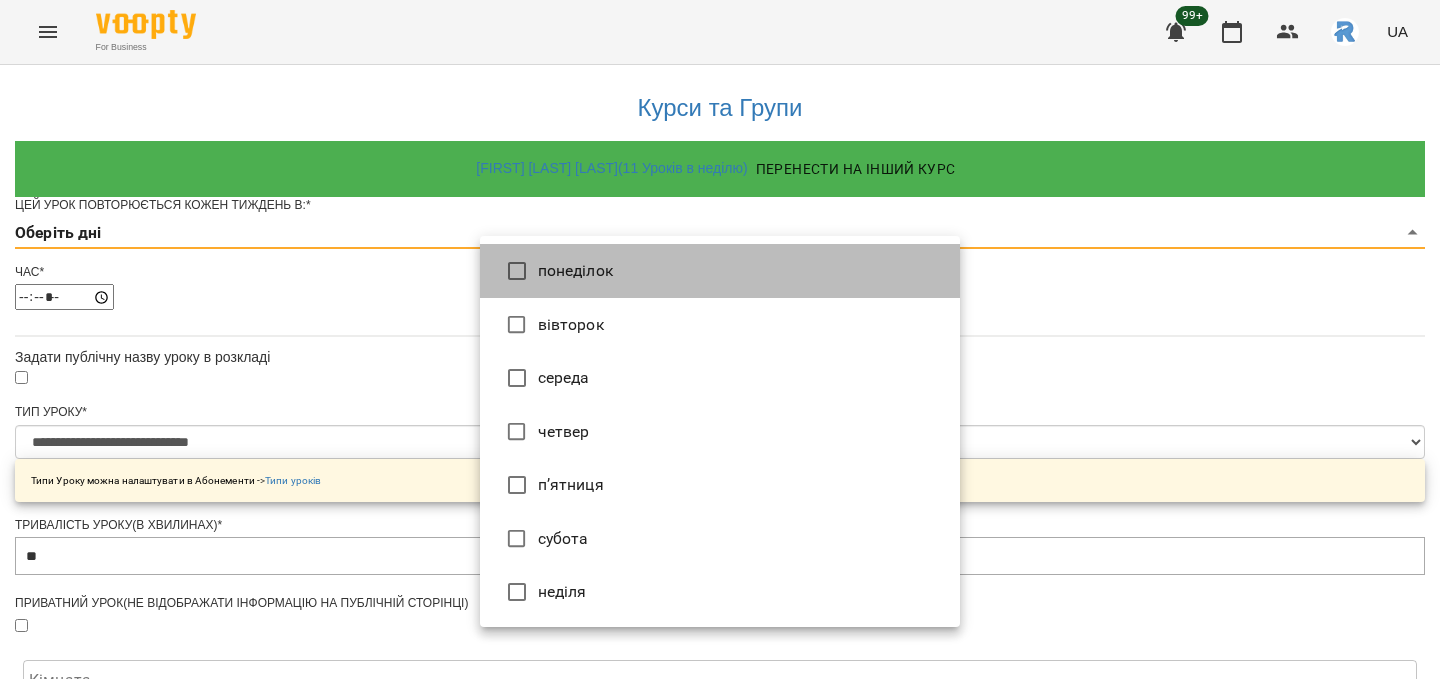 click on "понеділок" at bounding box center (720, 271) 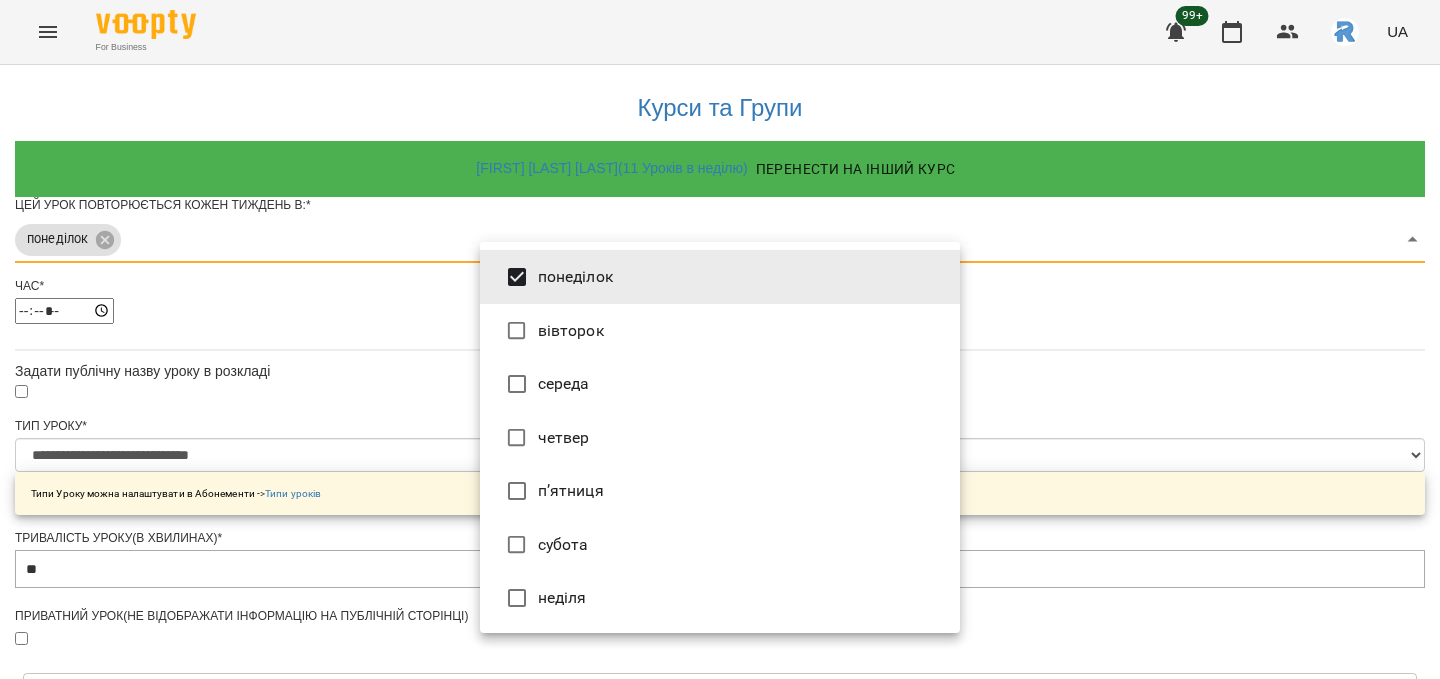 click on "четвер" at bounding box center [720, 438] 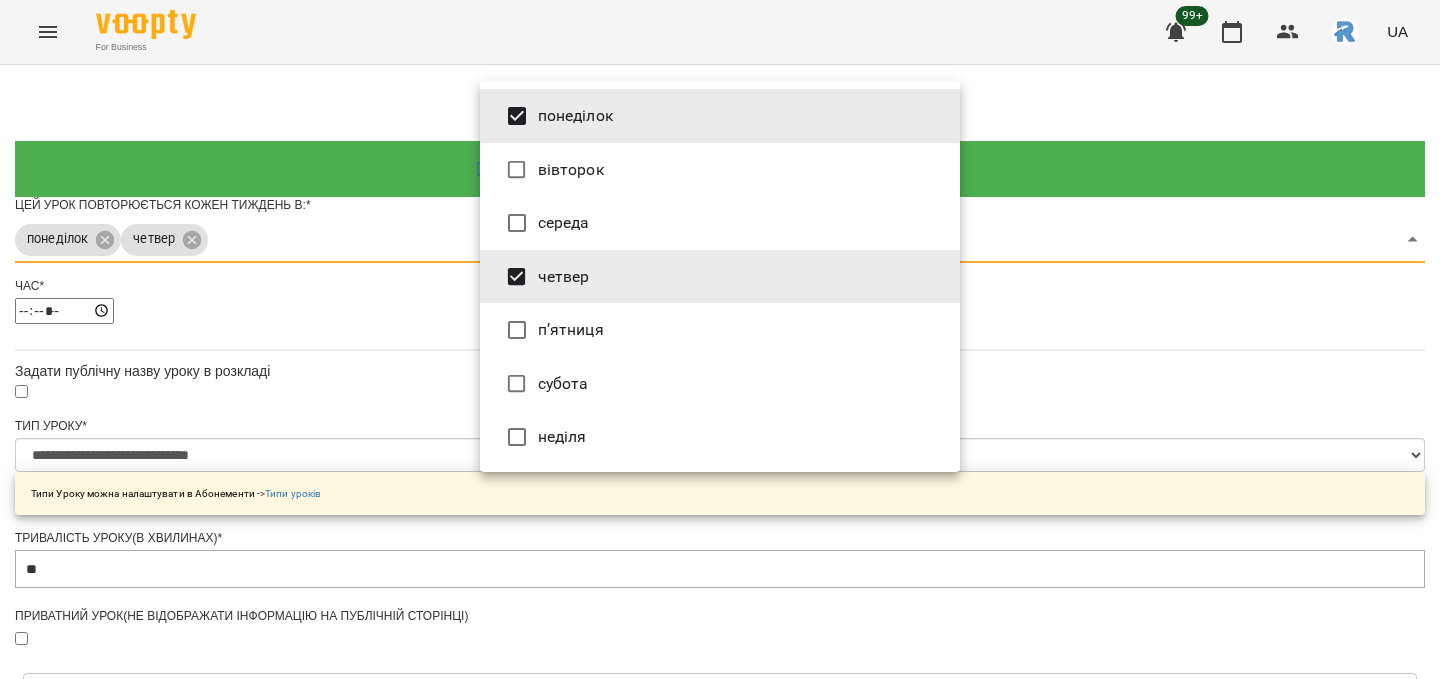 click at bounding box center (720, 339) 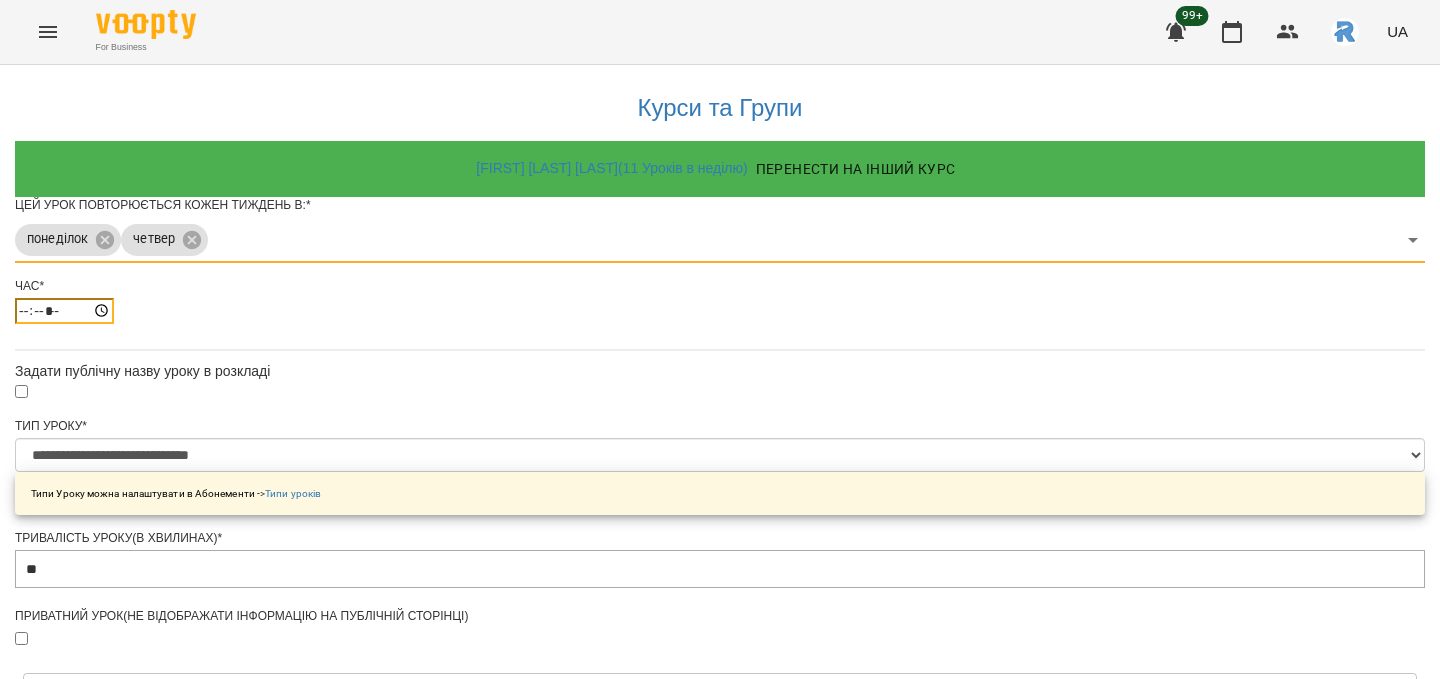 click on "*****" at bounding box center [64, 311] 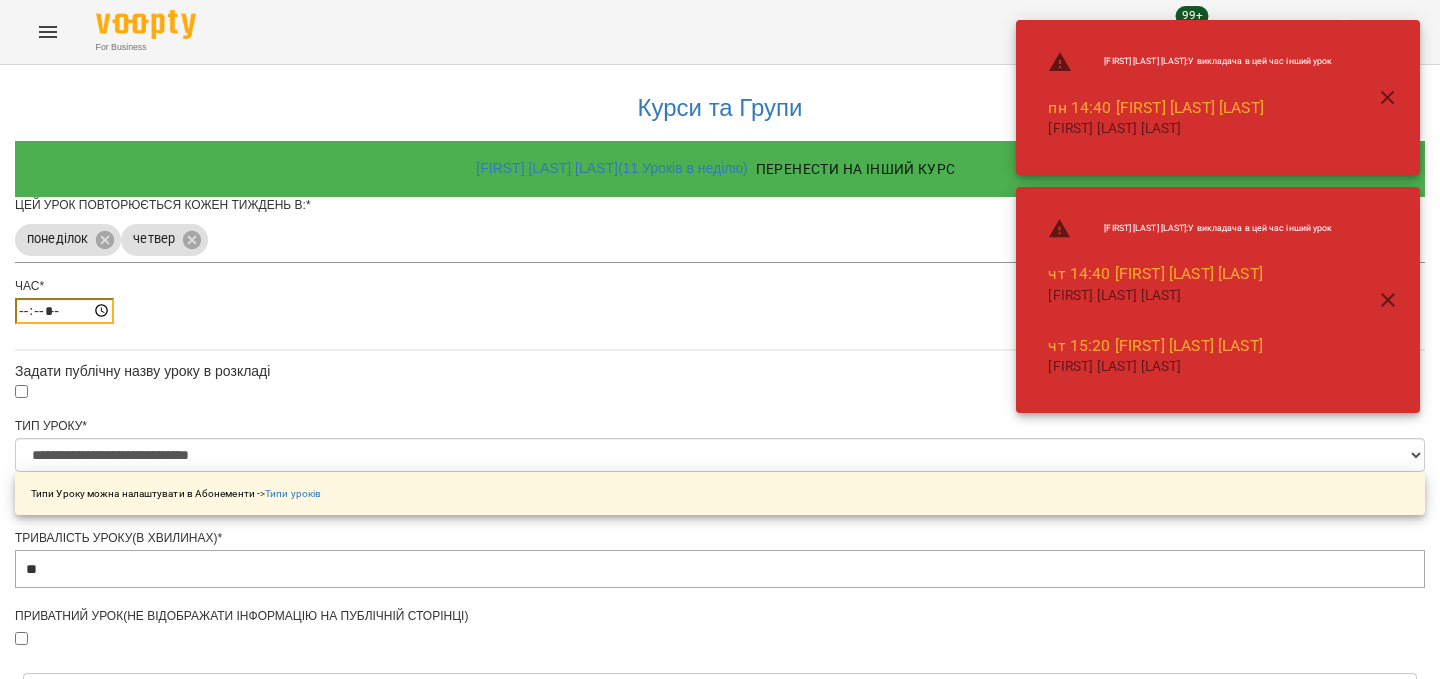 type on "*****" 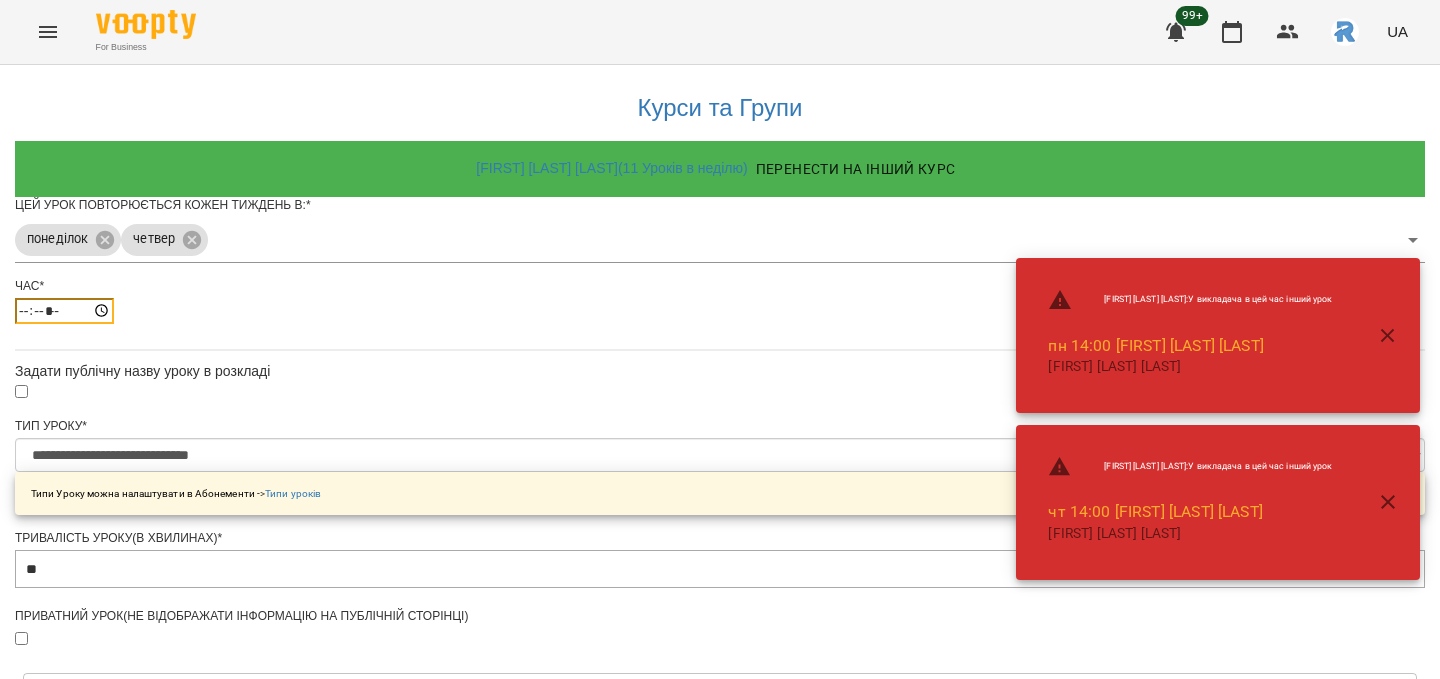 scroll, scrollTop: 756, scrollLeft: 0, axis: vertical 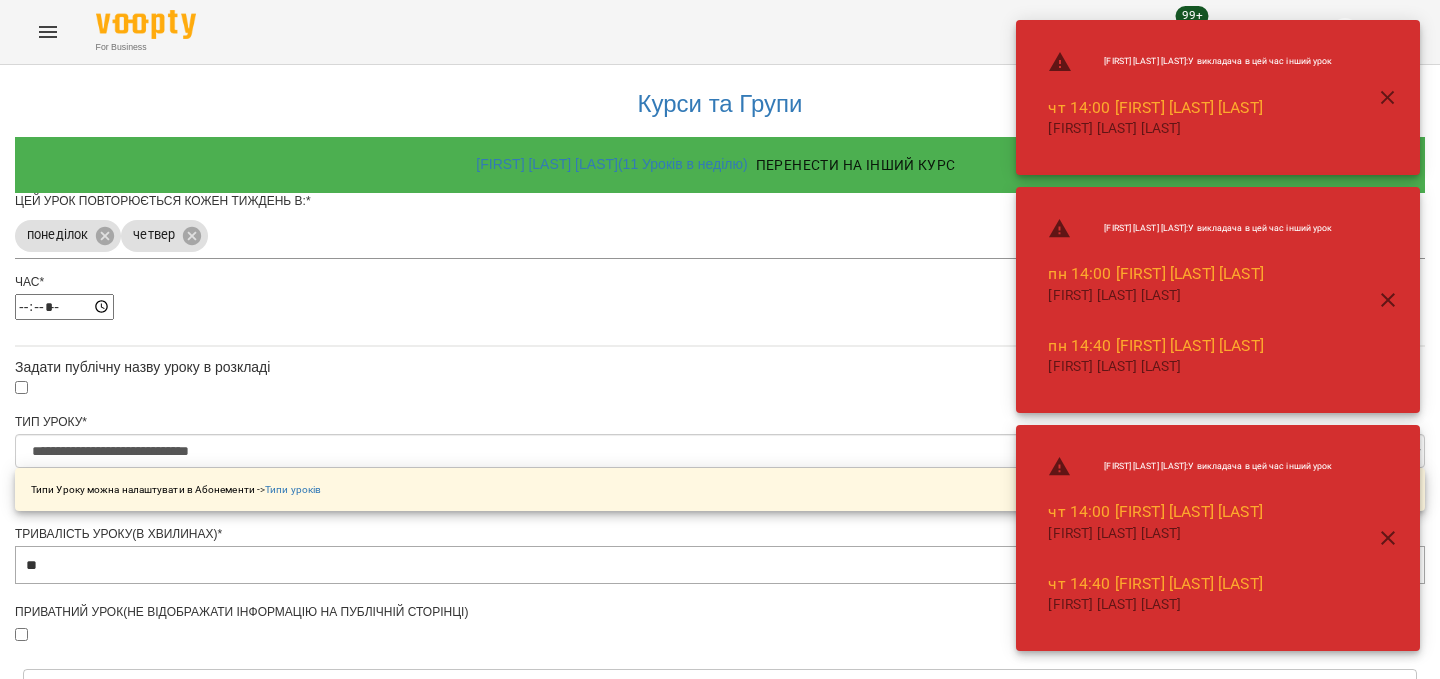click on "Зберегти" at bounding box center (720, 1314) 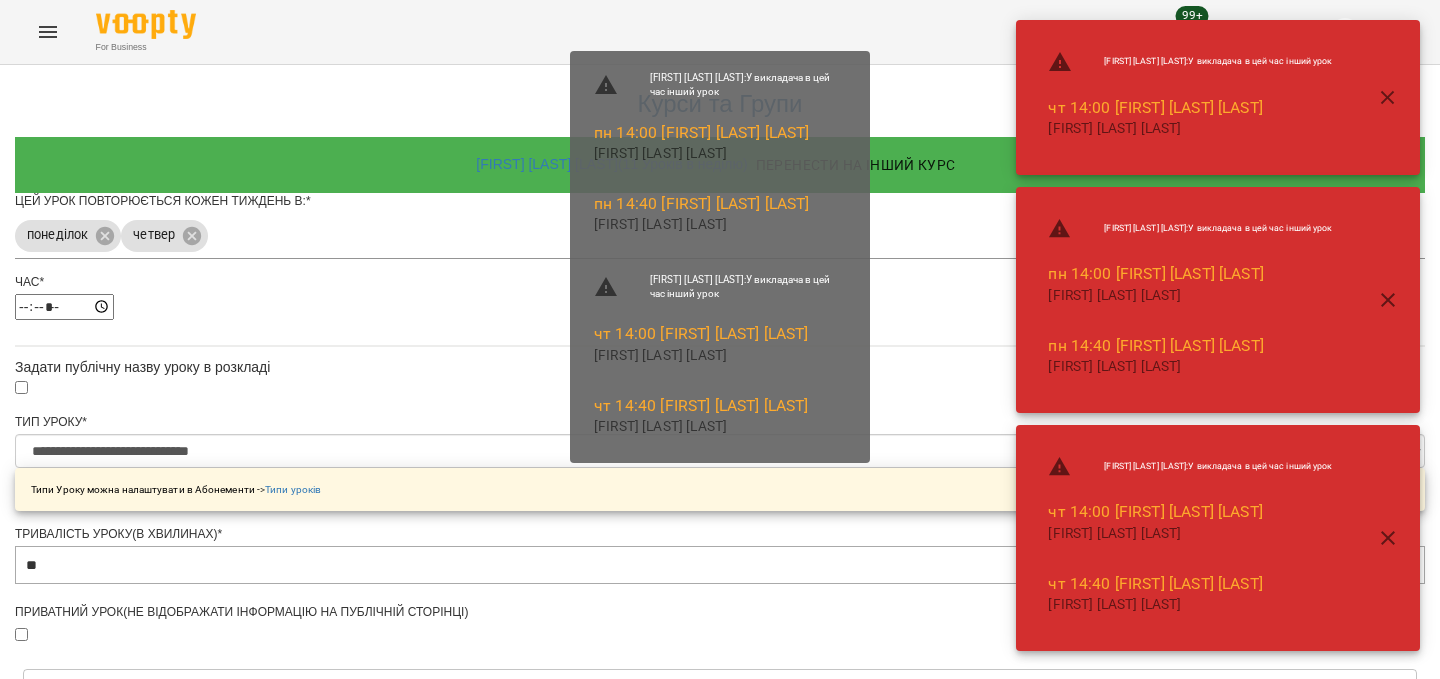 click on "Зберегти" at bounding box center [720, 1314] 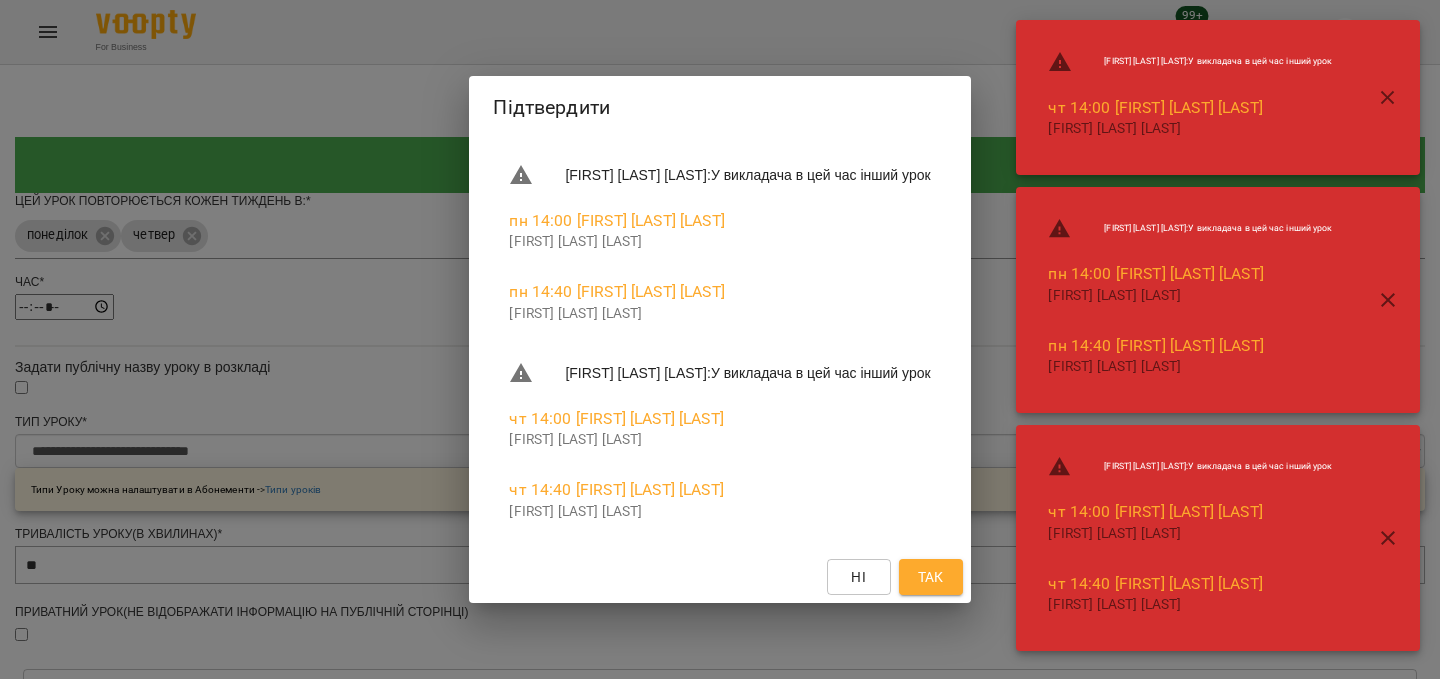 click at bounding box center [1388, 98] 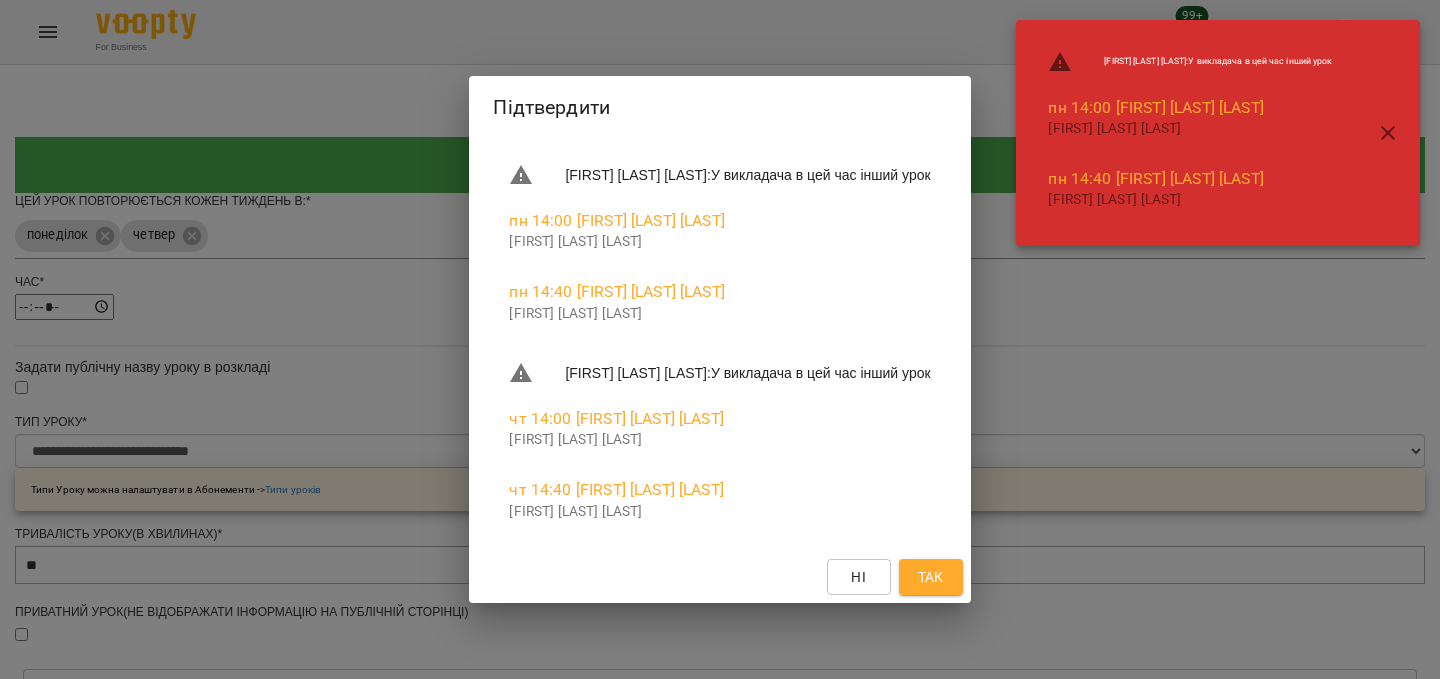click 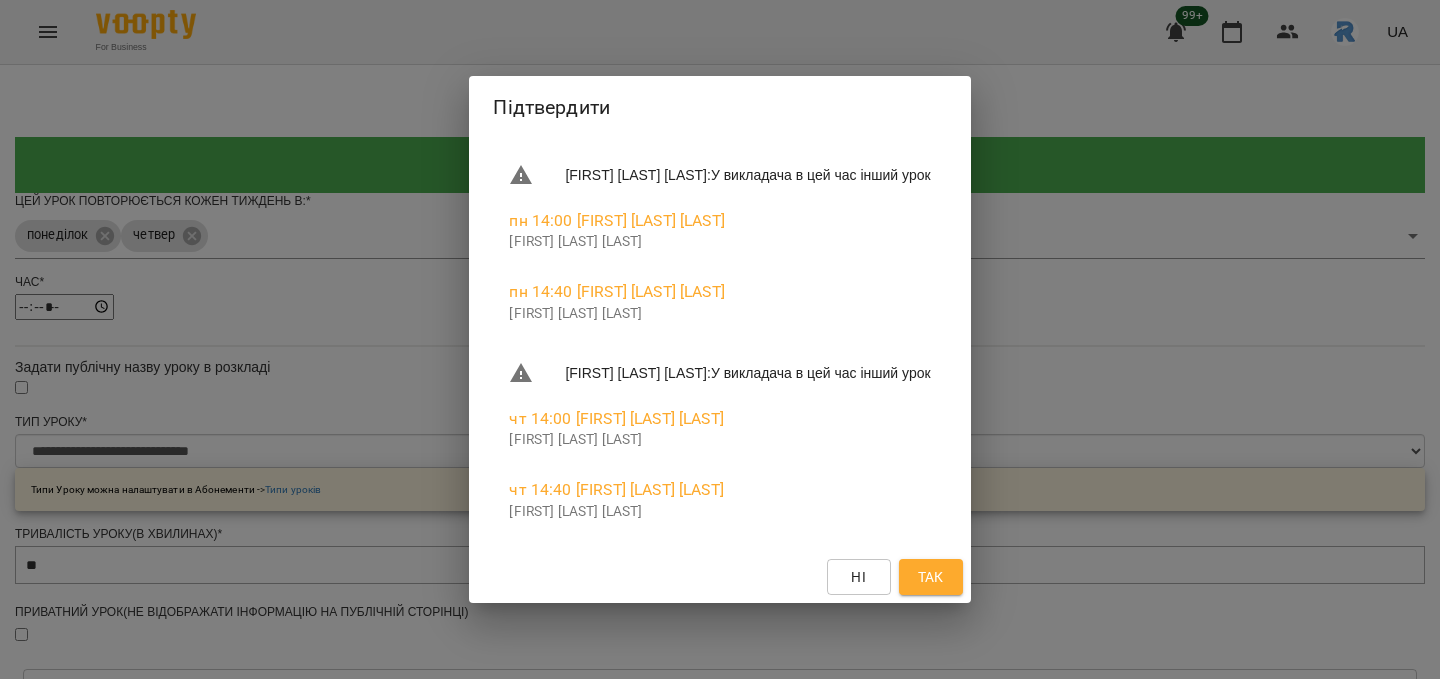 click on "Так" at bounding box center [931, 577] 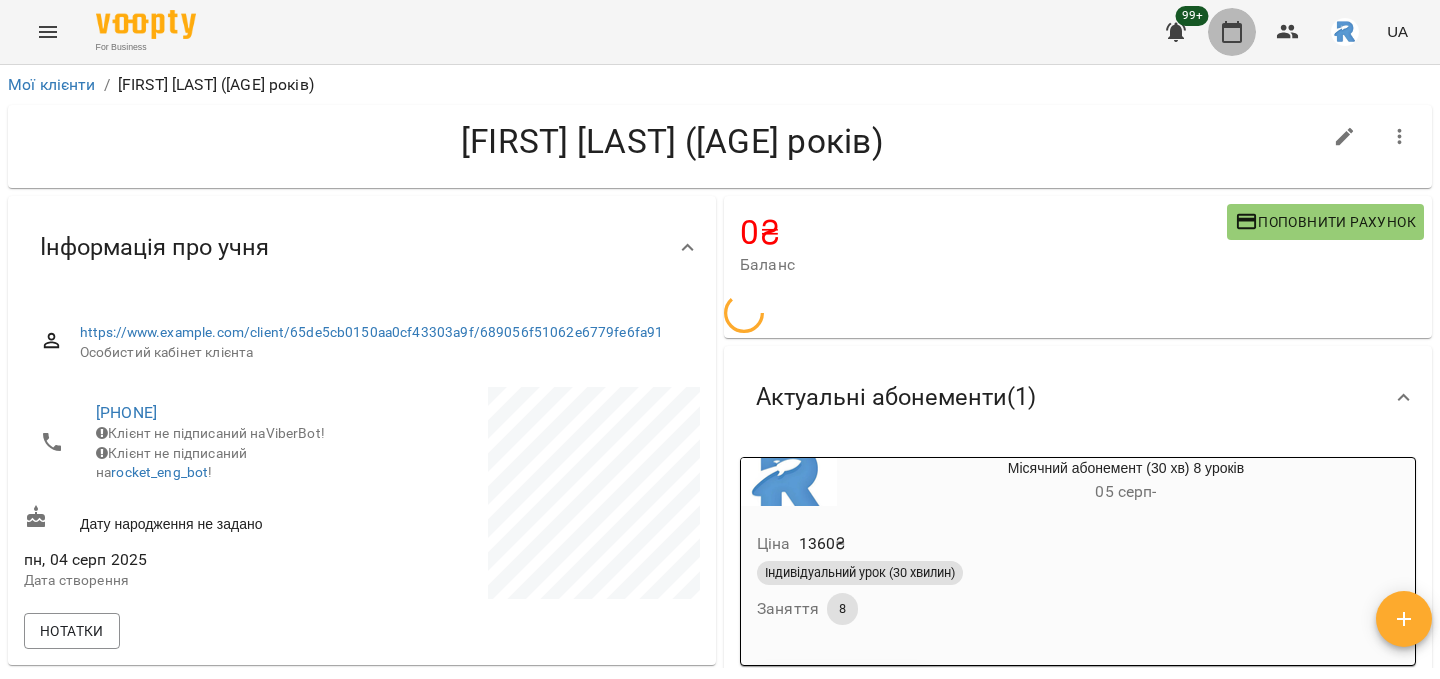 click 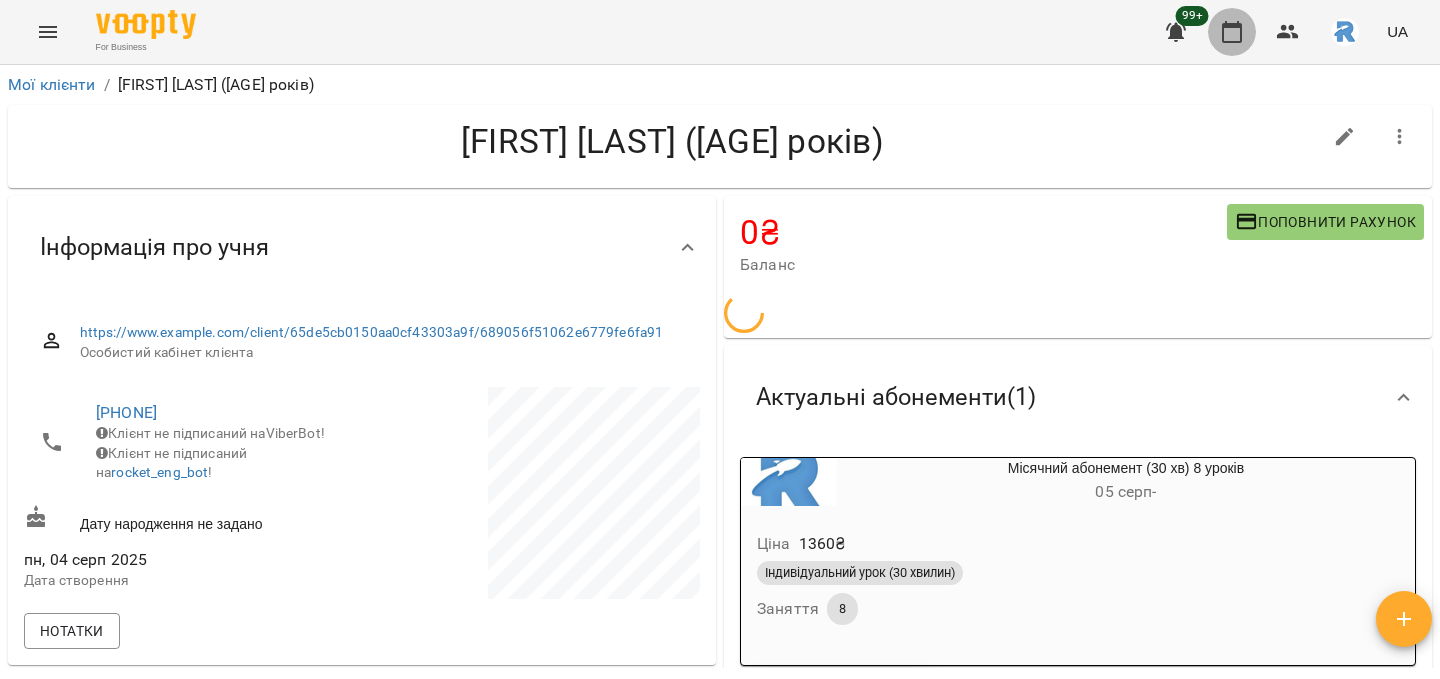 scroll, scrollTop: 0, scrollLeft: 0, axis: both 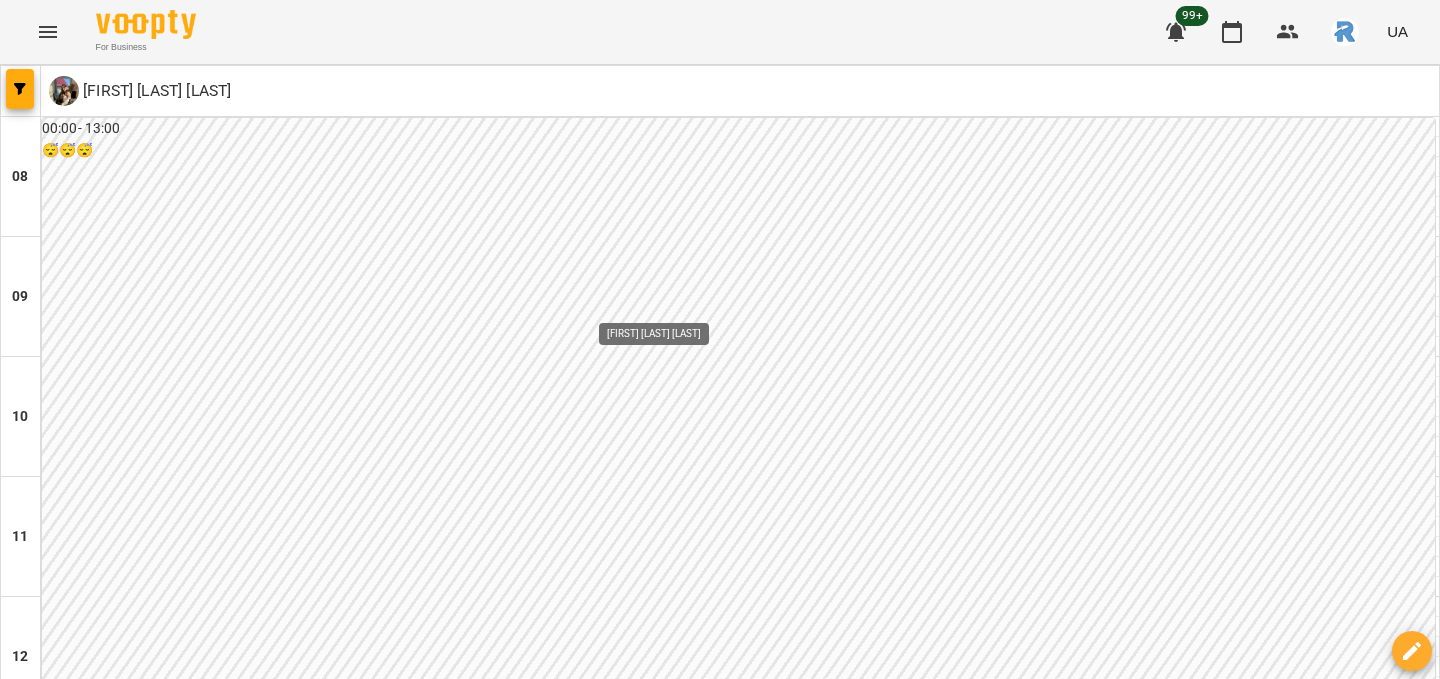 click at bounding box center [711, 1025] 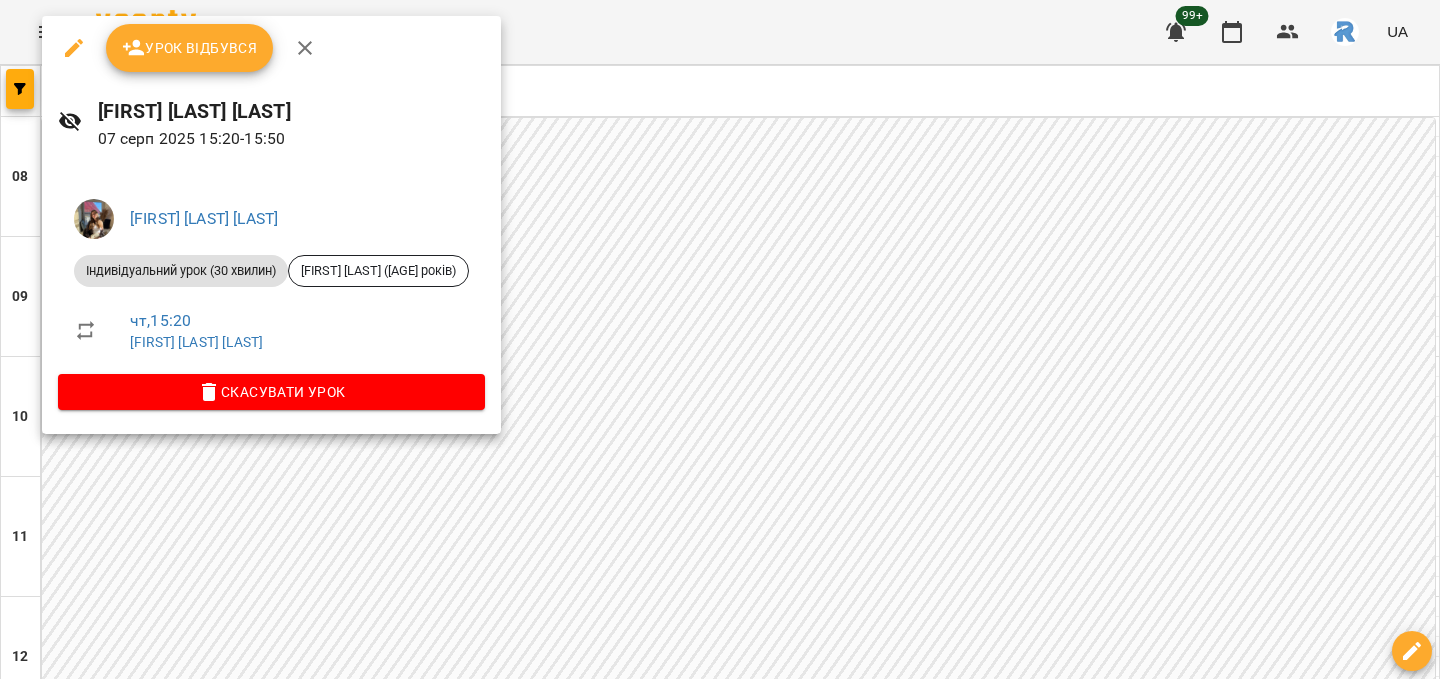 click at bounding box center (720, 339) 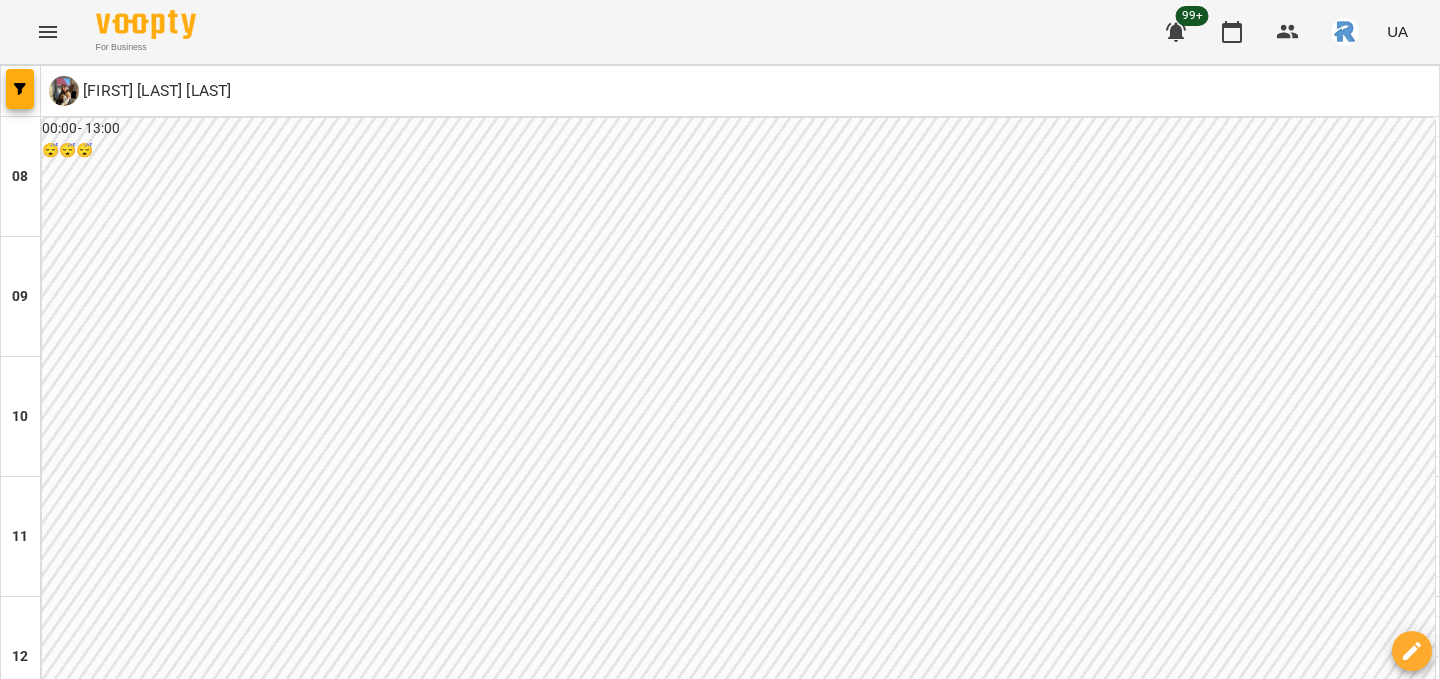 click at bounding box center (740, 1027) 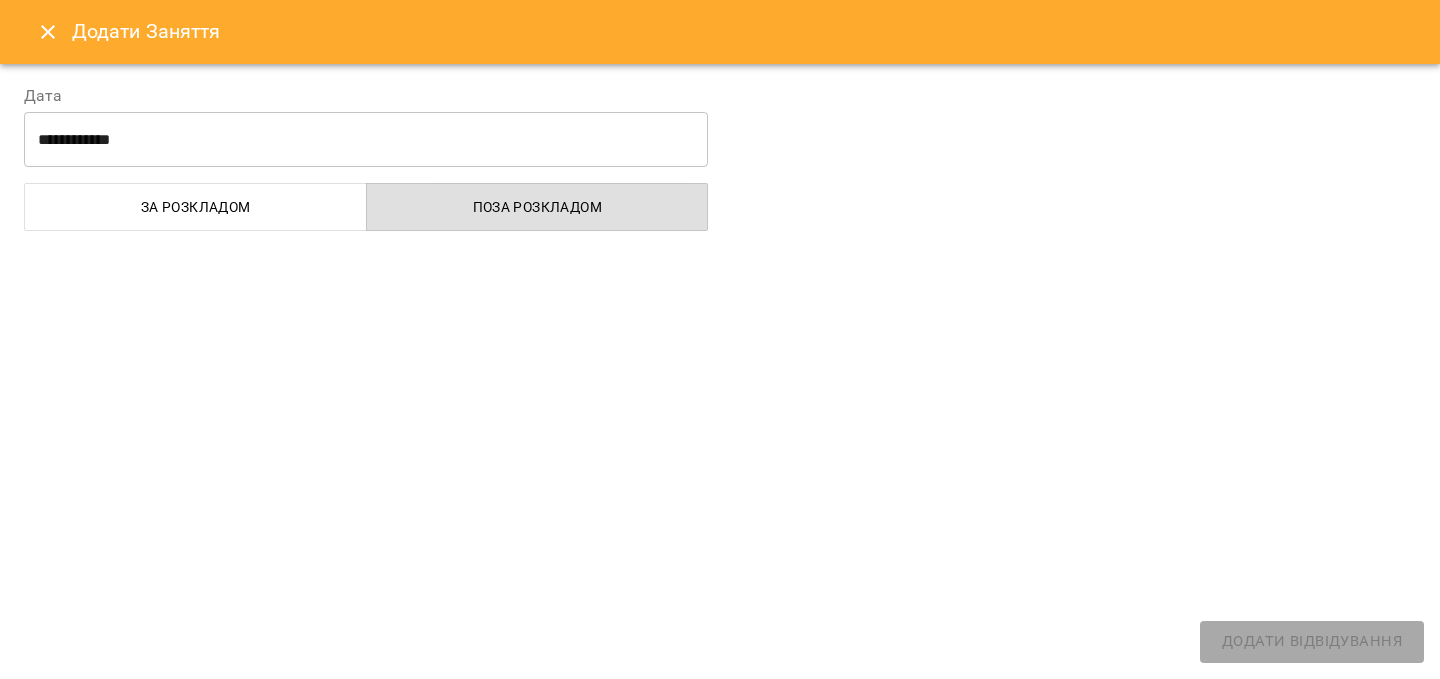 select 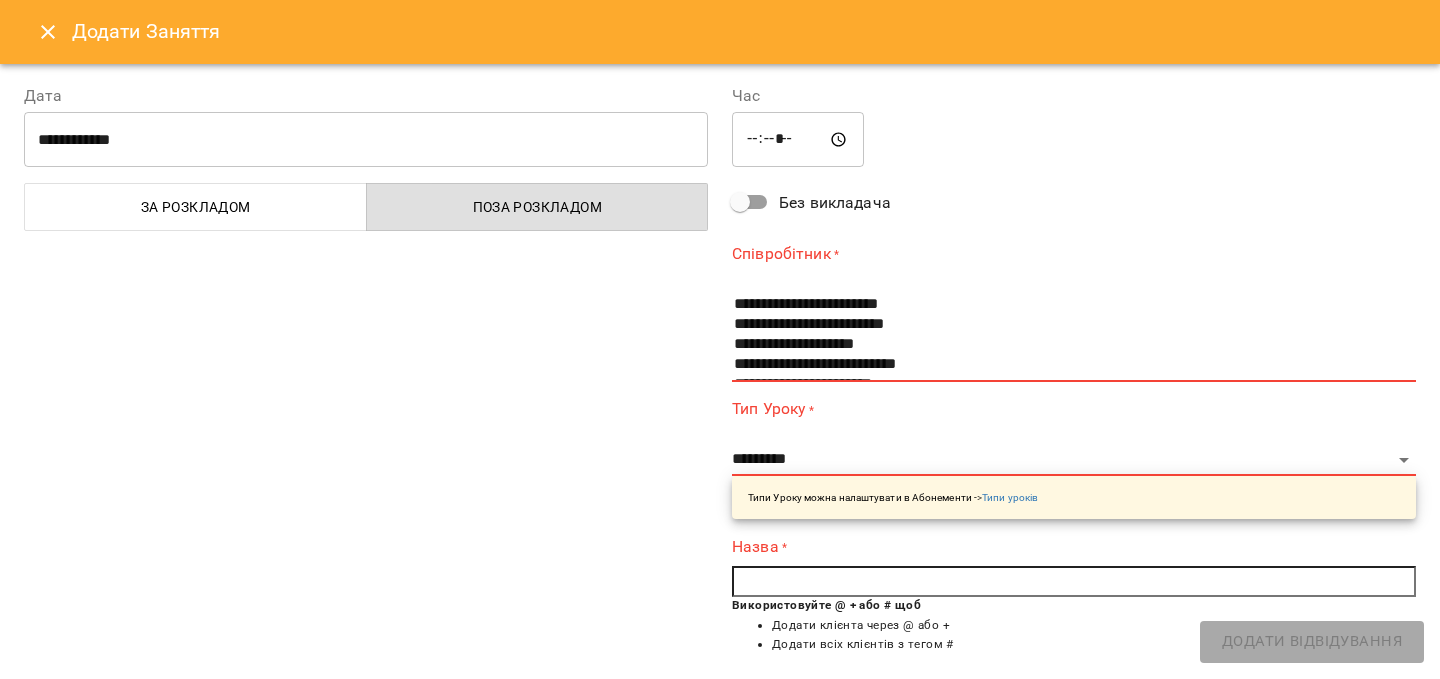 click 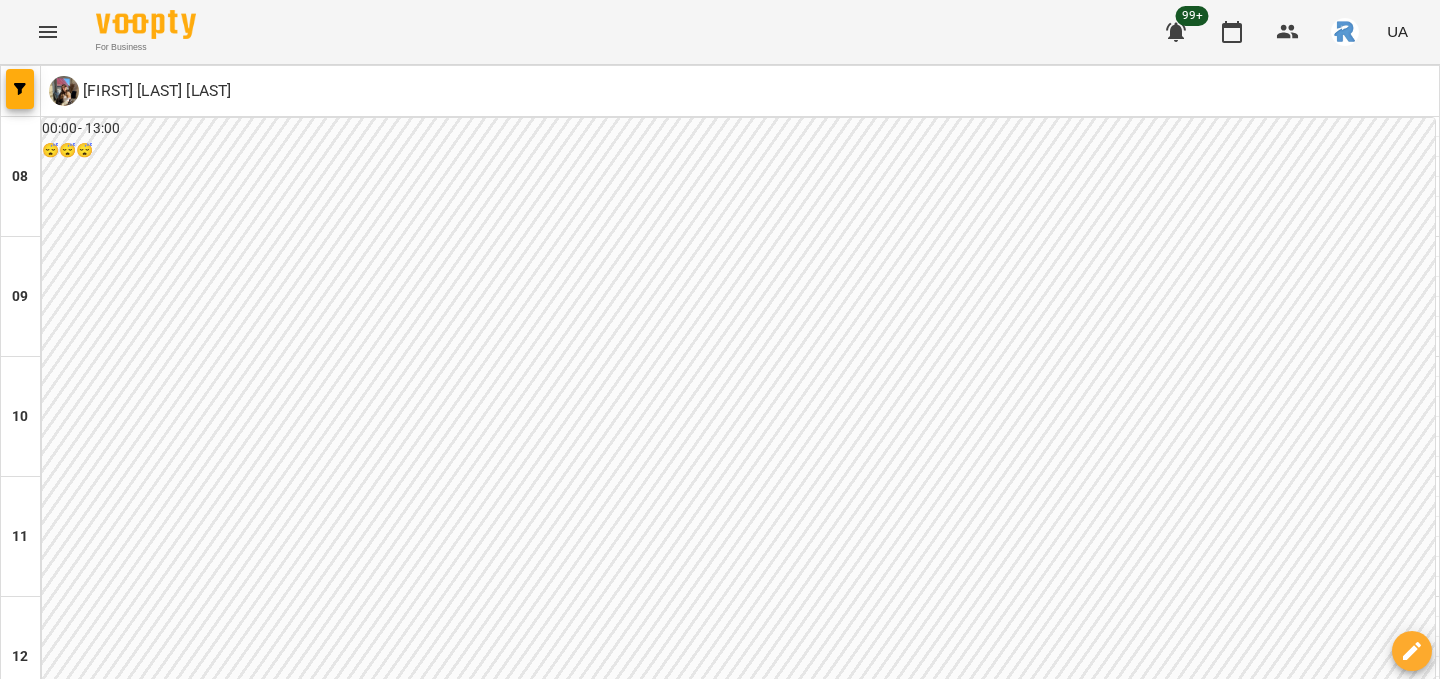click on "15:45" at bounding box center (1090, 1065) 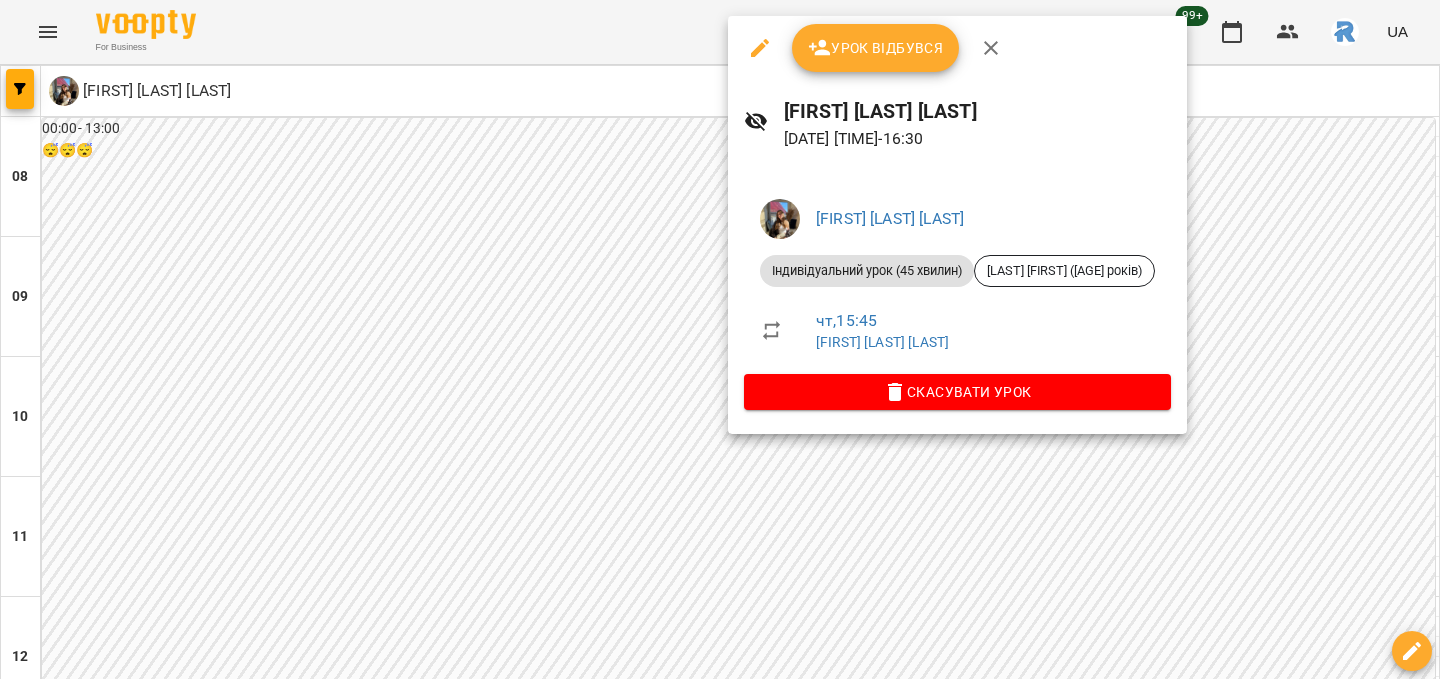 click at bounding box center [991, 48] 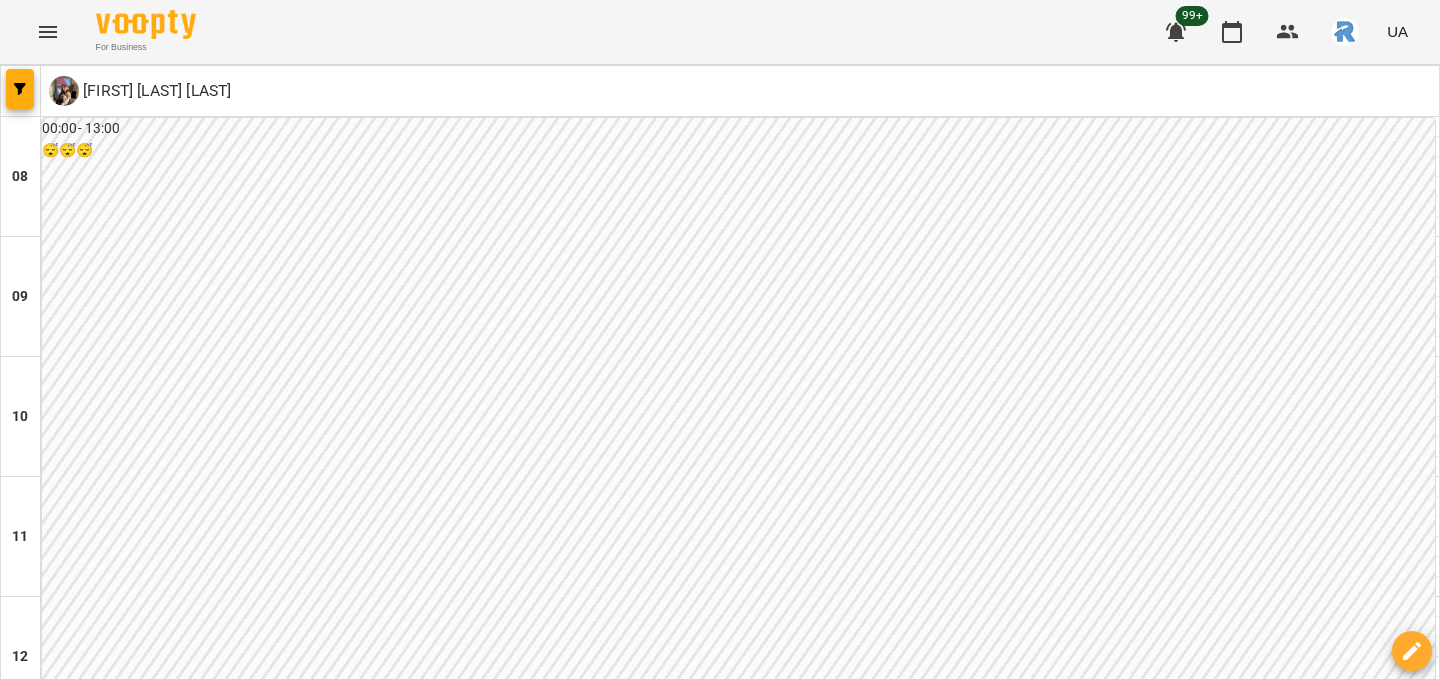 click on "15:20" at bounding box center [392, 1025] 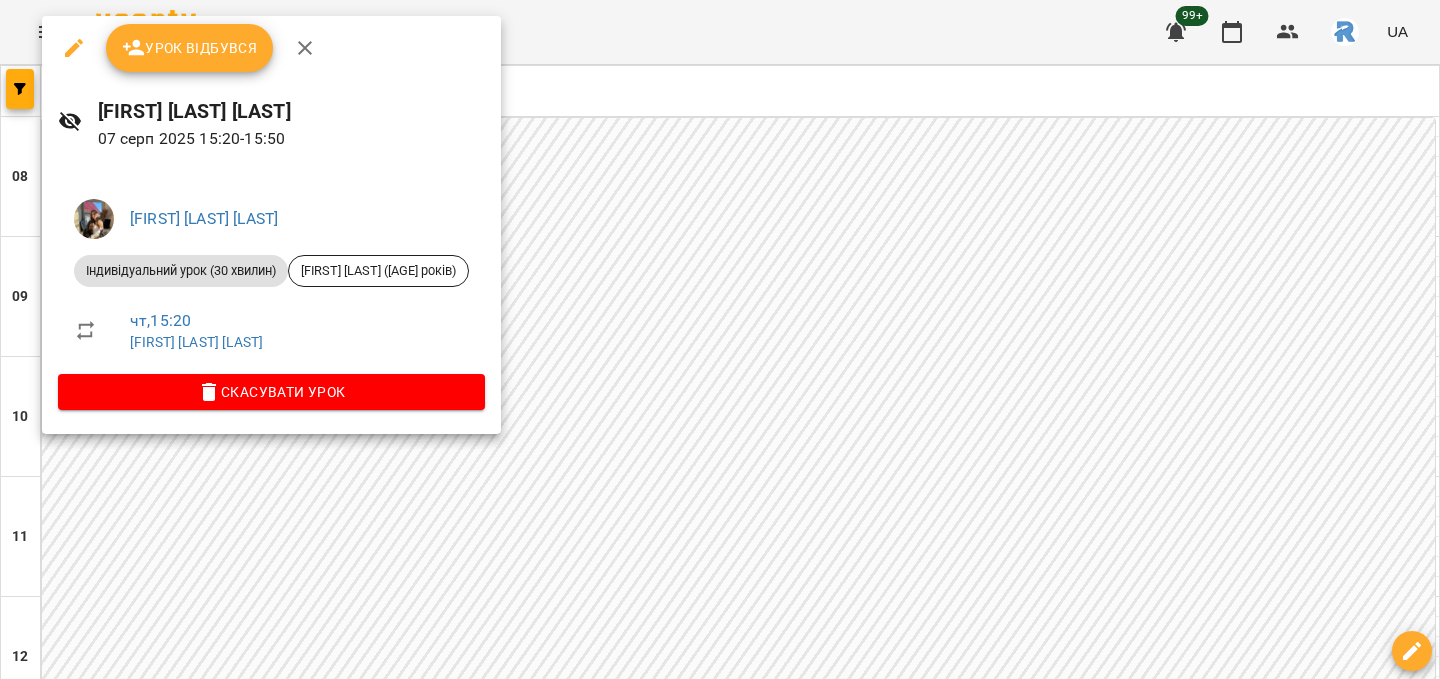 click at bounding box center [305, 48] 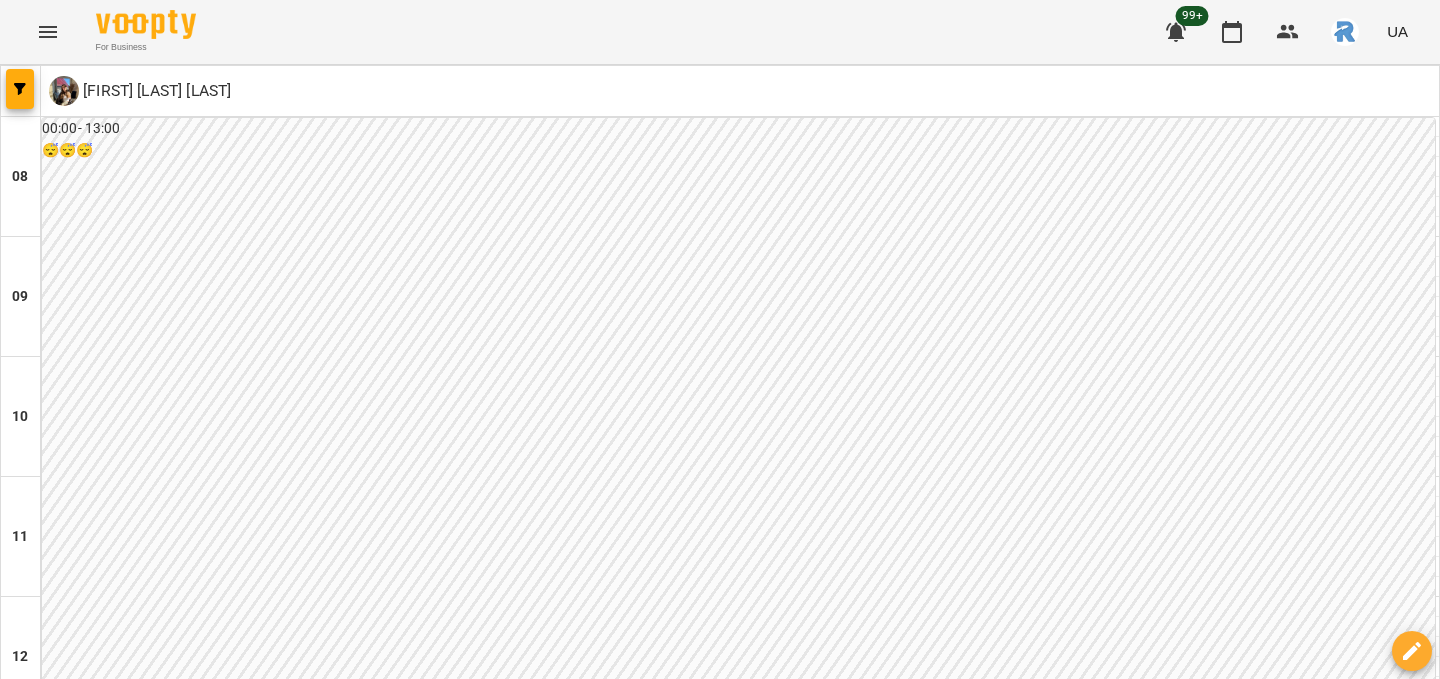 click on "14:40" at bounding box center [392, 945] 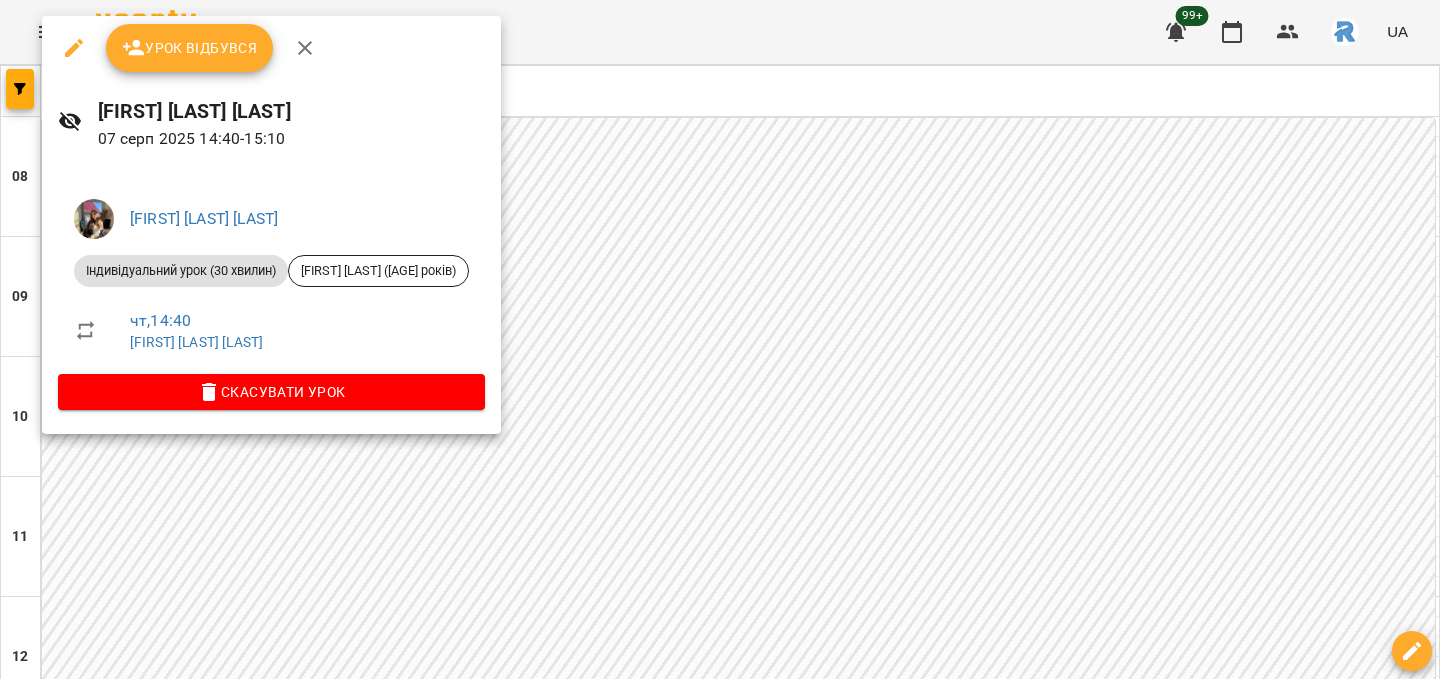 click 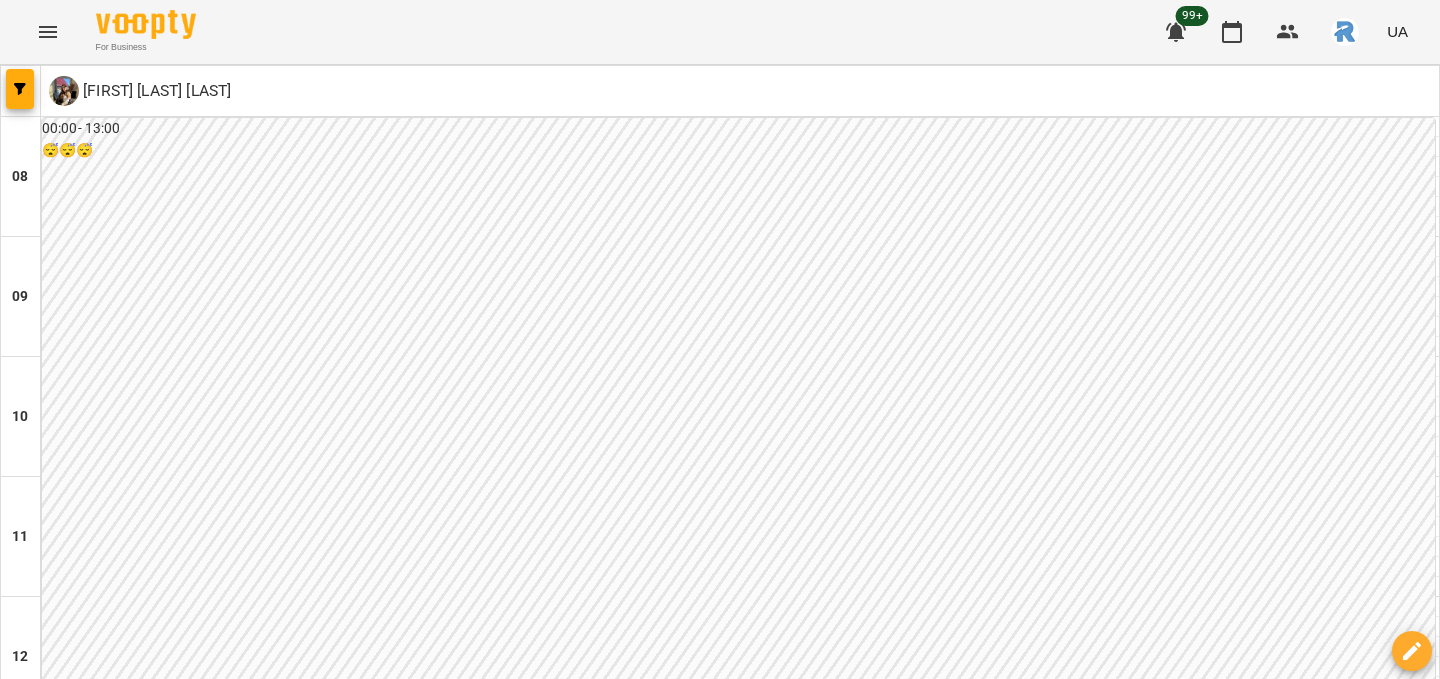 scroll, scrollTop: 637, scrollLeft: 0, axis: vertical 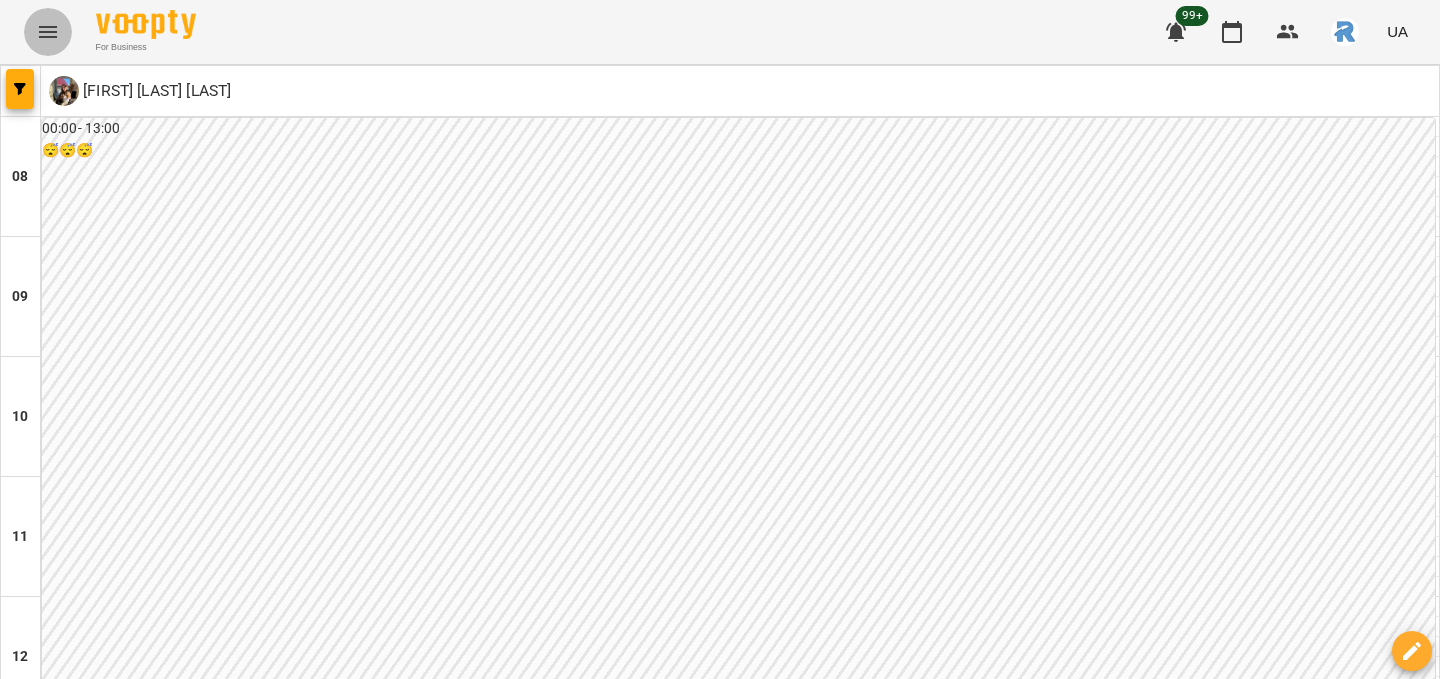 click 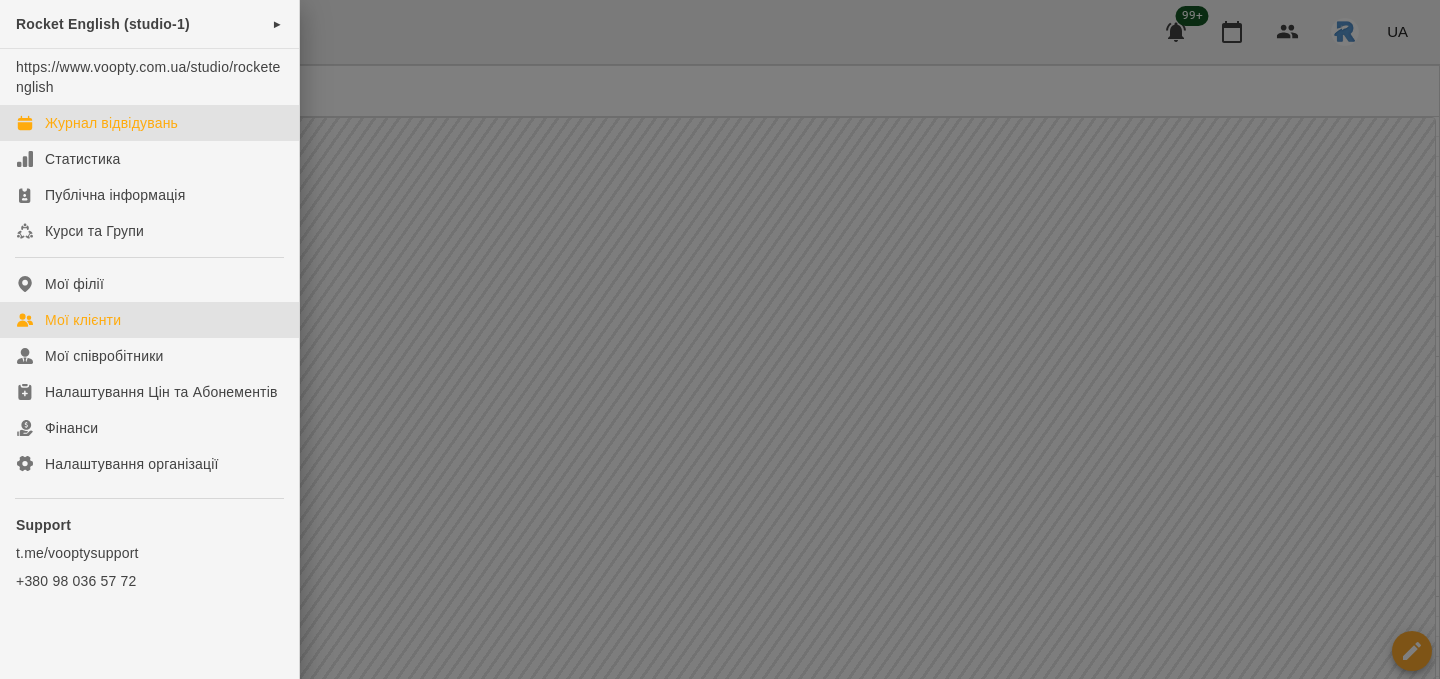 click on "Мої клієнти" at bounding box center (83, 320) 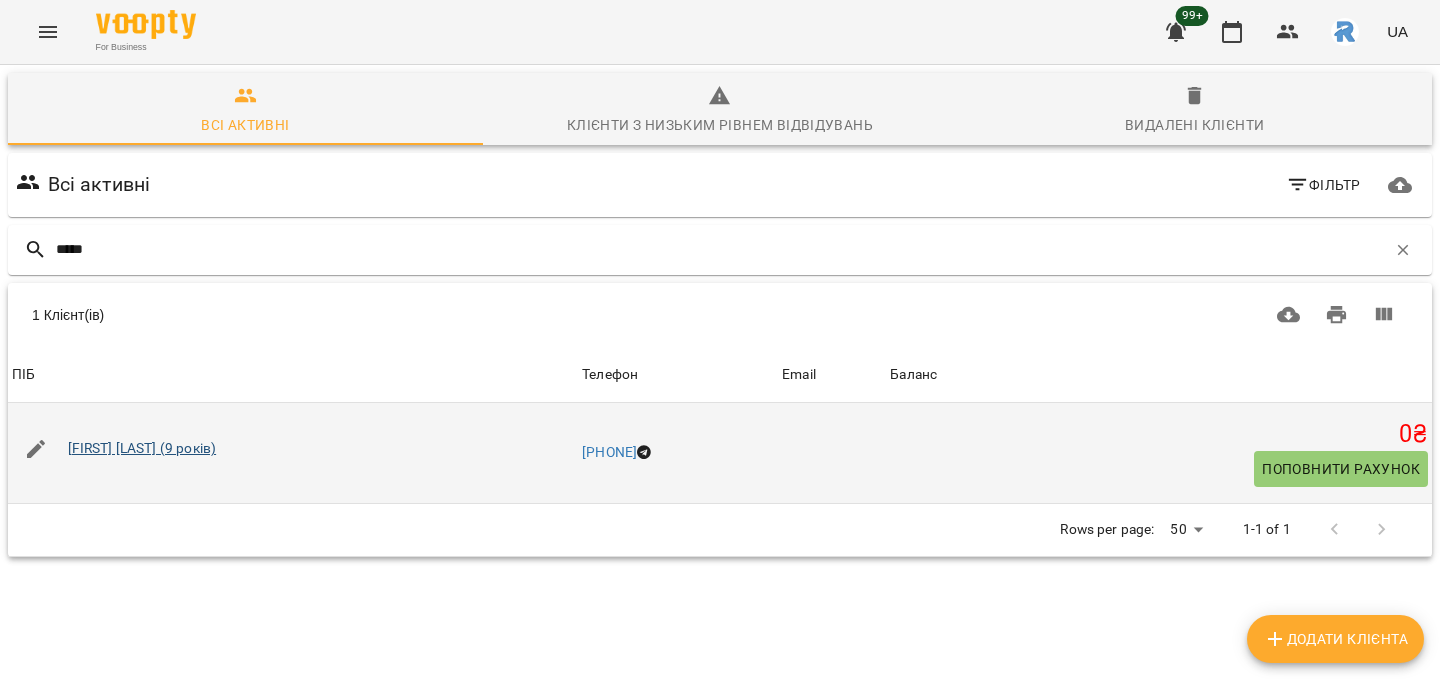 type on "*****" 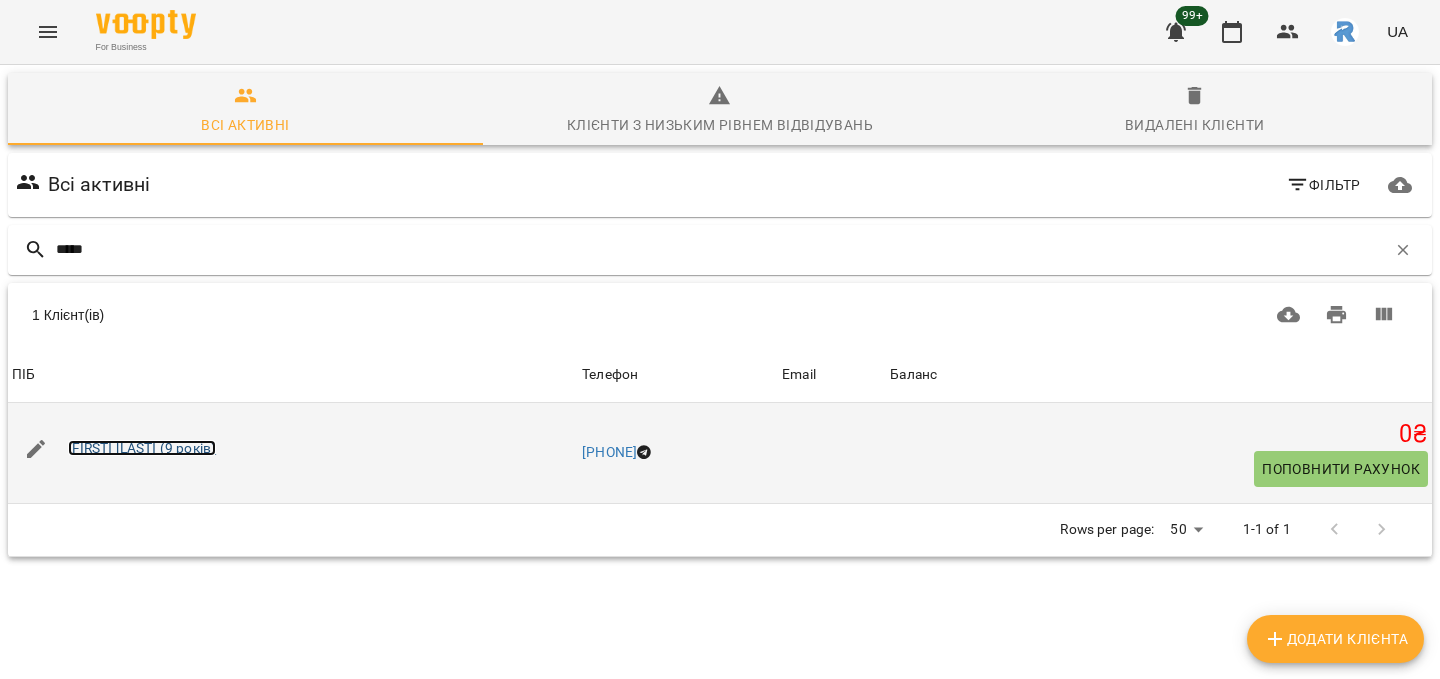 click on "[FIRST] [LAST] (9 років)" at bounding box center [142, 448] 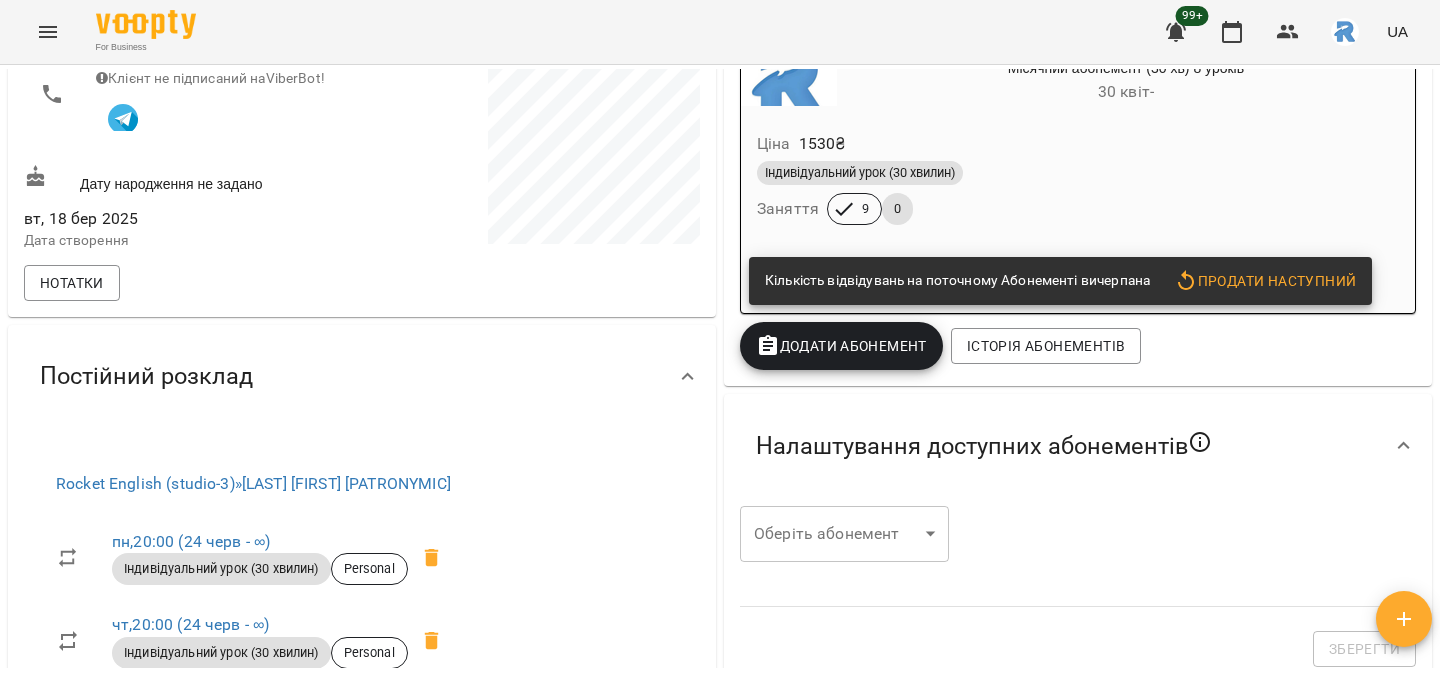 scroll, scrollTop: 0, scrollLeft: 0, axis: both 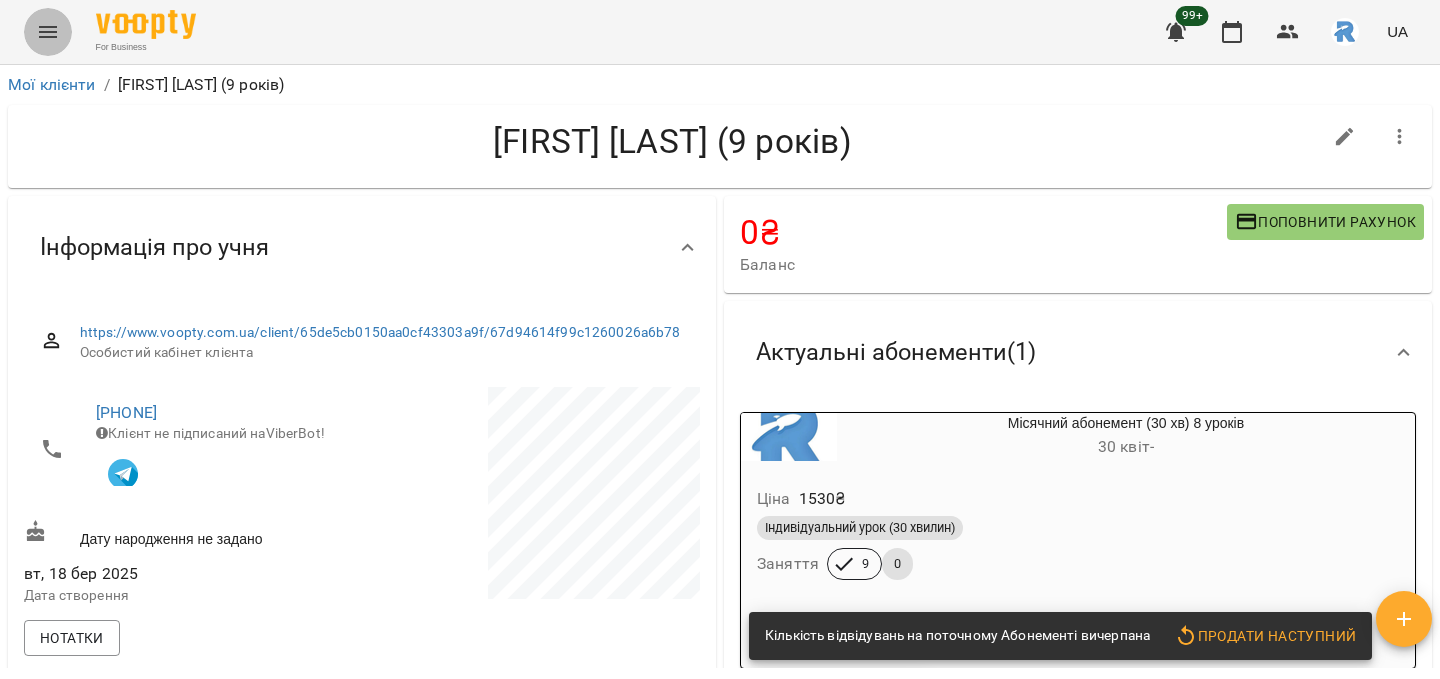 click 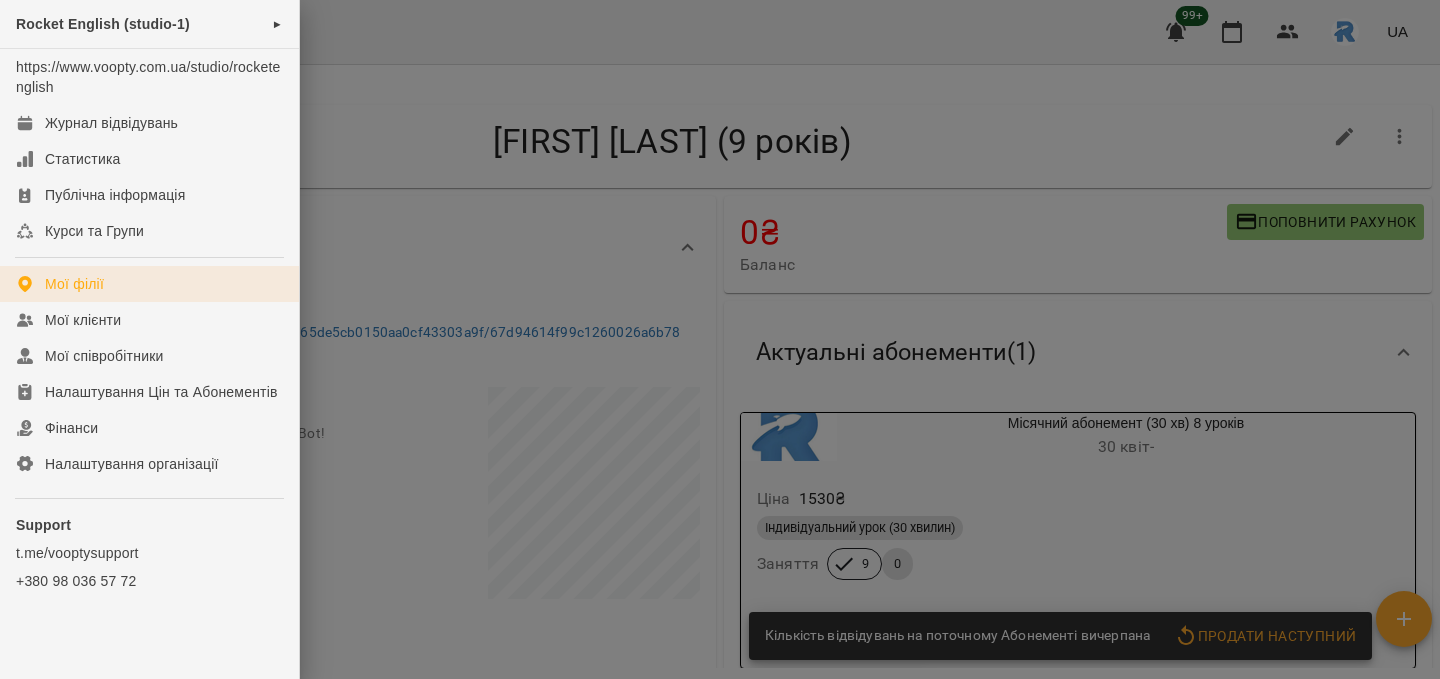 click on "Мої філії" at bounding box center [149, 284] 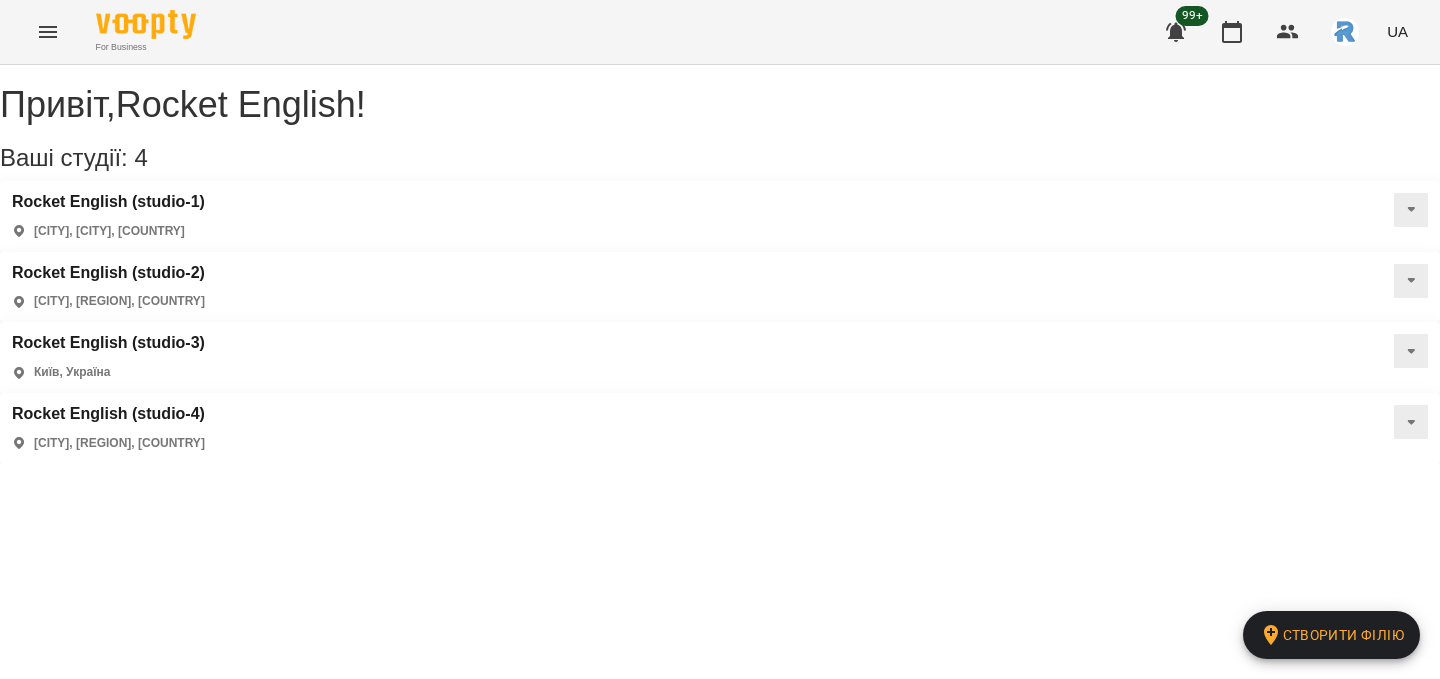 click on "Rocket English (studio-3) [CITY], [COUNTRY]" at bounding box center [720, 357] 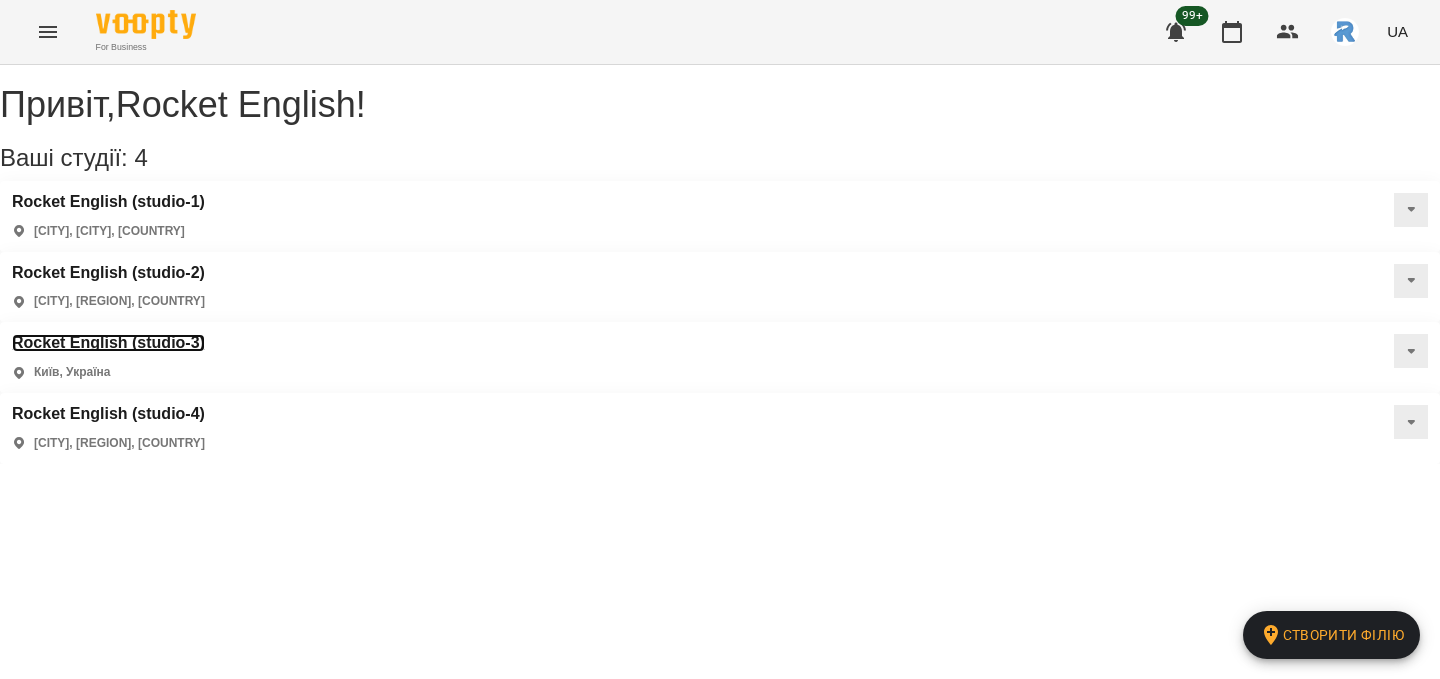 click on "Rocket English (studio-3)" at bounding box center [108, 343] 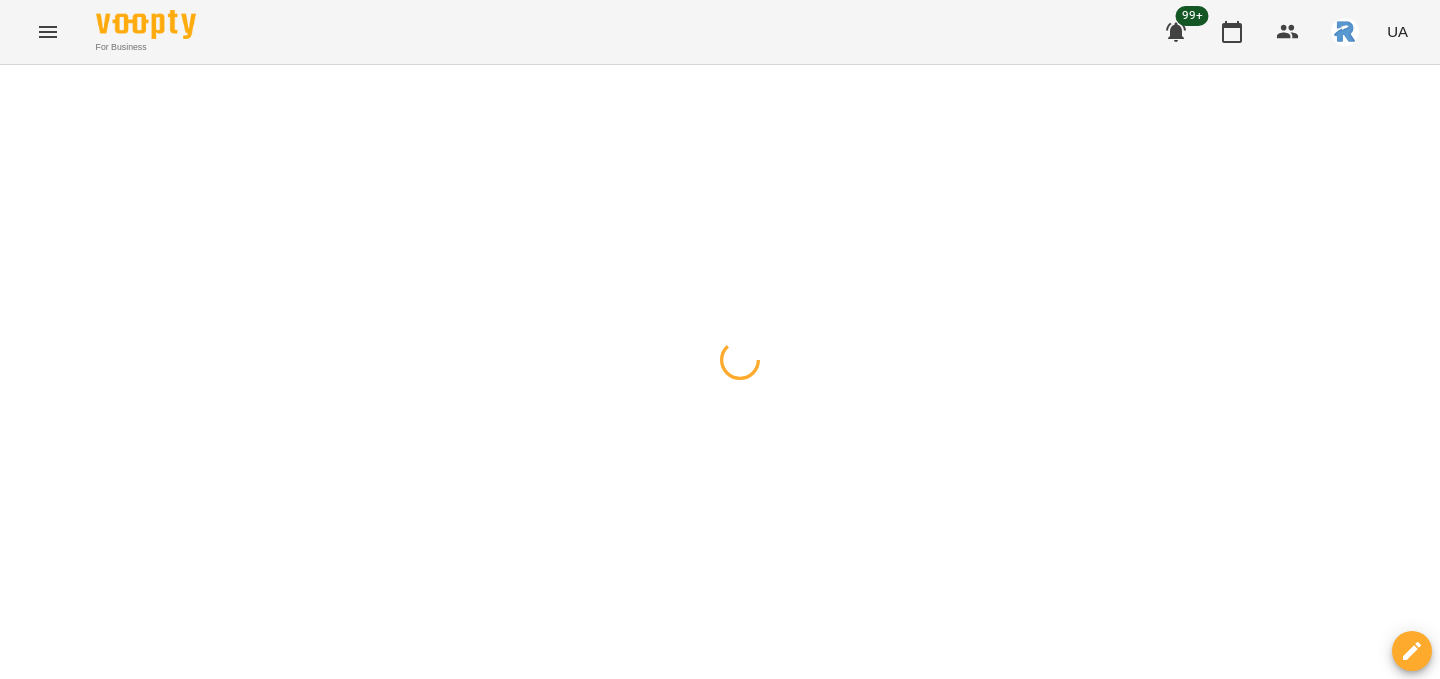 click 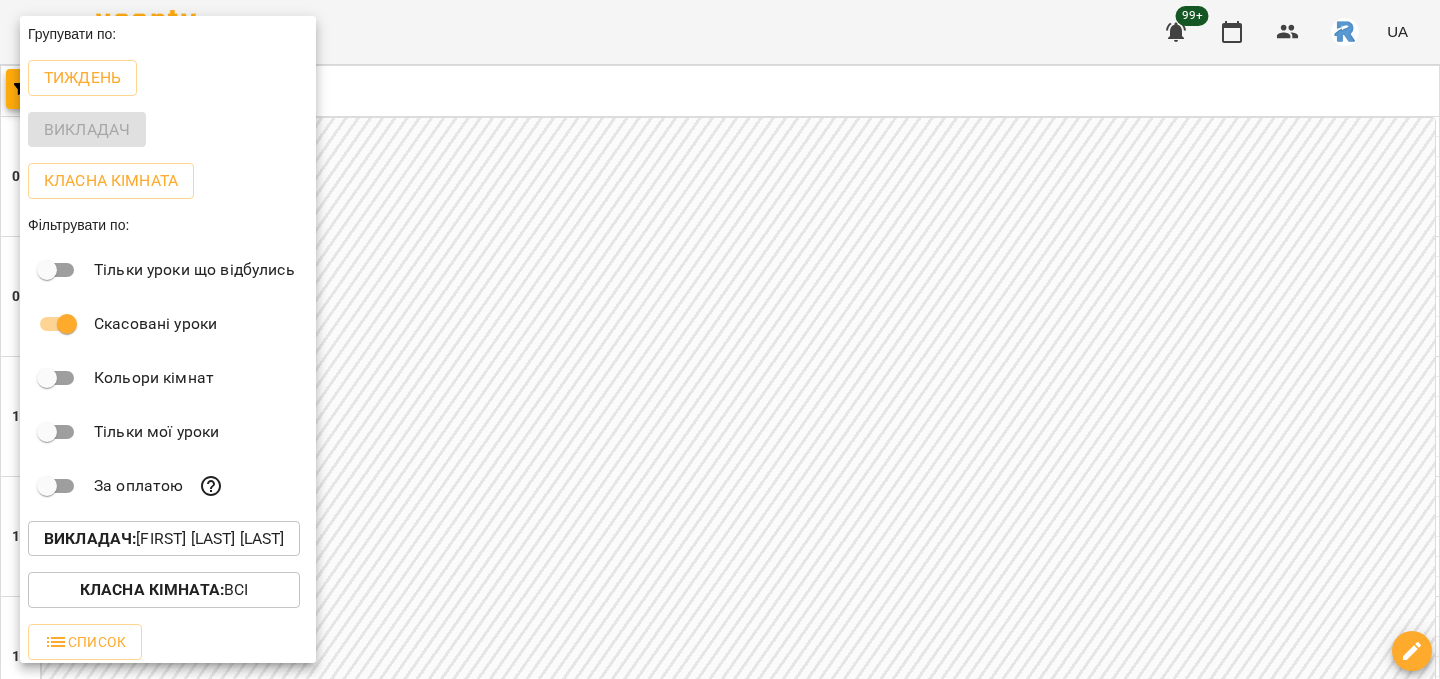 click on "За оплатою" at bounding box center (168, 486) 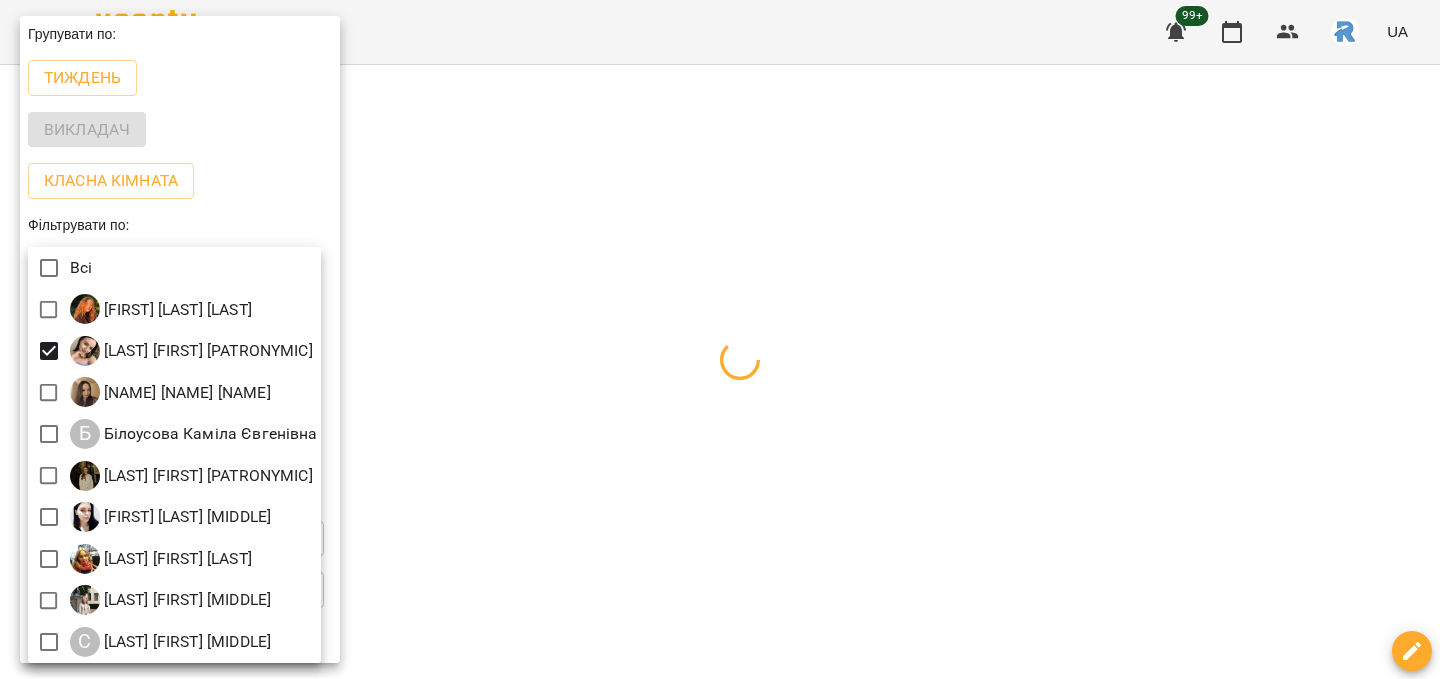 click at bounding box center (720, 339) 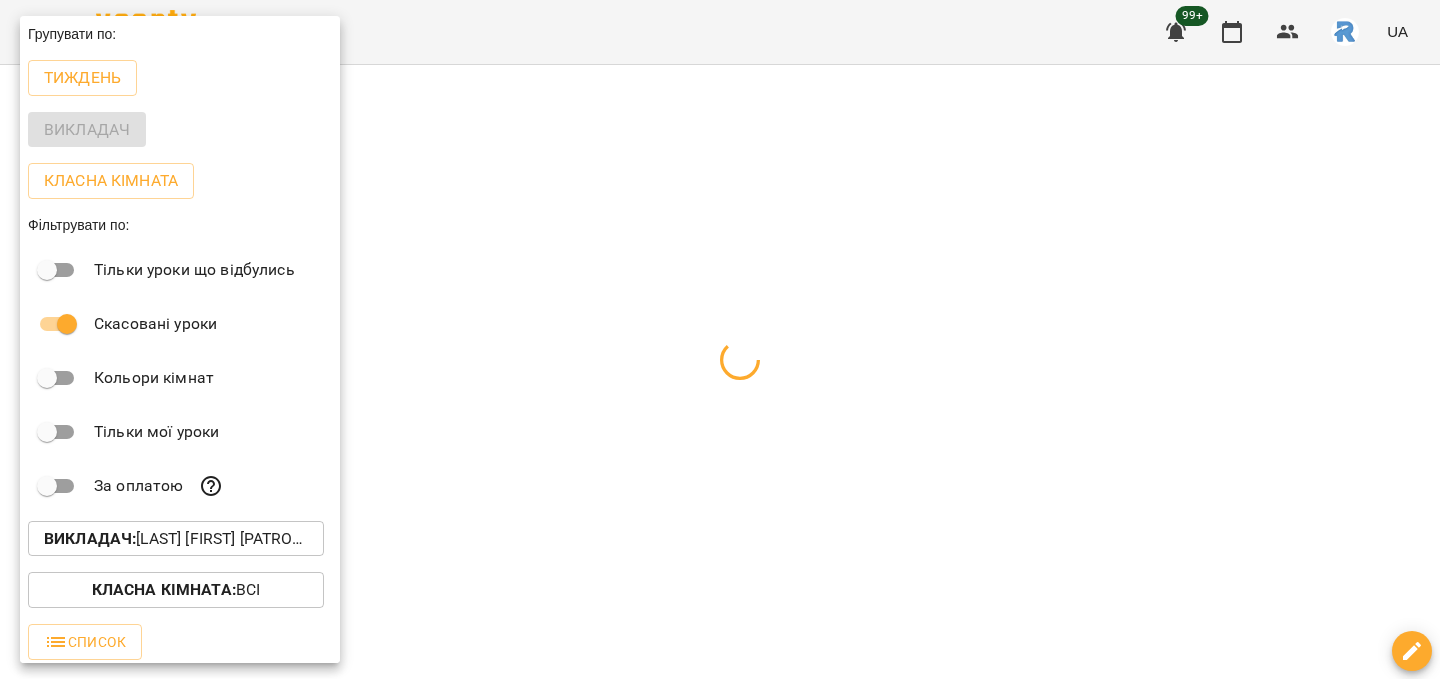click at bounding box center (720, 339) 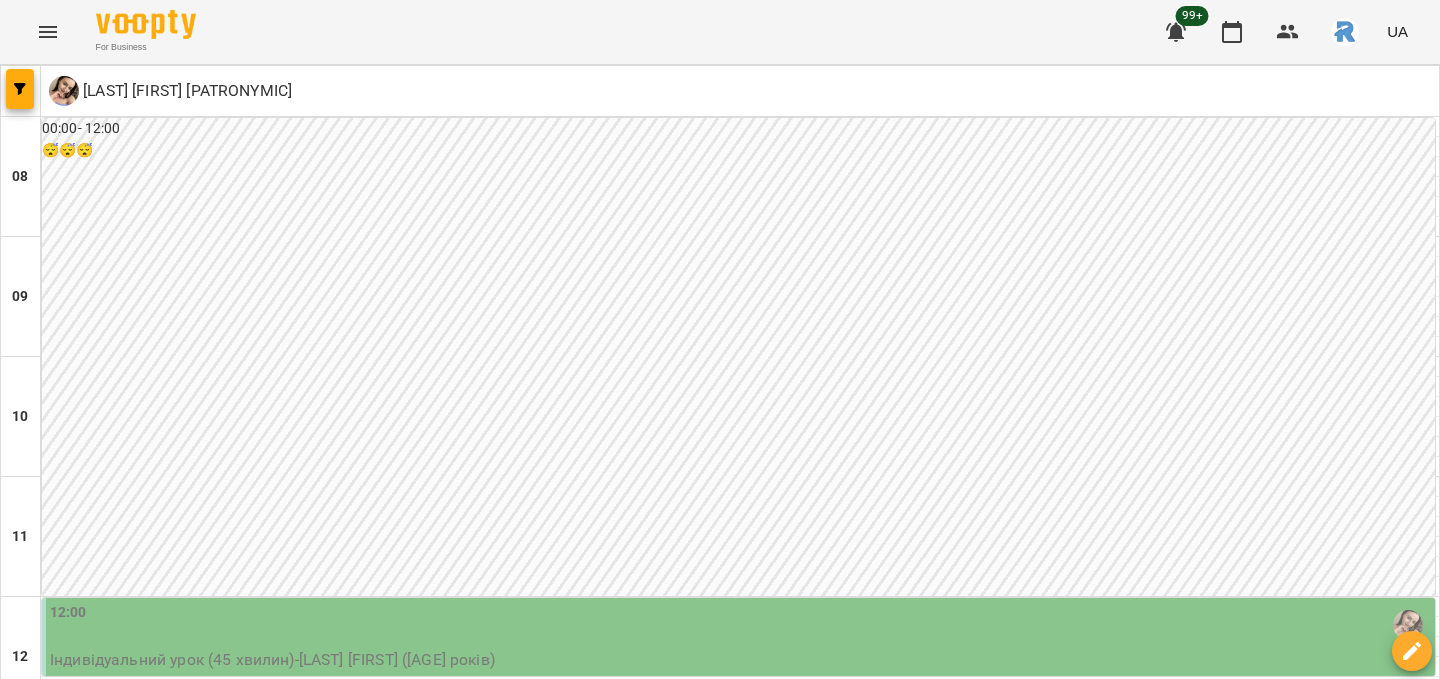 scroll, scrollTop: 1298, scrollLeft: 0, axis: vertical 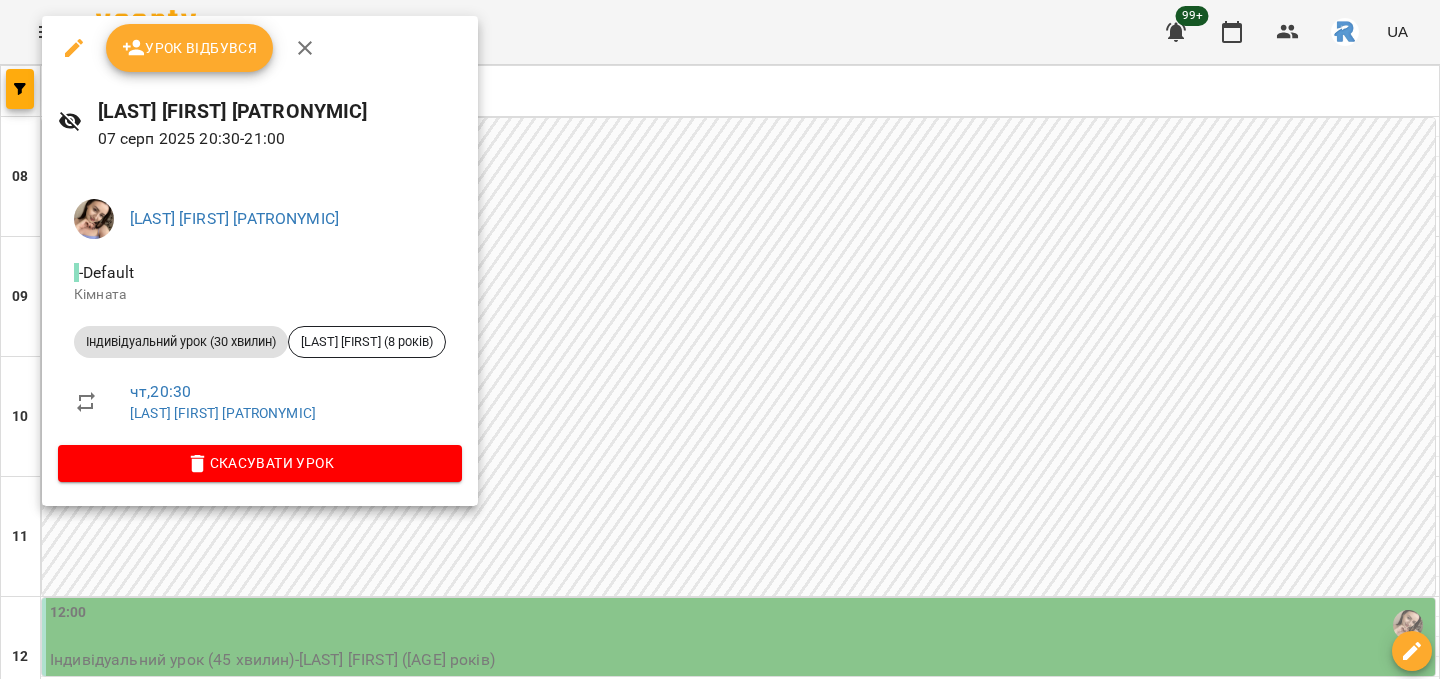 click at bounding box center [720, 339] 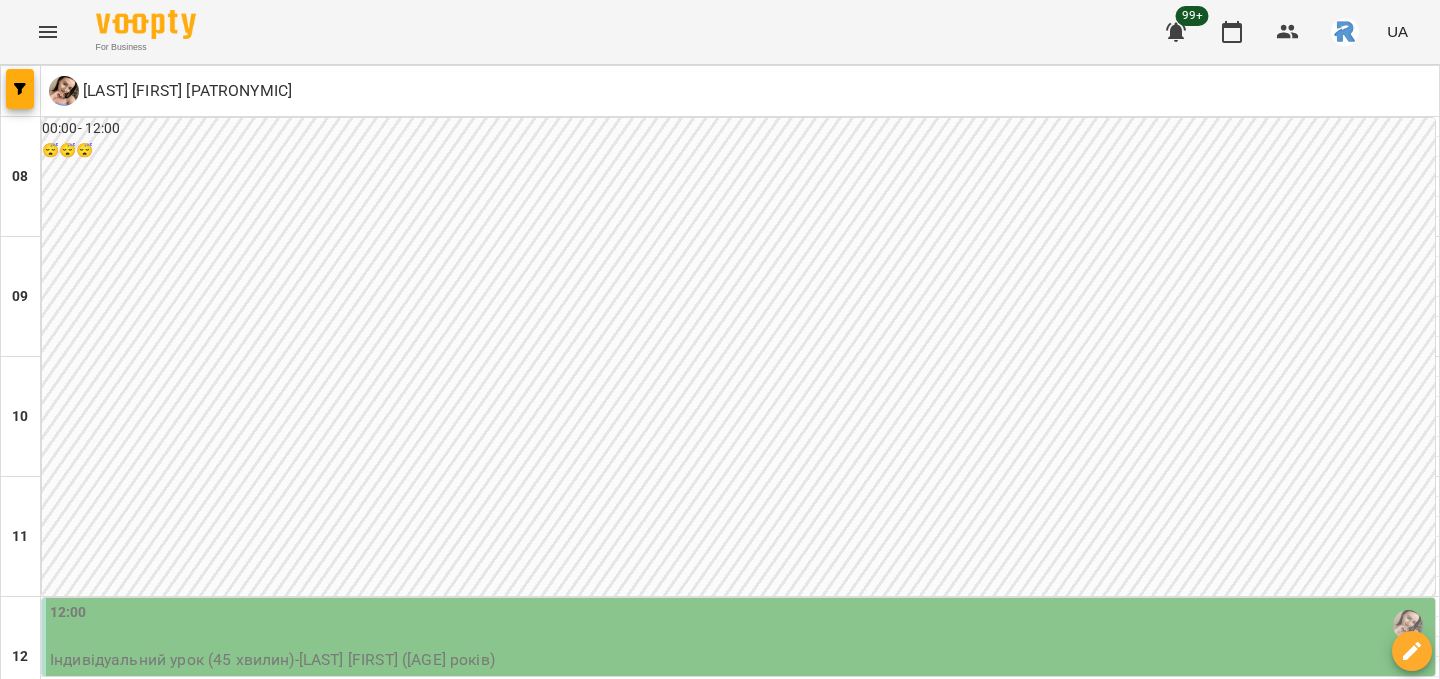click on "20:00" at bounding box center (740, 1585) 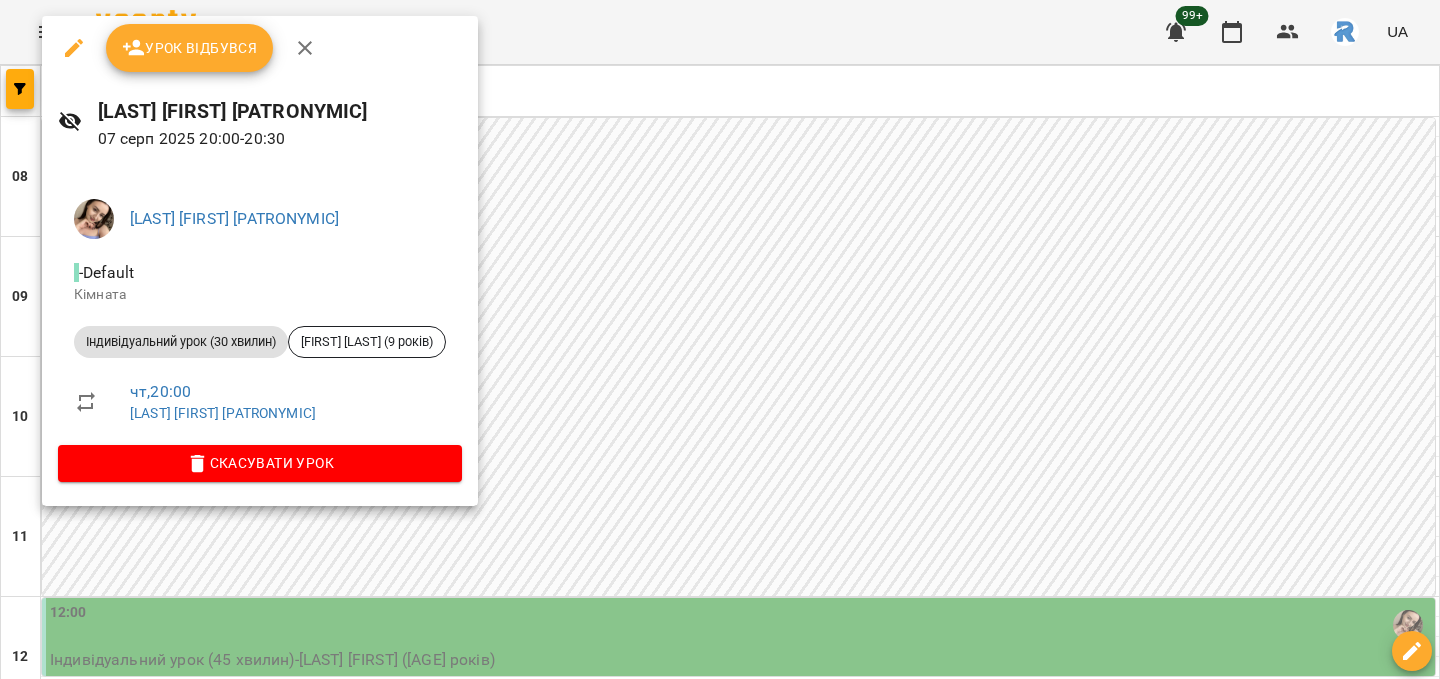 click at bounding box center (720, 339) 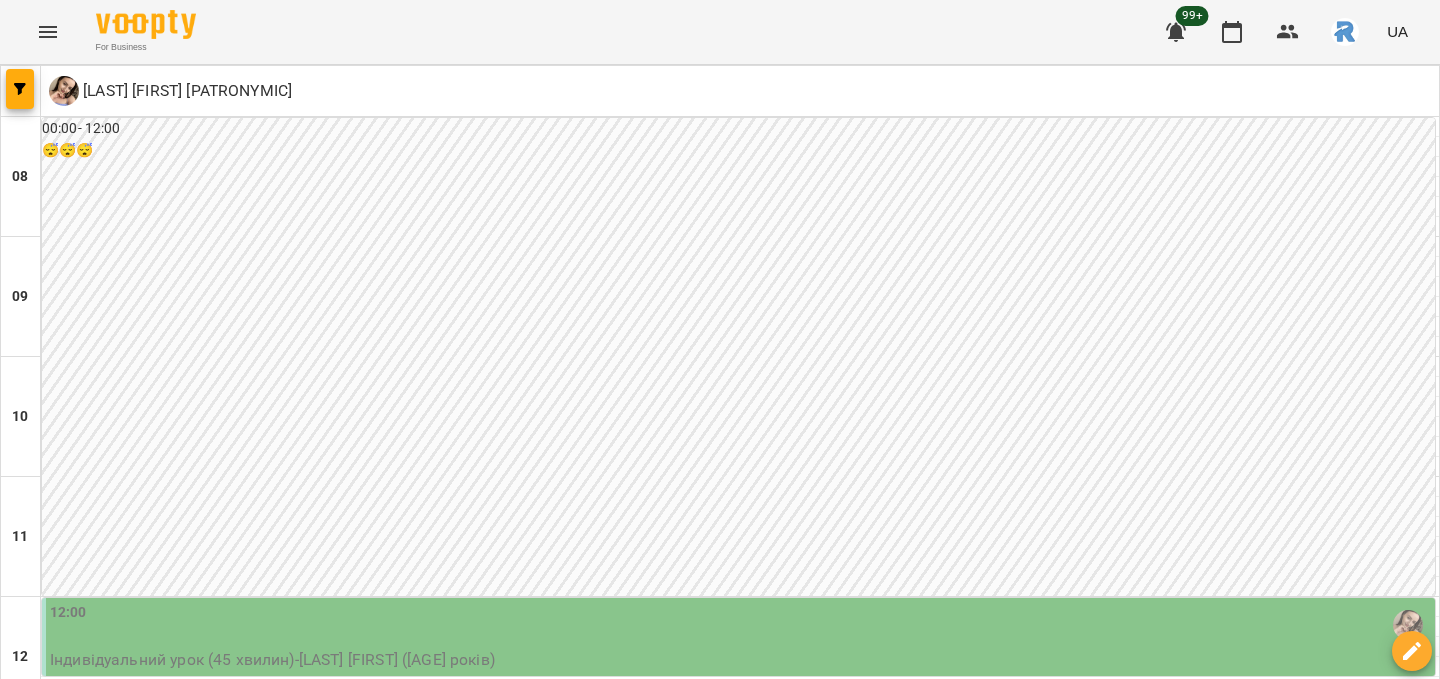 click on "20:00" at bounding box center [740, 1585] 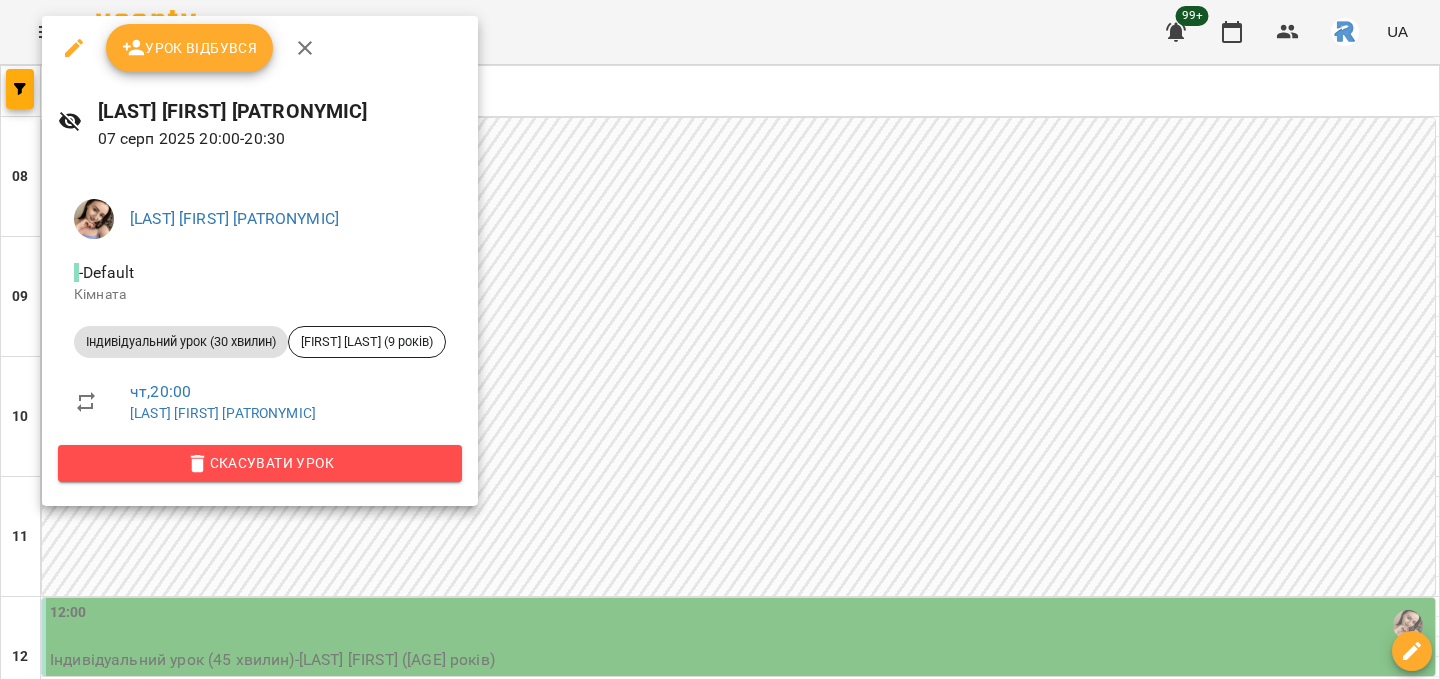 click on "Скасувати Урок" at bounding box center (260, 463) 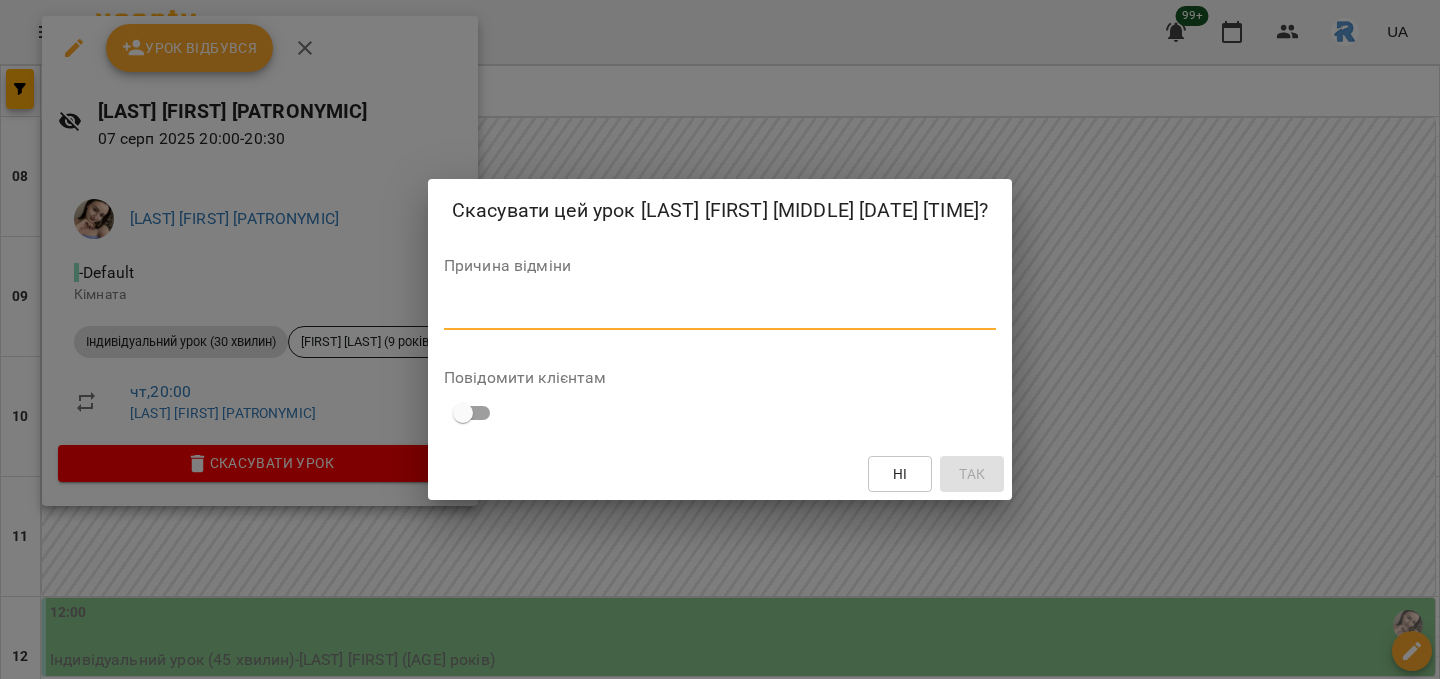 click at bounding box center (720, 313) 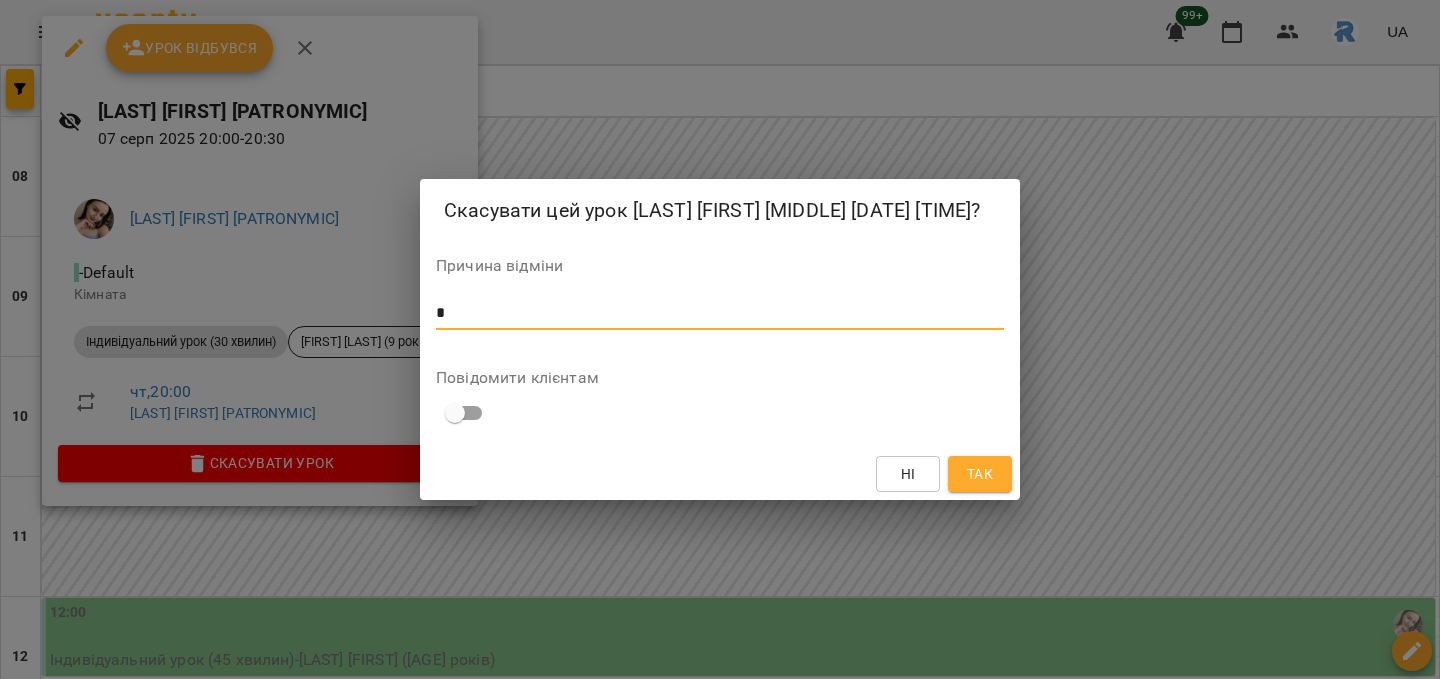 type on "*" 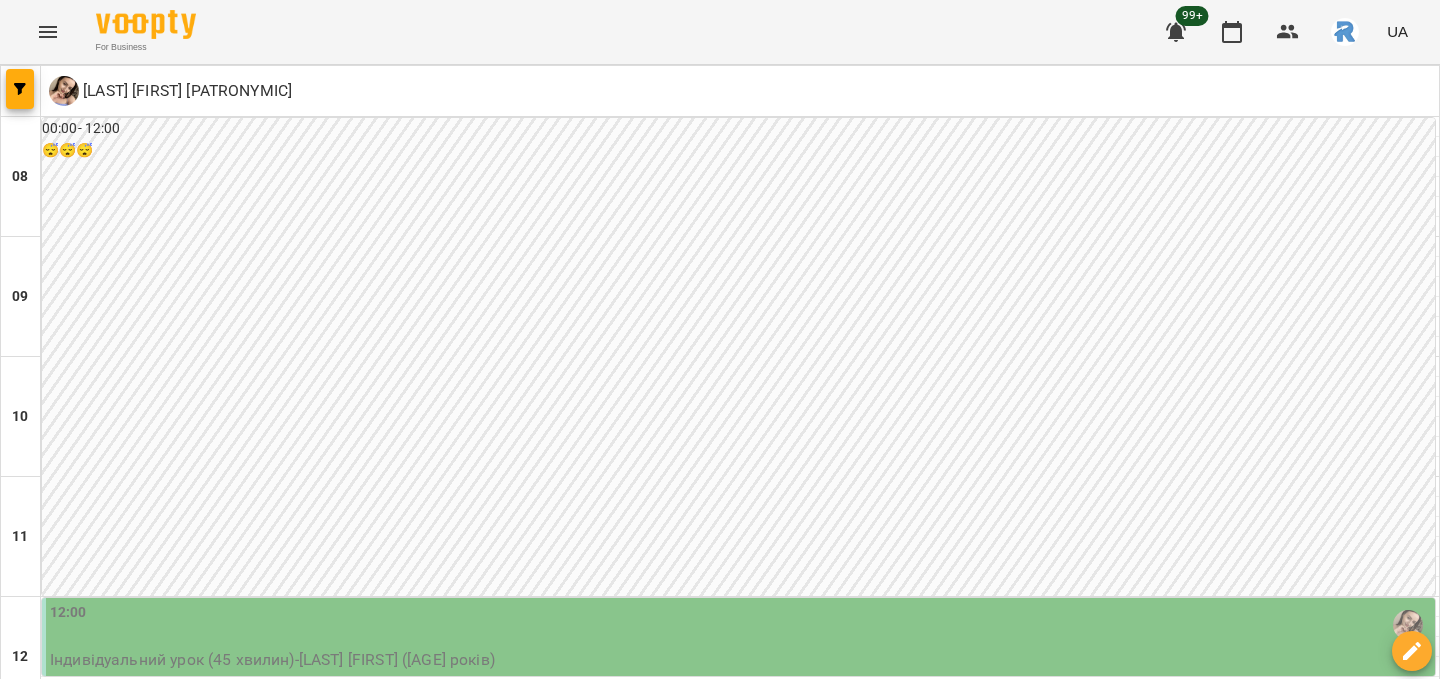 scroll, scrollTop: 1193, scrollLeft: 0, axis: vertical 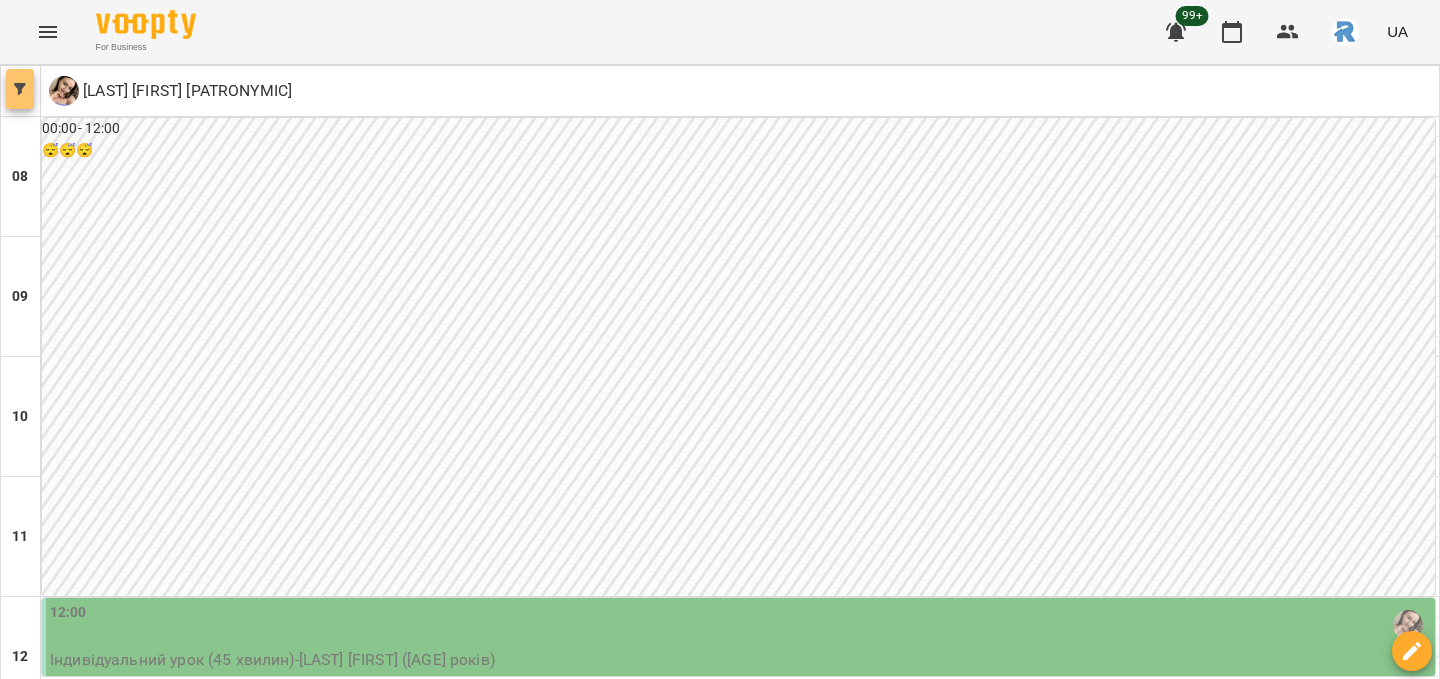 click at bounding box center [20, 89] 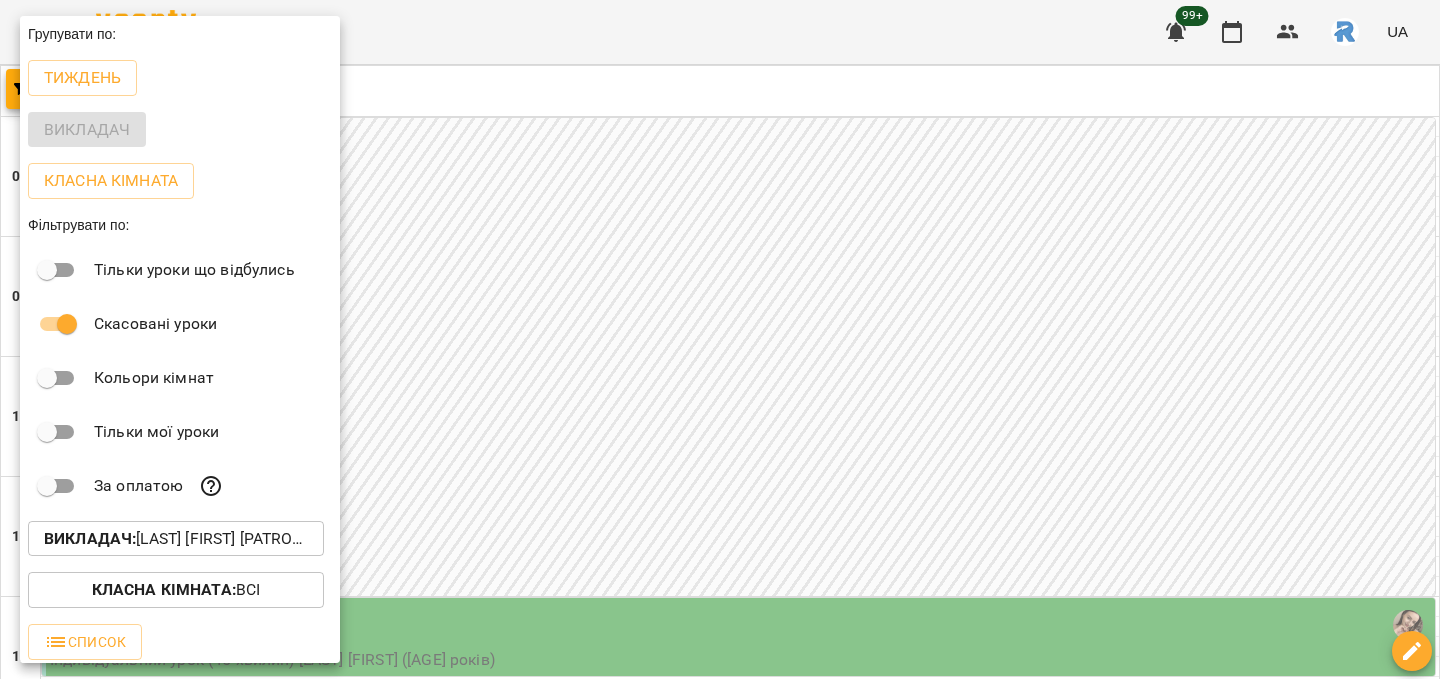 click on "Викладач : [FIRST] [LAST]" at bounding box center (176, 539) 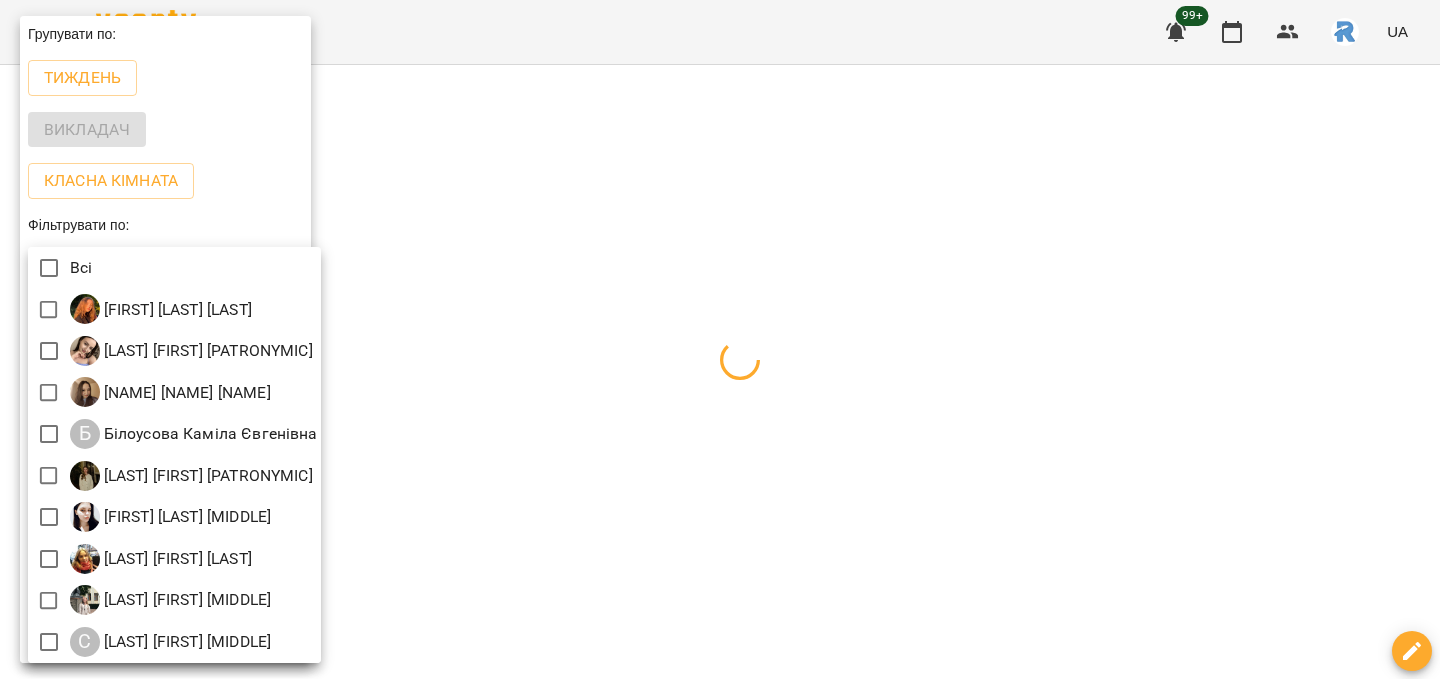 click at bounding box center [720, 339] 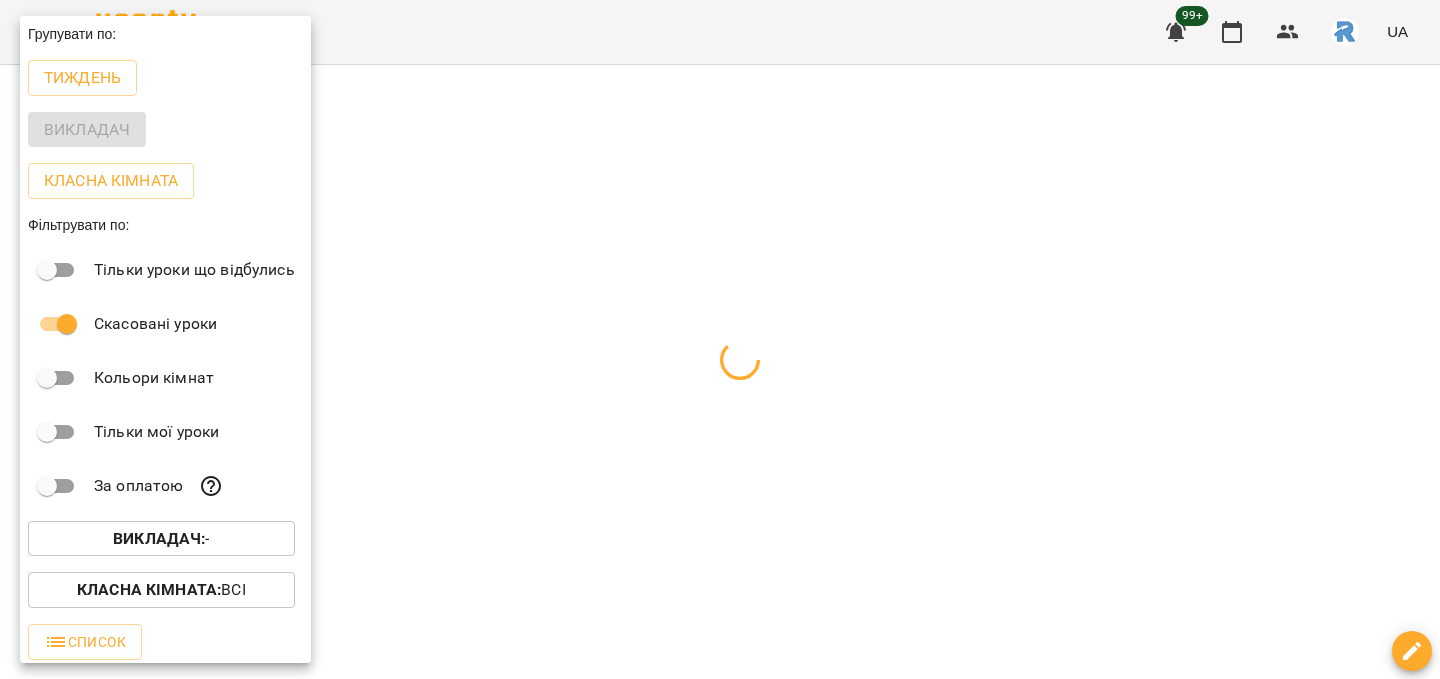 click at bounding box center (720, 339) 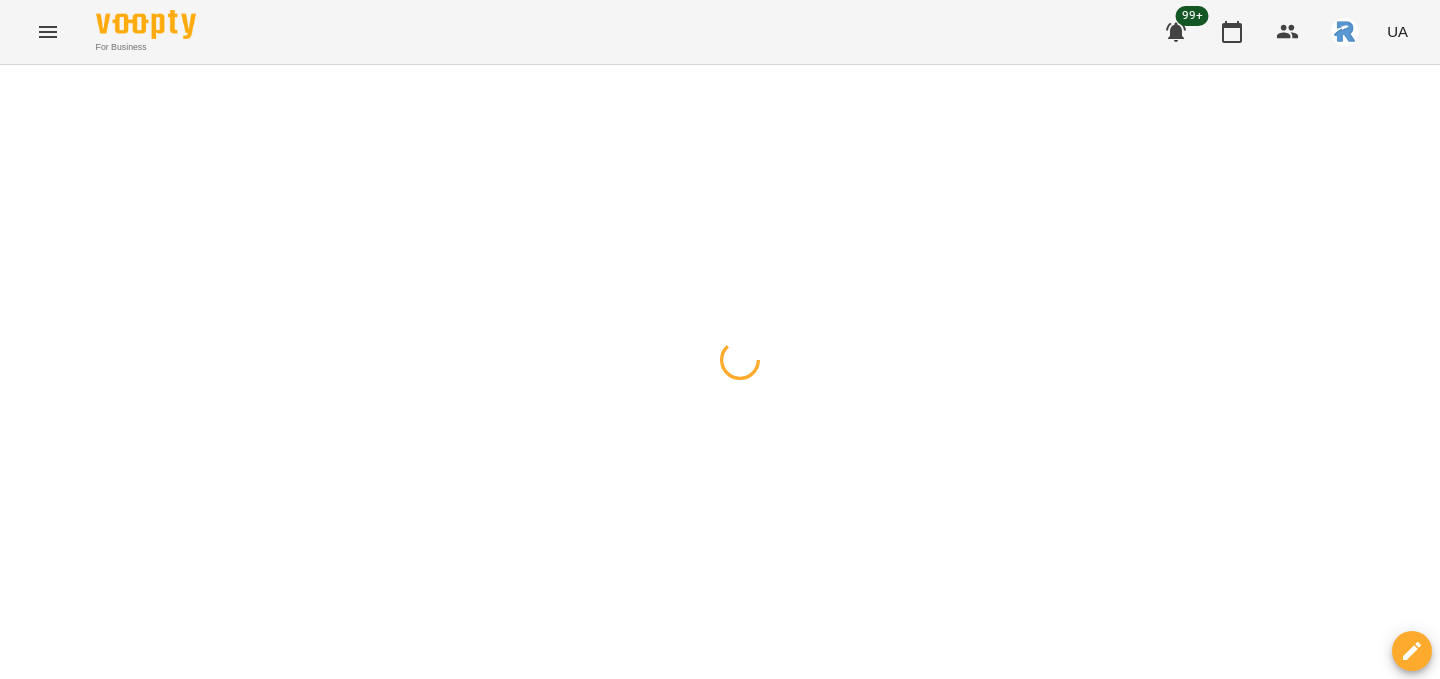 click 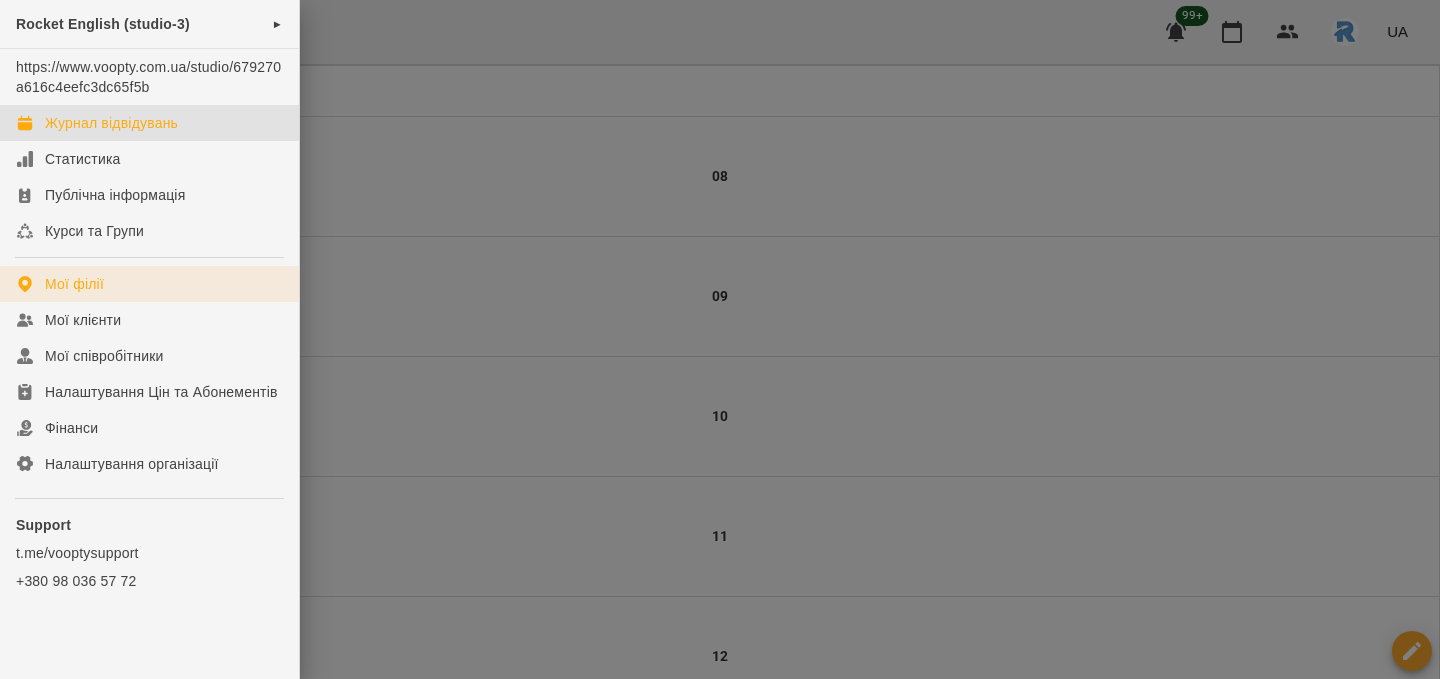 click on "Мої філії" at bounding box center (149, 284) 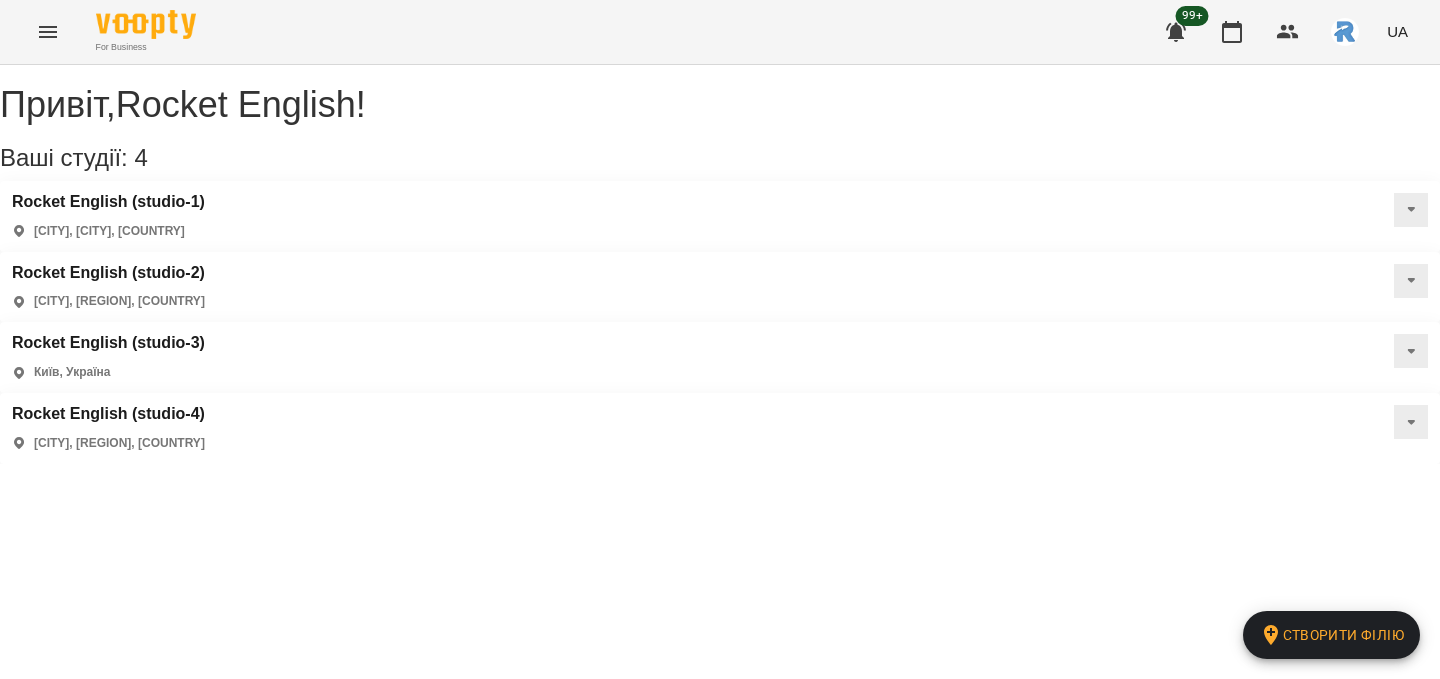 click on "[BRAND] ([CITY], [CITY], [COUNTRY])" at bounding box center [720, 216] 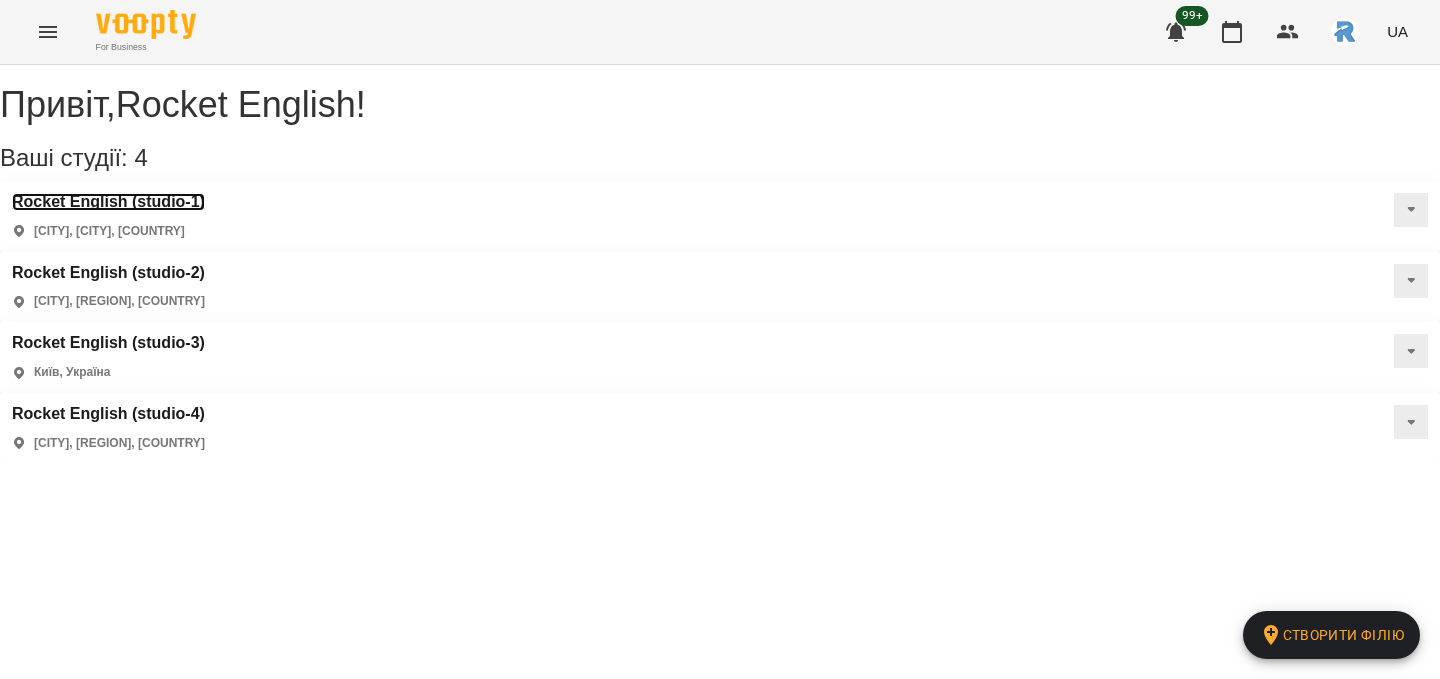click on "Rocket English (studio-1)" at bounding box center [108, 202] 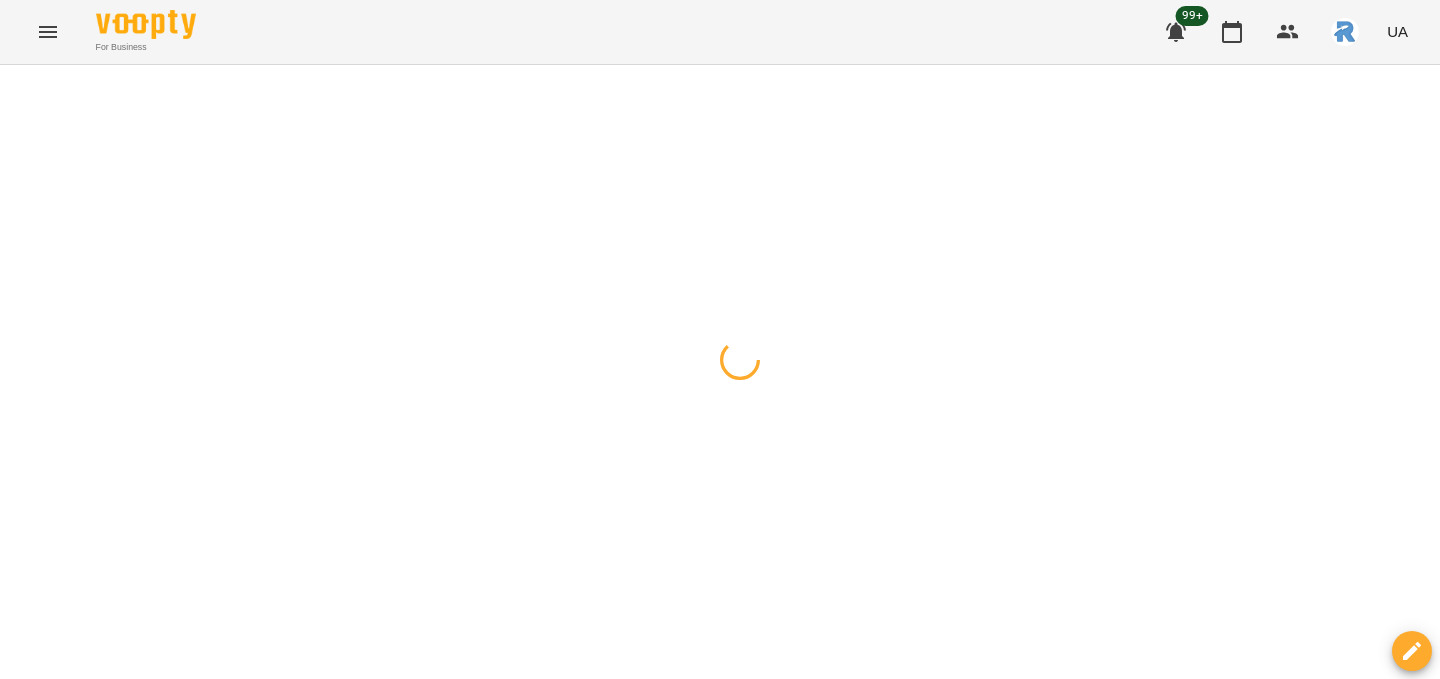 click at bounding box center (20, 89) 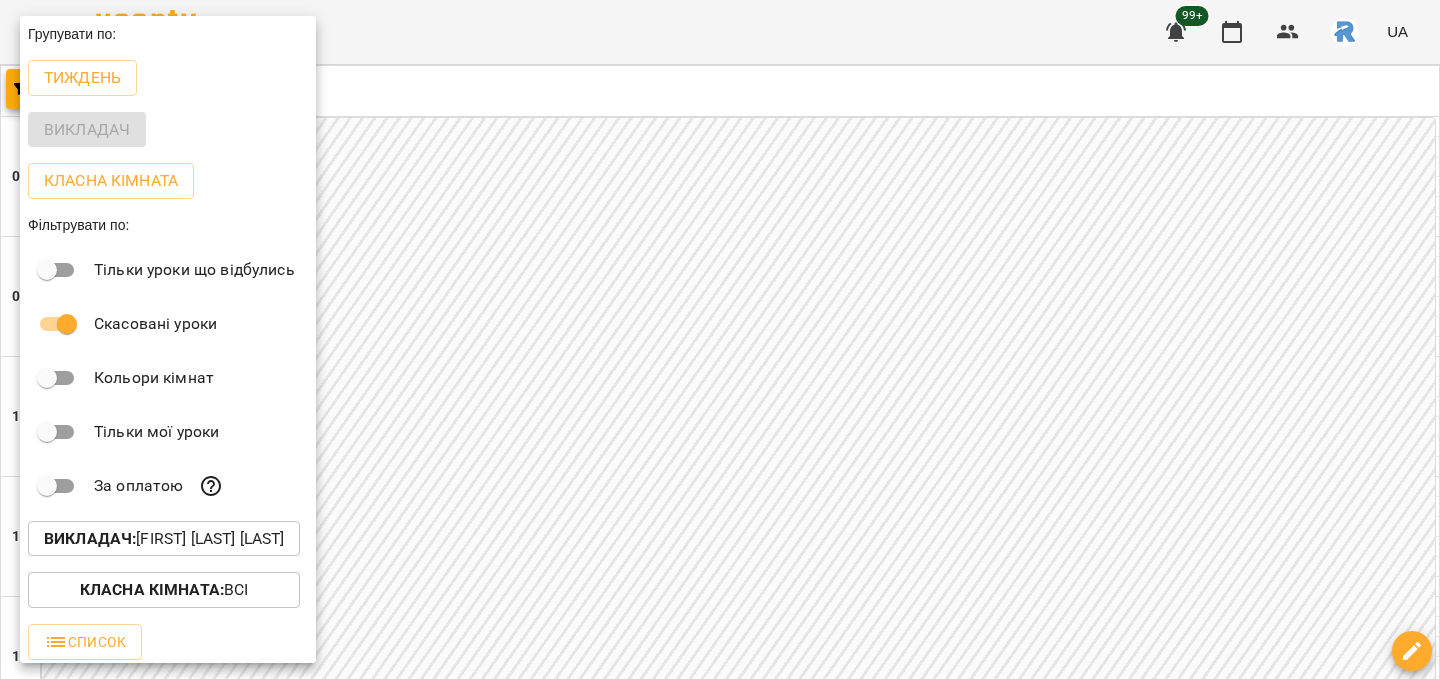 click at bounding box center (720, 339) 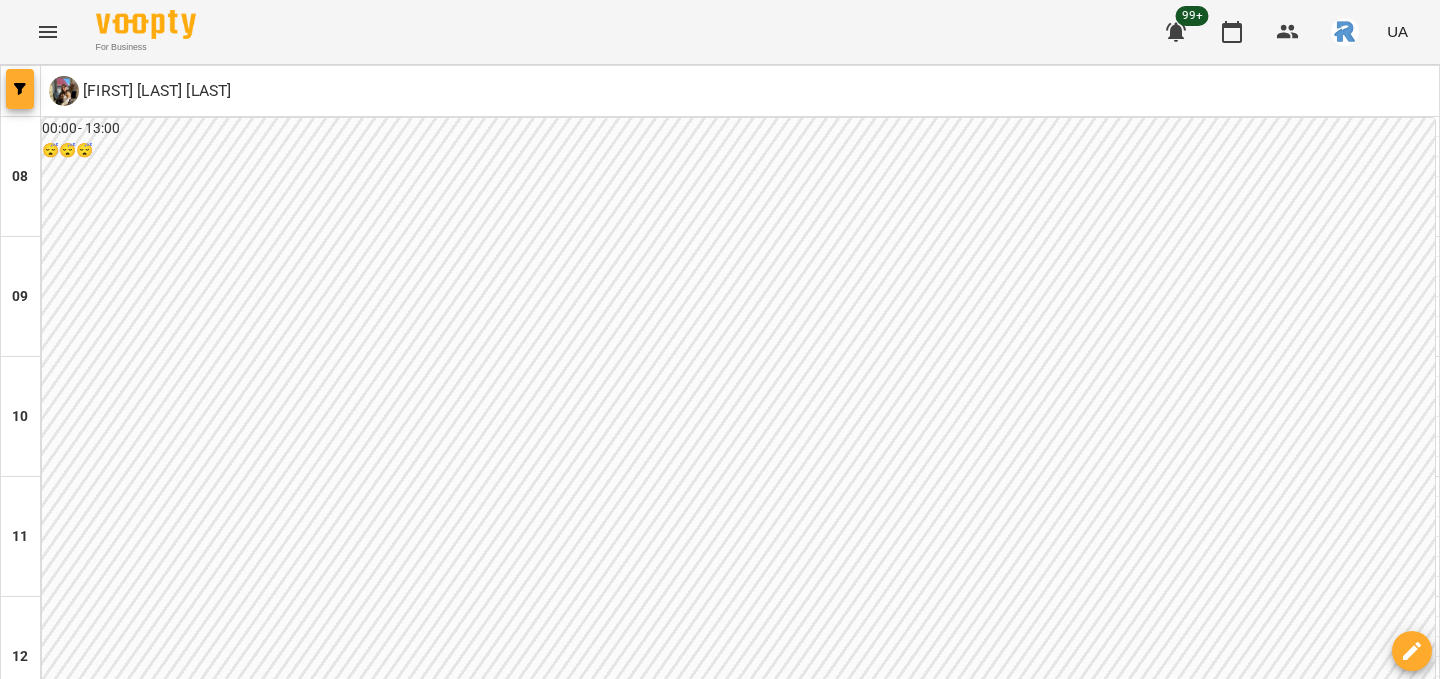 click at bounding box center [20, 89] 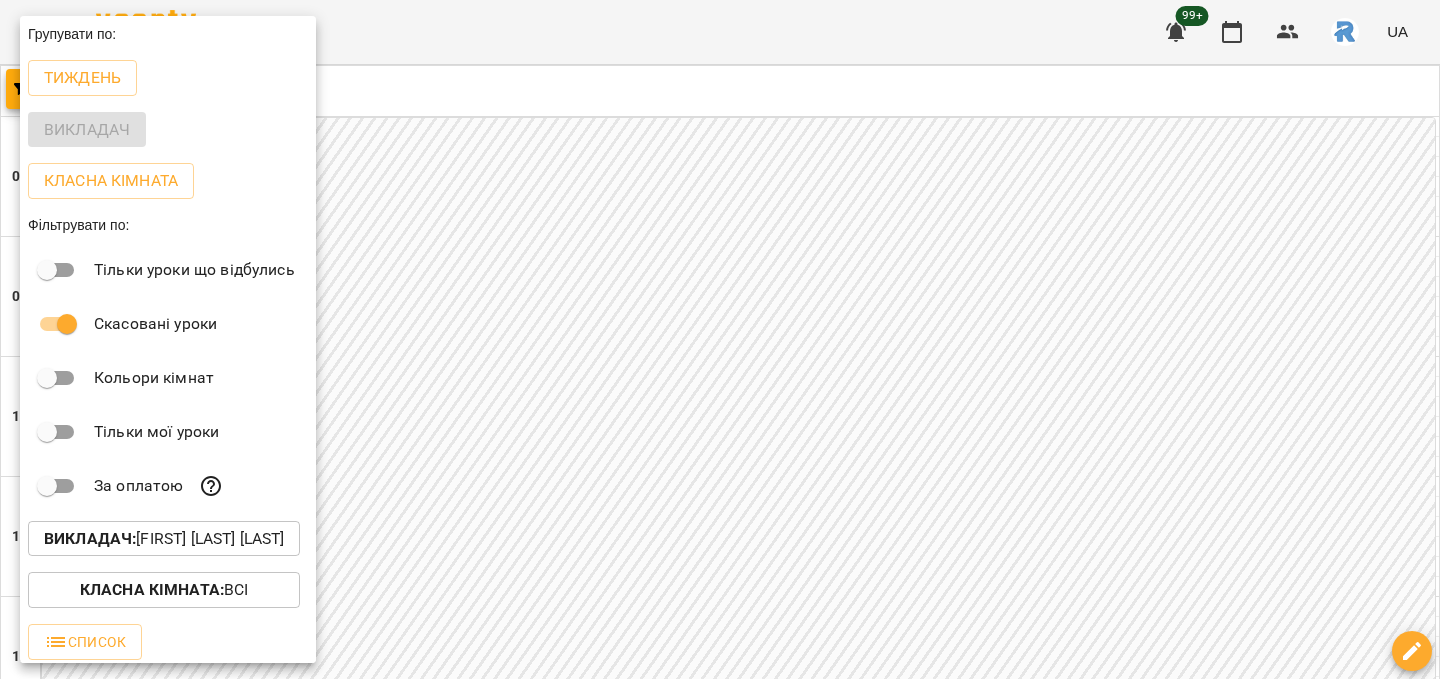 click on "Викладач :  [LAST] [FIRST] [MIDDLE]" at bounding box center (164, 539) 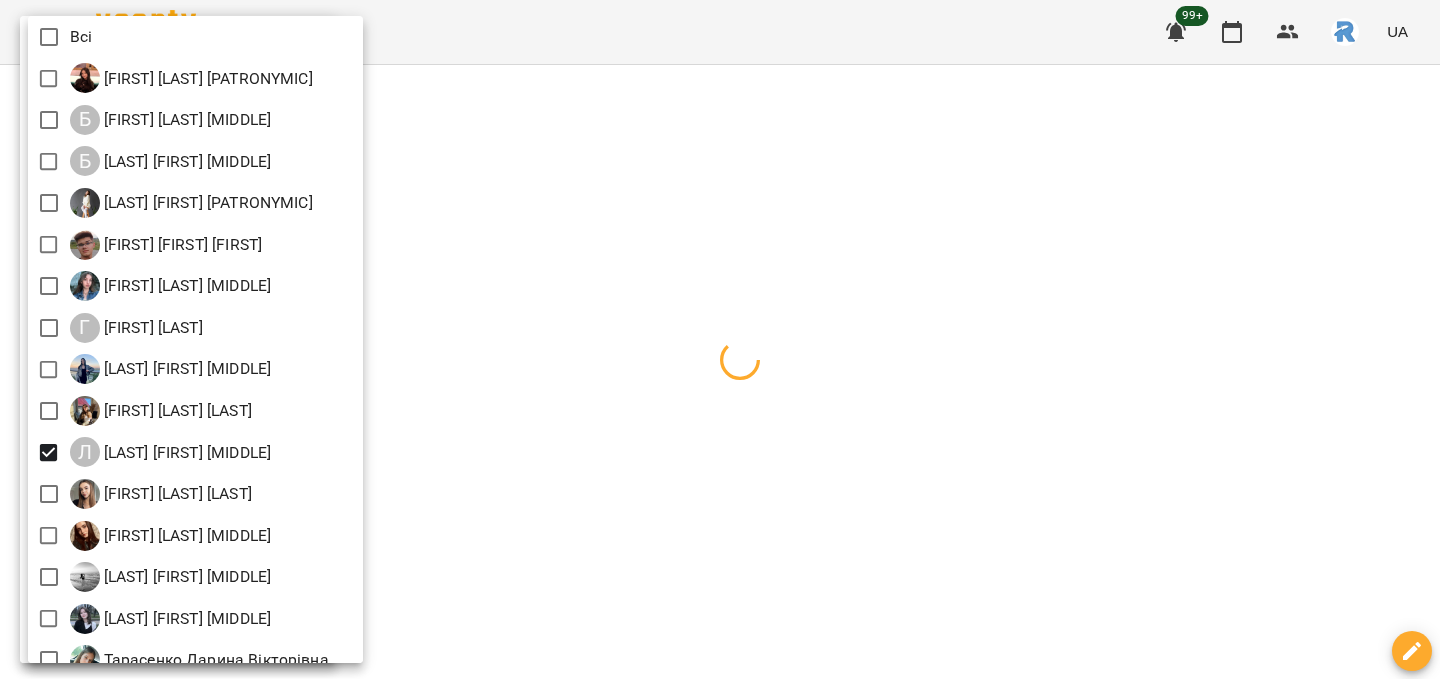 click at bounding box center [720, 339] 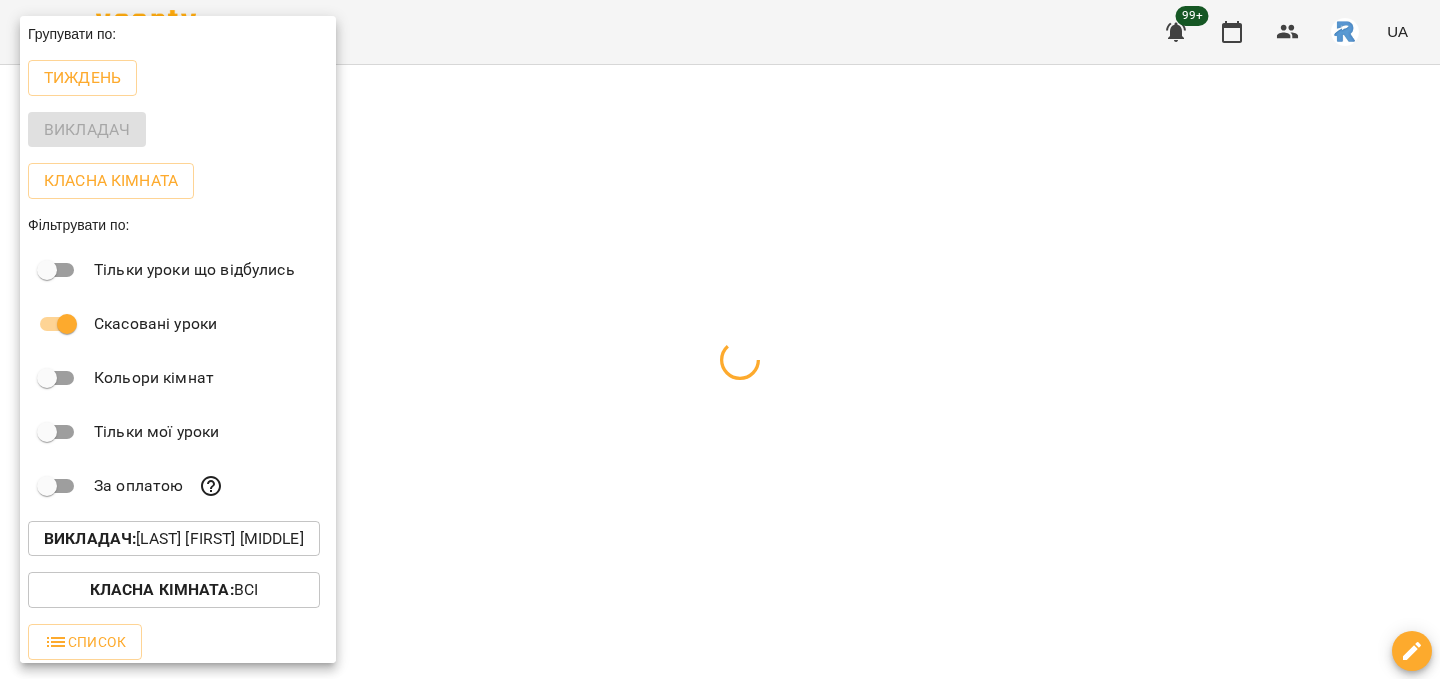 click at bounding box center [720, 339] 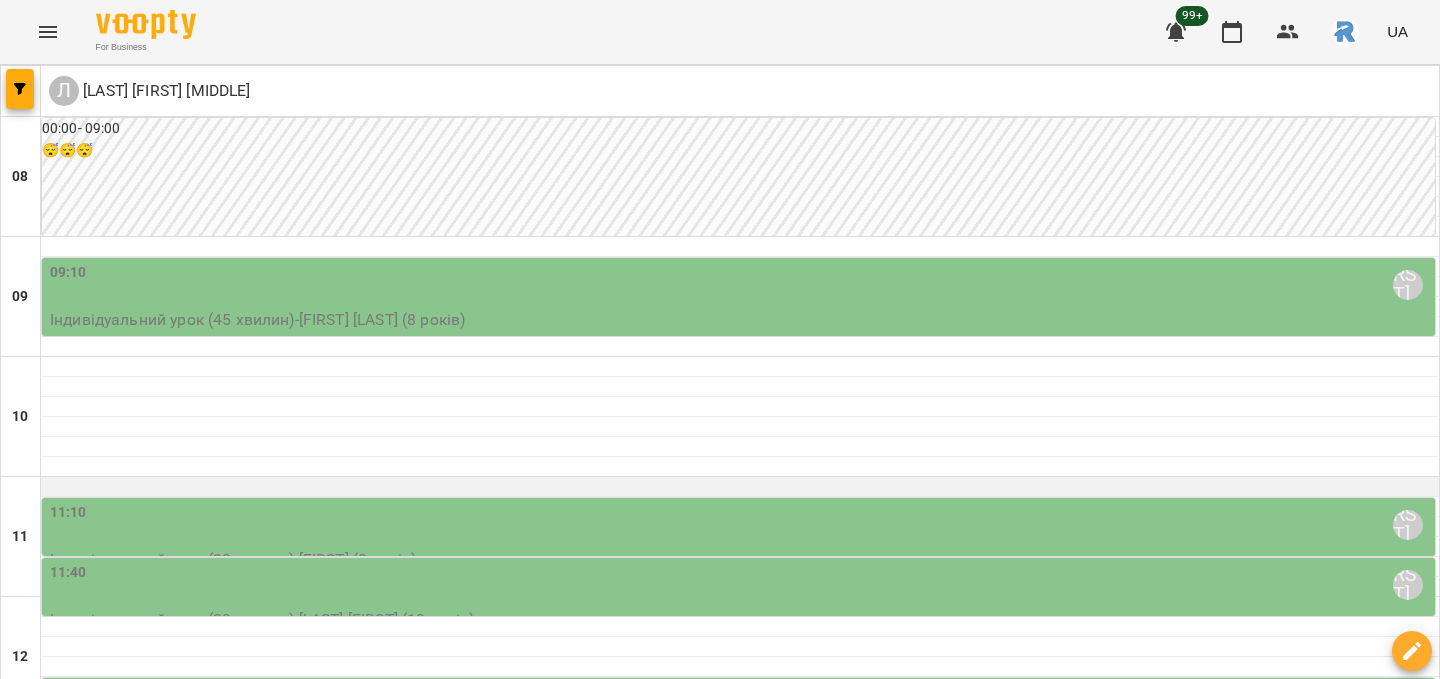 scroll, scrollTop: 403, scrollLeft: 0, axis: vertical 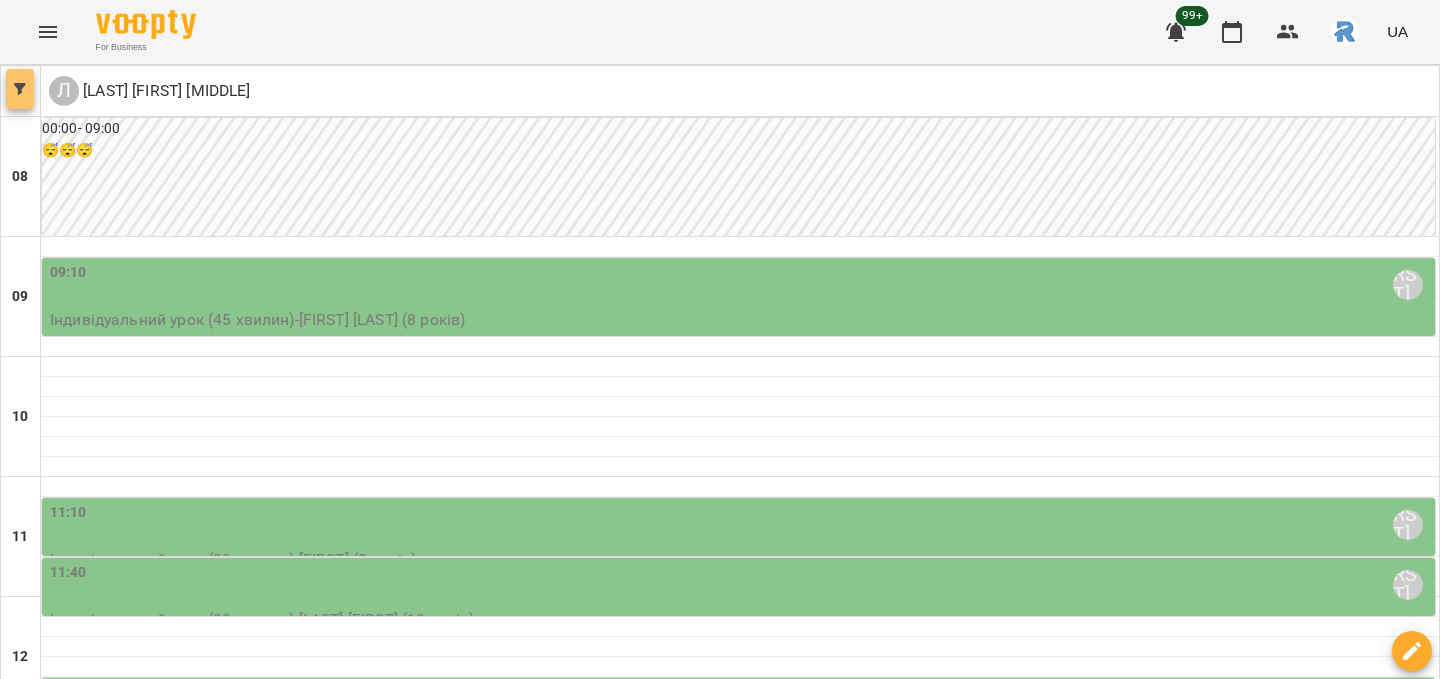 click 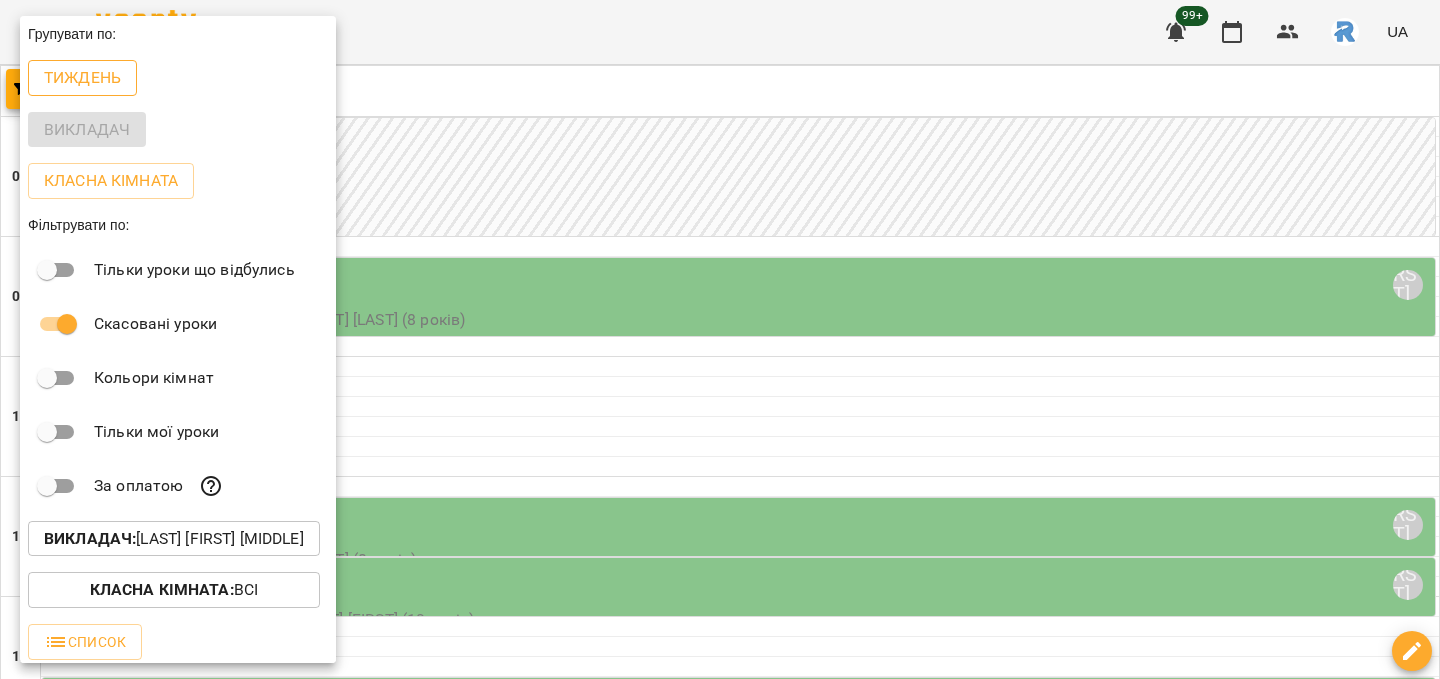 click on "Тиждень" at bounding box center [82, 78] 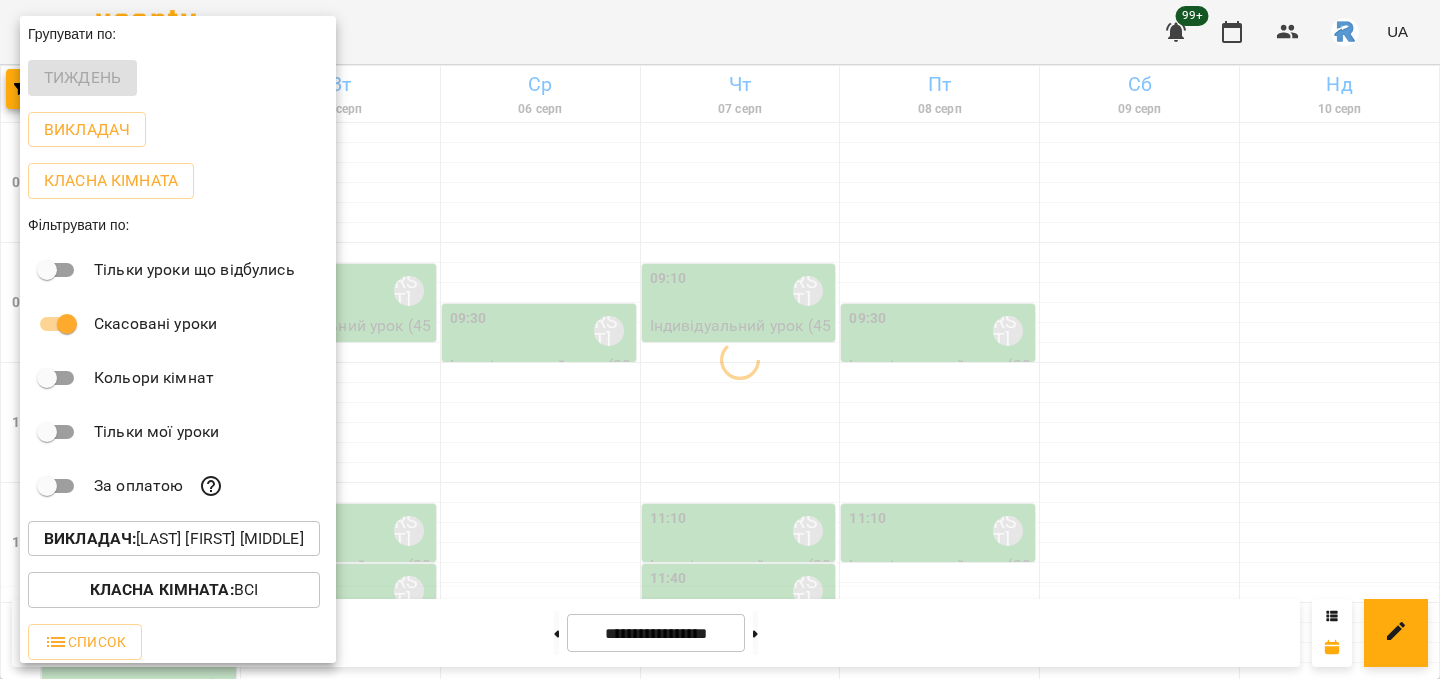 click at bounding box center (720, 339) 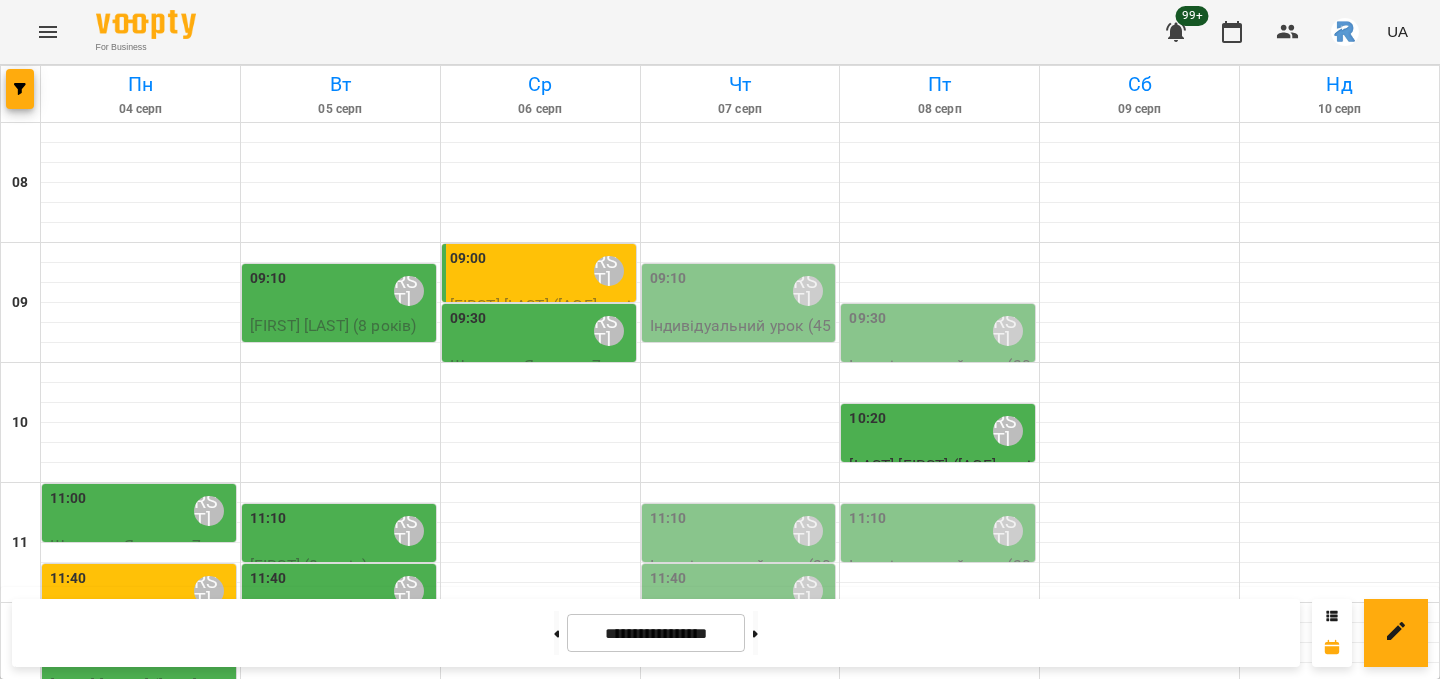 scroll, scrollTop: 559, scrollLeft: 0, axis: vertical 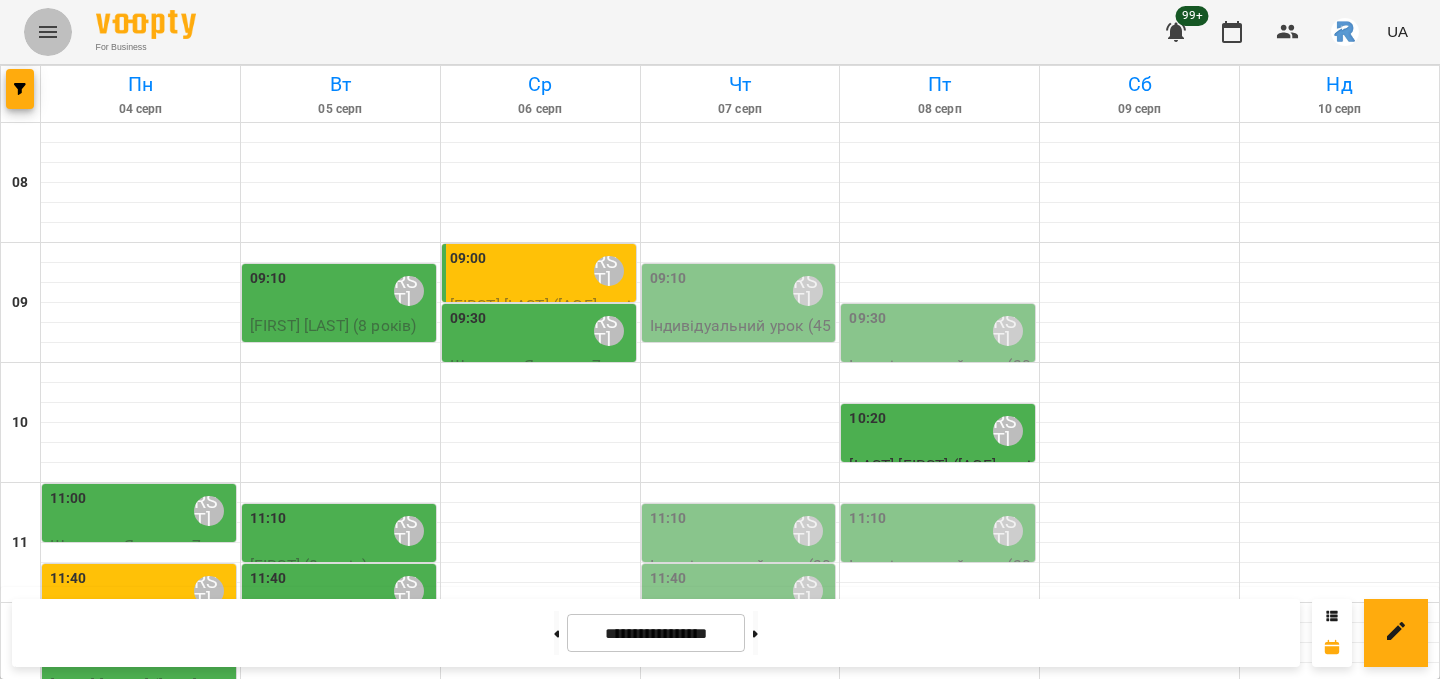 click 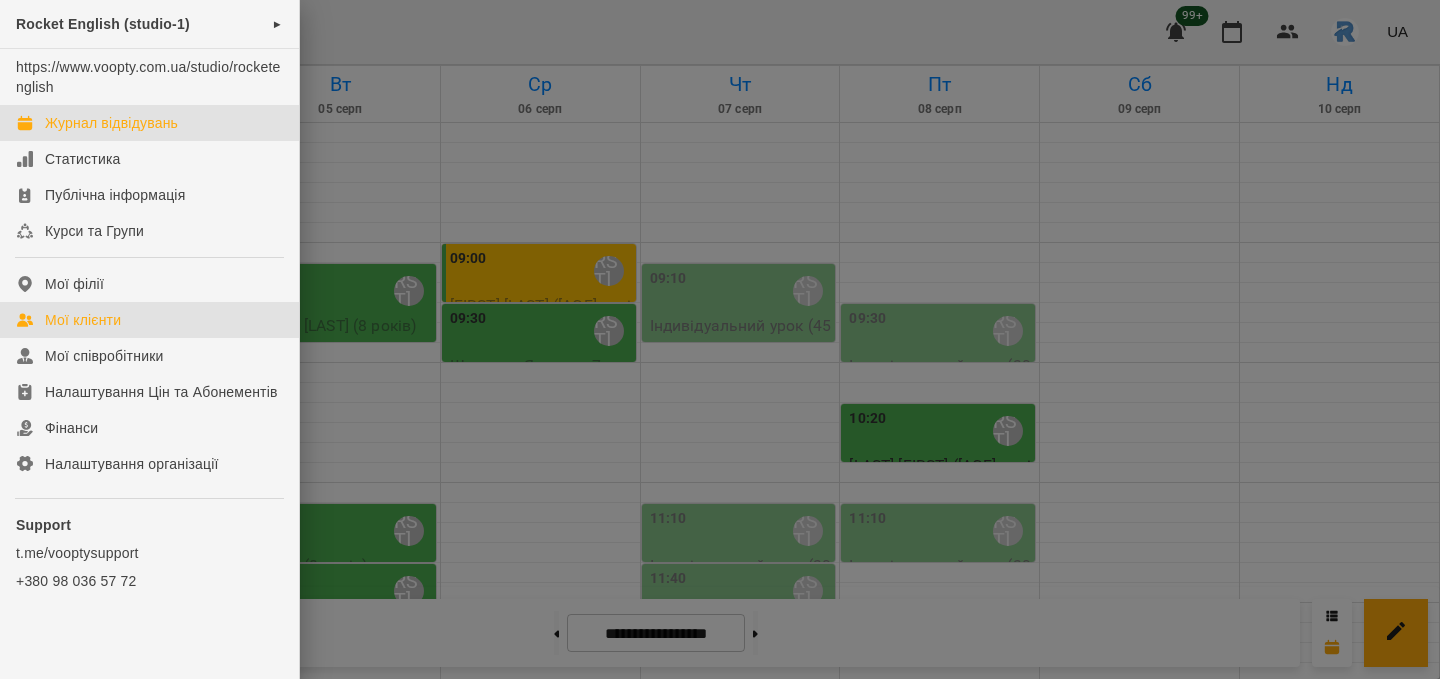 click on "Мої клієнти" at bounding box center [83, 320] 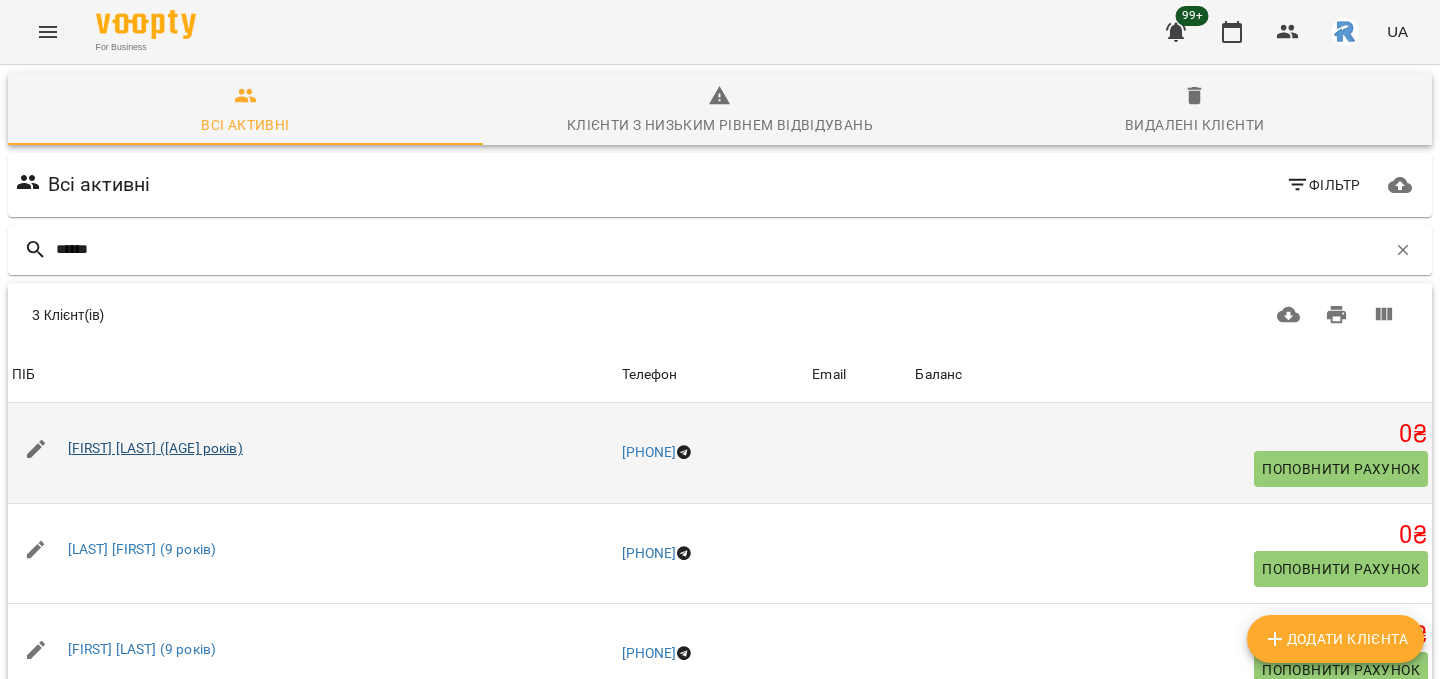 type on "******" 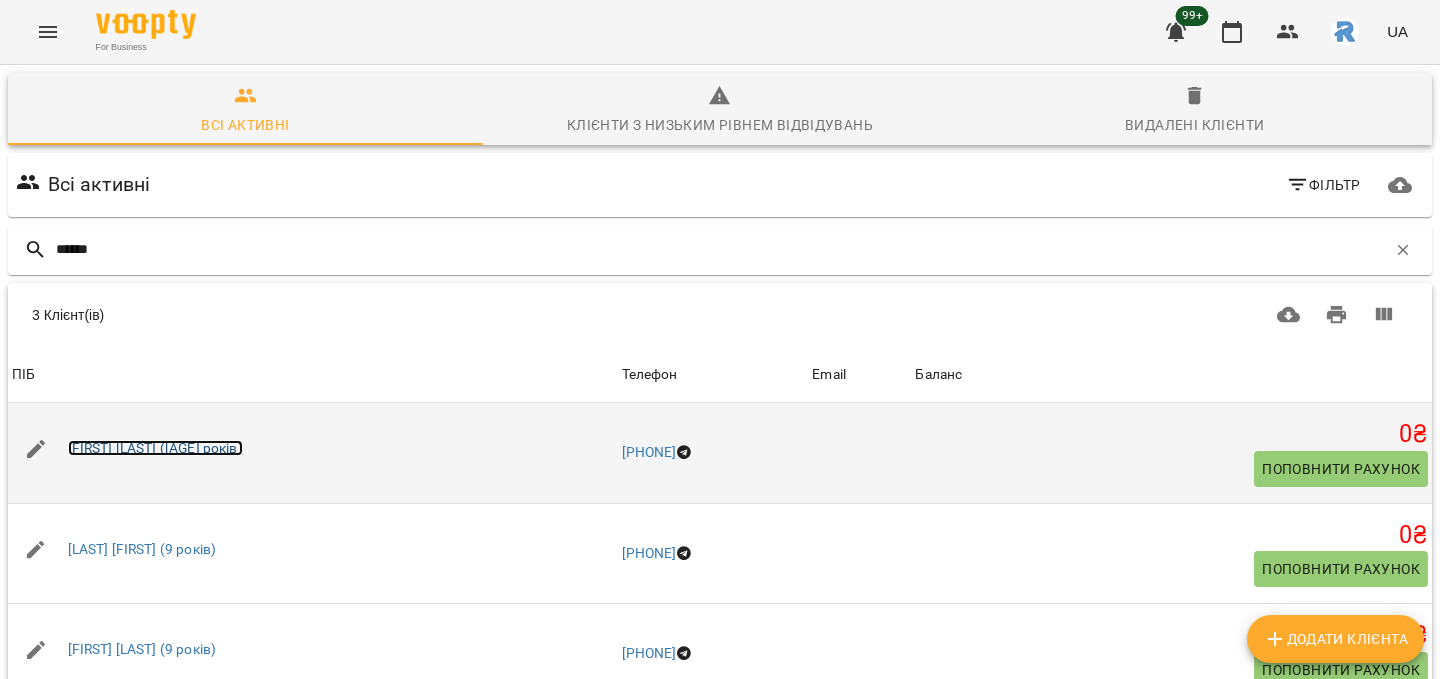click on "[FIRST] [LAST] ([AGE] років)" at bounding box center [155, 448] 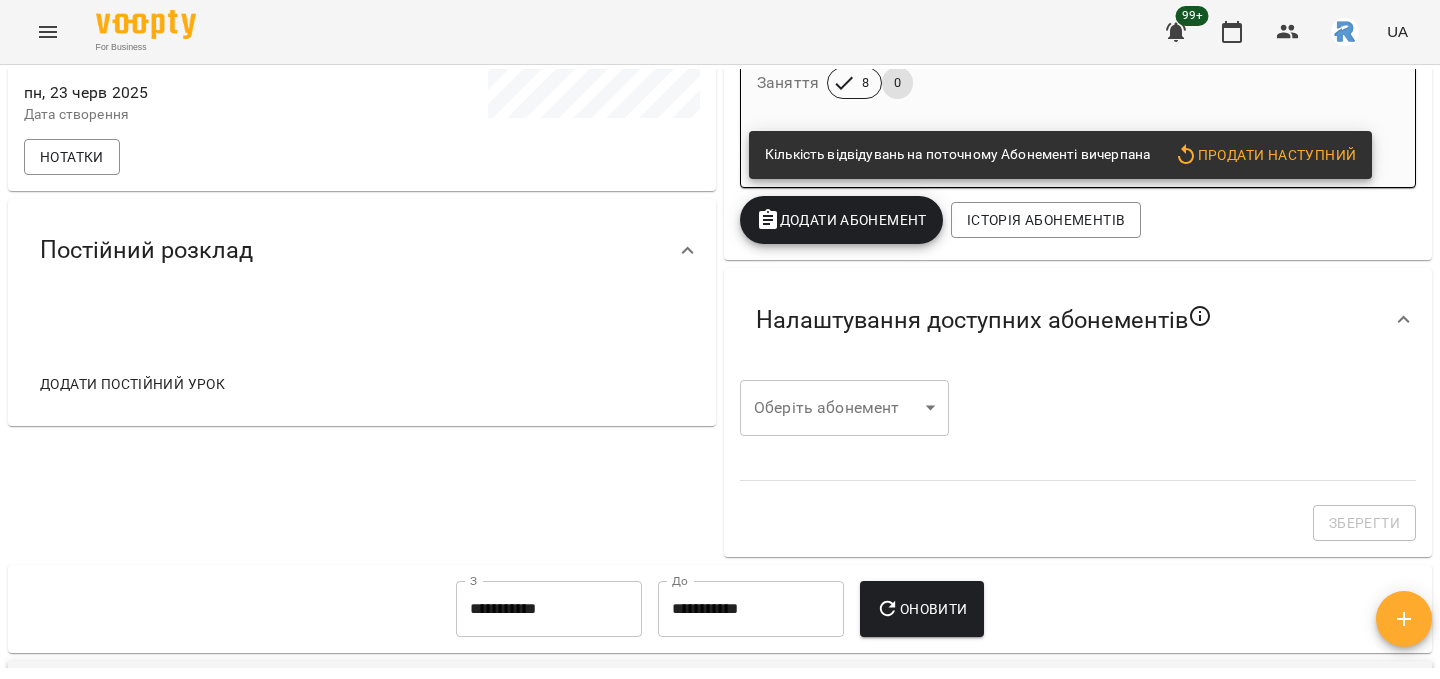 scroll, scrollTop: 495, scrollLeft: 0, axis: vertical 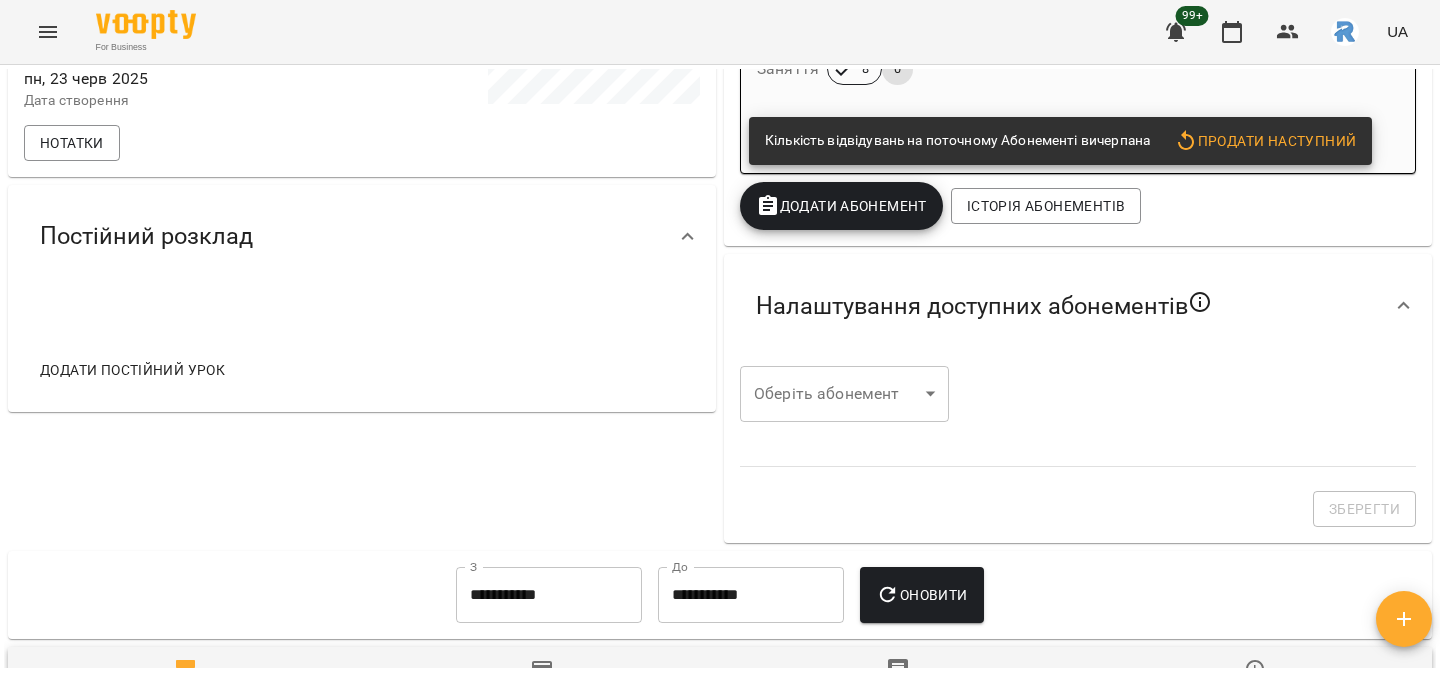 click on "Додати постійний урок" at bounding box center [132, 370] 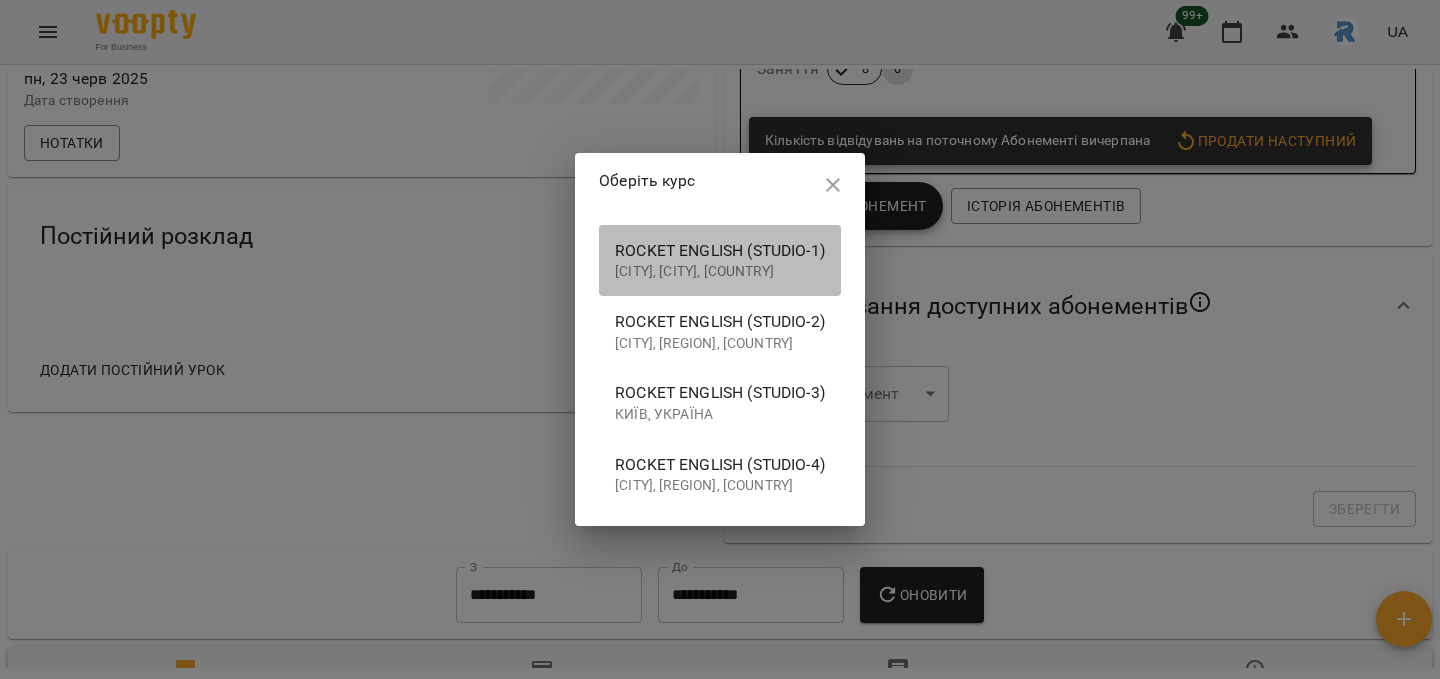 click on "Rocket English (studio-1)" at bounding box center [720, 251] 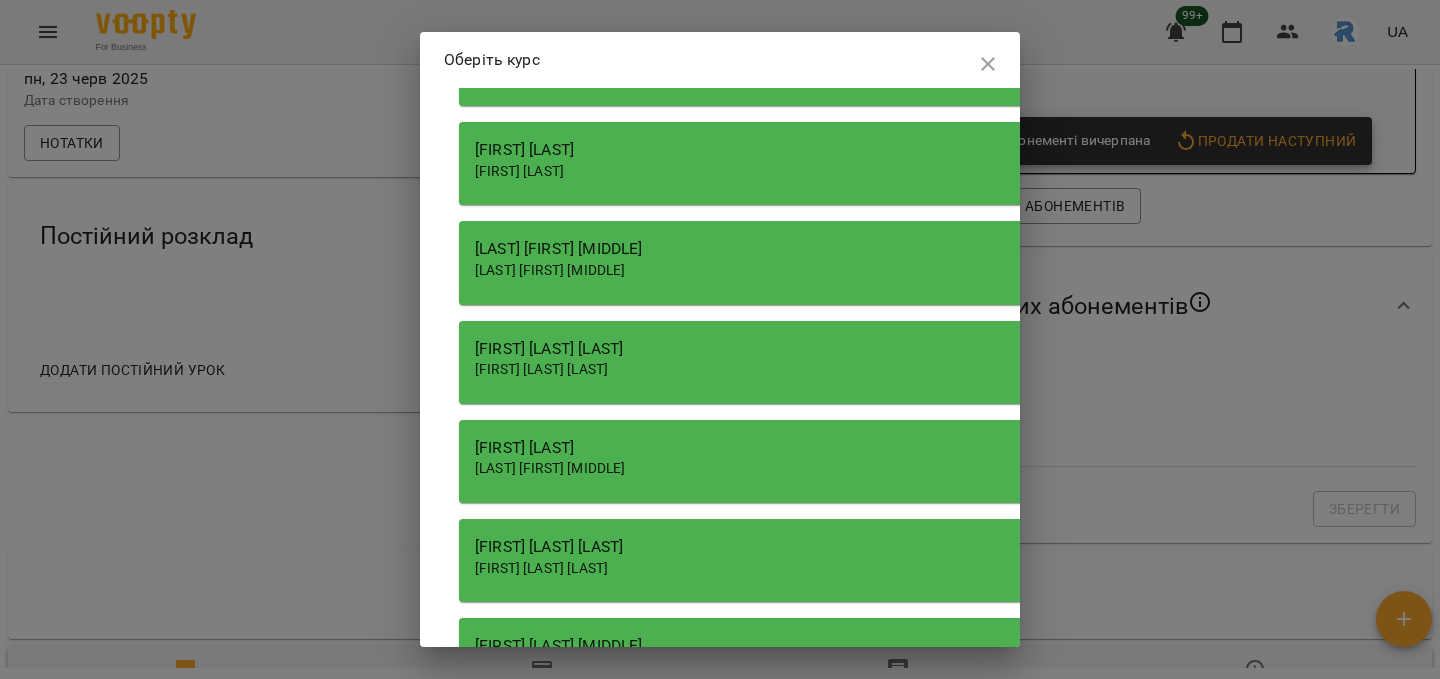 scroll, scrollTop: 4025, scrollLeft: 0, axis: vertical 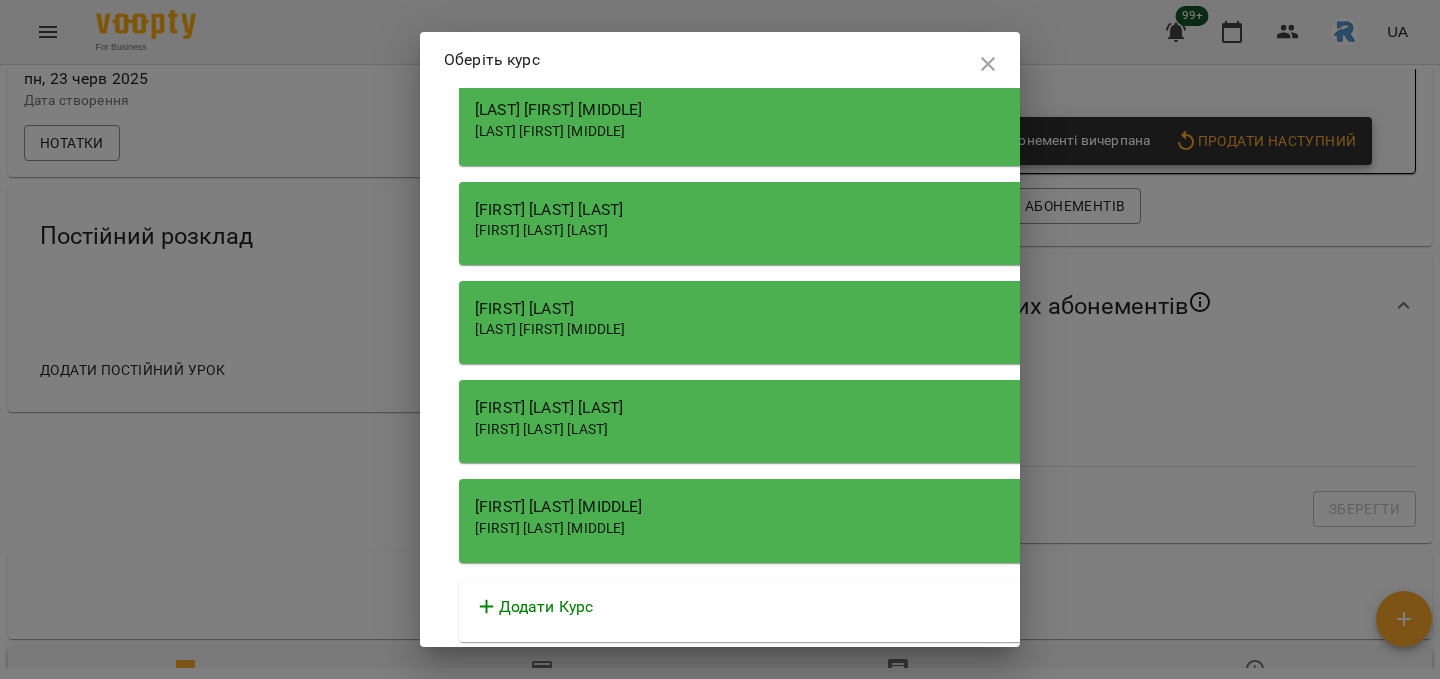 click on "[FIRST] [LAST] [LAST]" at bounding box center (541, 230) 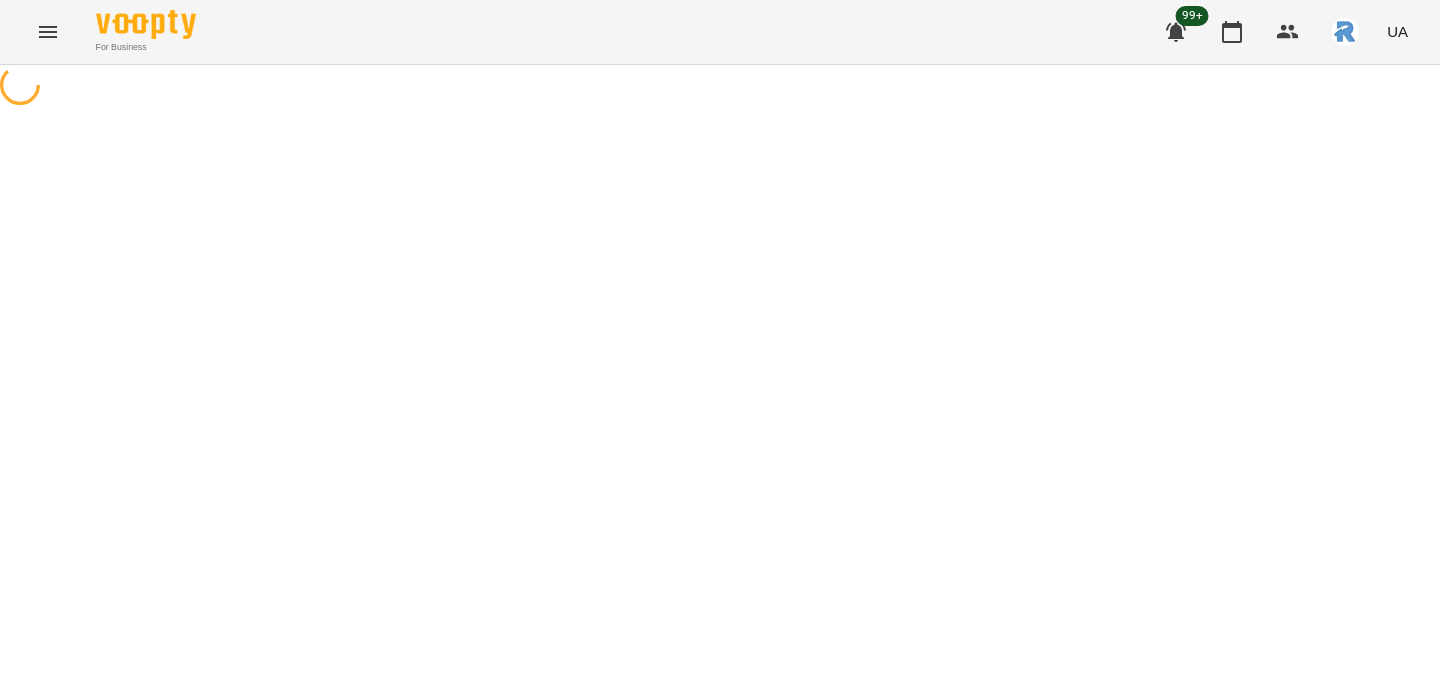 select on "**********" 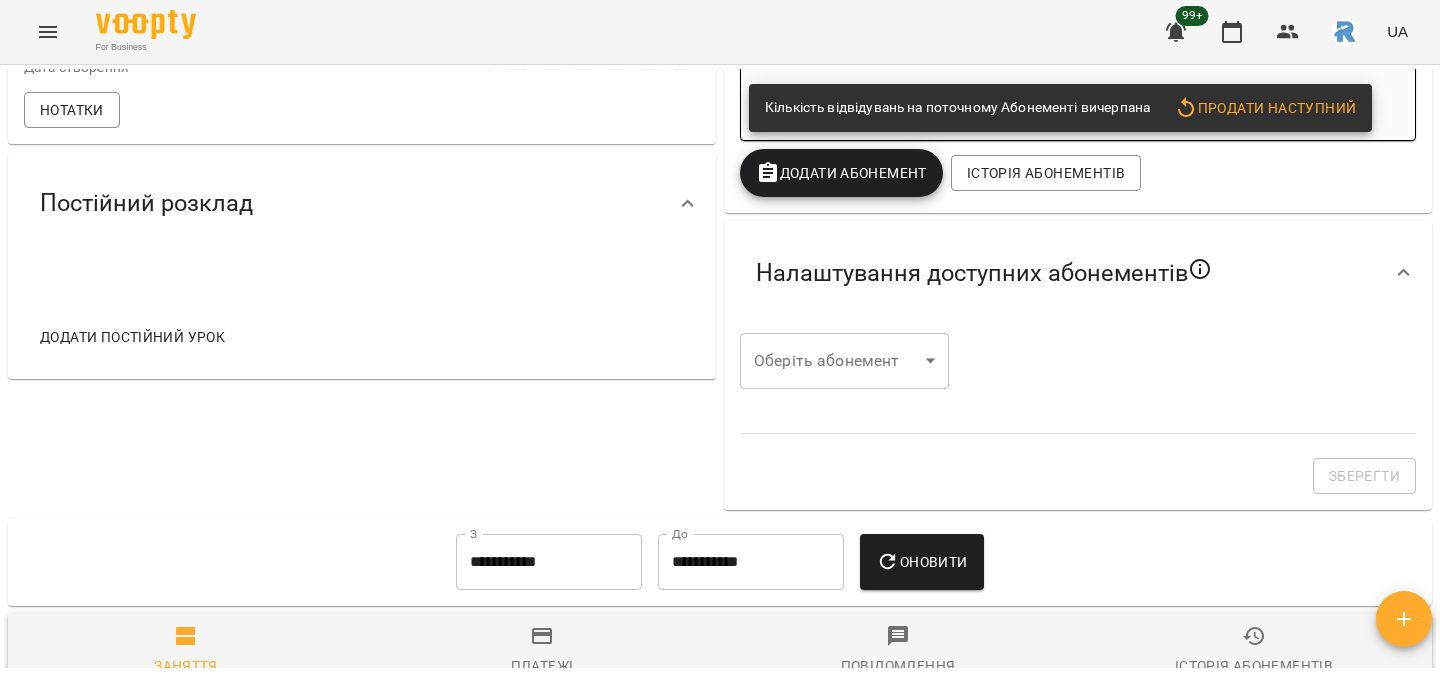 scroll, scrollTop: 582, scrollLeft: 0, axis: vertical 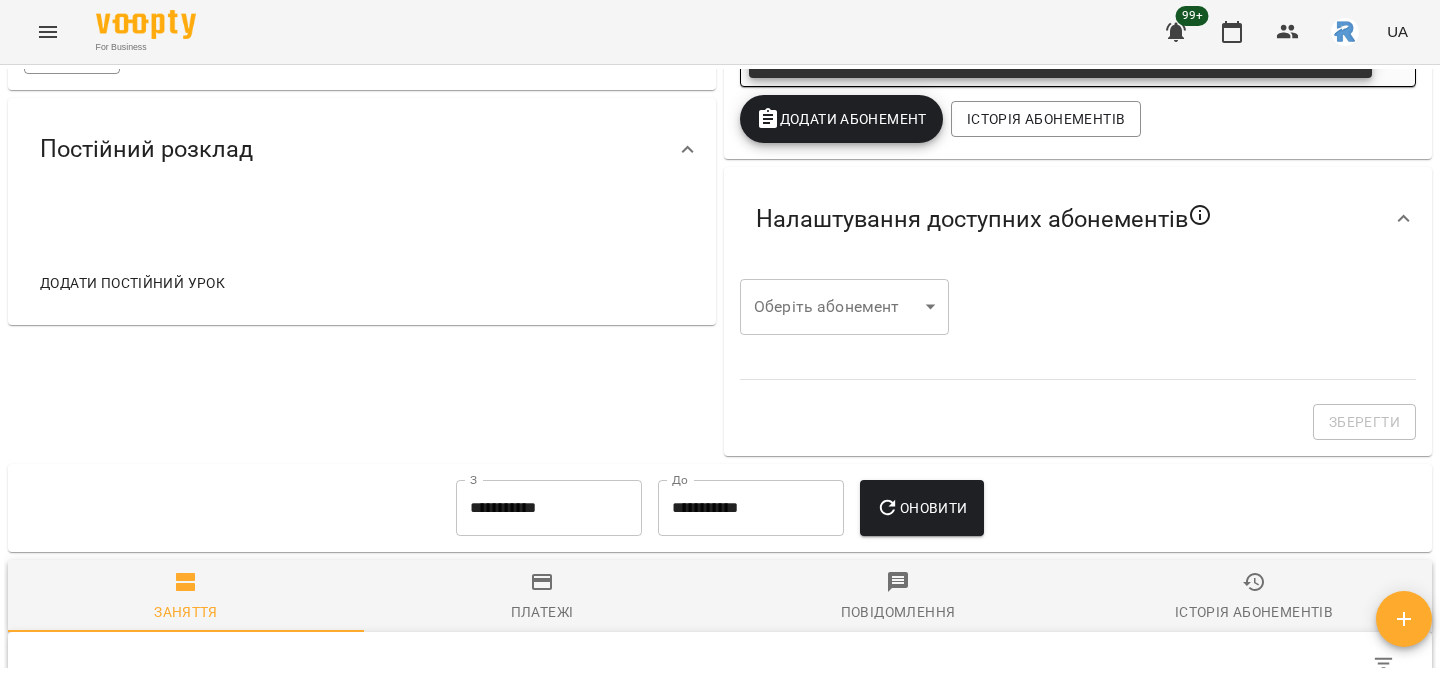 click on "Додати постійний урок" at bounding box center [132, 283] 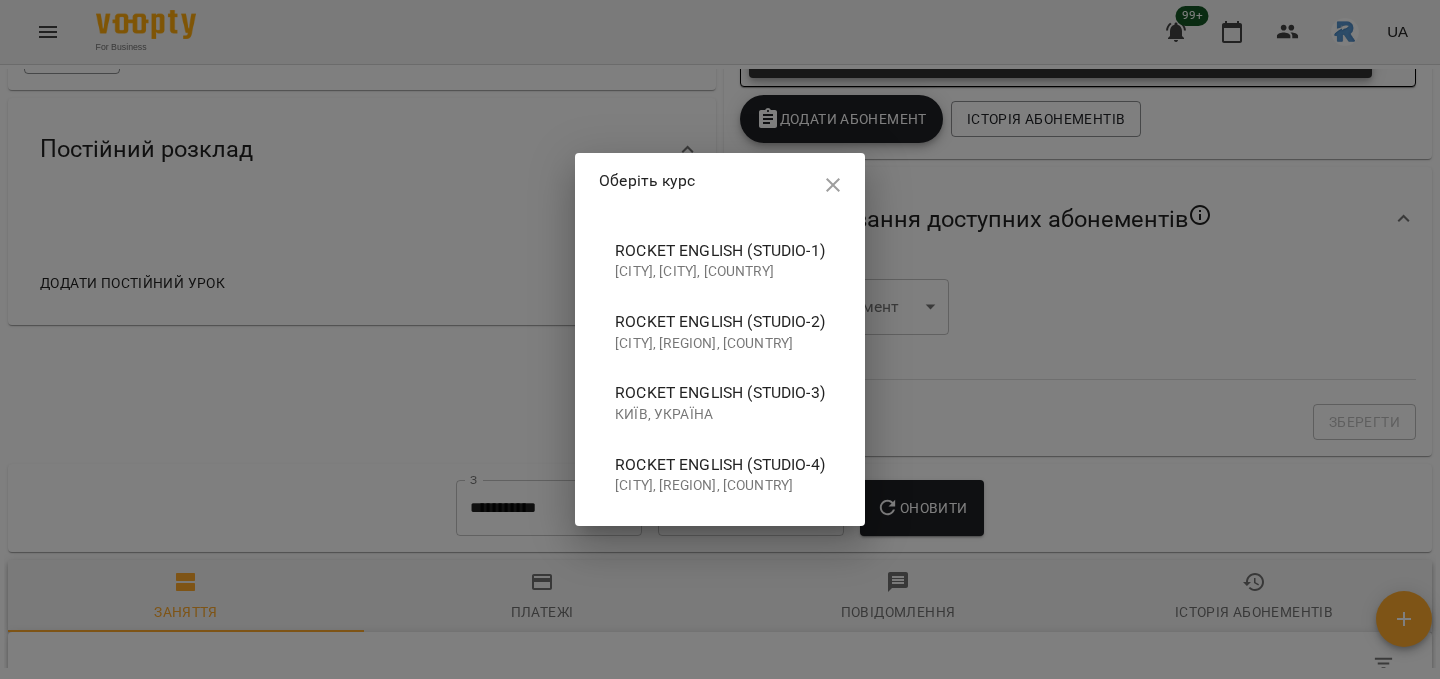 click on "Rocket English (studio-1)" at bounding box center (720, 251) 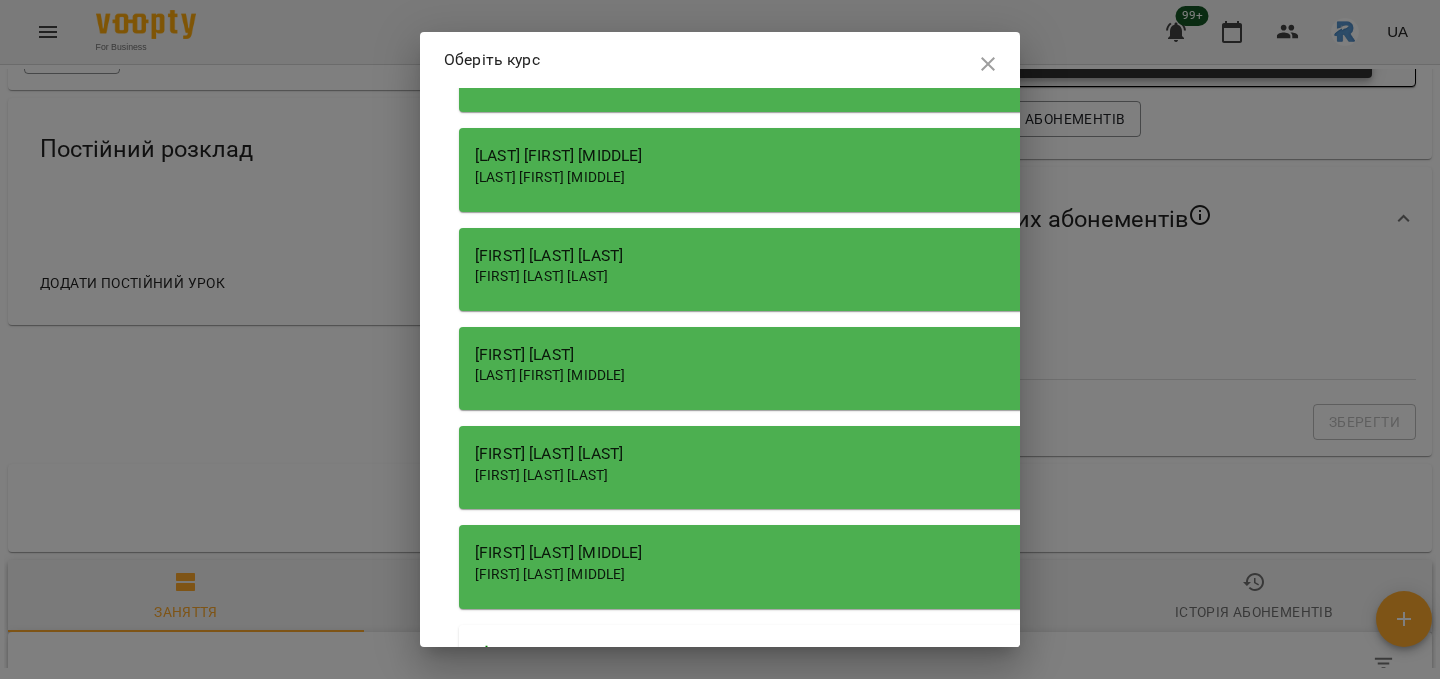 scroll, scrollTop: 3973, scrollLeft: 0, axis: vertical 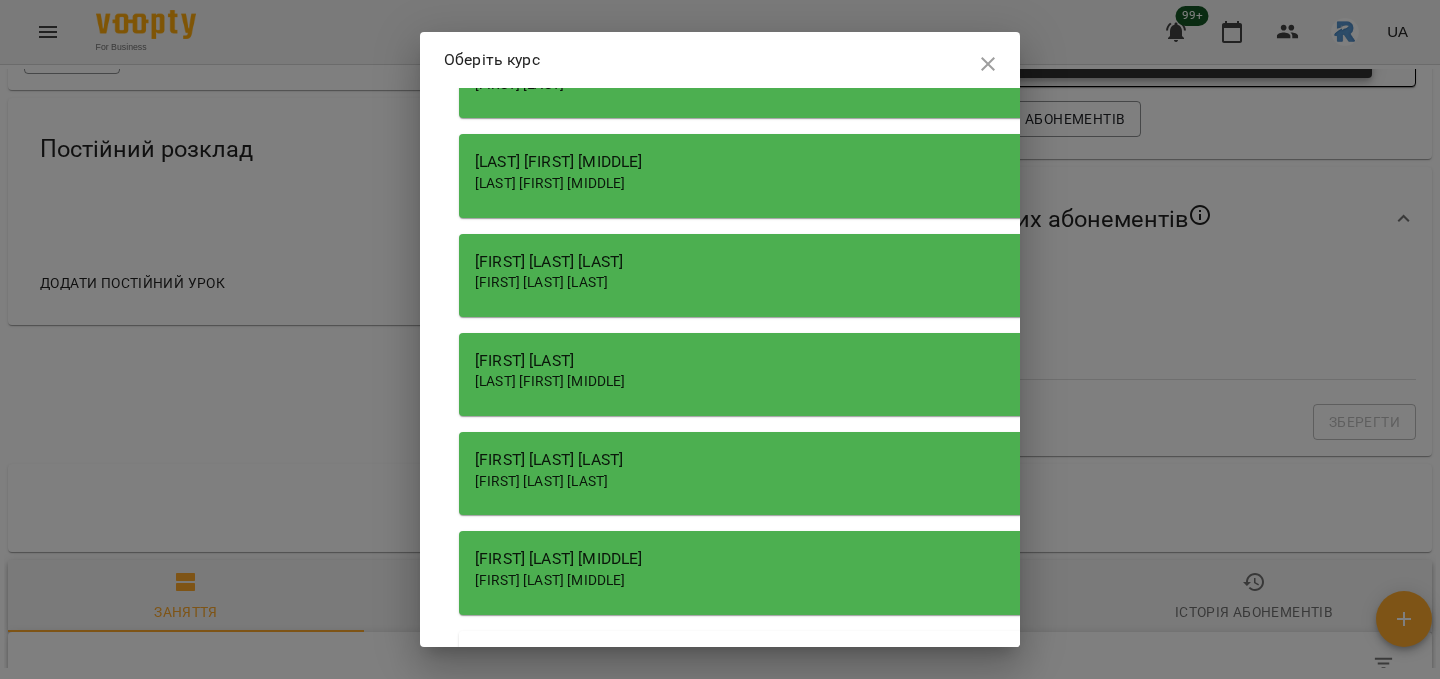 click on "[FIRST] [LAST]" at bounding box center [1029, 361] 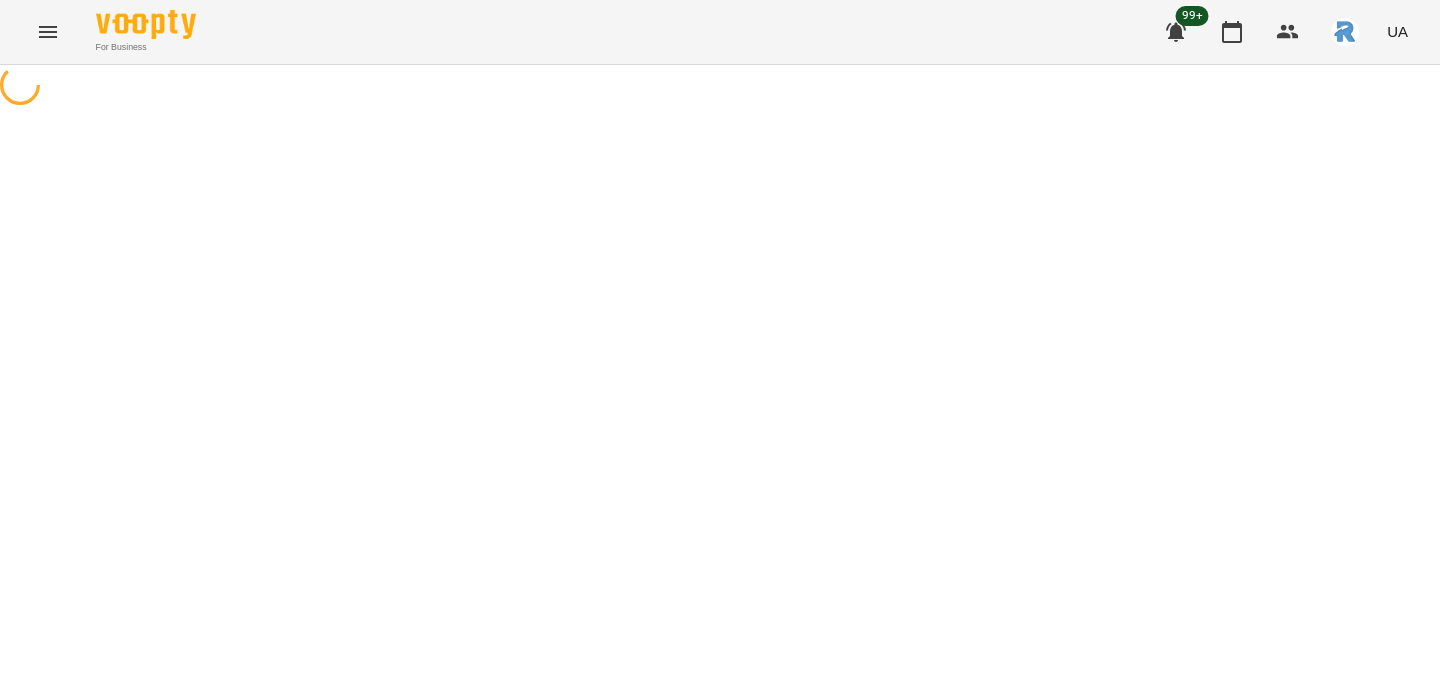 select on "**********" 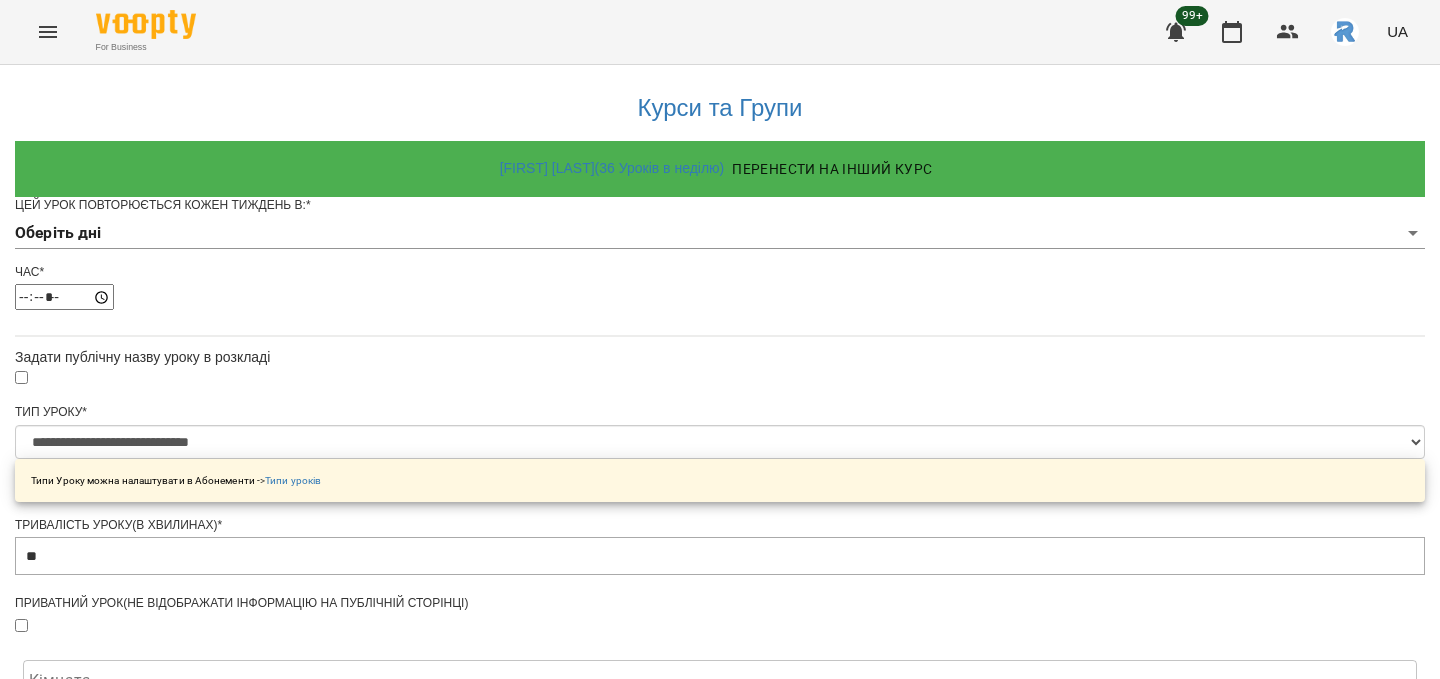 click on "**********" at bounding box center [720, 638] 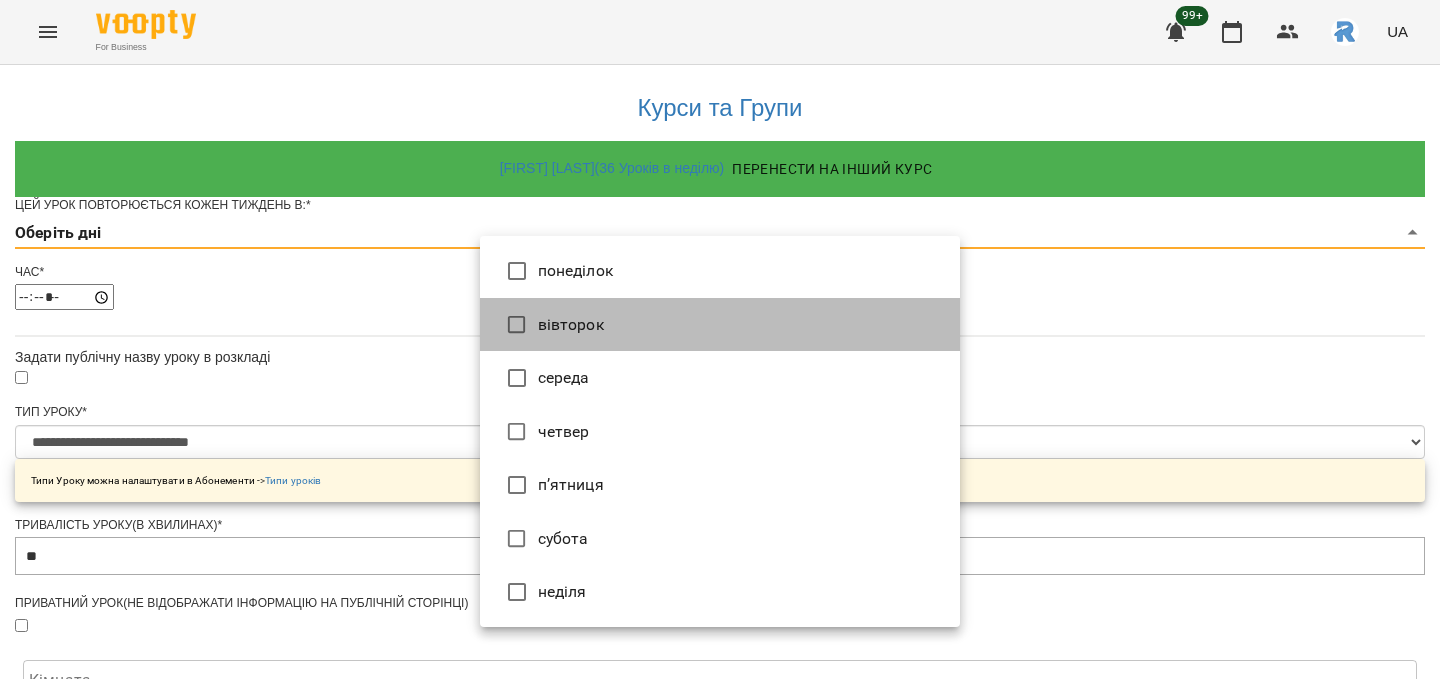 click on "вівторок" at bounding box center (720, 325) 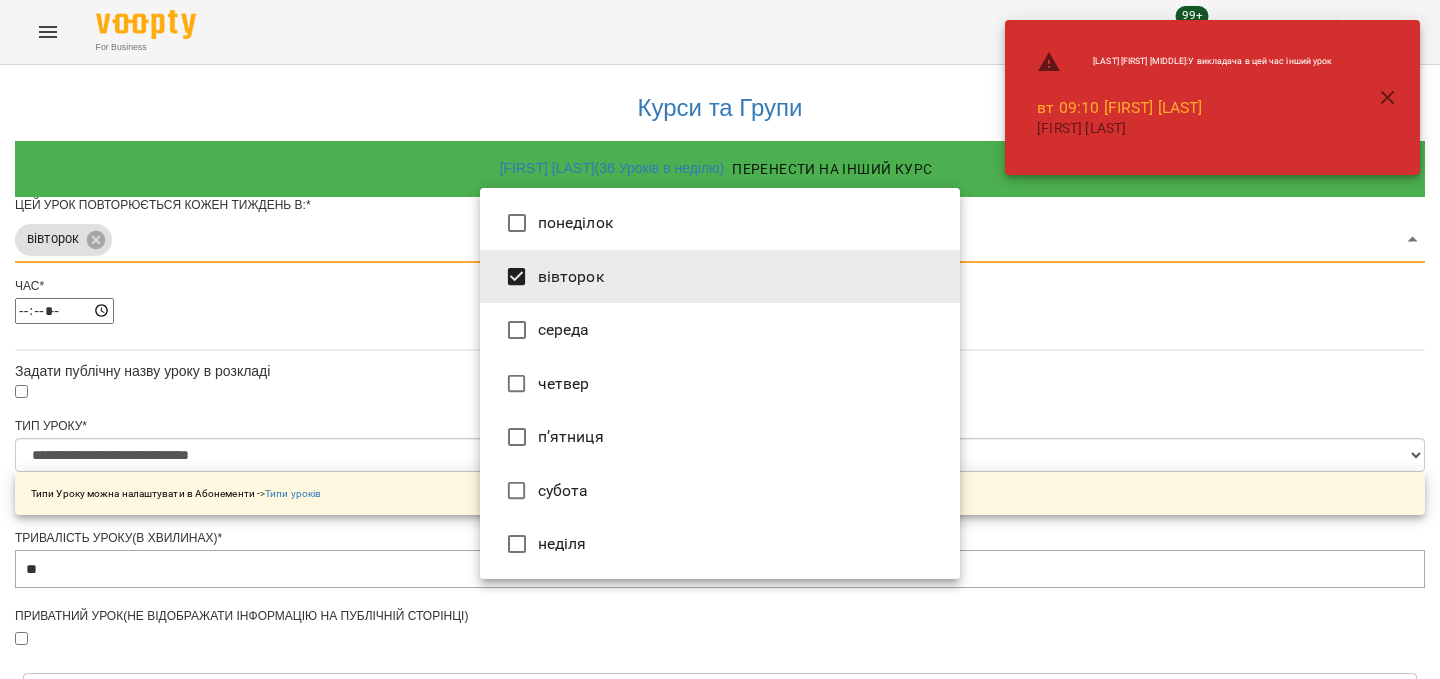 click on "четвер" at bounding box center [720, 384] 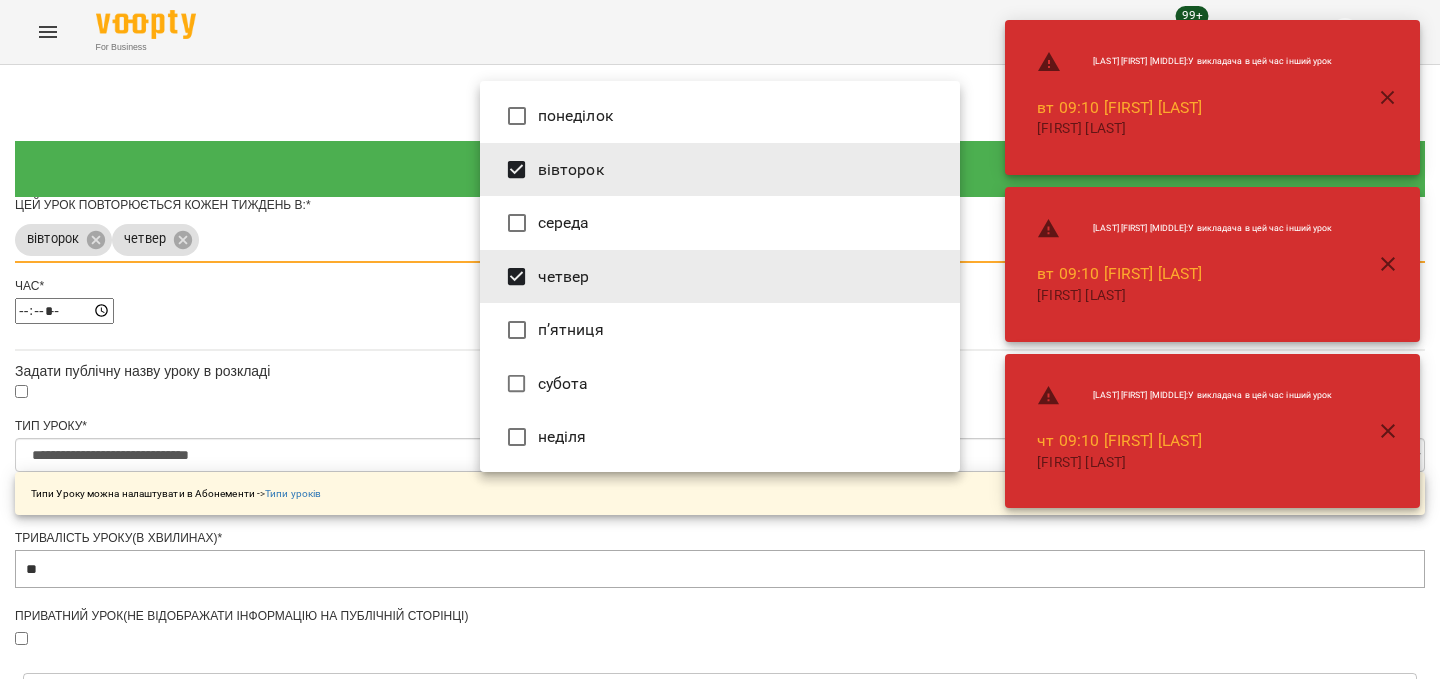 click on "[LAST] [FIRST] [MIDDLE] :  У викладача в цей час інший урок чт   09:10   [LAST] [FIRST]  [LAST] [FIRST]" at bounding box center [1184, 97] 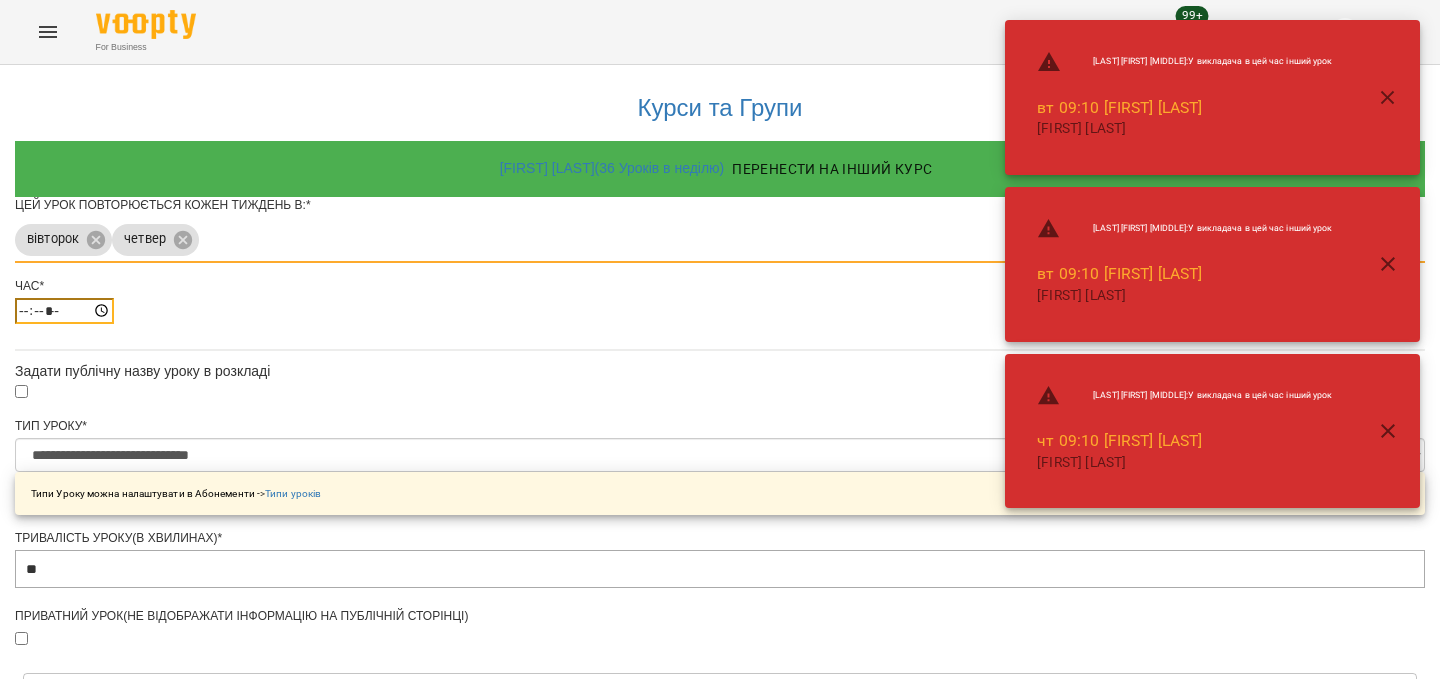 click on "*****" at bounding box center [64, 311] 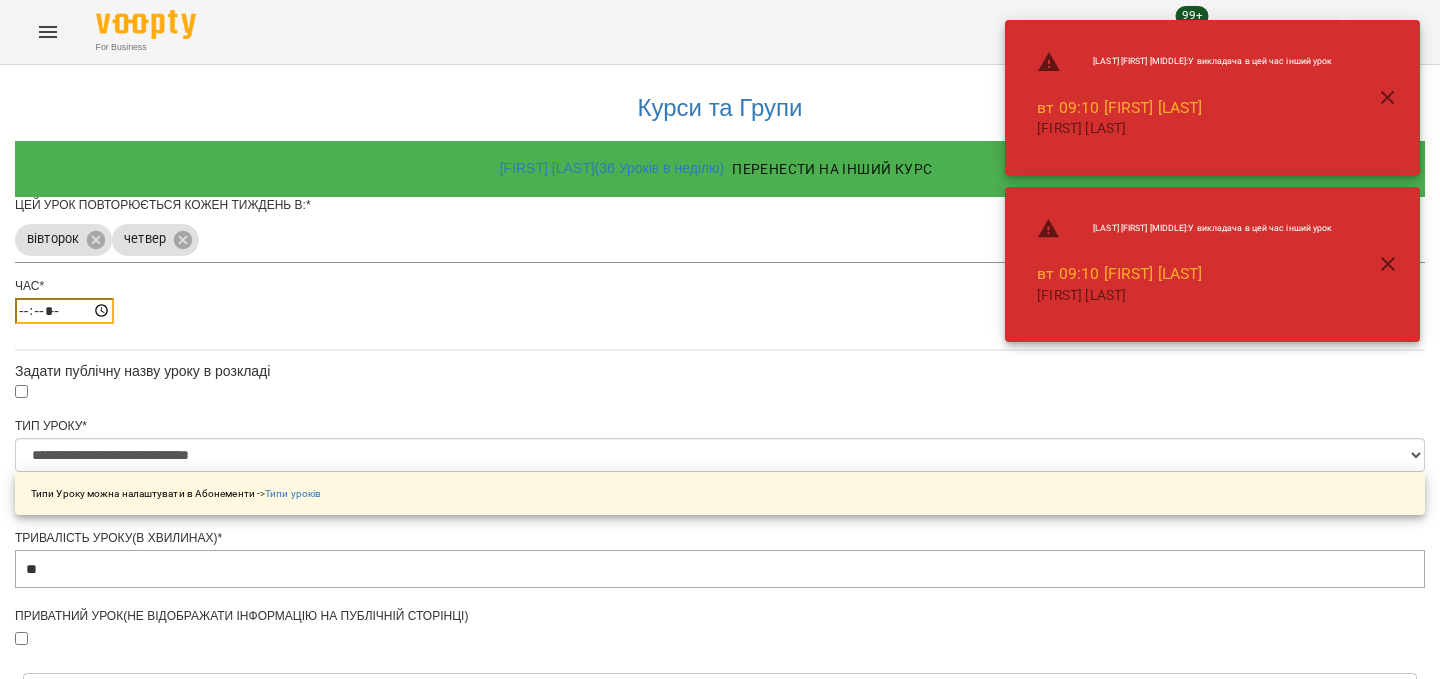 type on "*****" 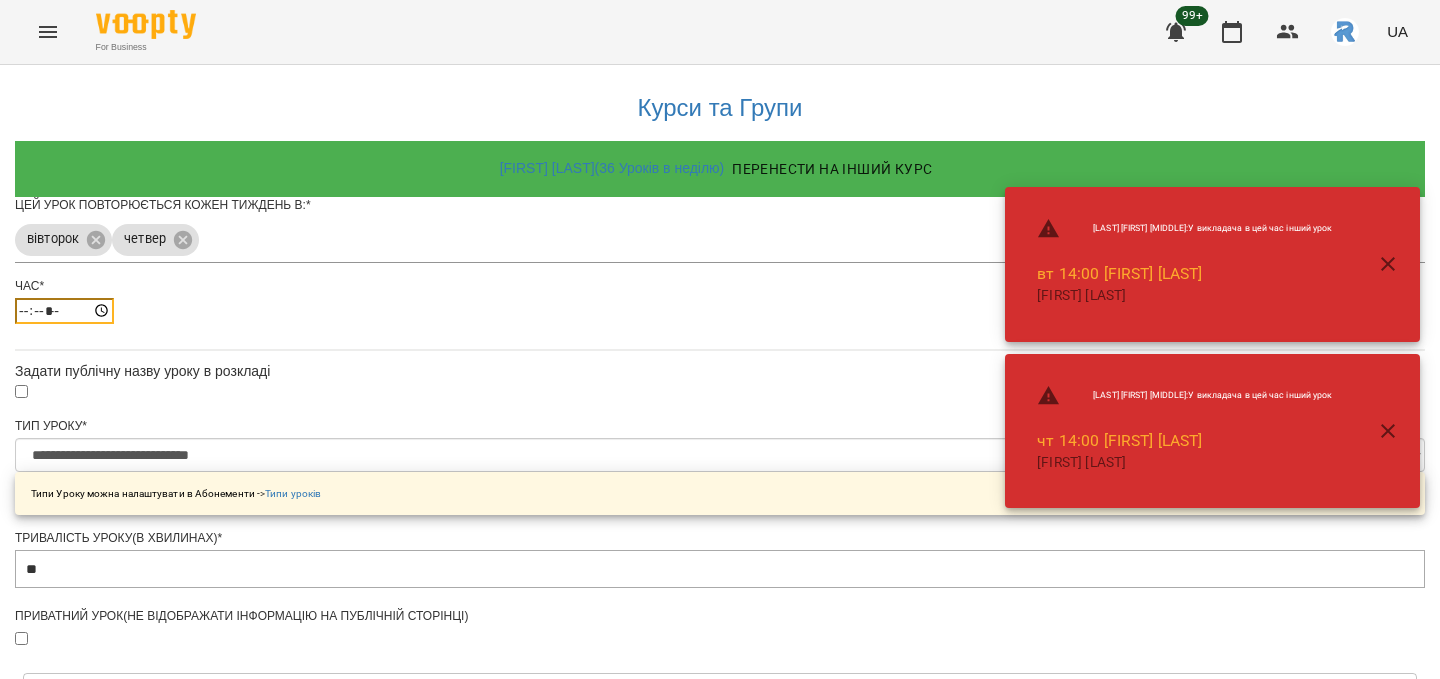 scroll, scrollTop: 756, scrollLeft: 0, axis: vertical 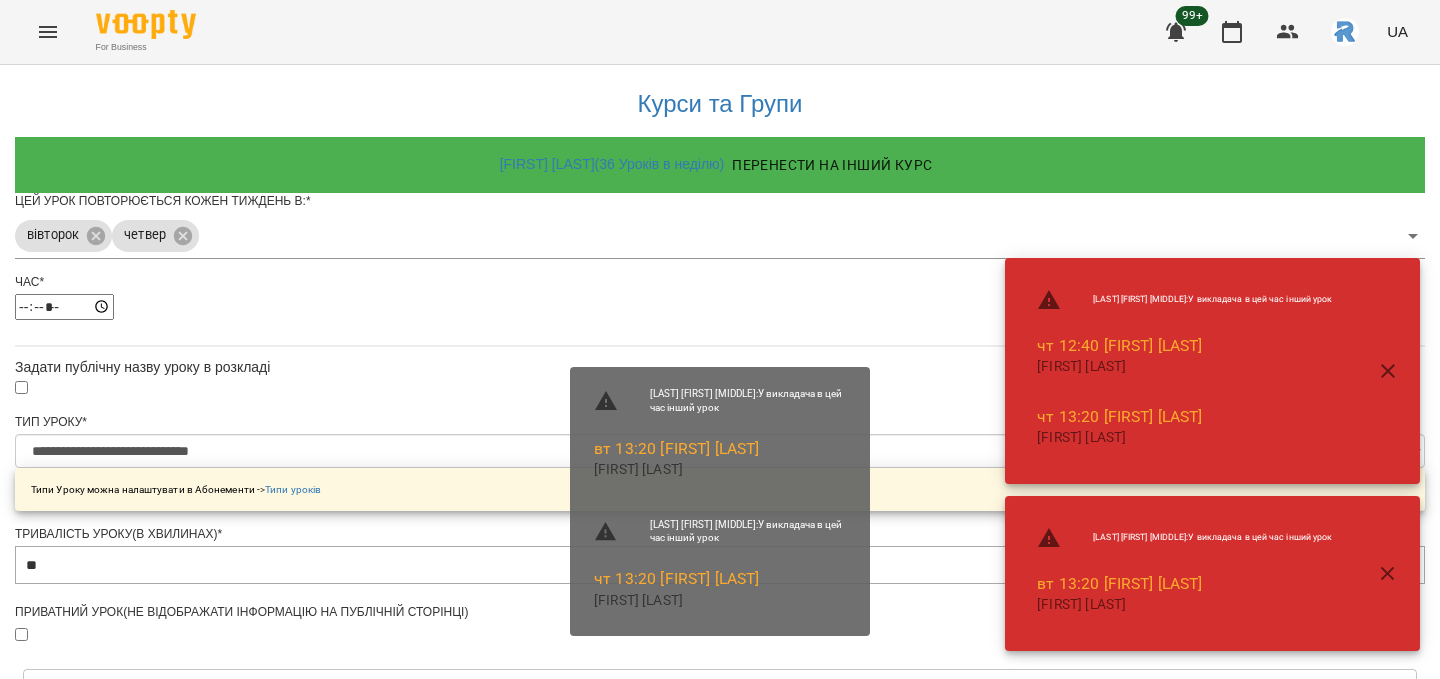 click on "Зберегти" at bounding box center (720, 1314) 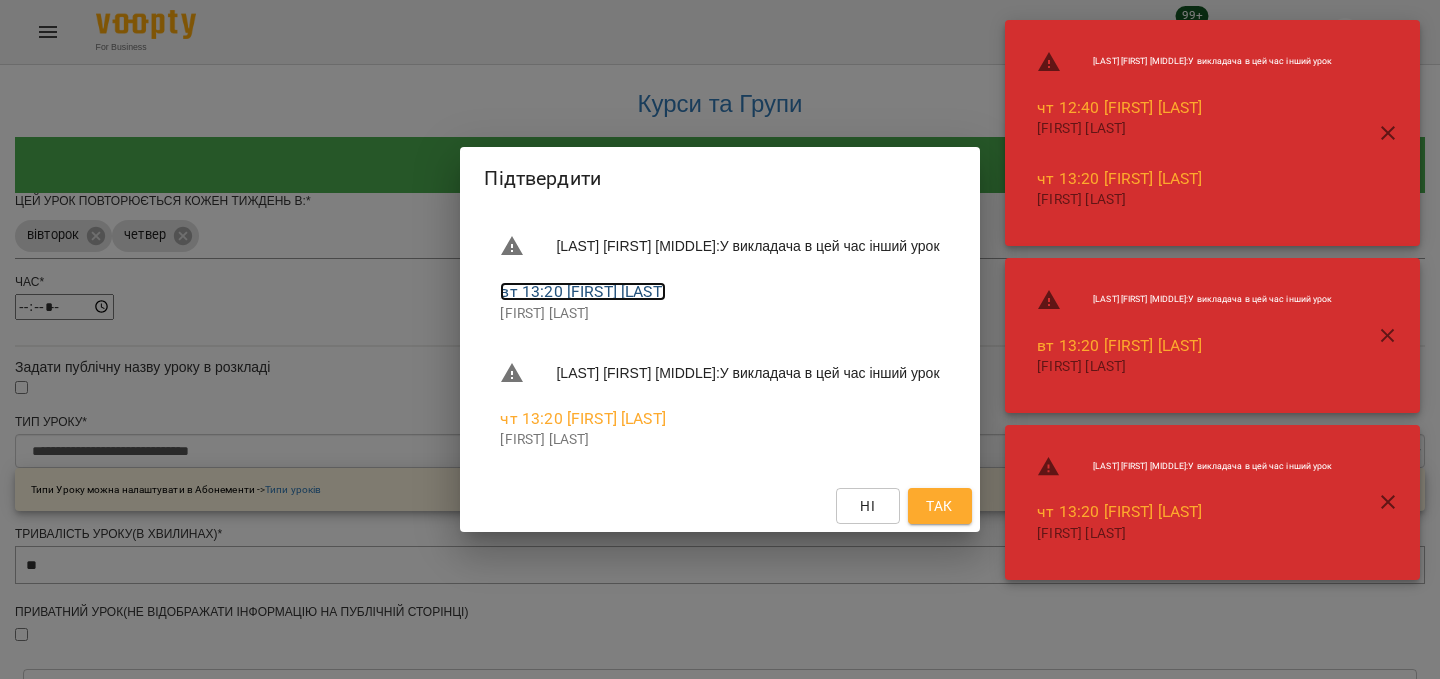 click on "вт [TIME] [LAST] [FIRST]" at bounding box center [582, 291] 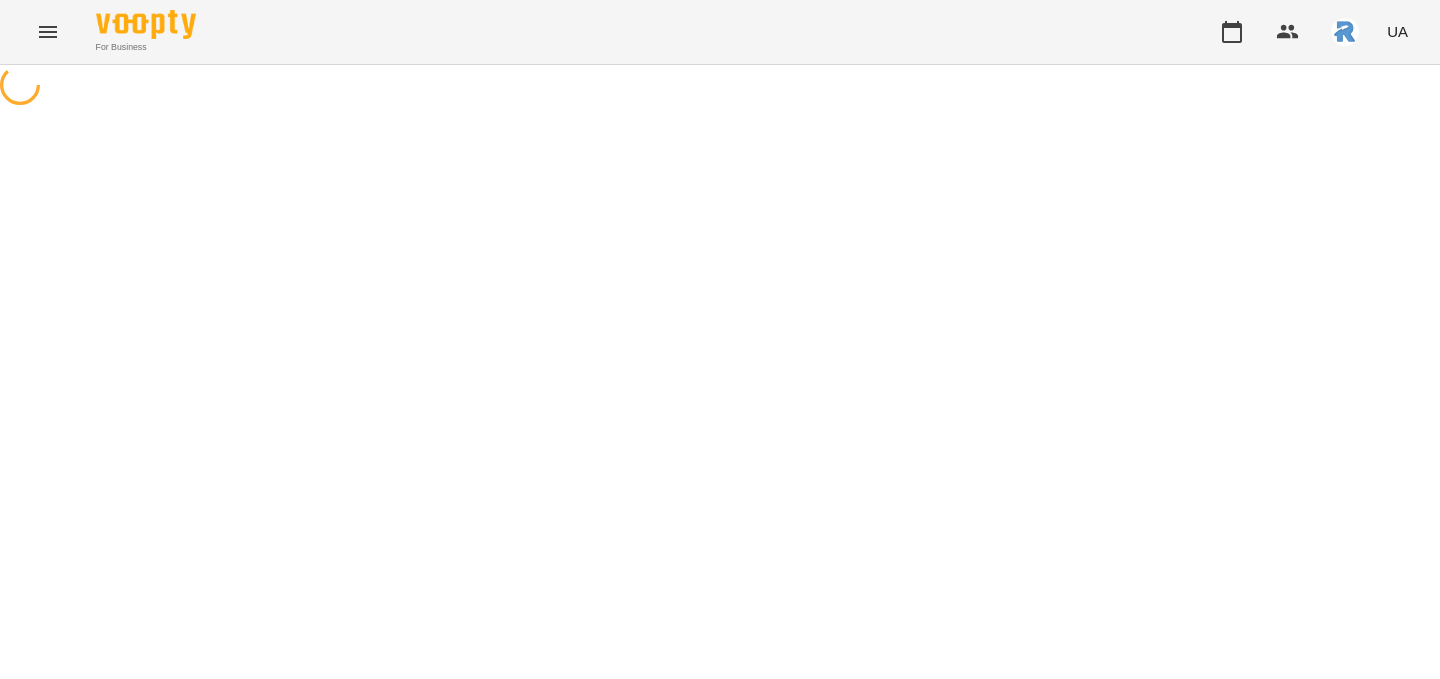 scroll, scrollTop: 0, scrollLeft: 0, axis: both 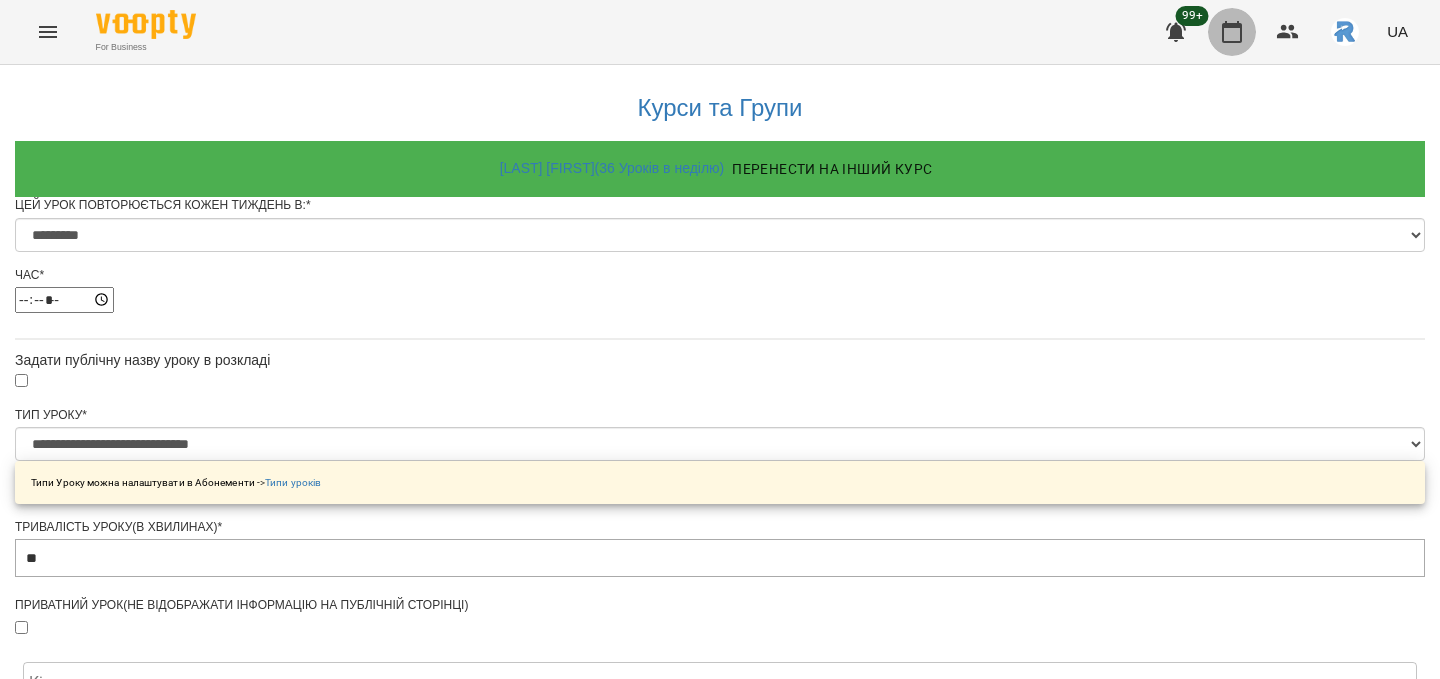 click 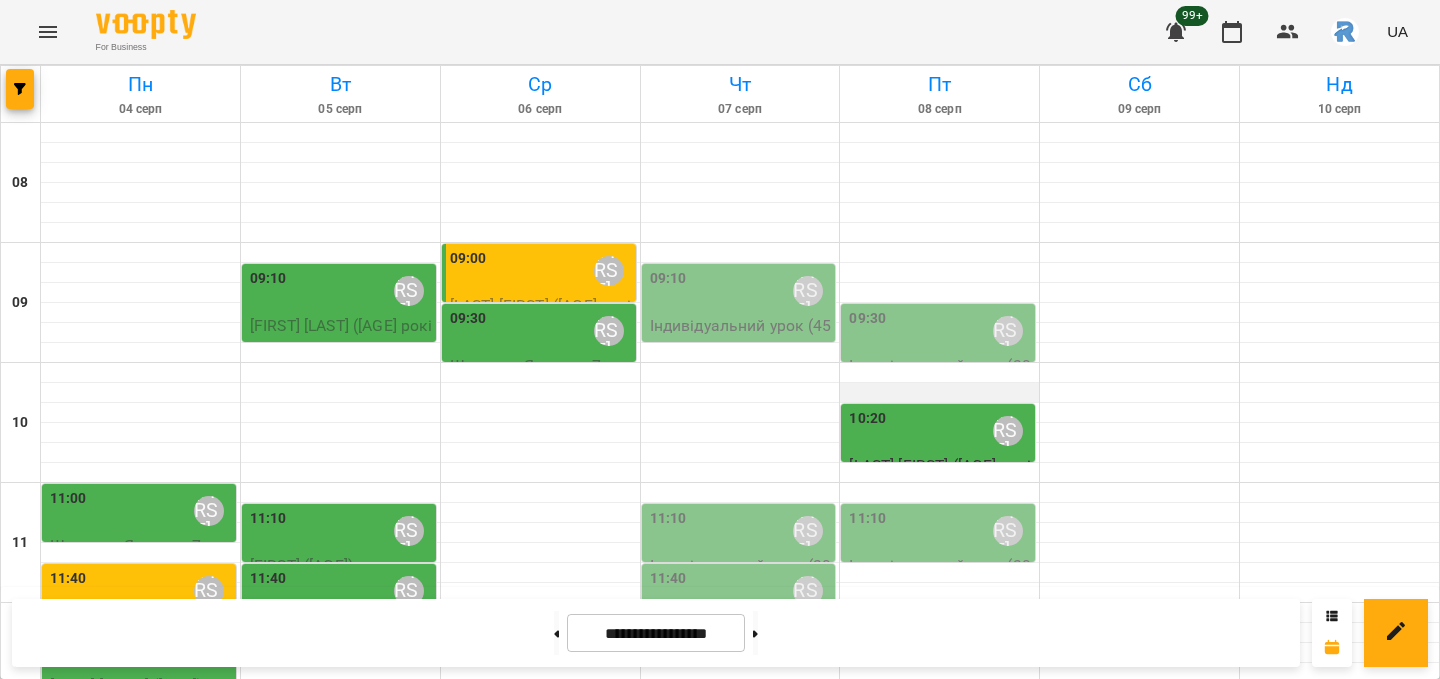scroll, scrollTop: 449, scrollLeft: 0, axis: vertical 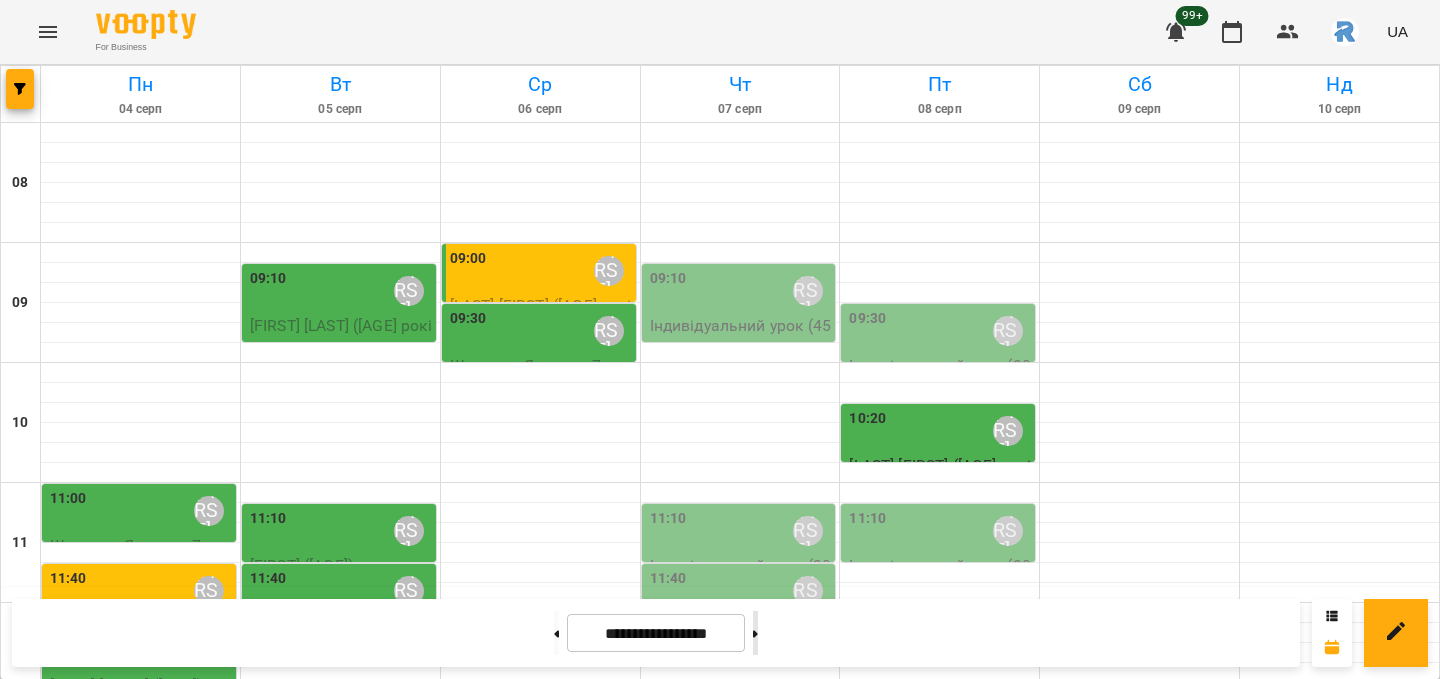 click at bounding box center (755, 633) 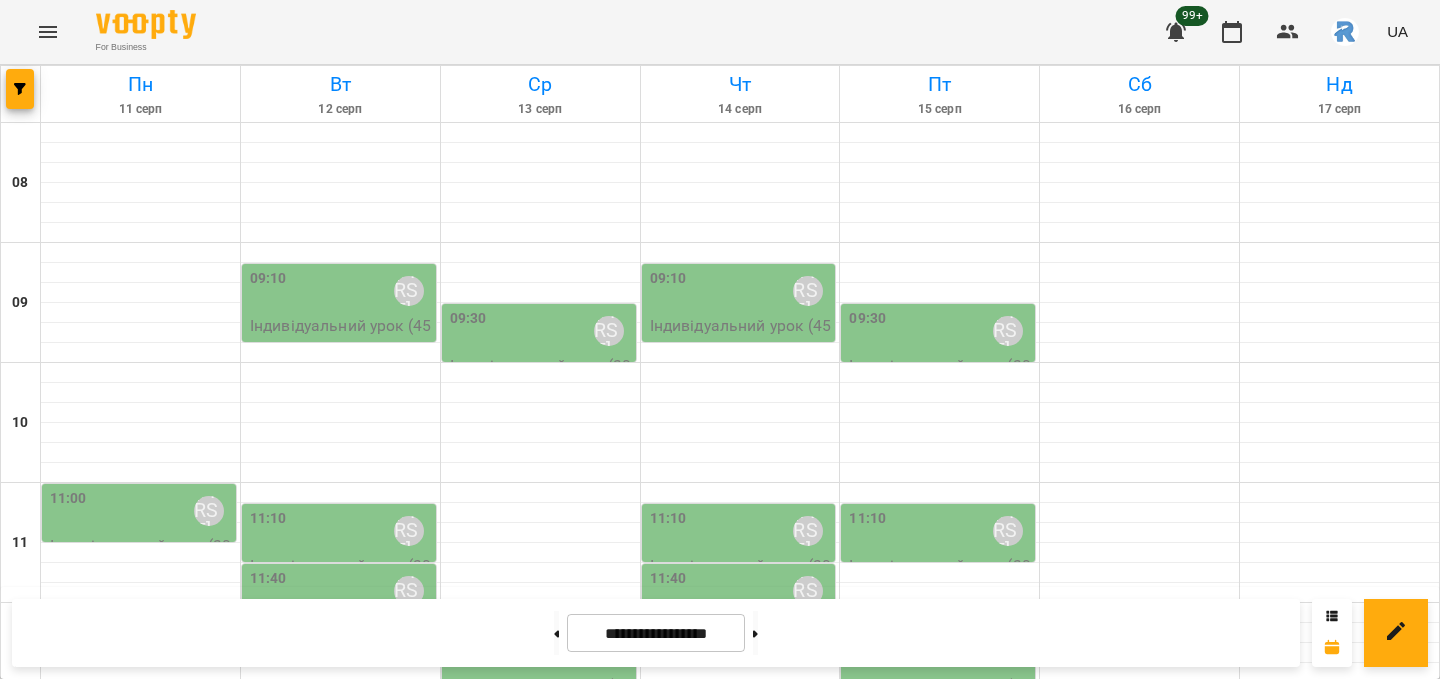 scroll, scrollTop: 113, scrollLeft: 0, axis: vertical 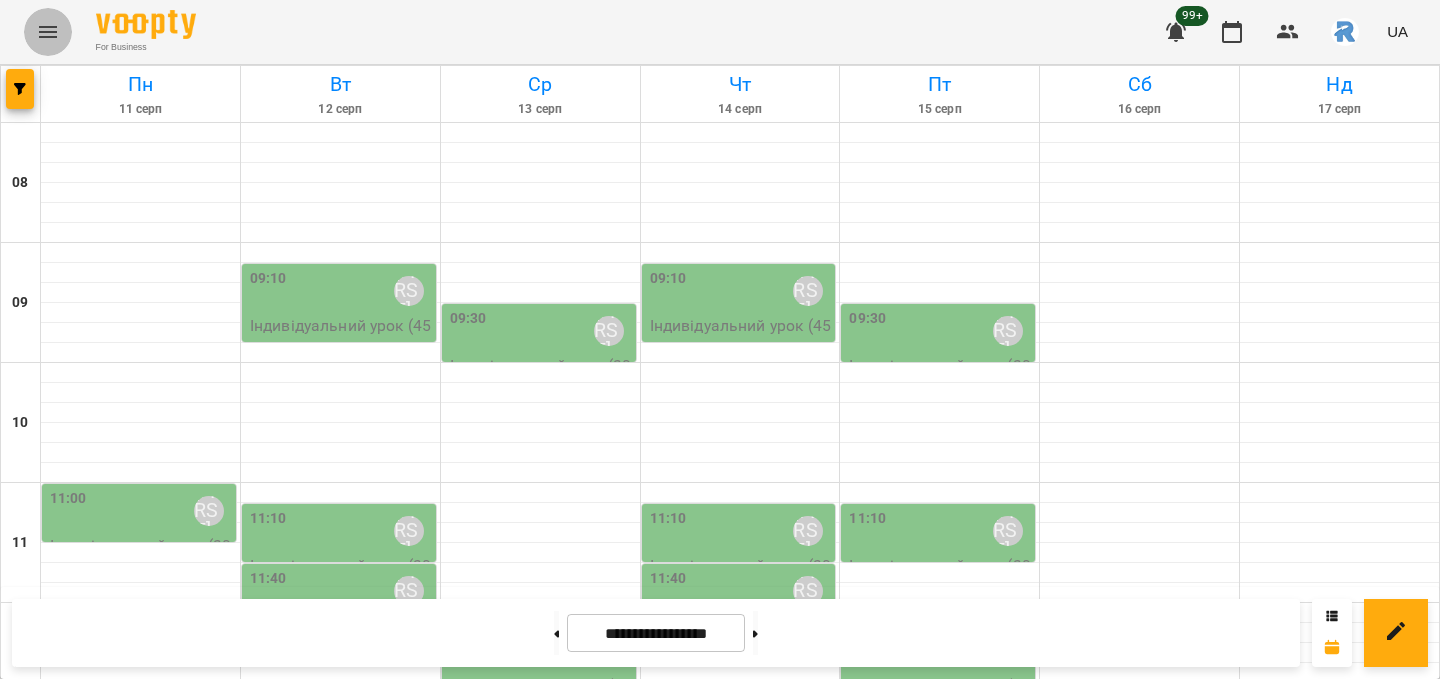 click 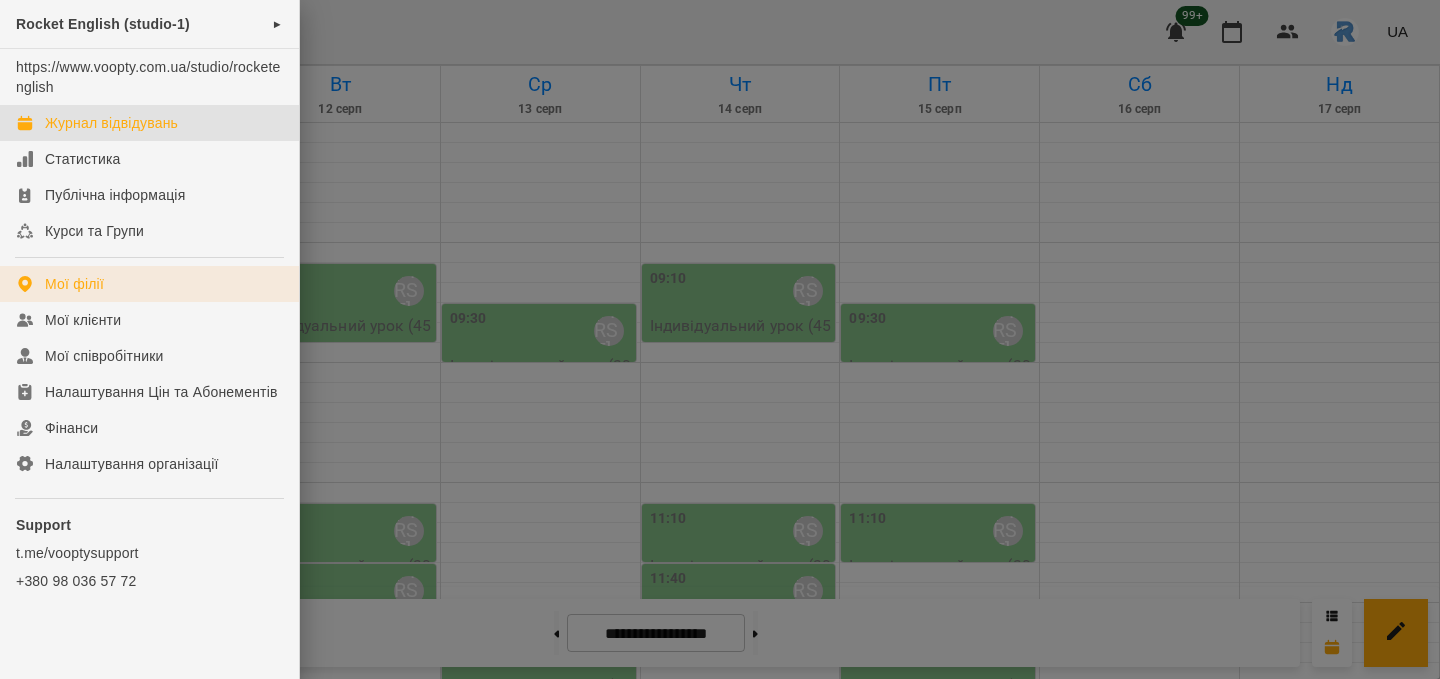 click on "Мої філії" at bounding box center [74, 284] 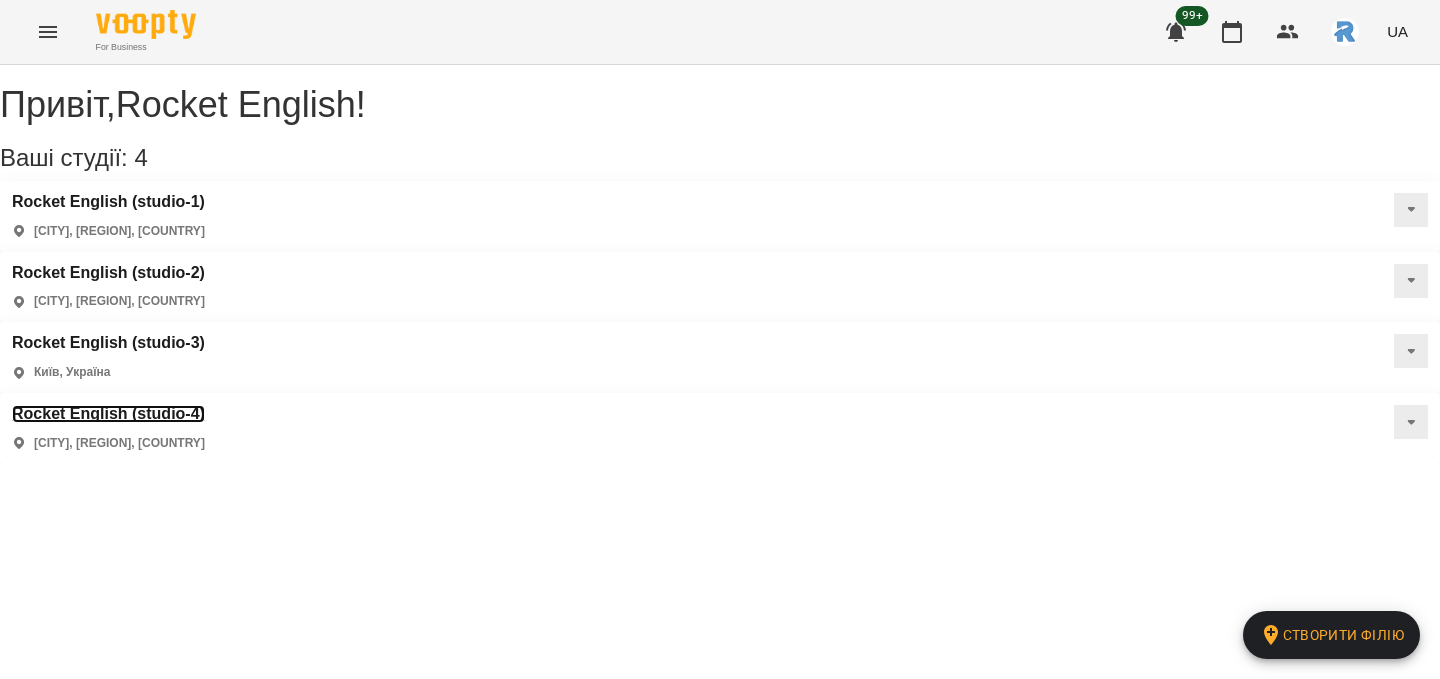 click on "Rocket English (studio-4)" at bounding box center (108, 414) 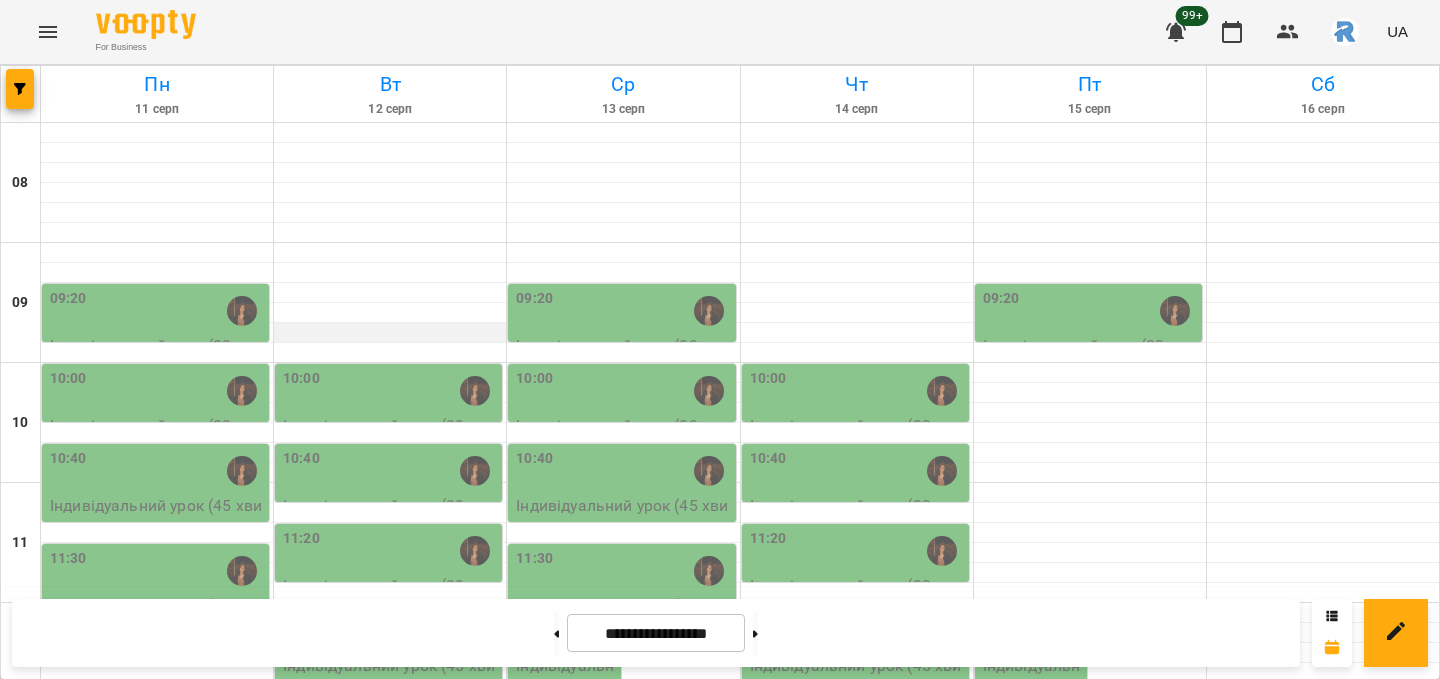scroll, scrollTop: 405, scrollLeft: 0, axis: vertical 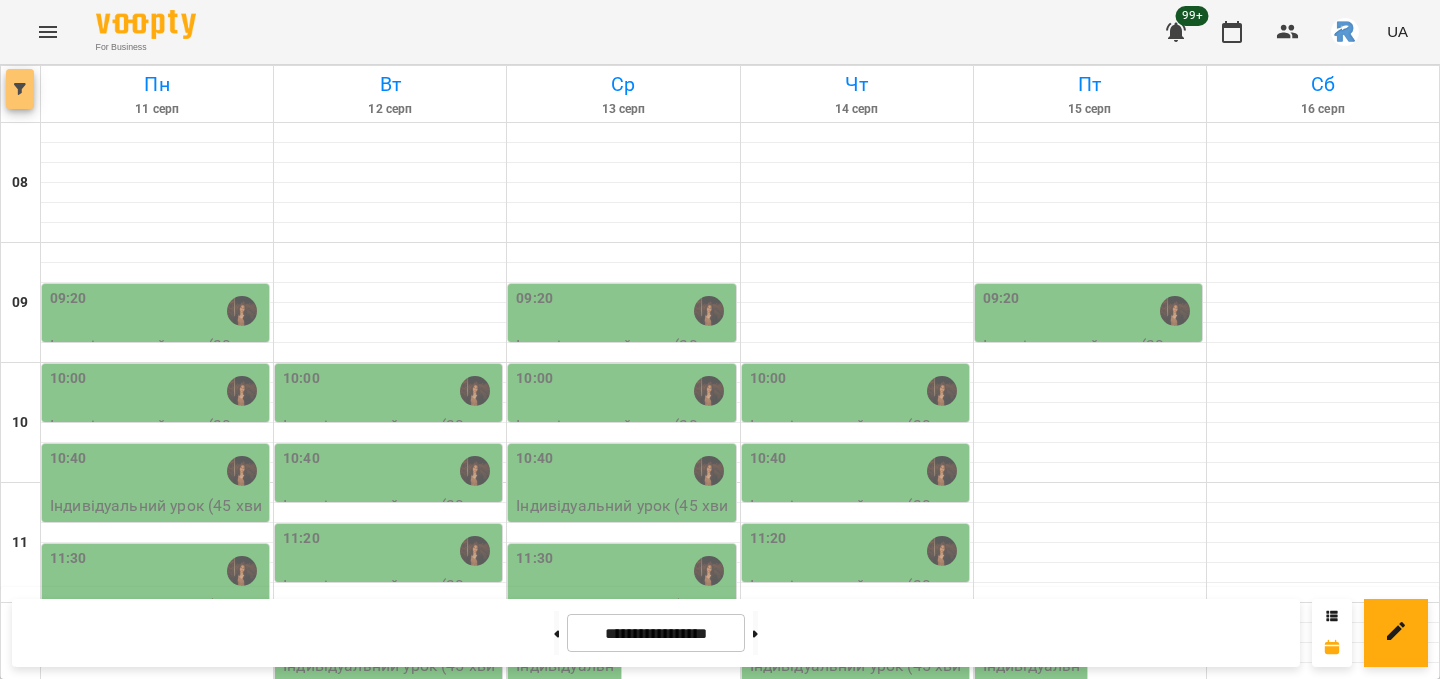 click at bounding box center [20, 89] 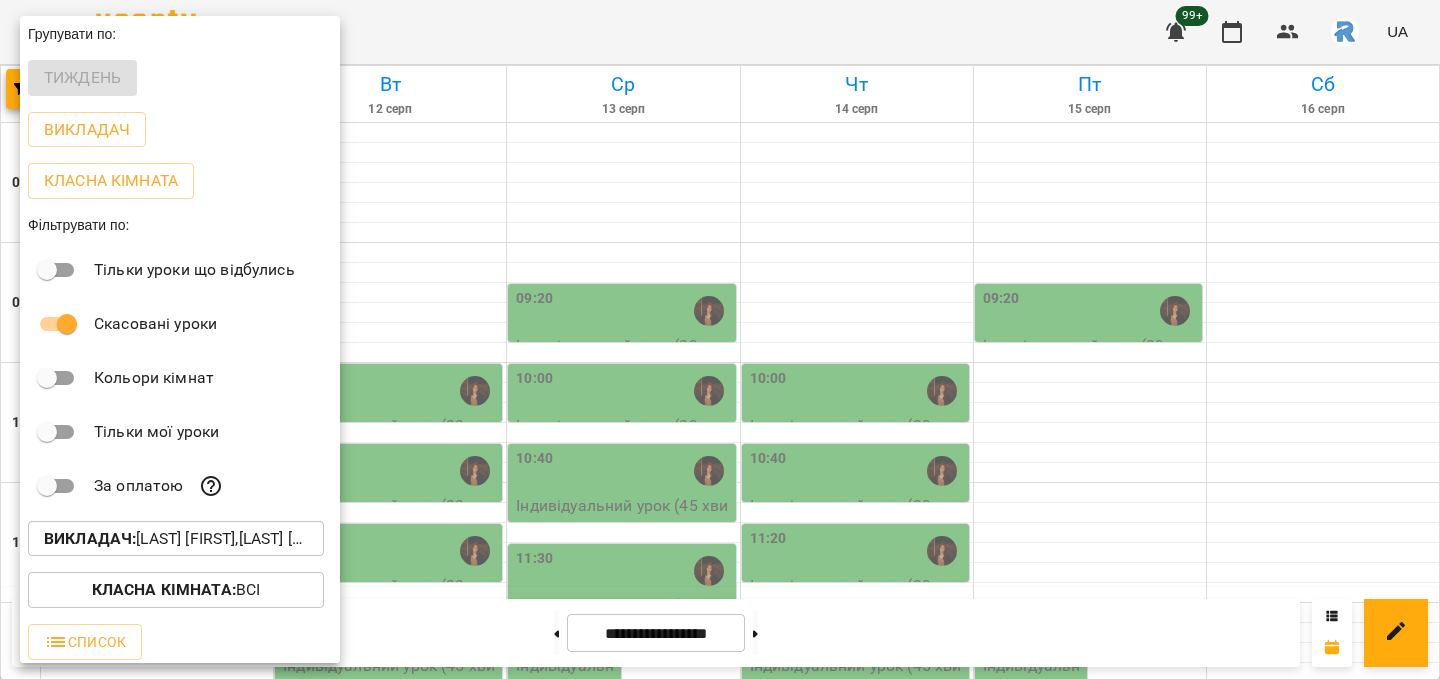click on "Викладач :  Оліярчук Поліна Сергіївна,Романенко Карим Рустамович,Шумило Юстина Остапівна" at bounding box center [180, 539] 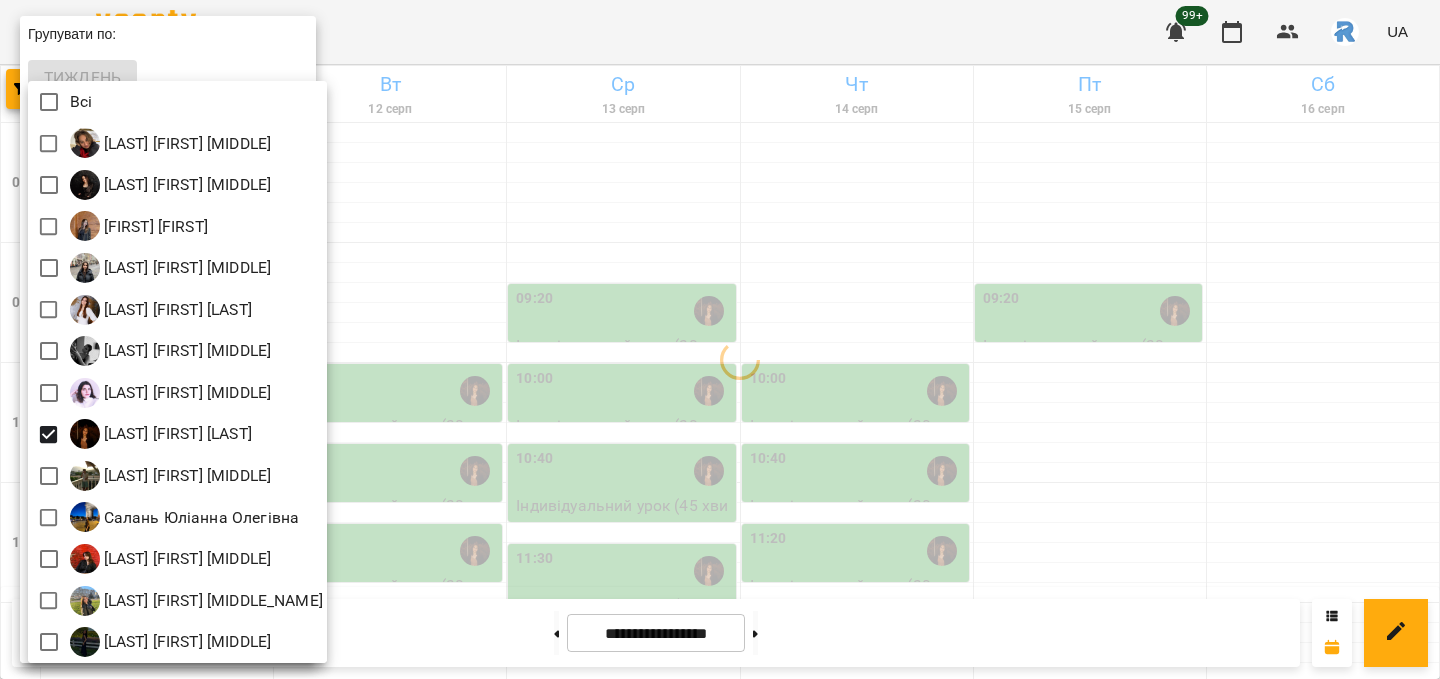 click at bounding box center [720, 339] 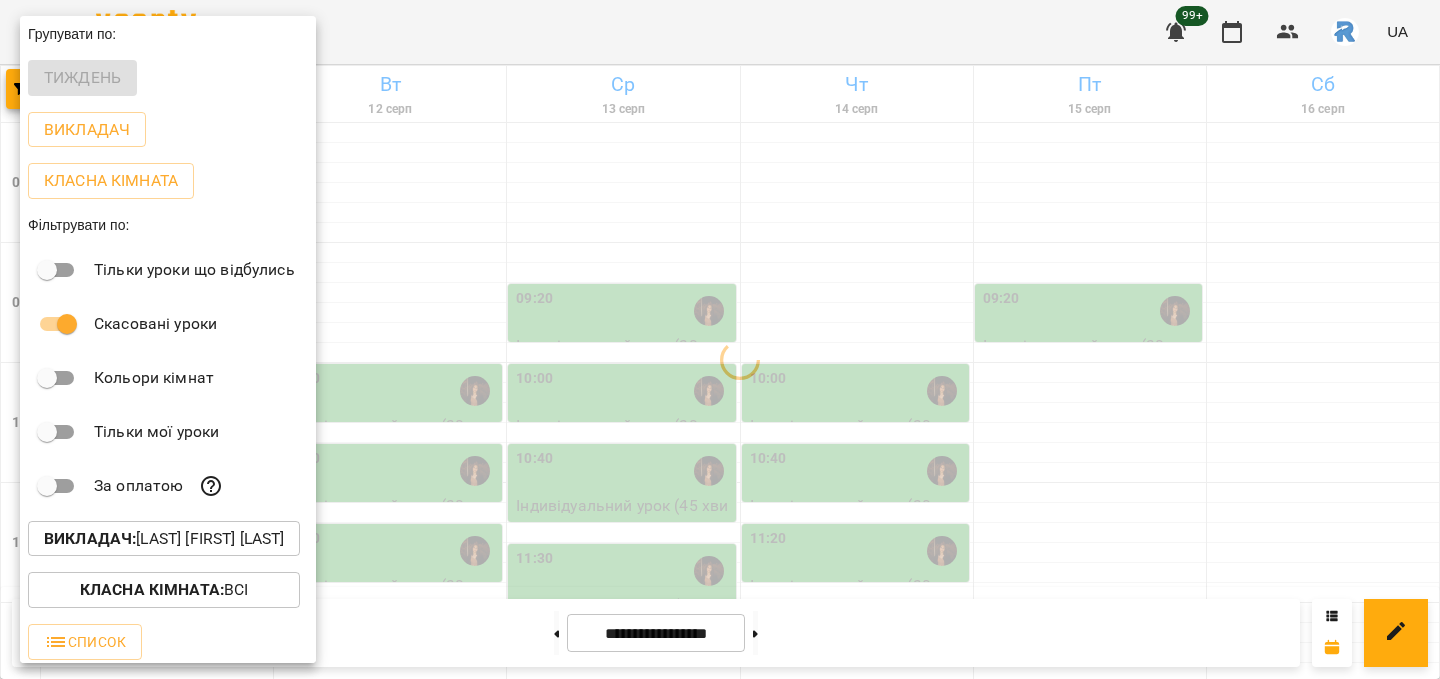 click at bounding box center [720, 339] 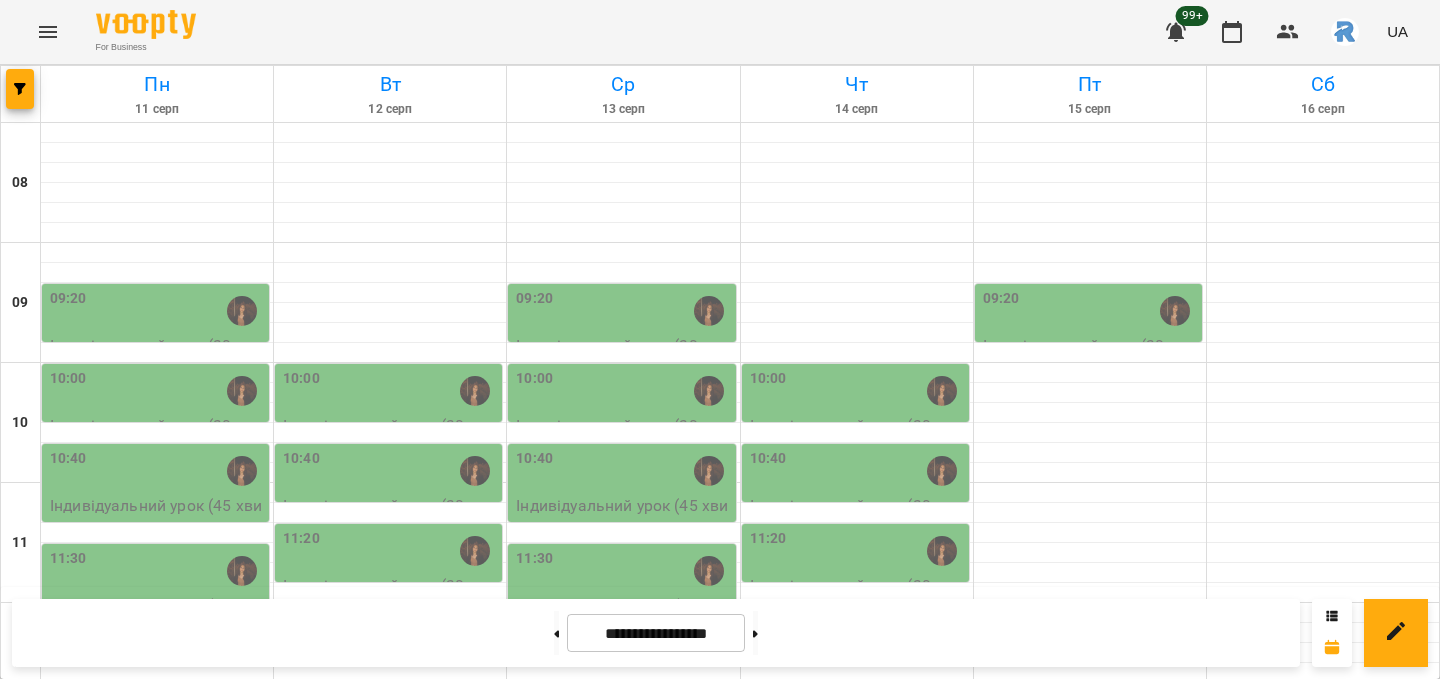 scroll, scrollTop: 424, scrollLeft: 0, axis: vertical 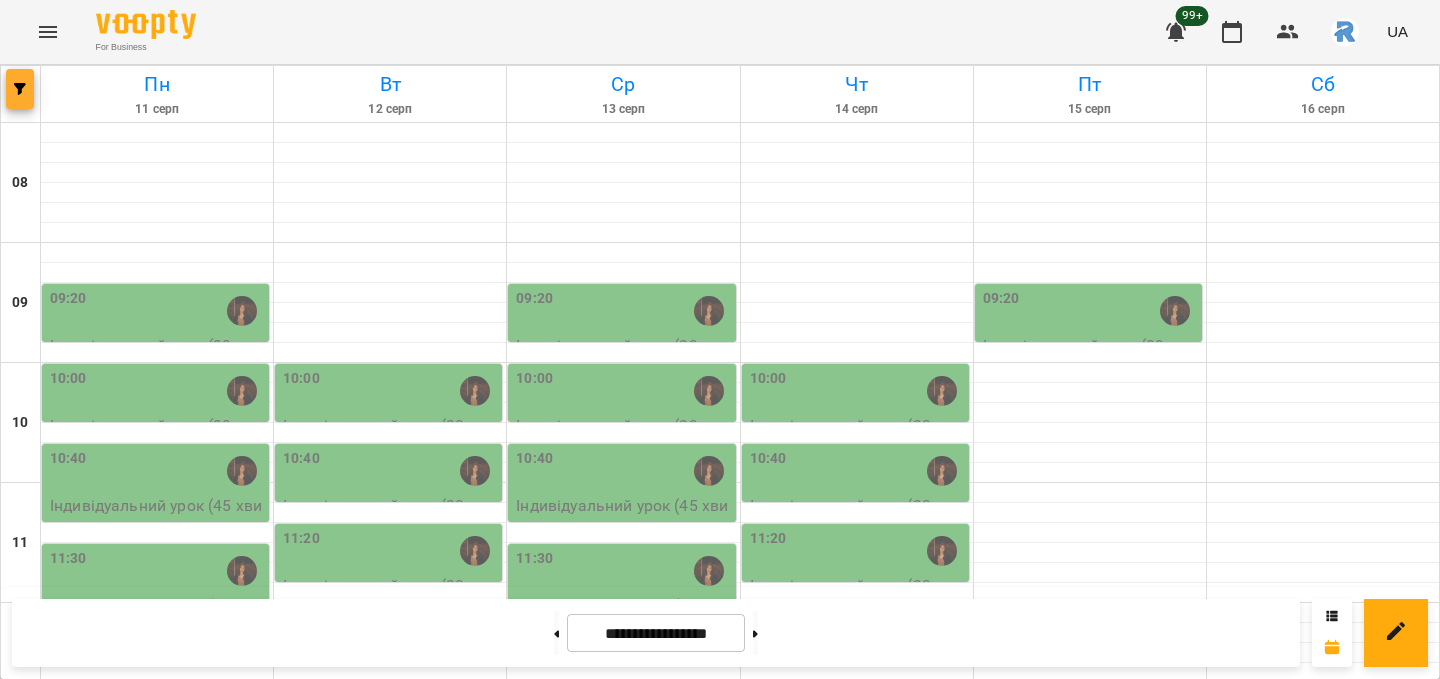 click at bounding box center [20, 89] 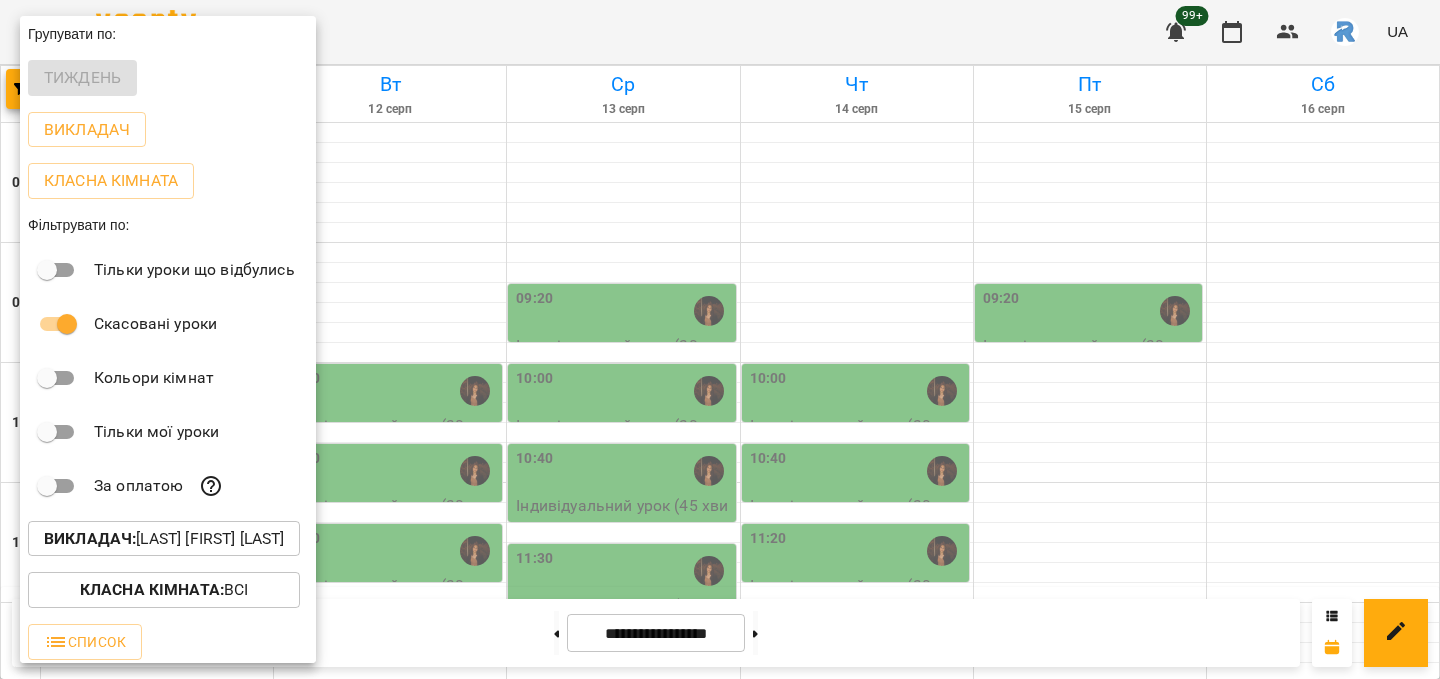 click at bounding box center (720, 339) 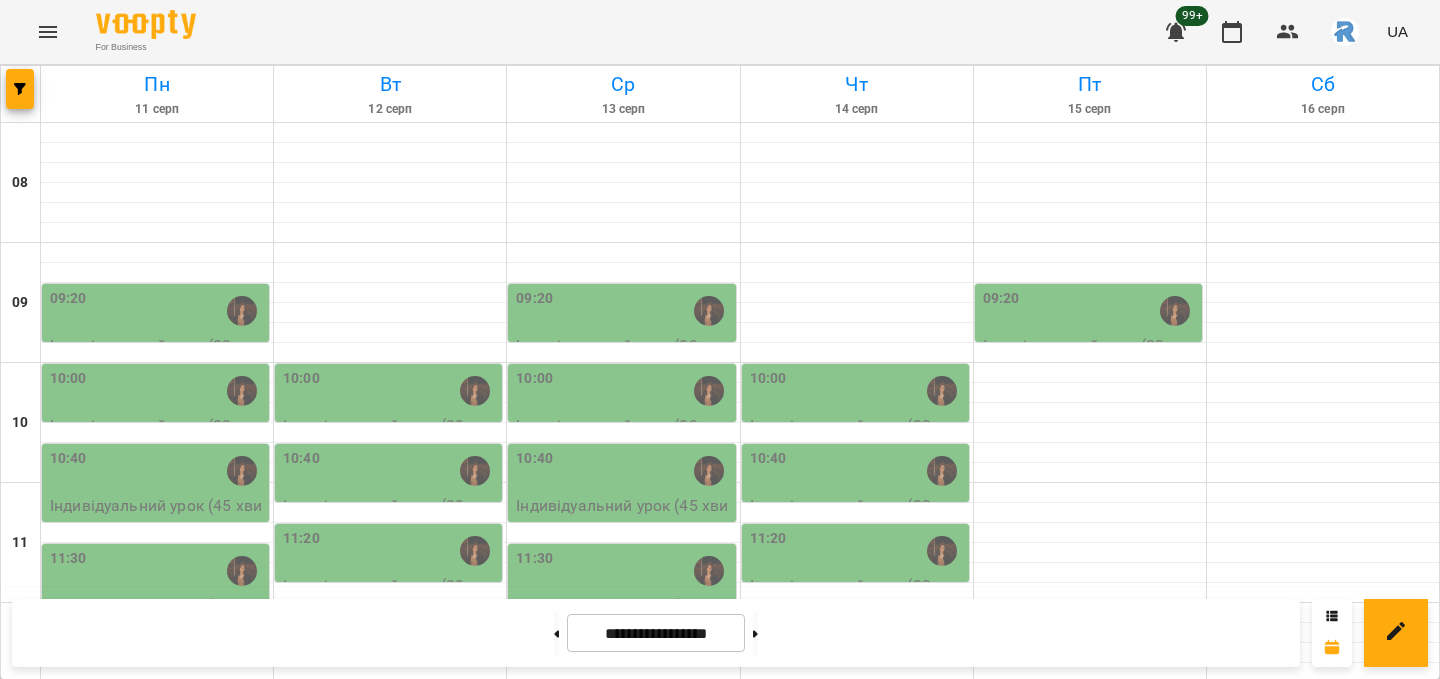 scroll, scrollTop: 549, scrollLeft: 0, axis: vertical 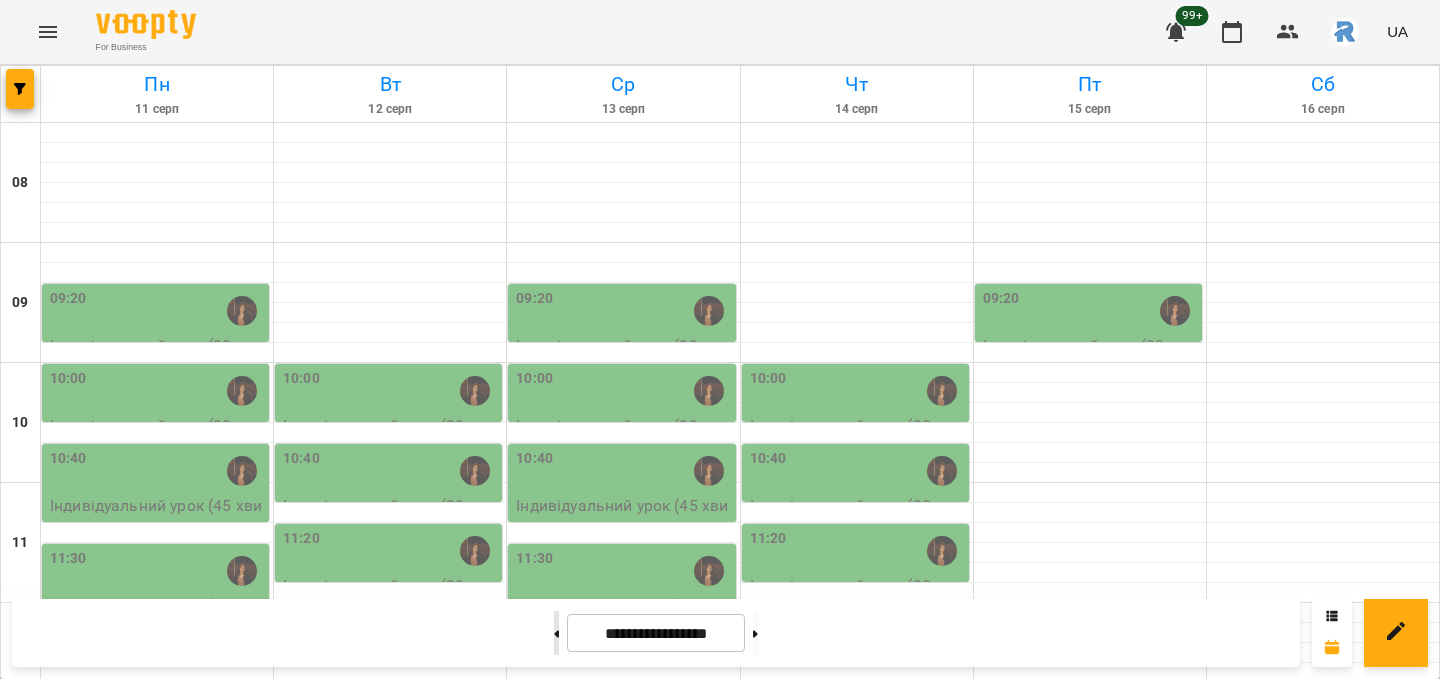 click at bounding box center (556, 633) 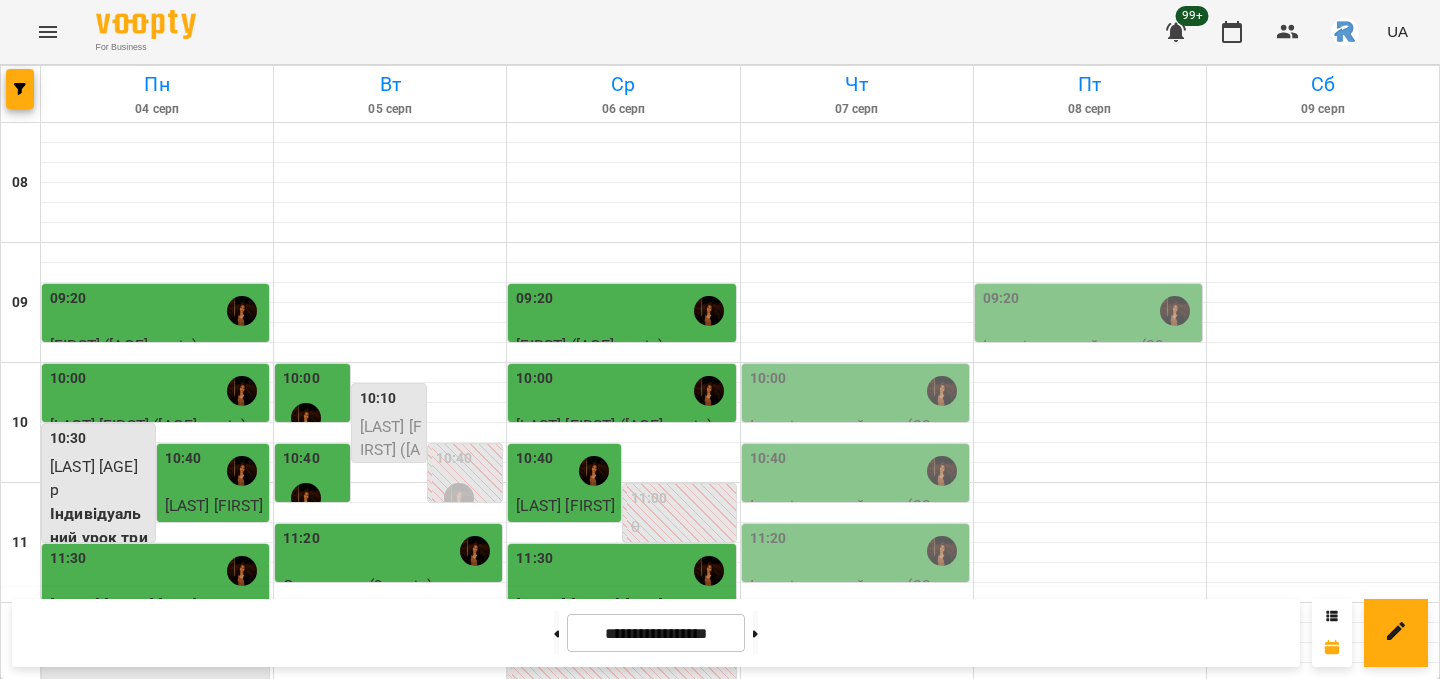 scroll, scrollTop: 578, scrollLeft: 0, axis: vertical 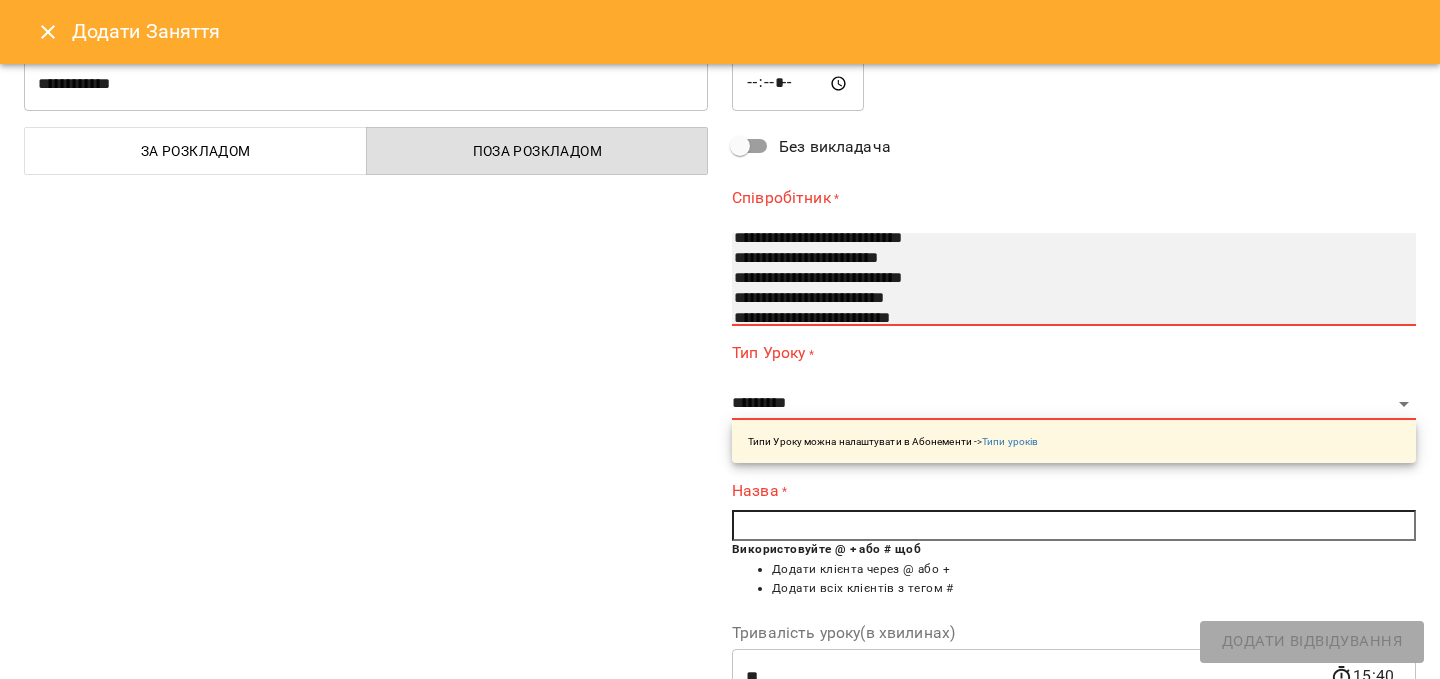 select on "**********" 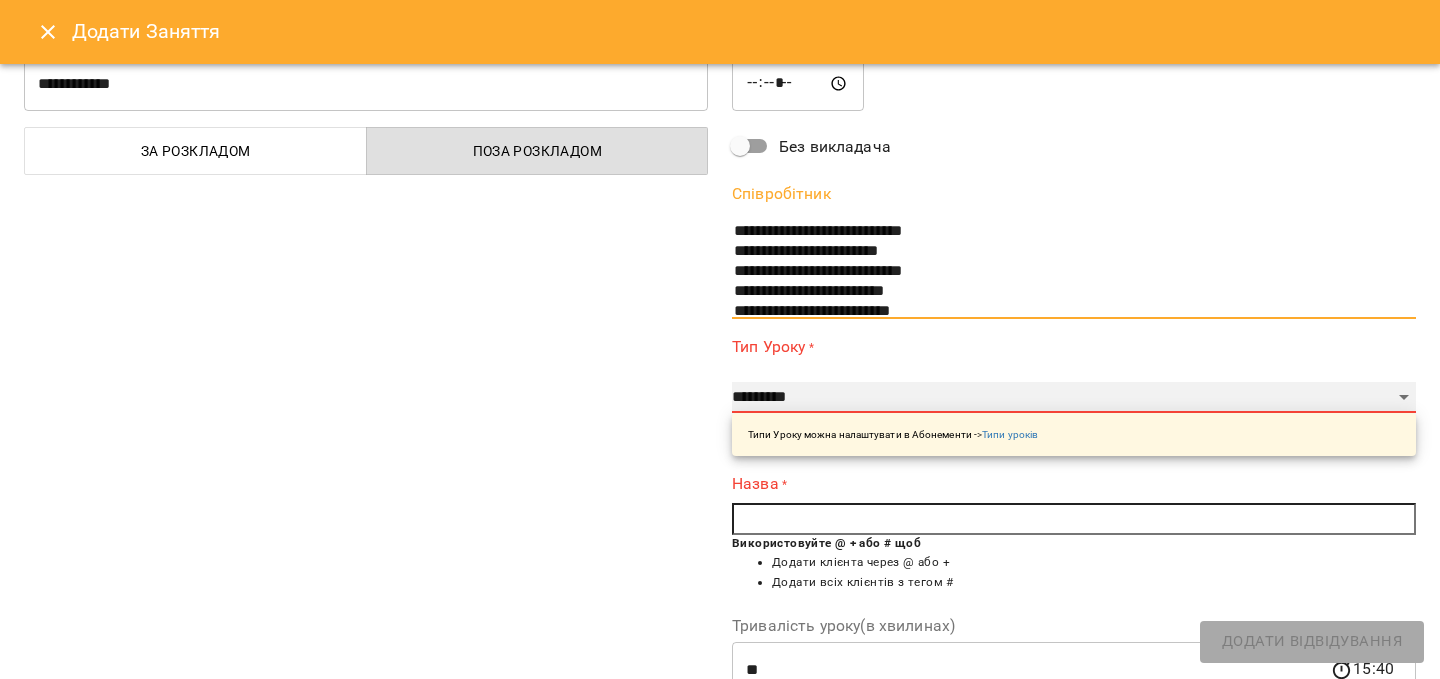 click on "**********" at bounding box center (1074, 398) 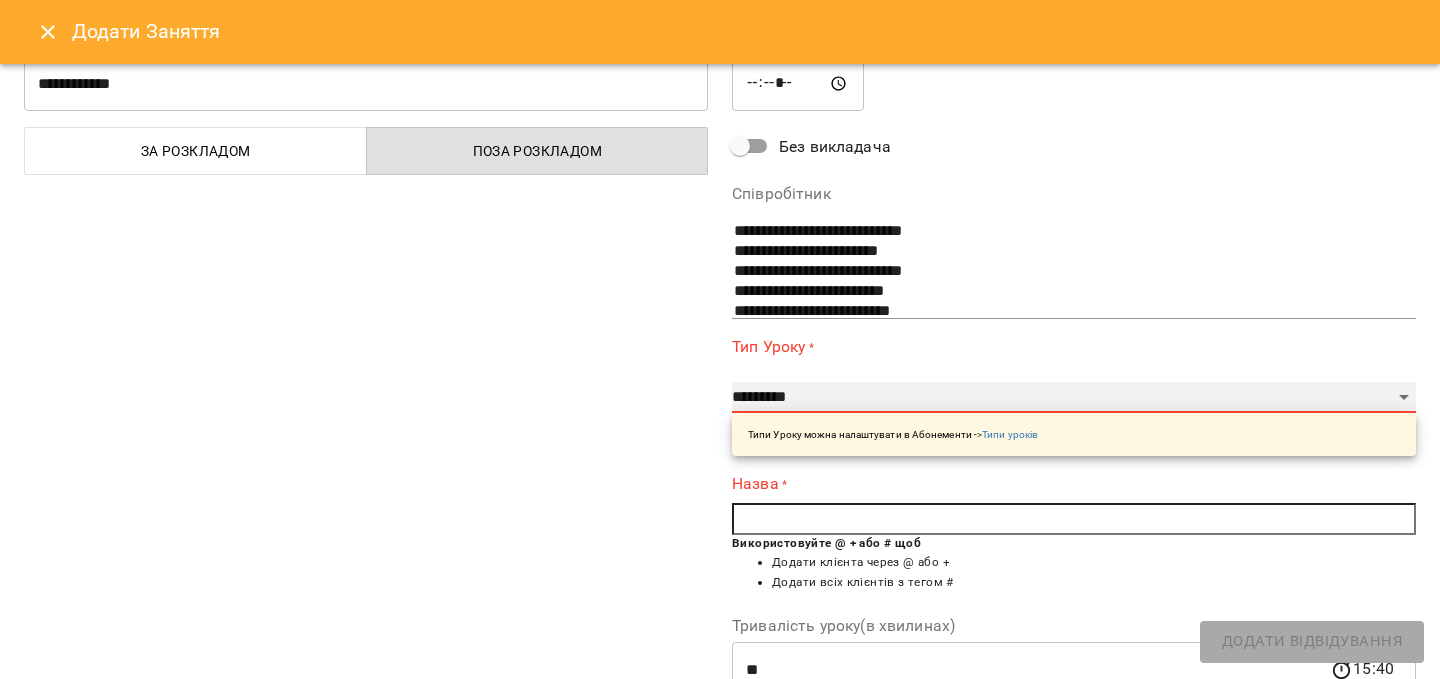 select on "**********" 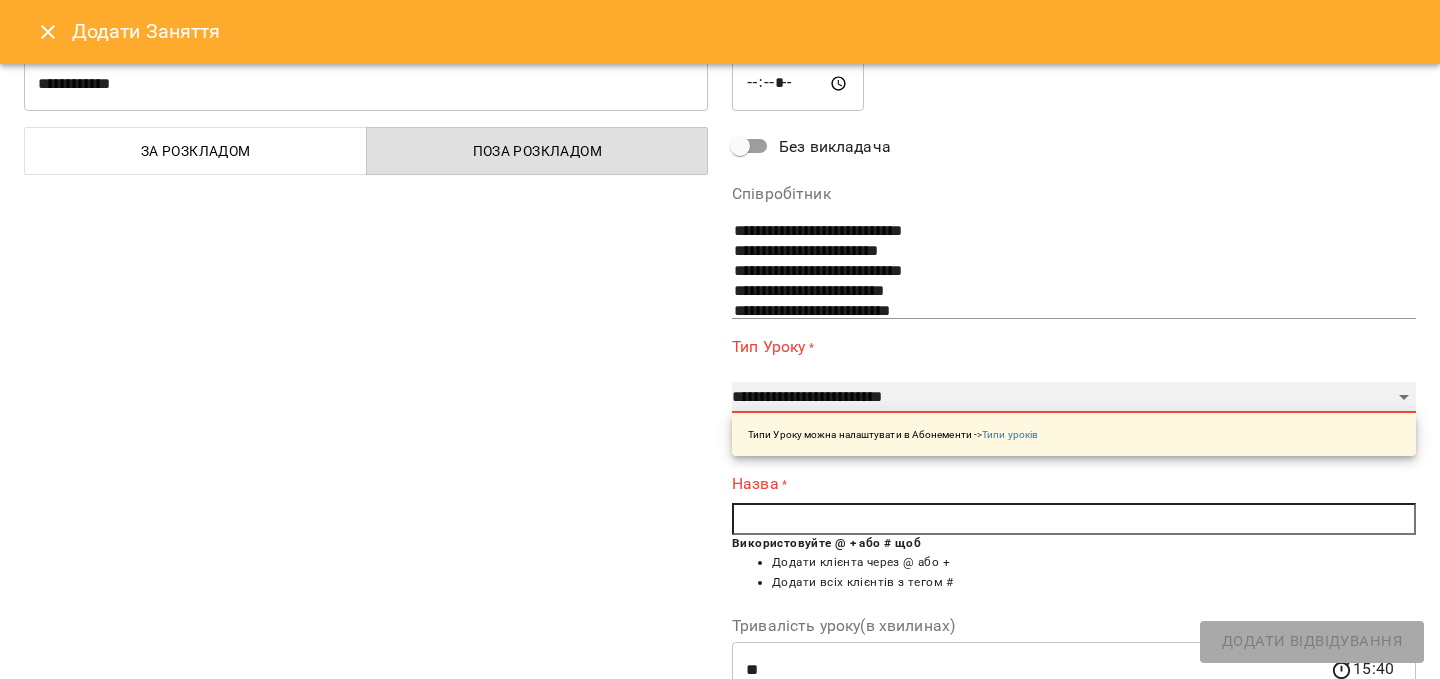 type on "**" 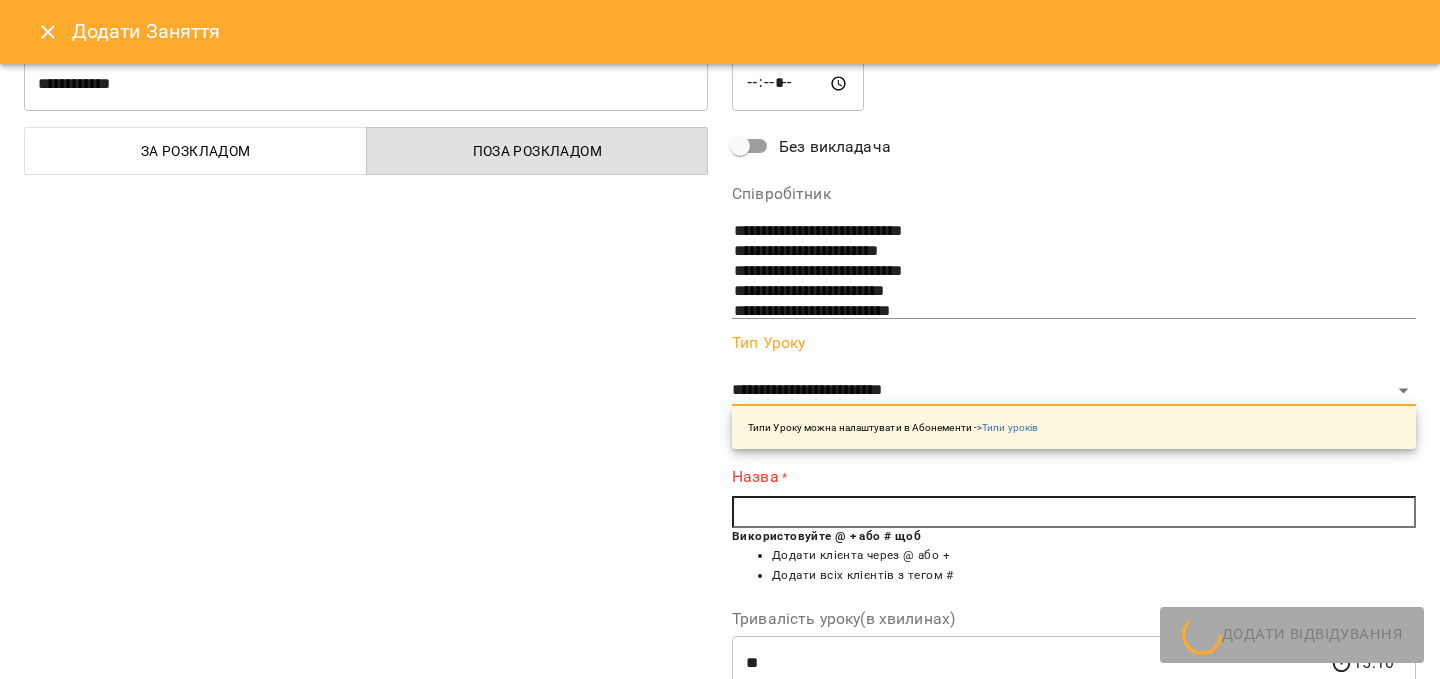 click at bounding box center (1074, 512) 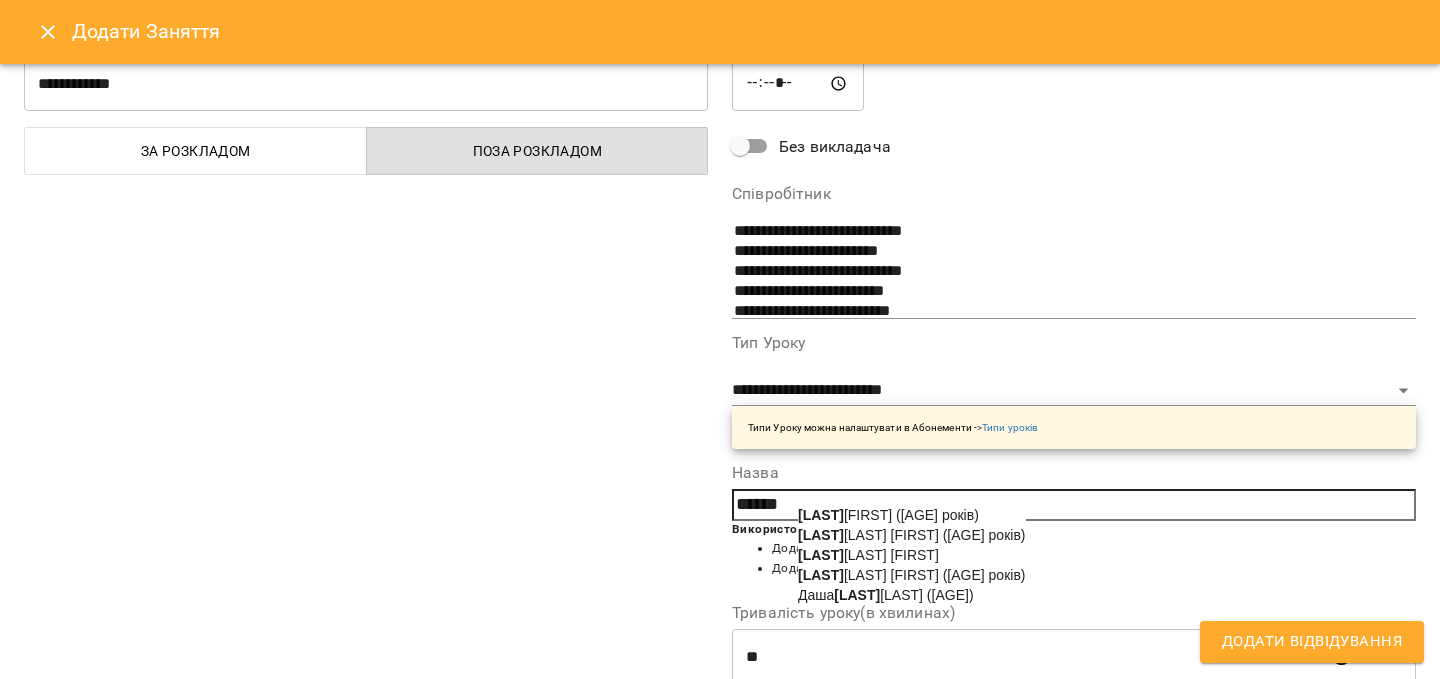 click on "Баран  Софія (8 років)" at bounding box center (888, 515) 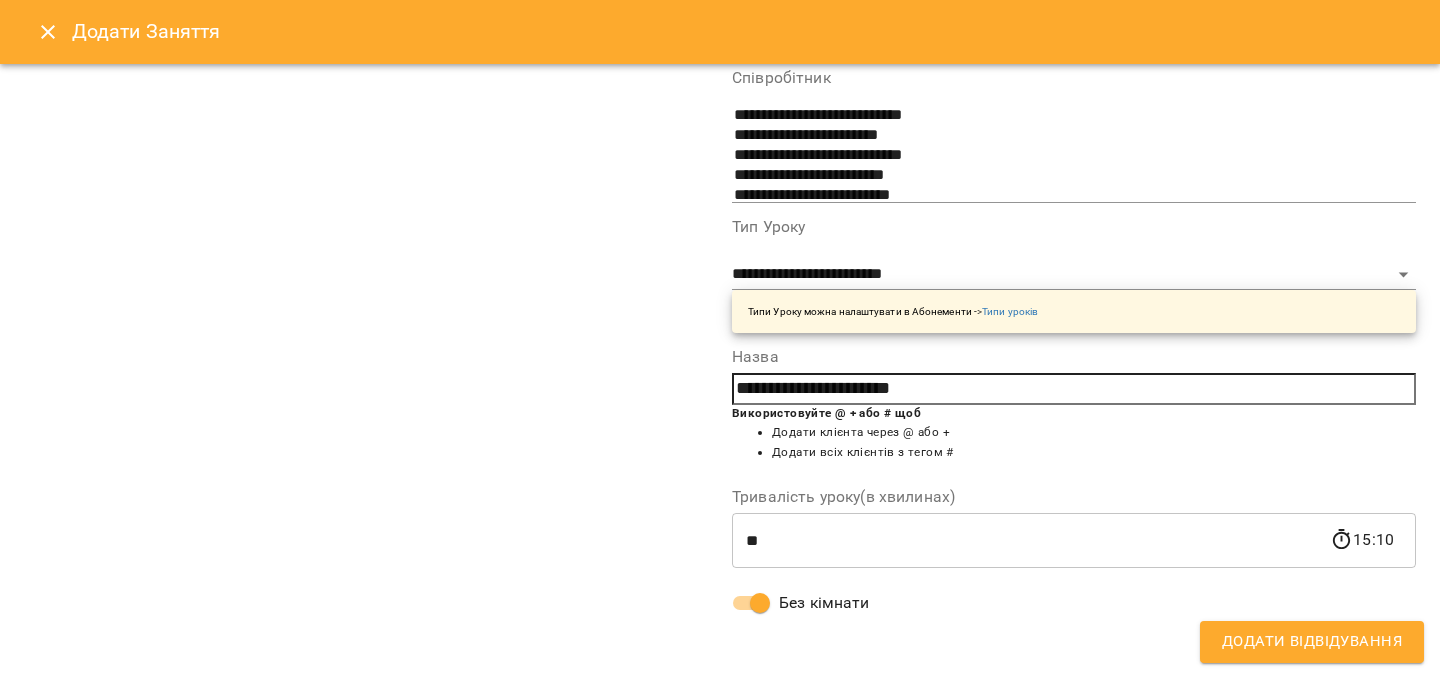 scroll, scrollTop: 0, scrollLeft: 0, axis: both 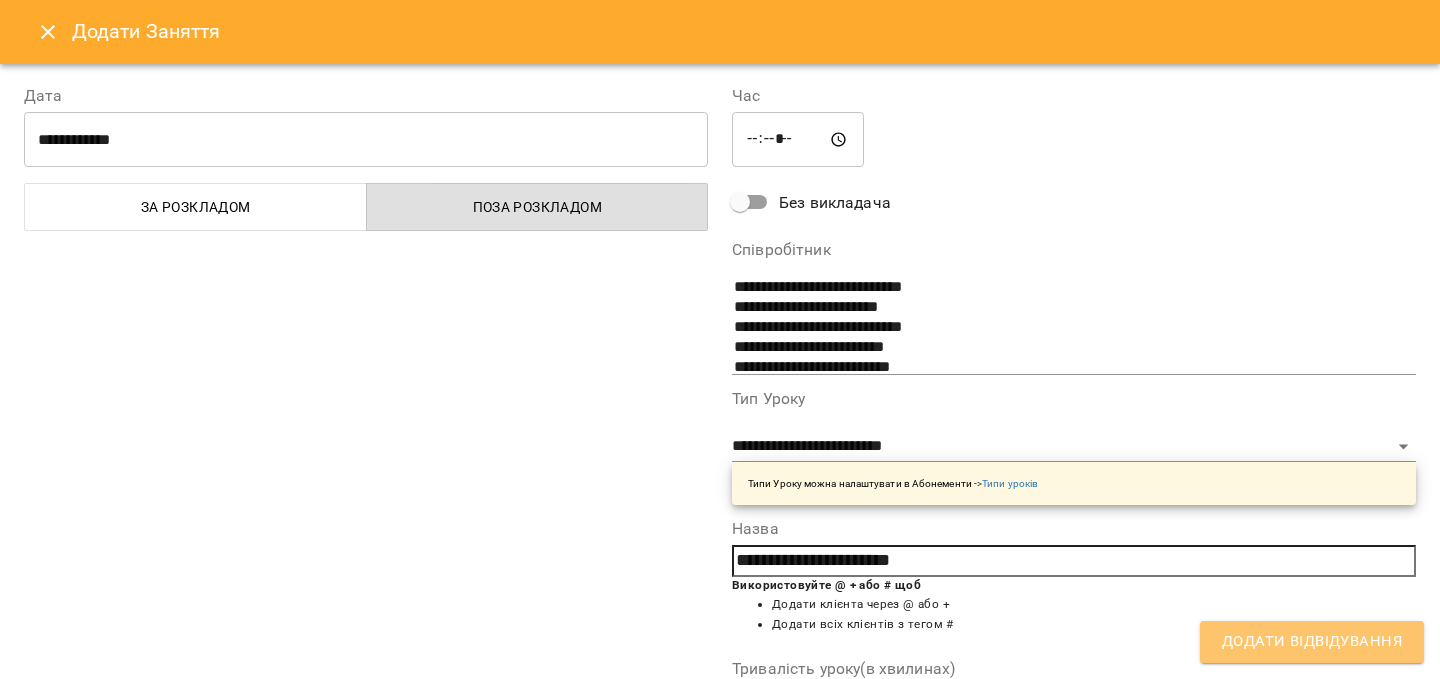 click on "Додати Відвідування" at bounding box center [1312, 642] 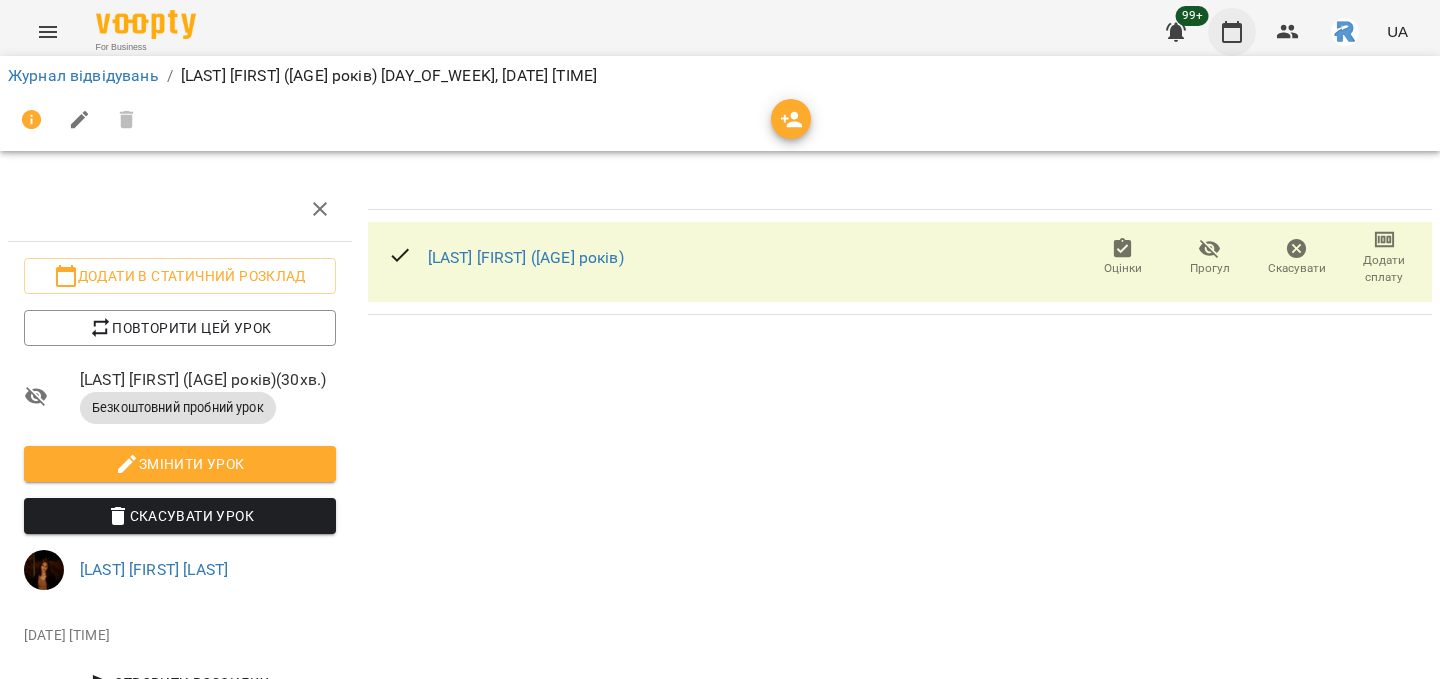 click at bounding box center [1232, 32] 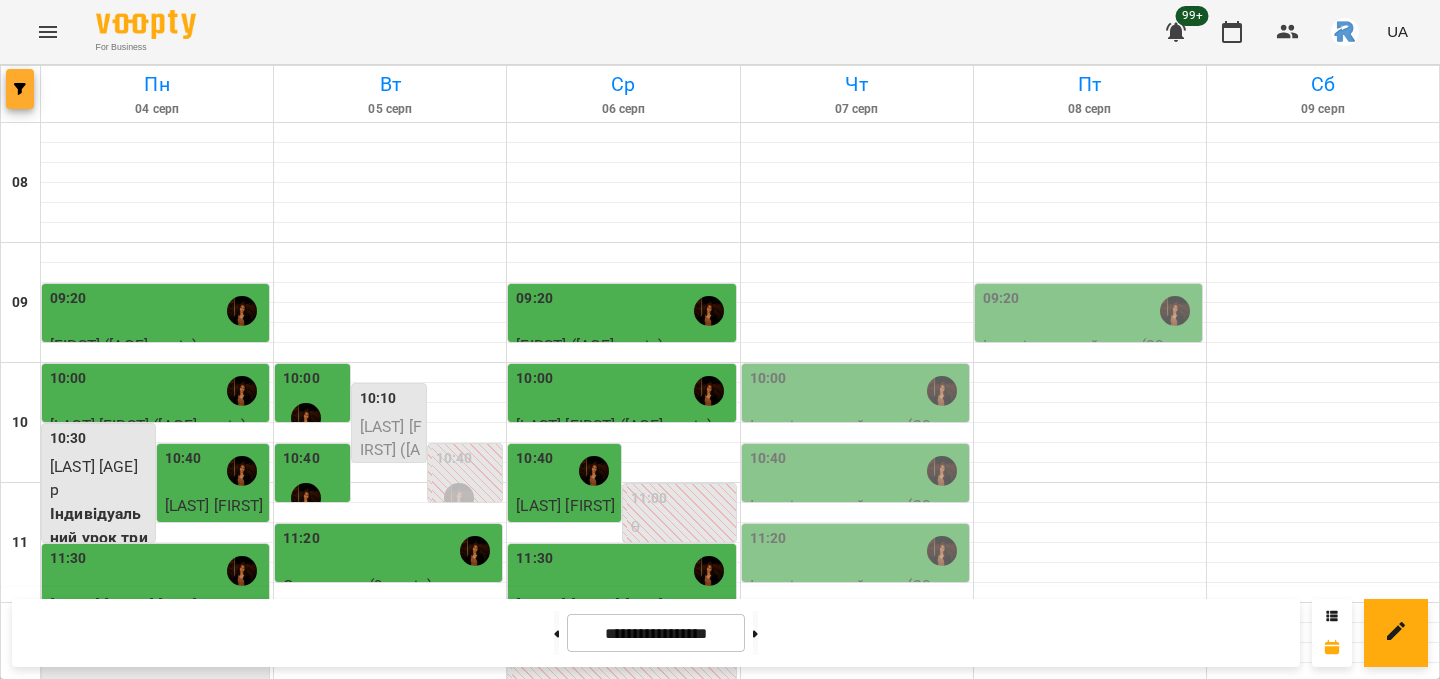 click at bounding box center (20, 89) 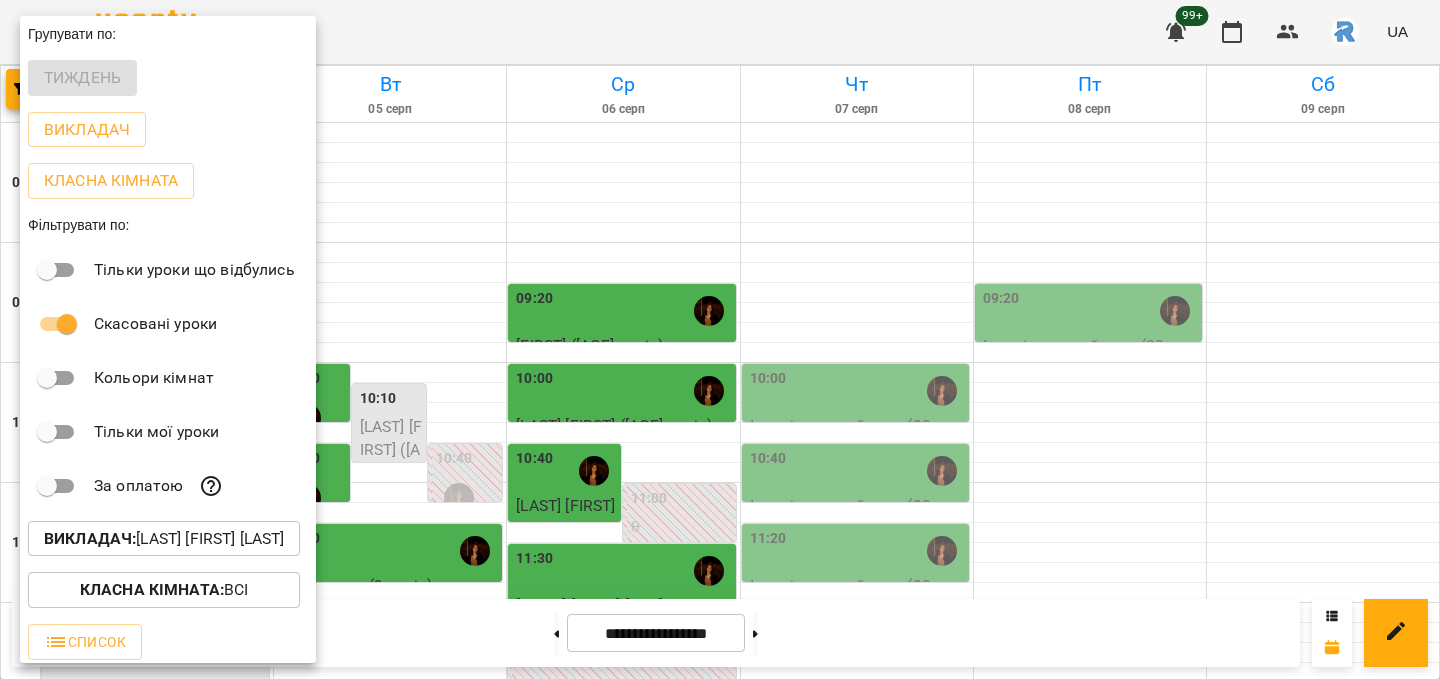 click on "Викладач :  Оліярчук Поліна Сергіївна" at bounding box center [164, 539] 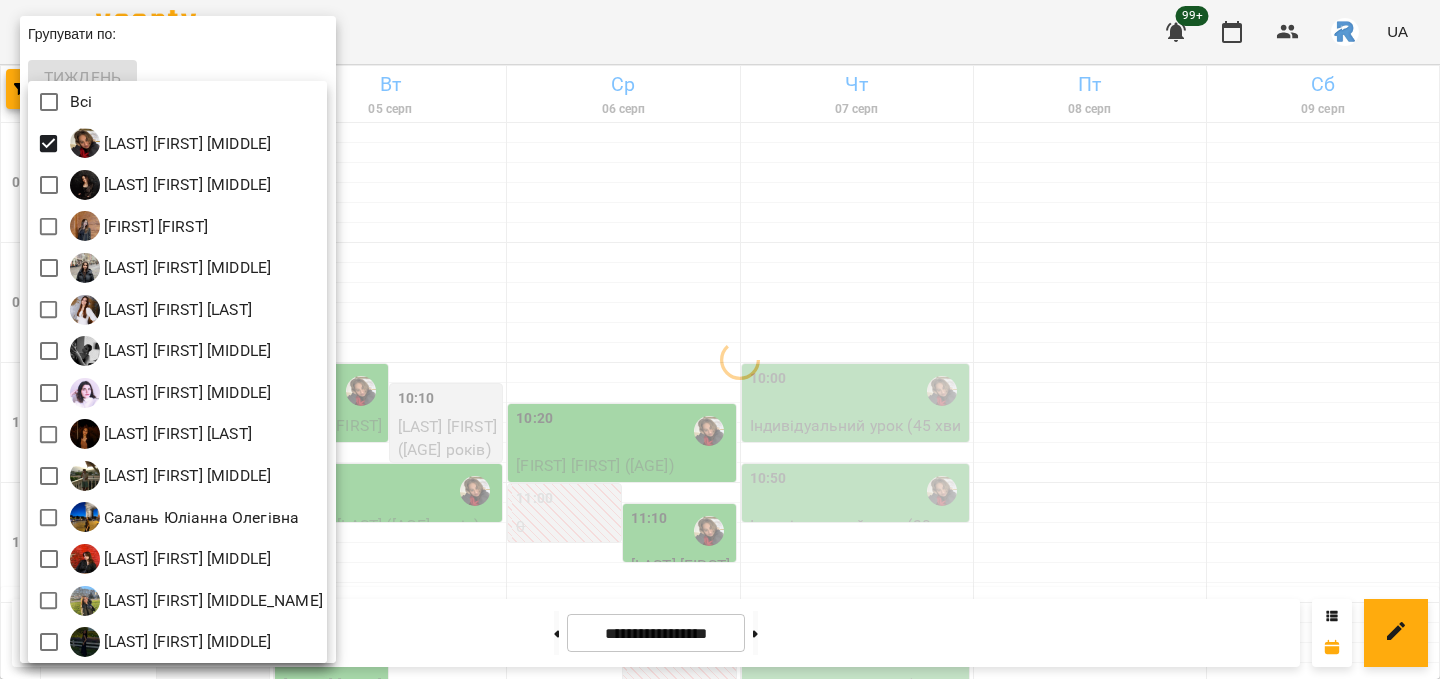 click at bounding box center (720, 339) 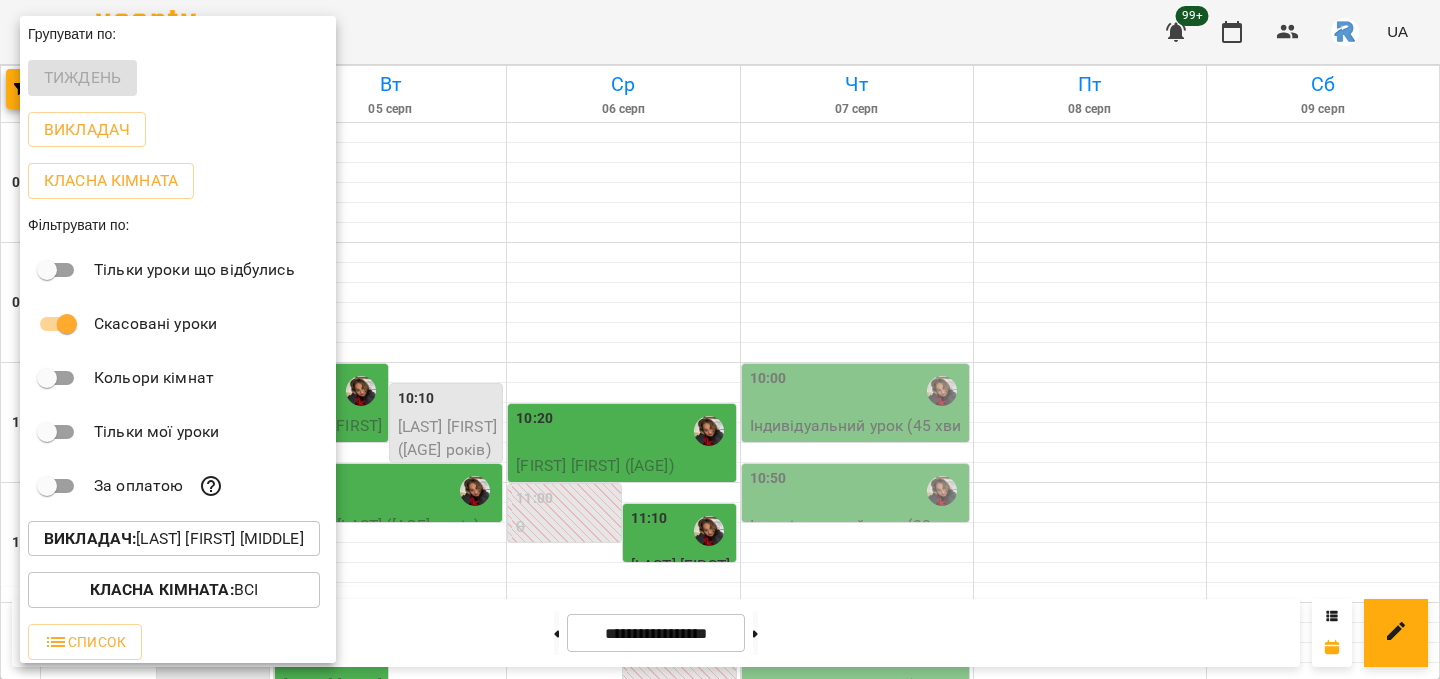 click on "Викладач" at bounding box center (87, 130) 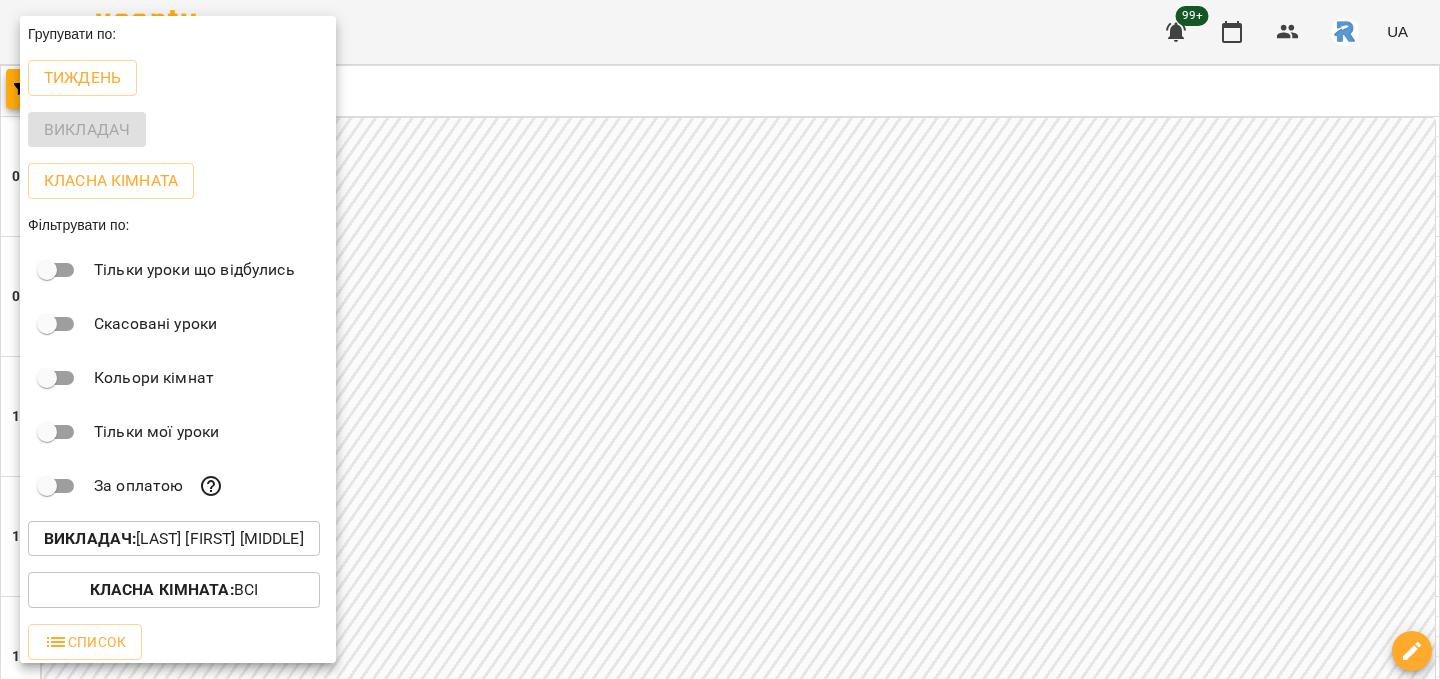 click at bounding box center [720, 339] 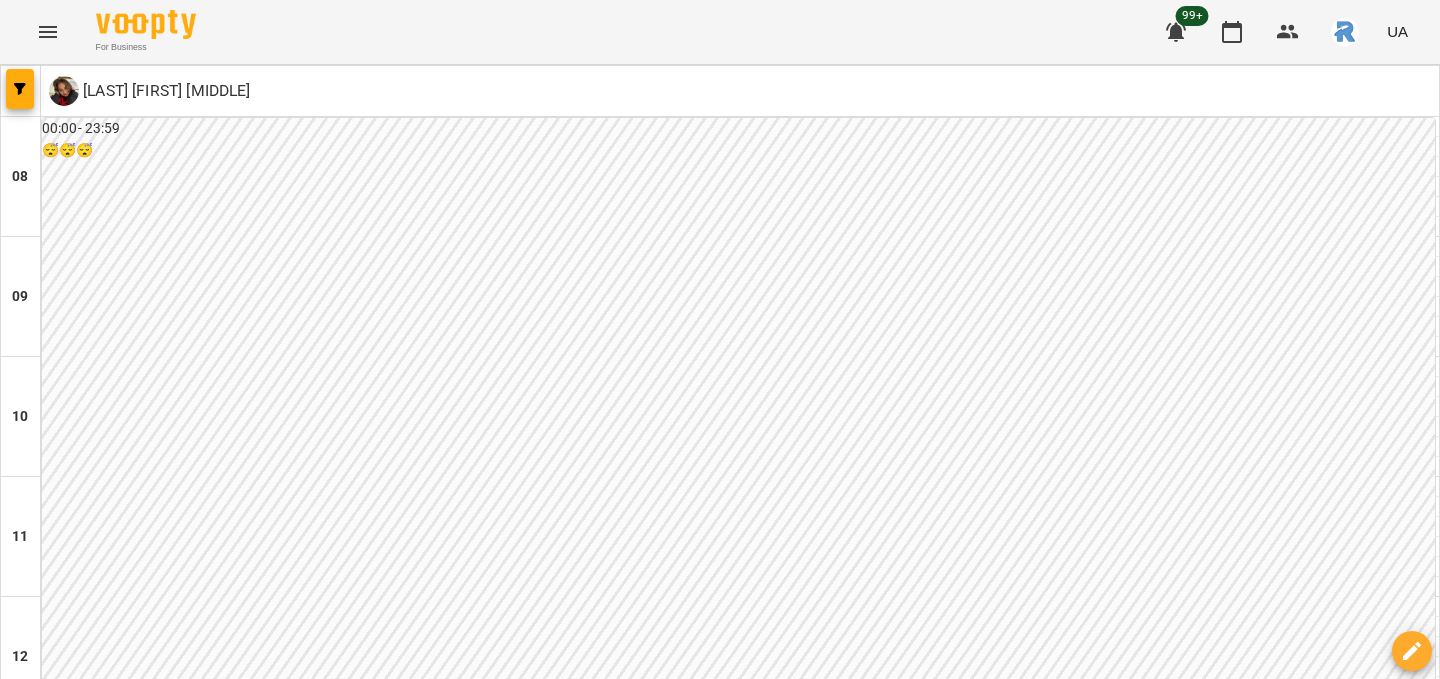click on "чт" at bounding box center [856, 1703] 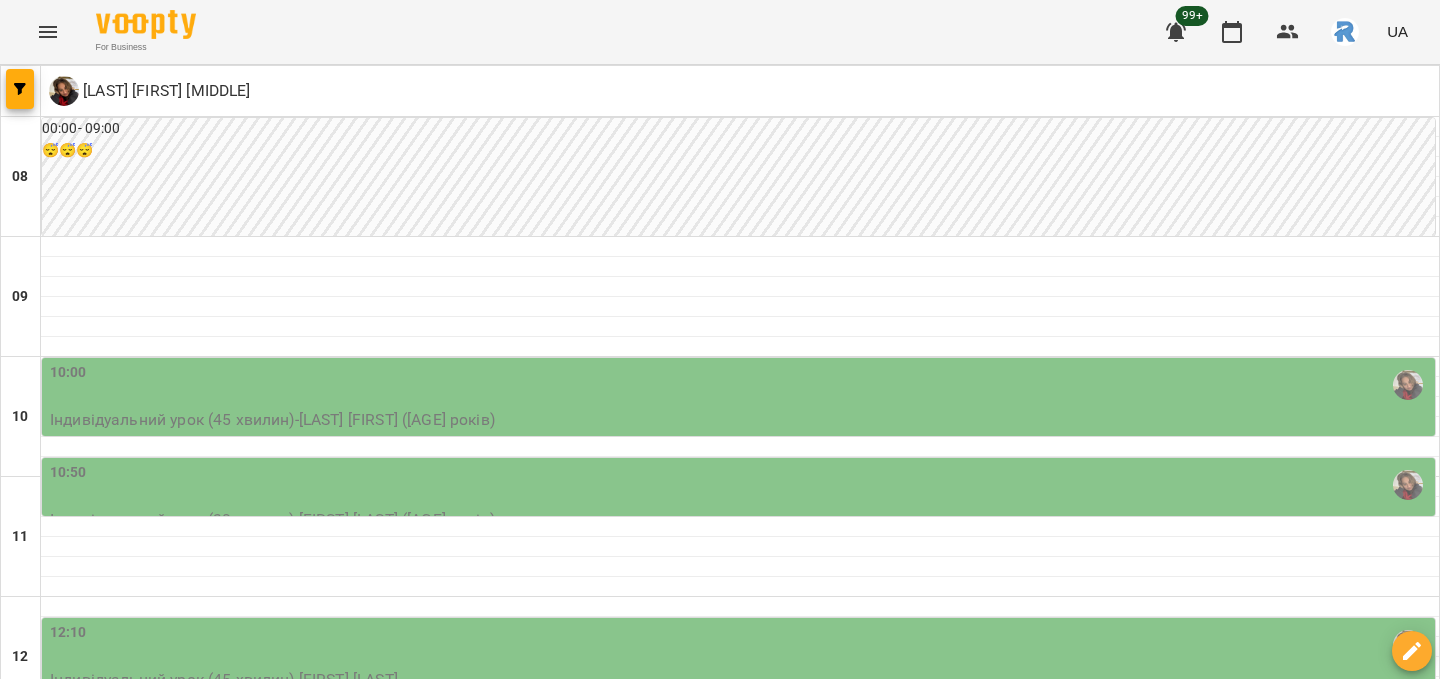 scroll, scrollTop: 150, scrollLeft: 0, axis: vertical 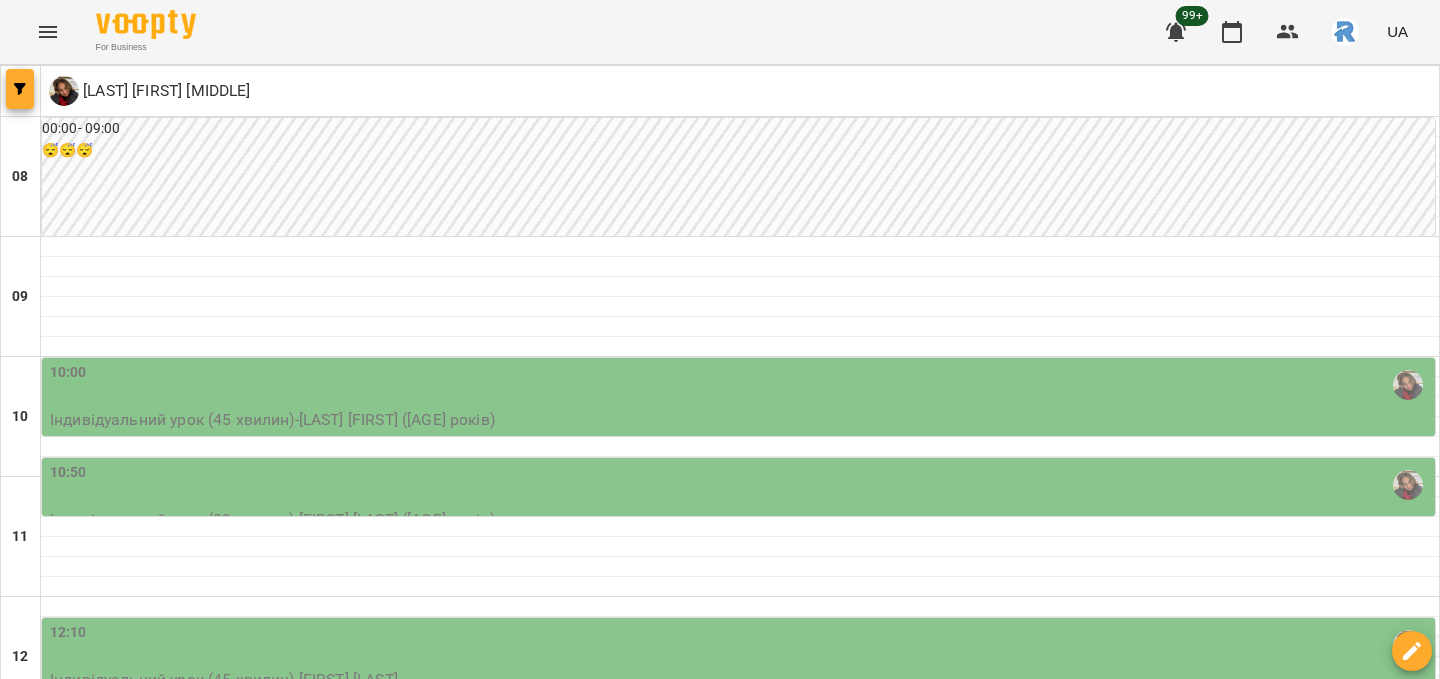 click at bounding box center (20, 89) 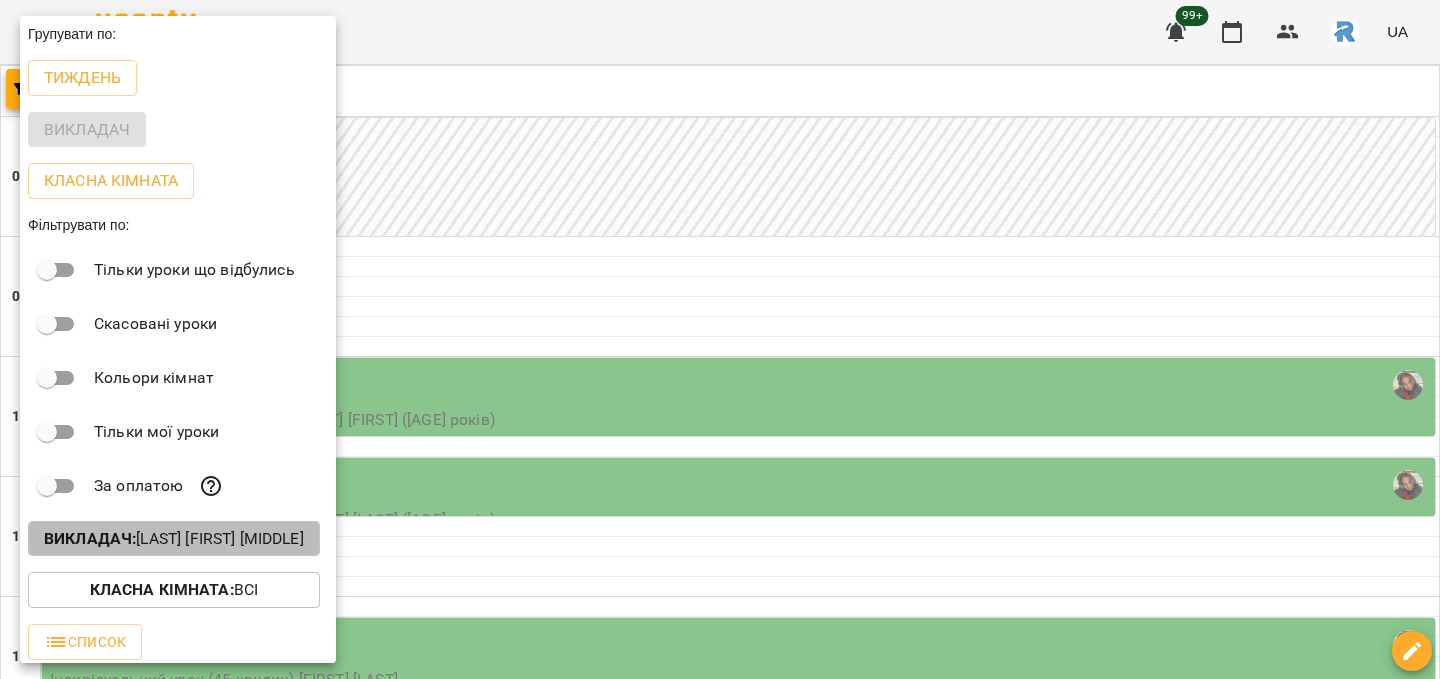 click on "Викладач :  Бондар Влада Сергіївна" at bounding box center [174, 539] 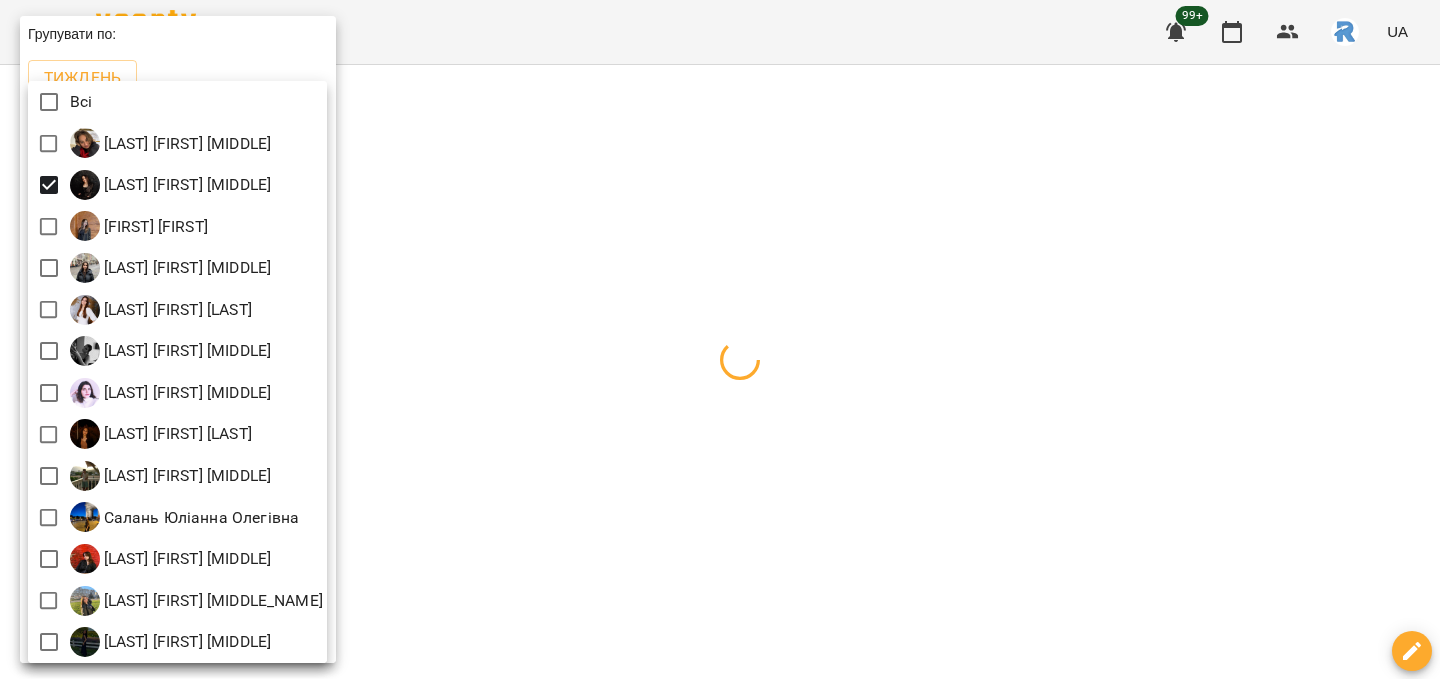 click at bounding box center (720, 339) 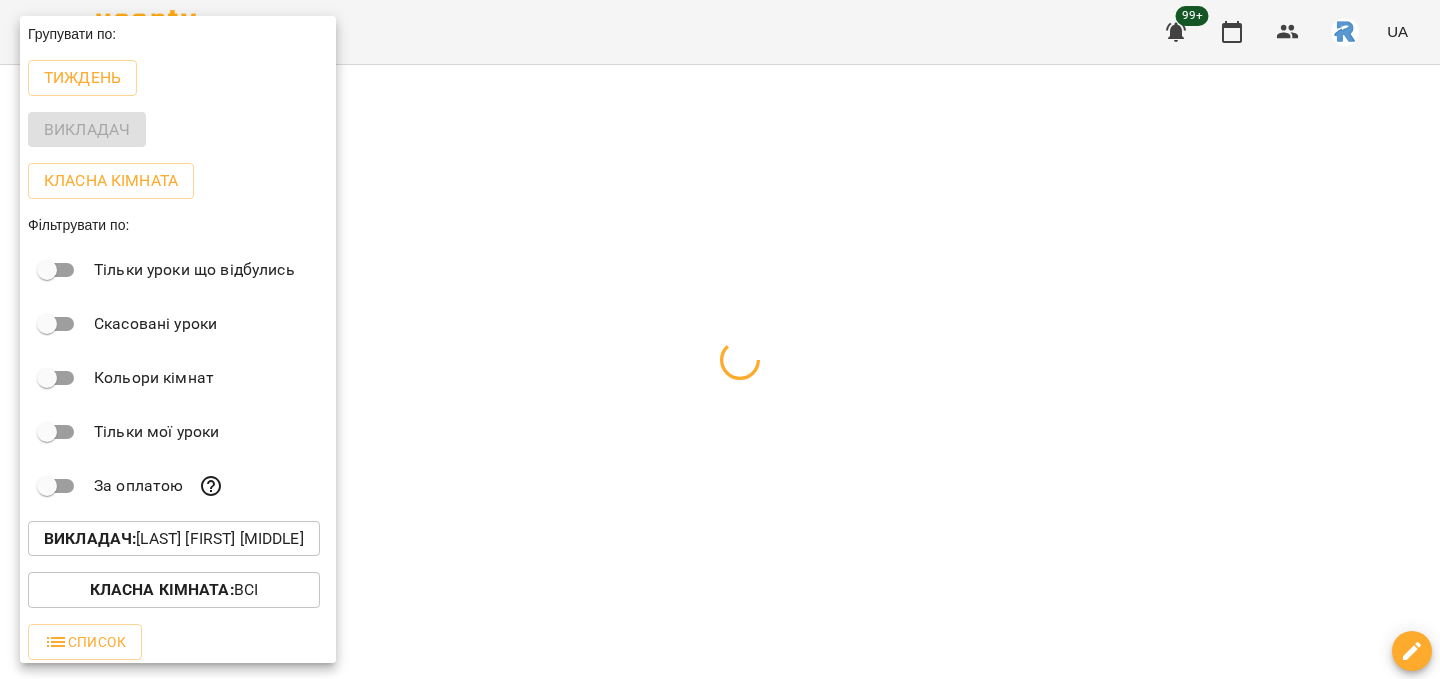 click at bounding box center [720, 339] 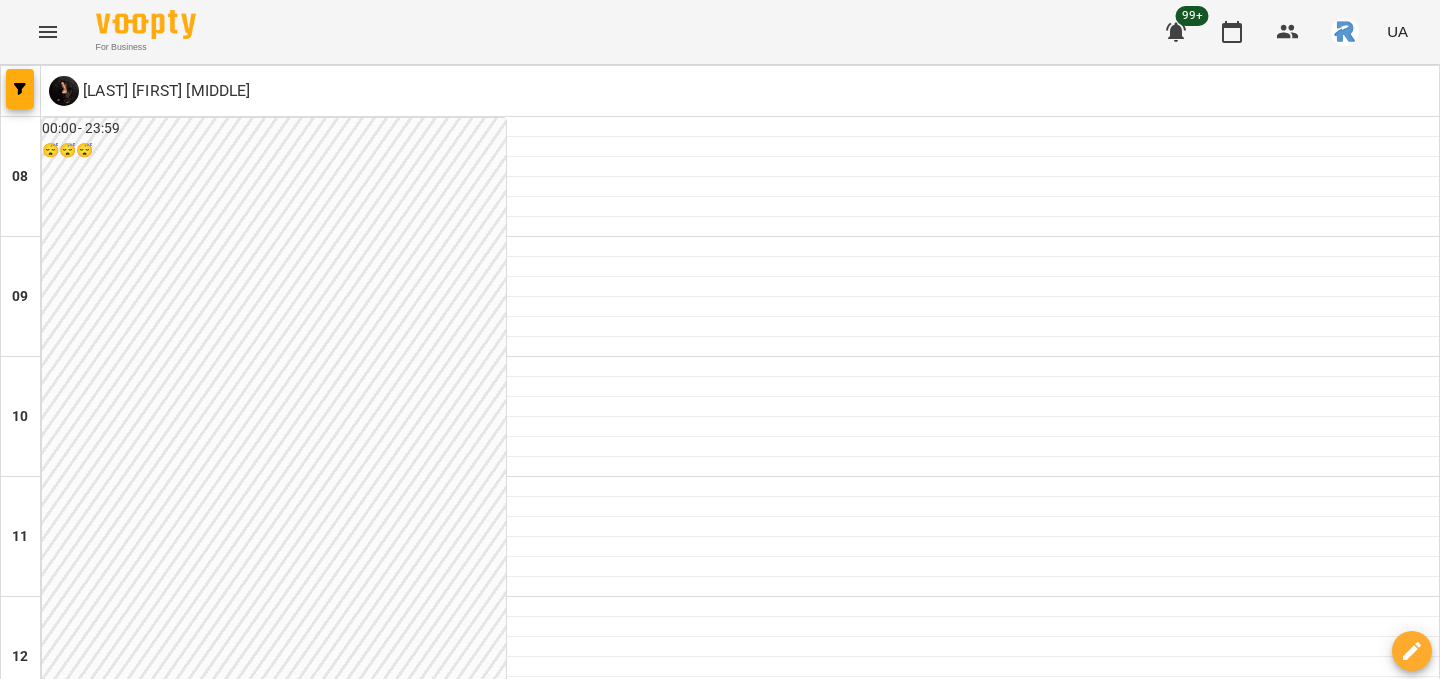 scroll, scrollTop: 953, scrollLeft: 0, axis: vertical 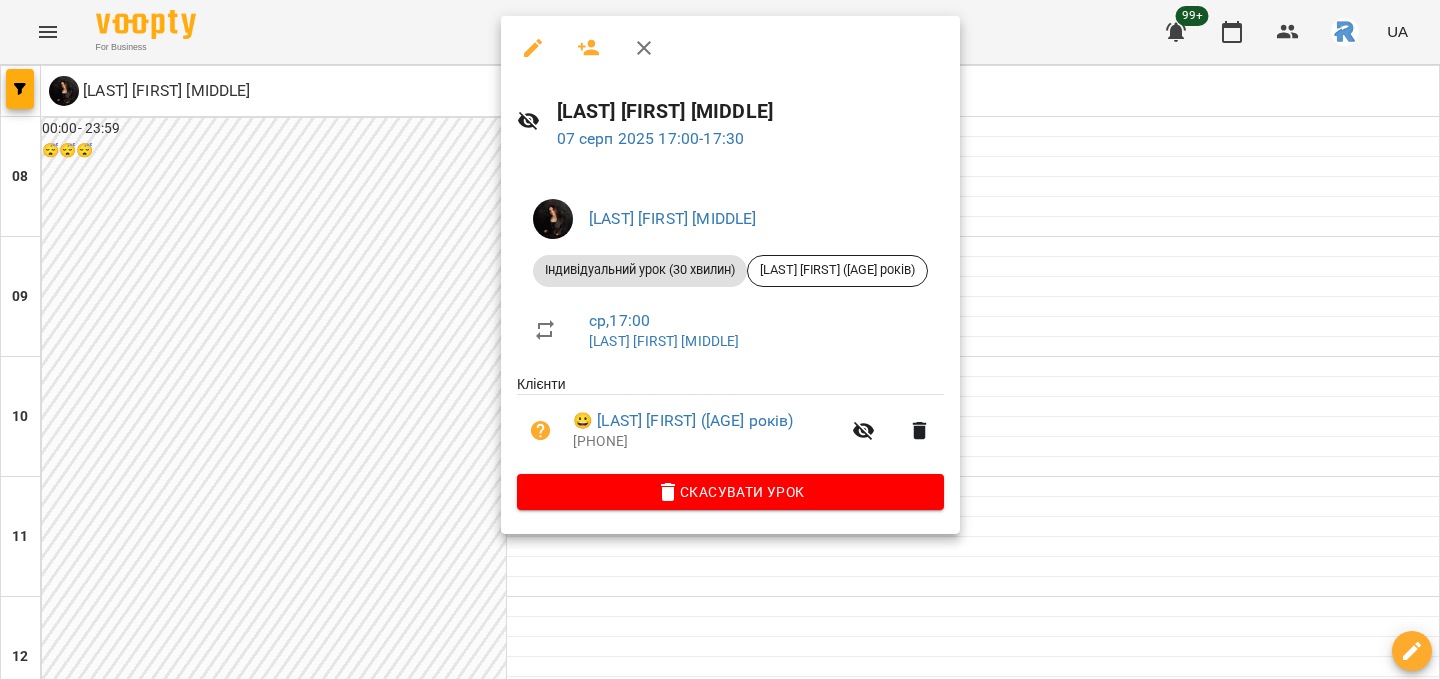 click at bounding box center (720, 339) 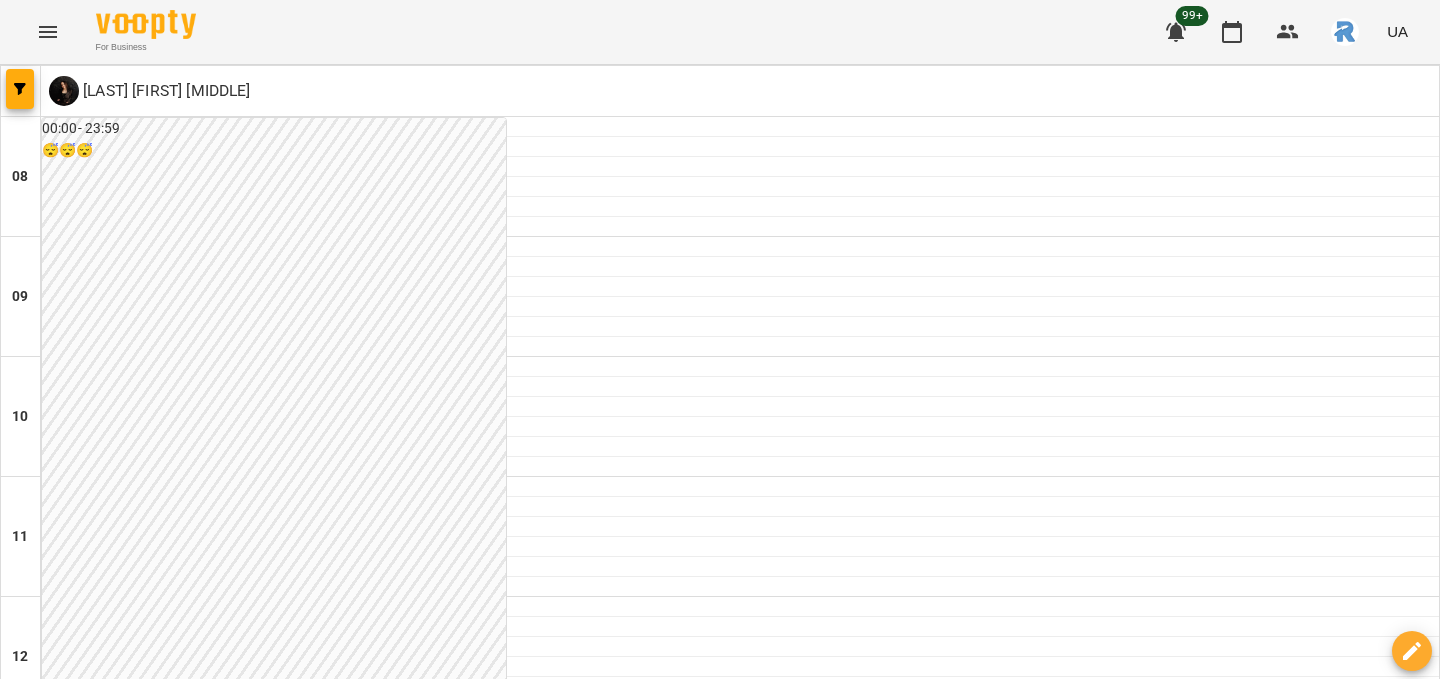 click on "17:35" at bounding box center [973, 1285] 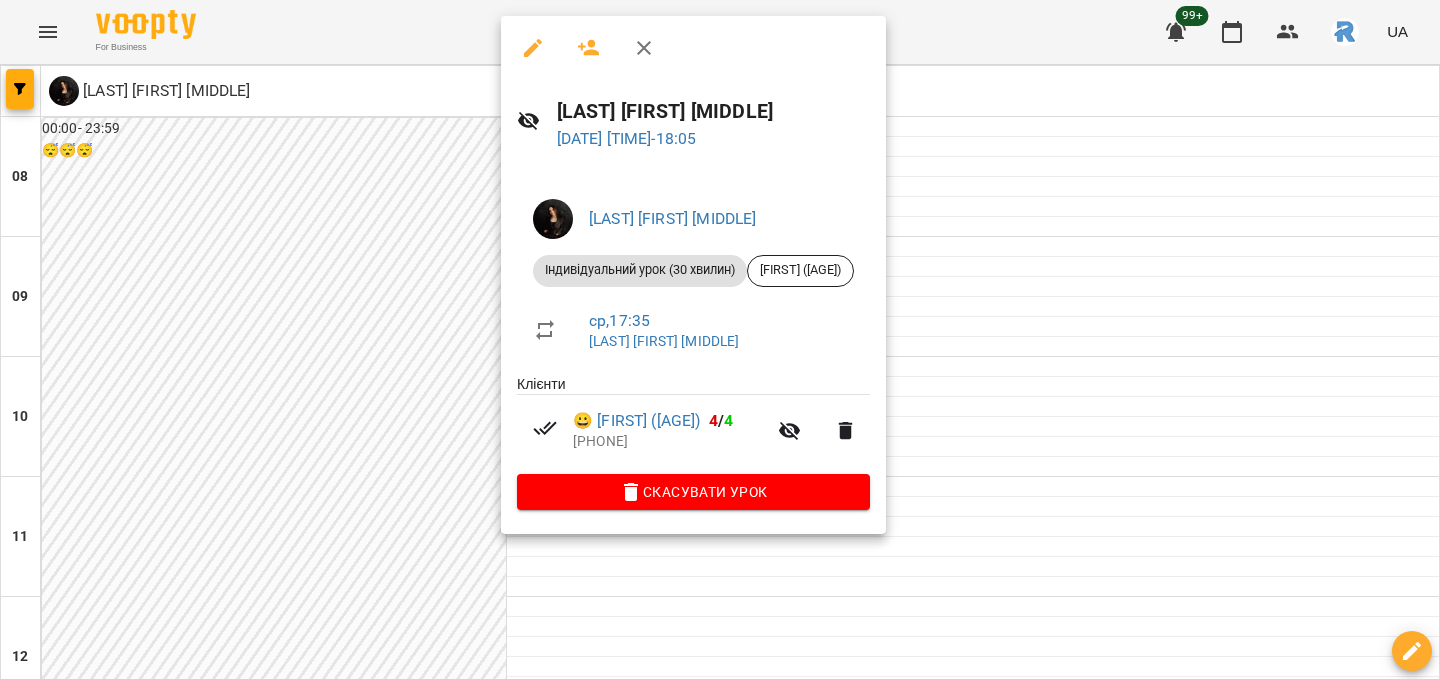click at bounding box center (720, 339) 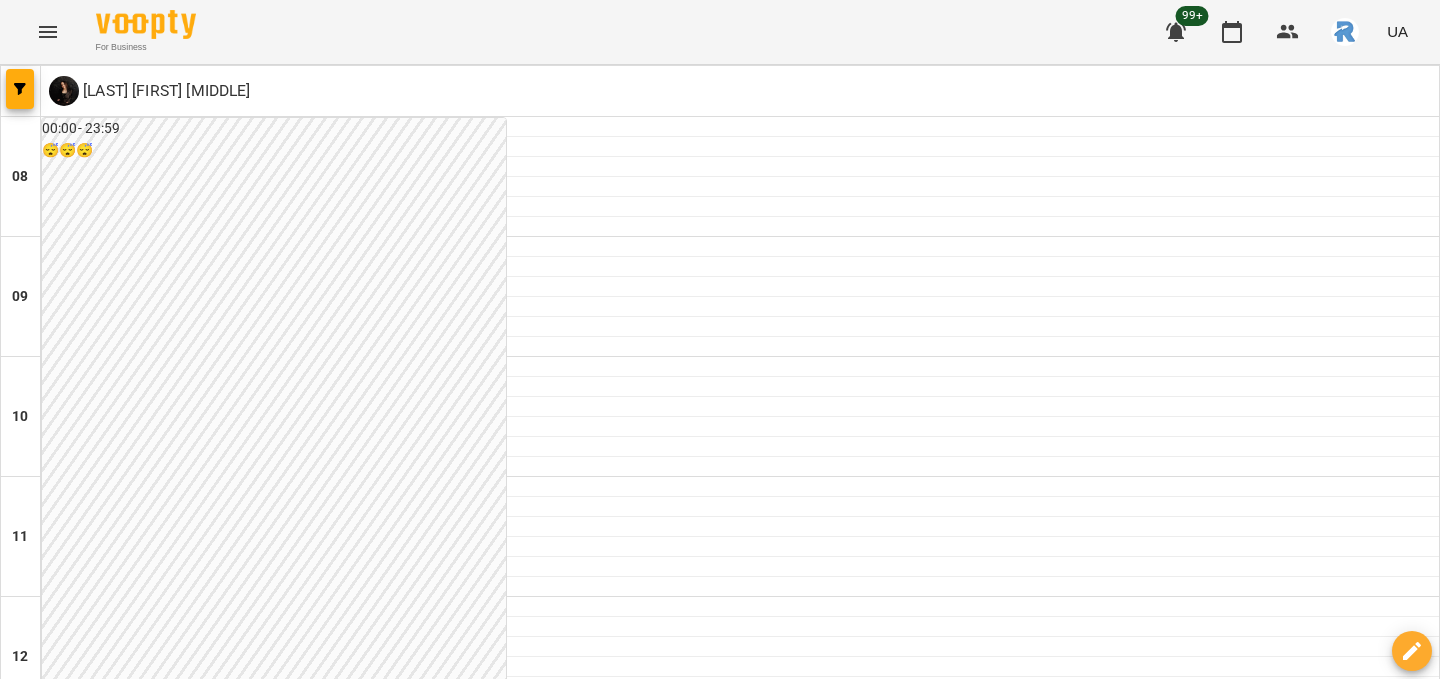 click on "18:10" at bounding box center [973, 1365] 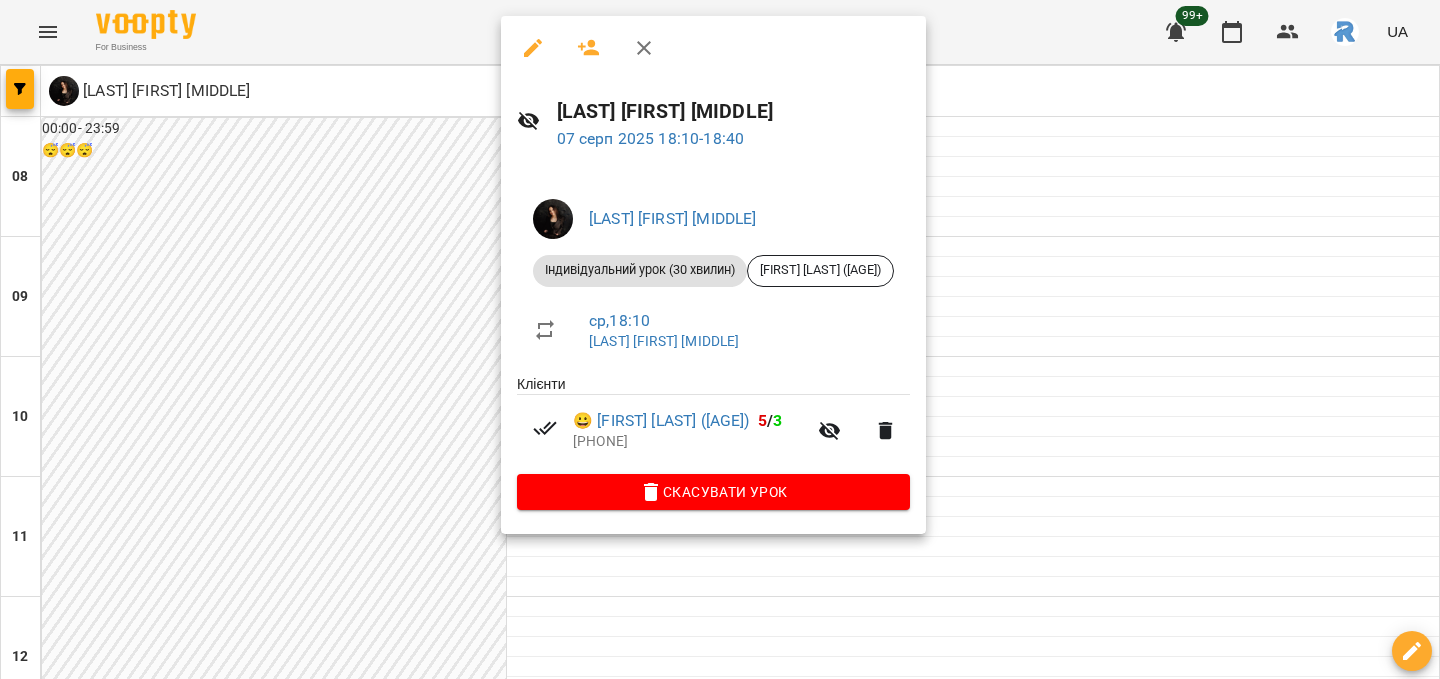 click at bounding box center (720, 339) 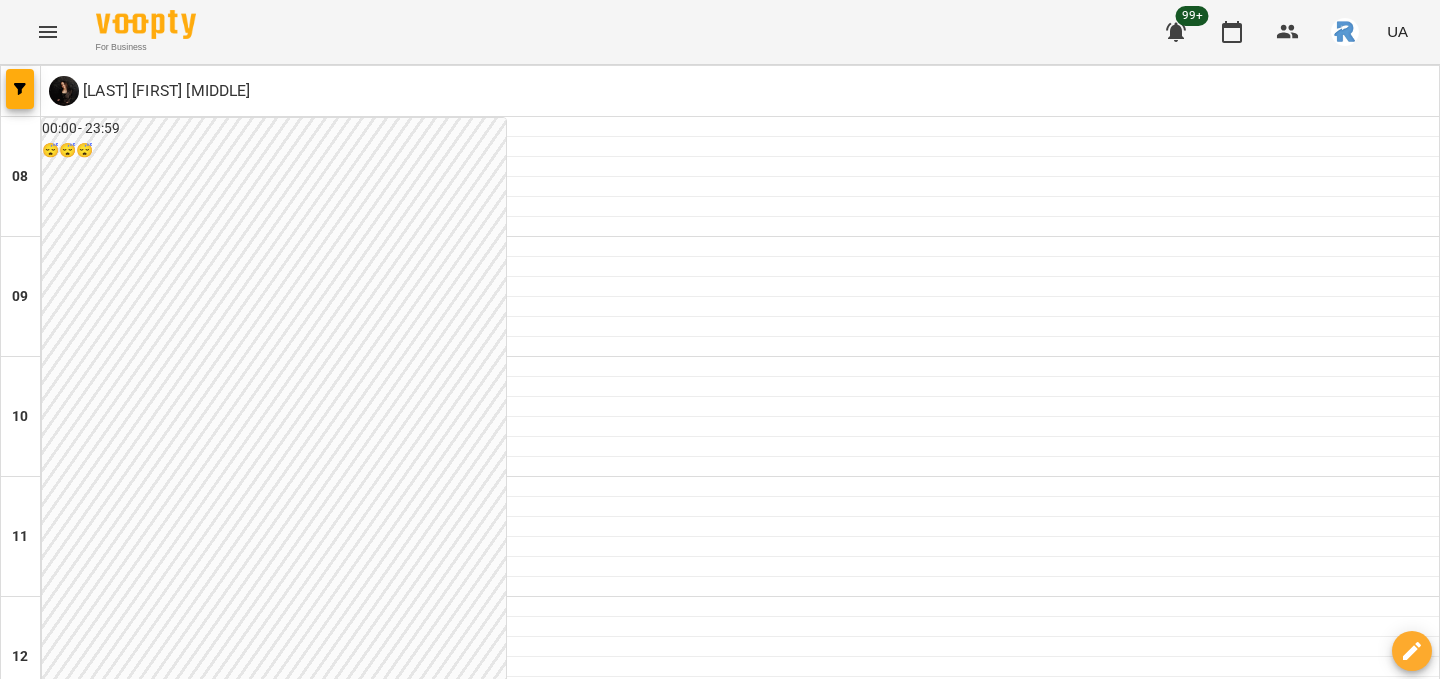 scroll, scrollTop: 977, scrollLeft: 0, axis: vertical 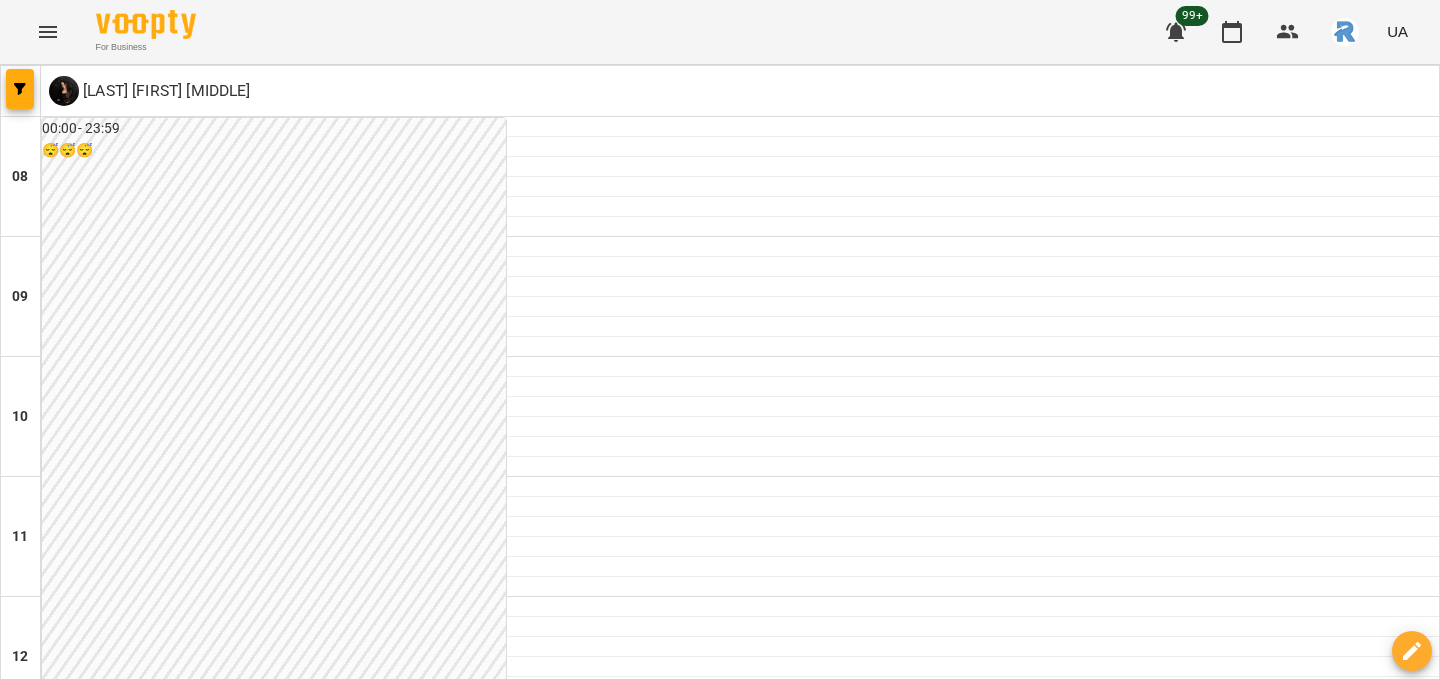 click on "17:00" at bounding box center [973, 1225] 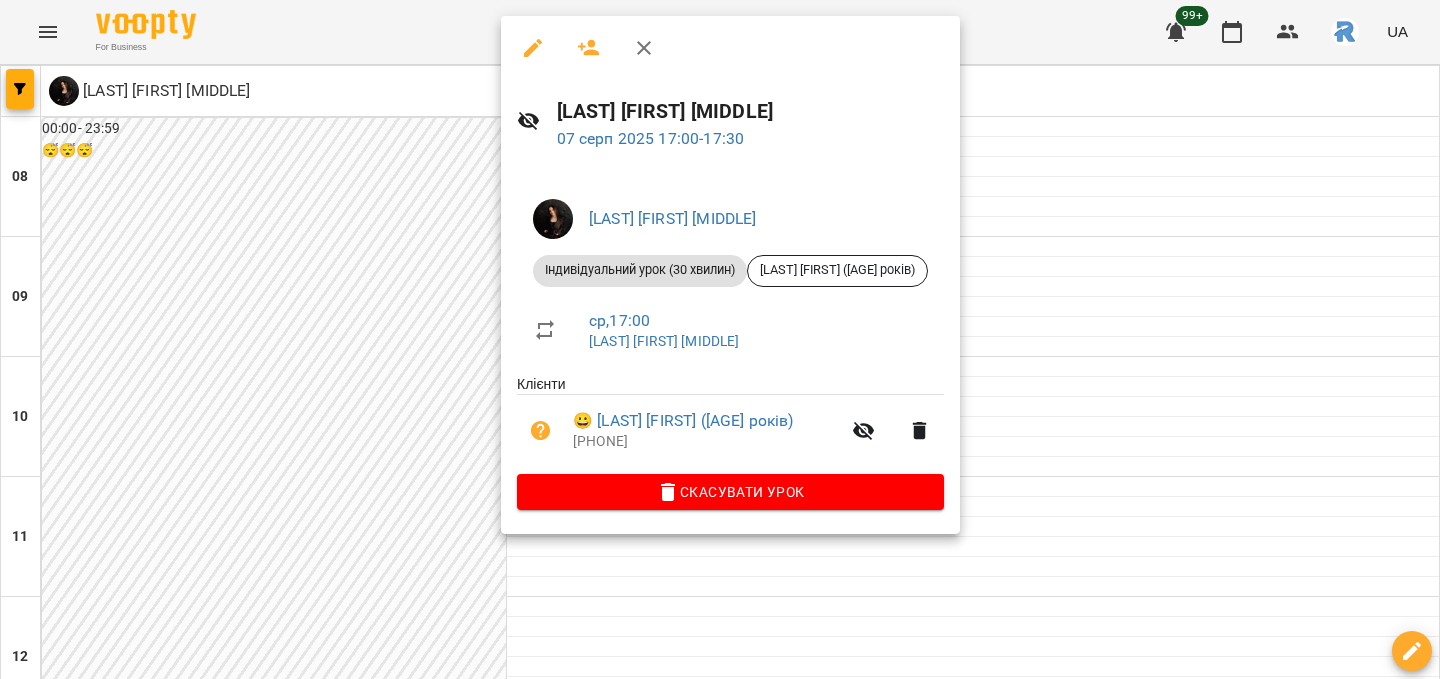 click at bounding box center (720, 339) 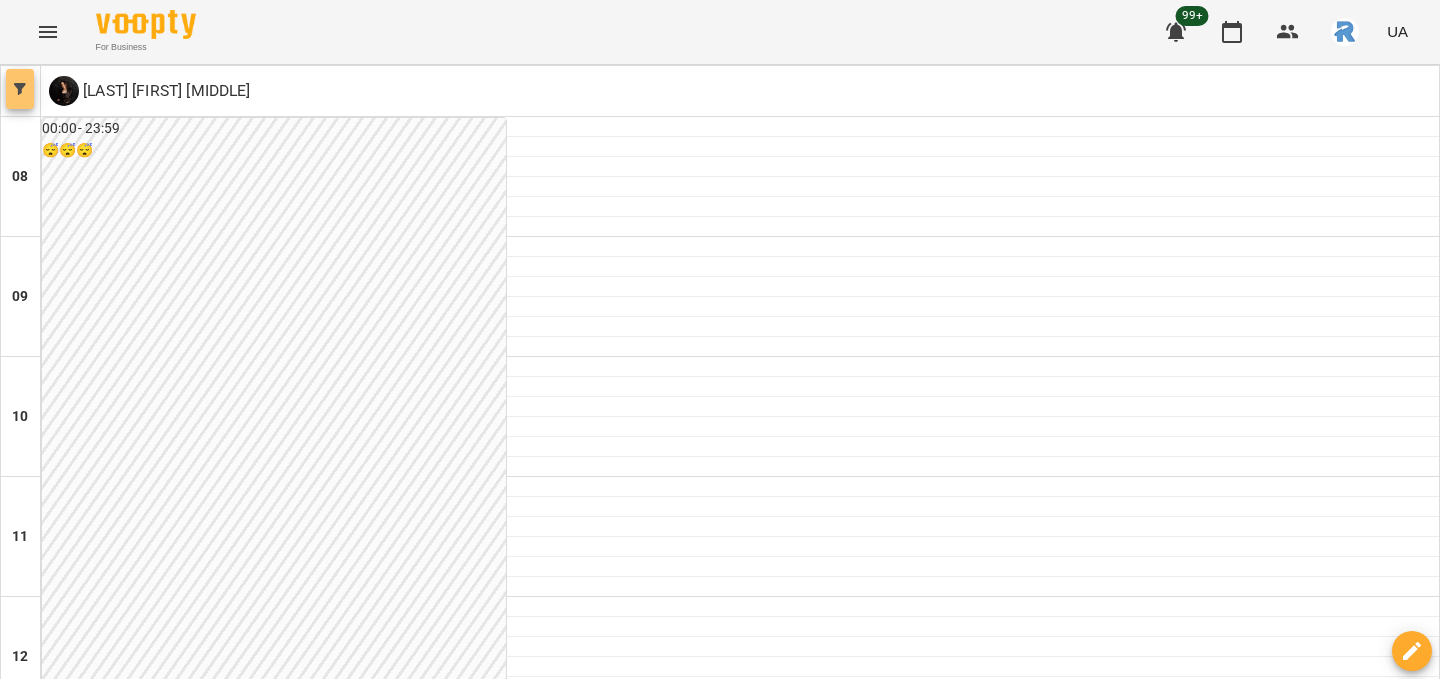 click at bounding box center (20, 89) 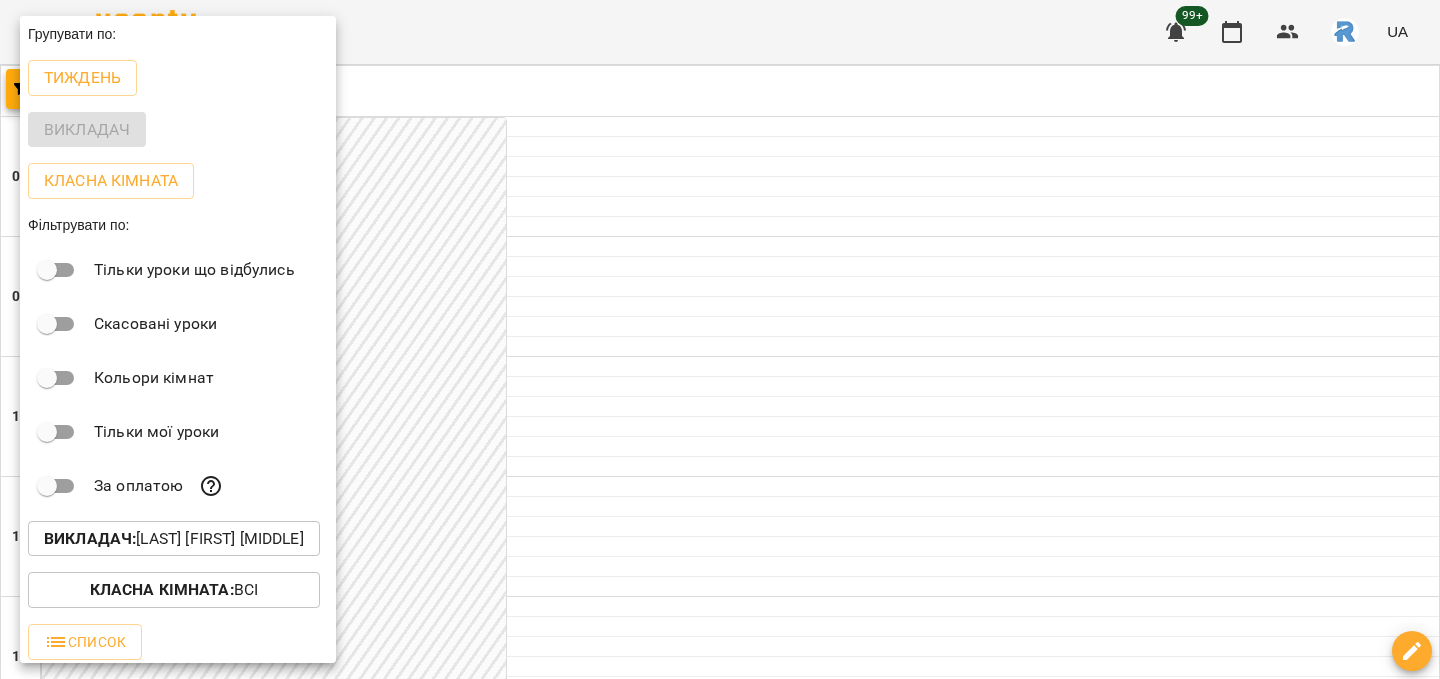 click on "Викладач :  Білохвостова Анна Олександрівна" at bounding box center [174, 539] 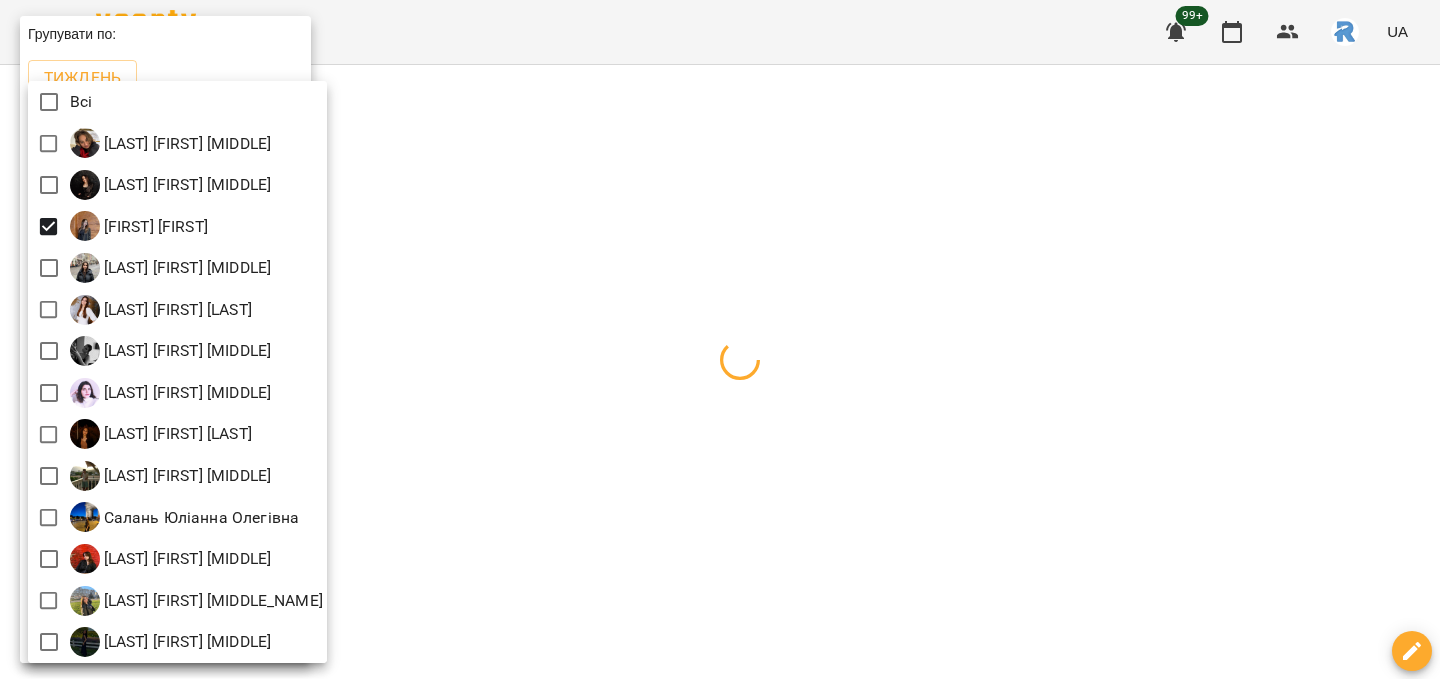 click at bounding box center (720, 339) 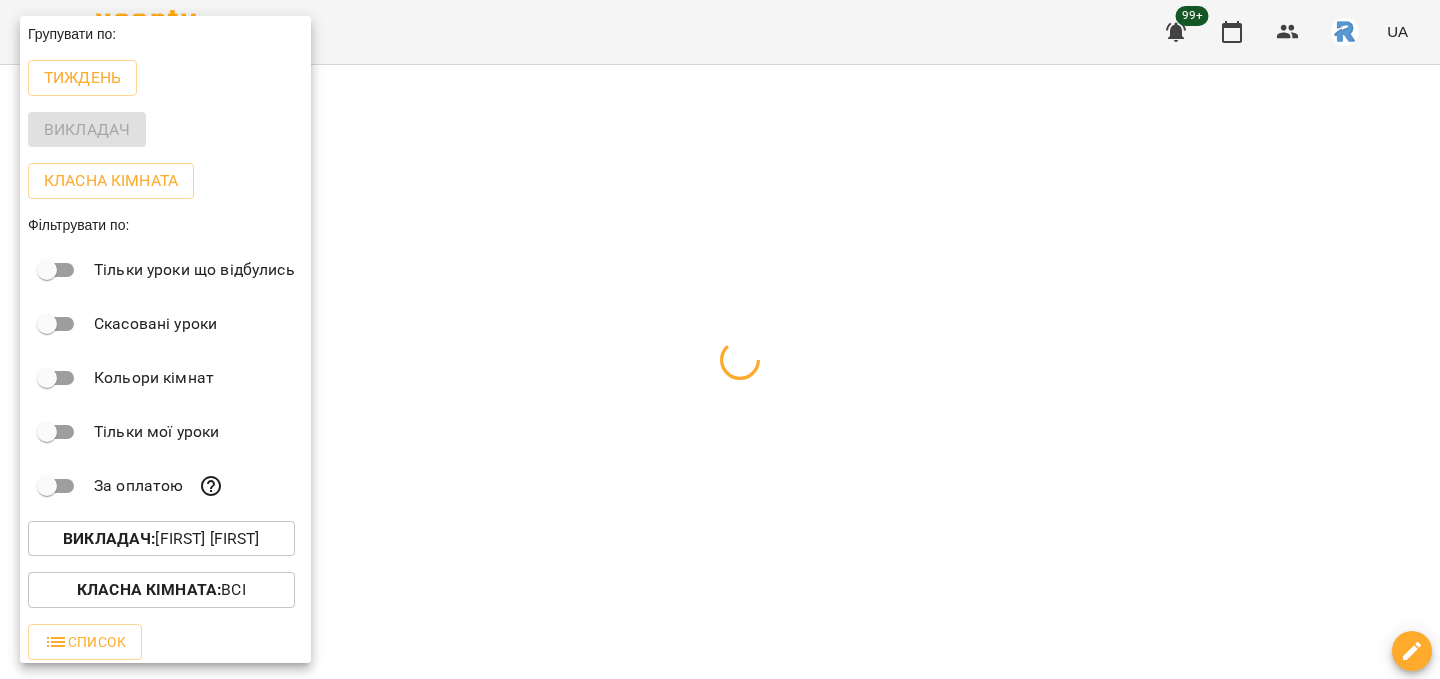 click at bounding box center [720, 339] 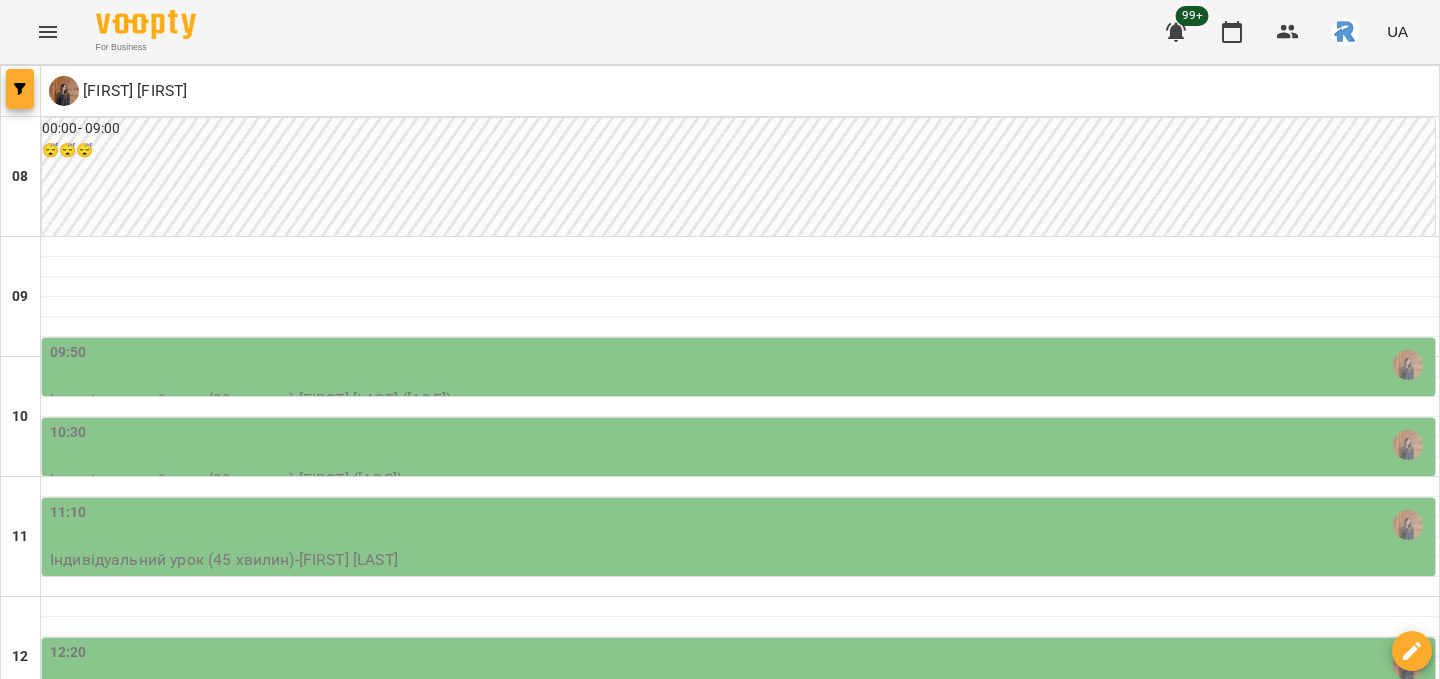 scroll, scrollTop: 717, scrollLeft: 0, axis: vertical 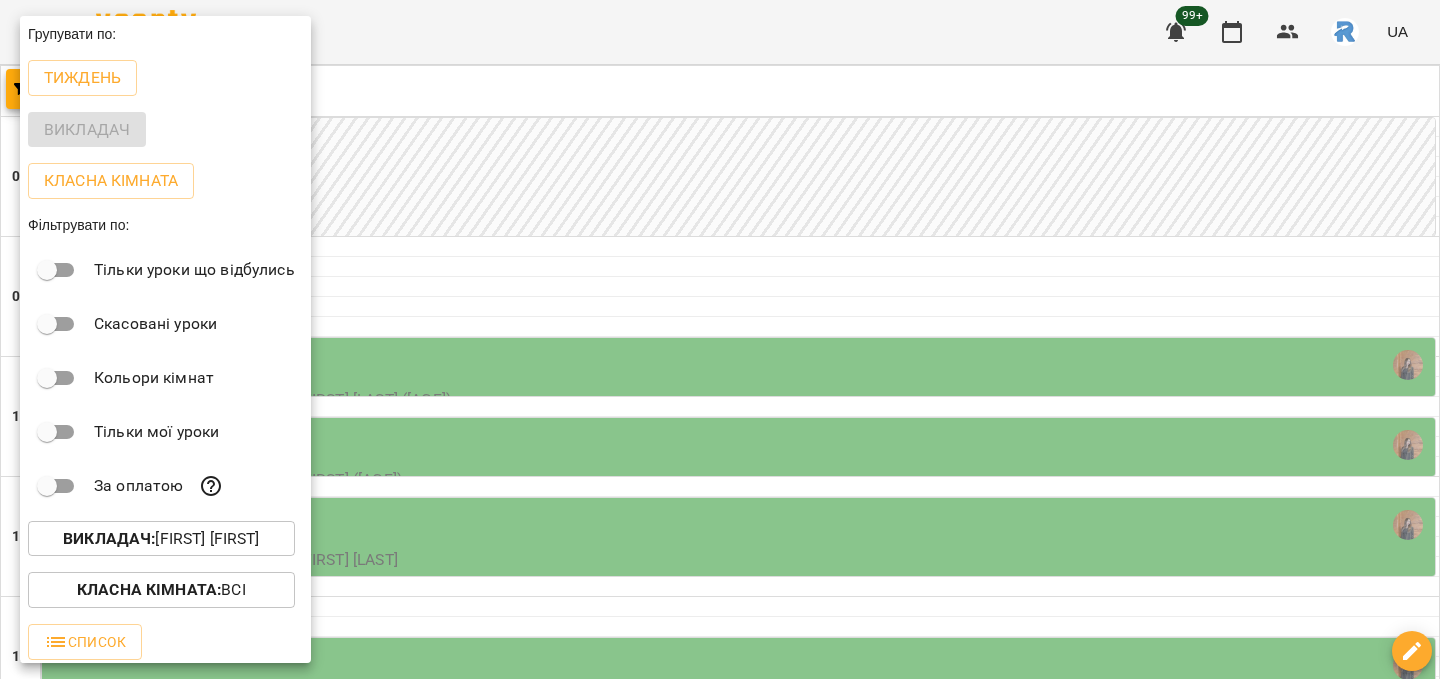 click on "Викладач :  Гаджієва Мельтем" at bounding box center (161, 539) 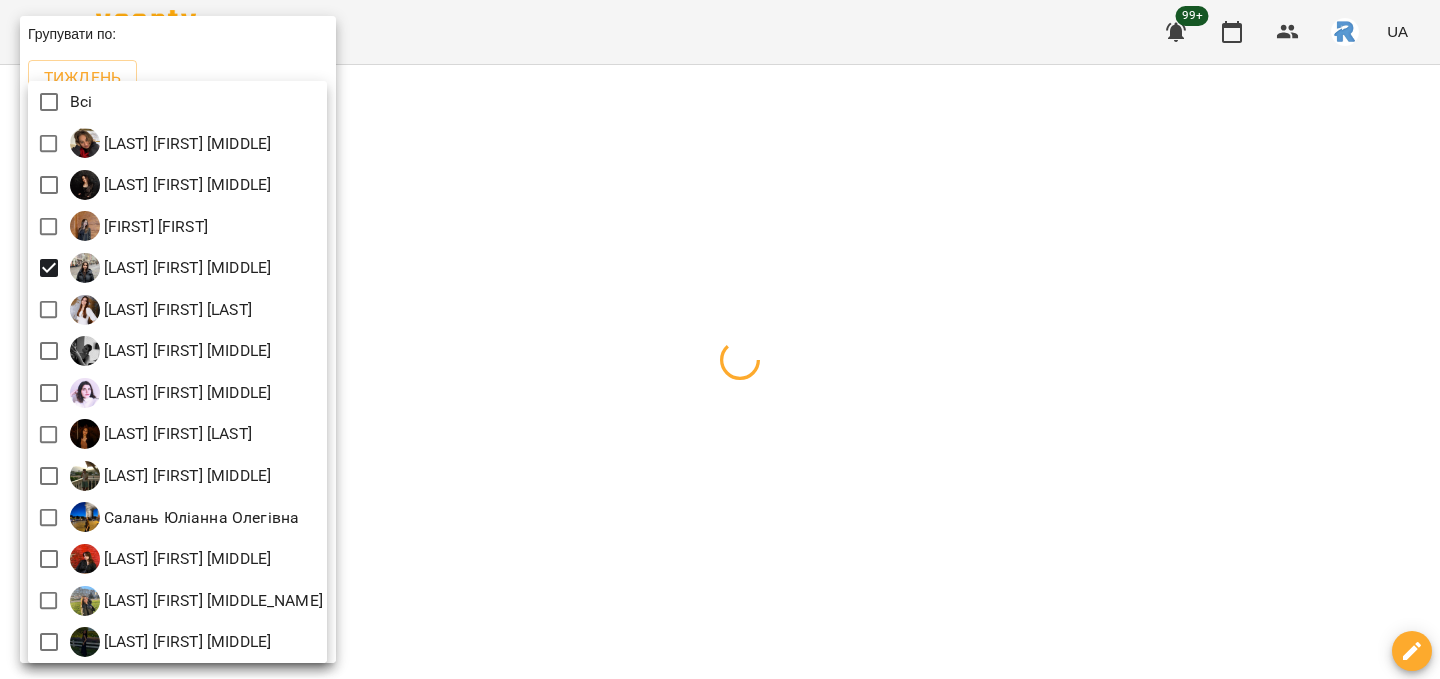 click at bounding box center [720, 339] 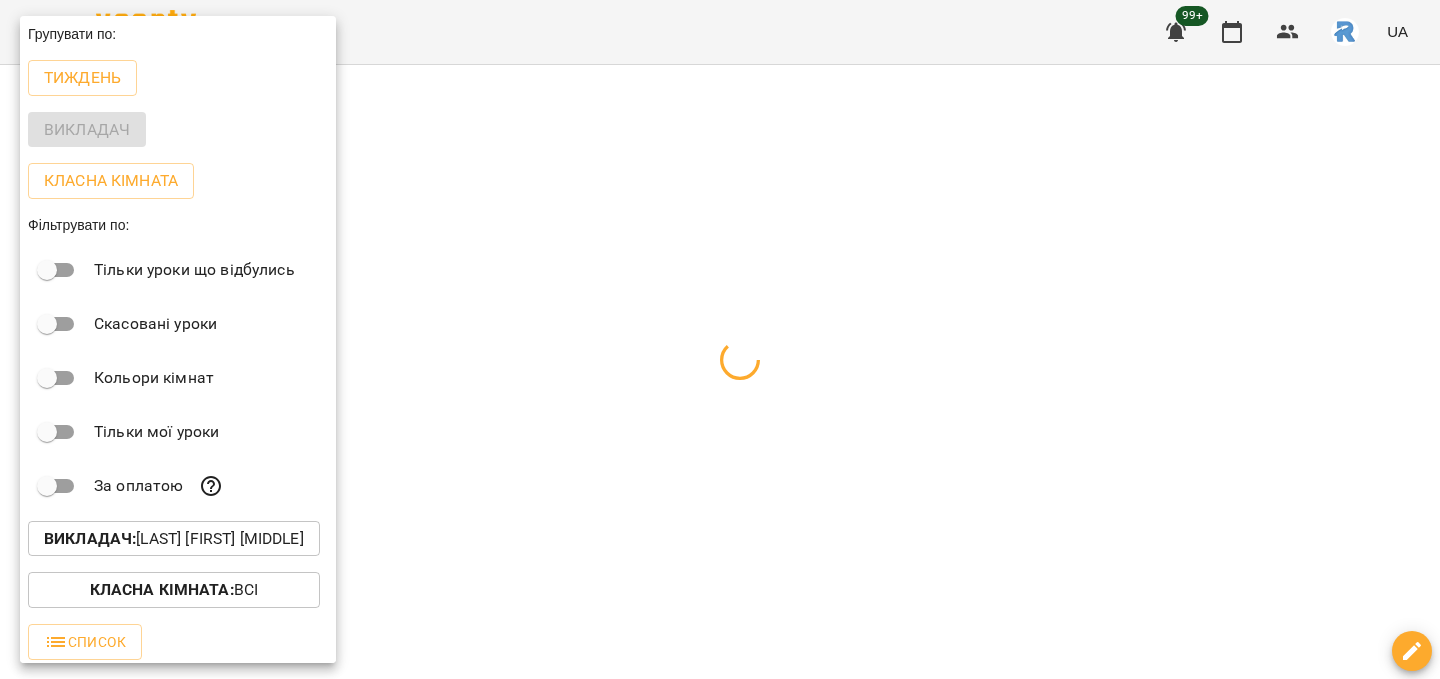 click at bounding box center (720, 339) 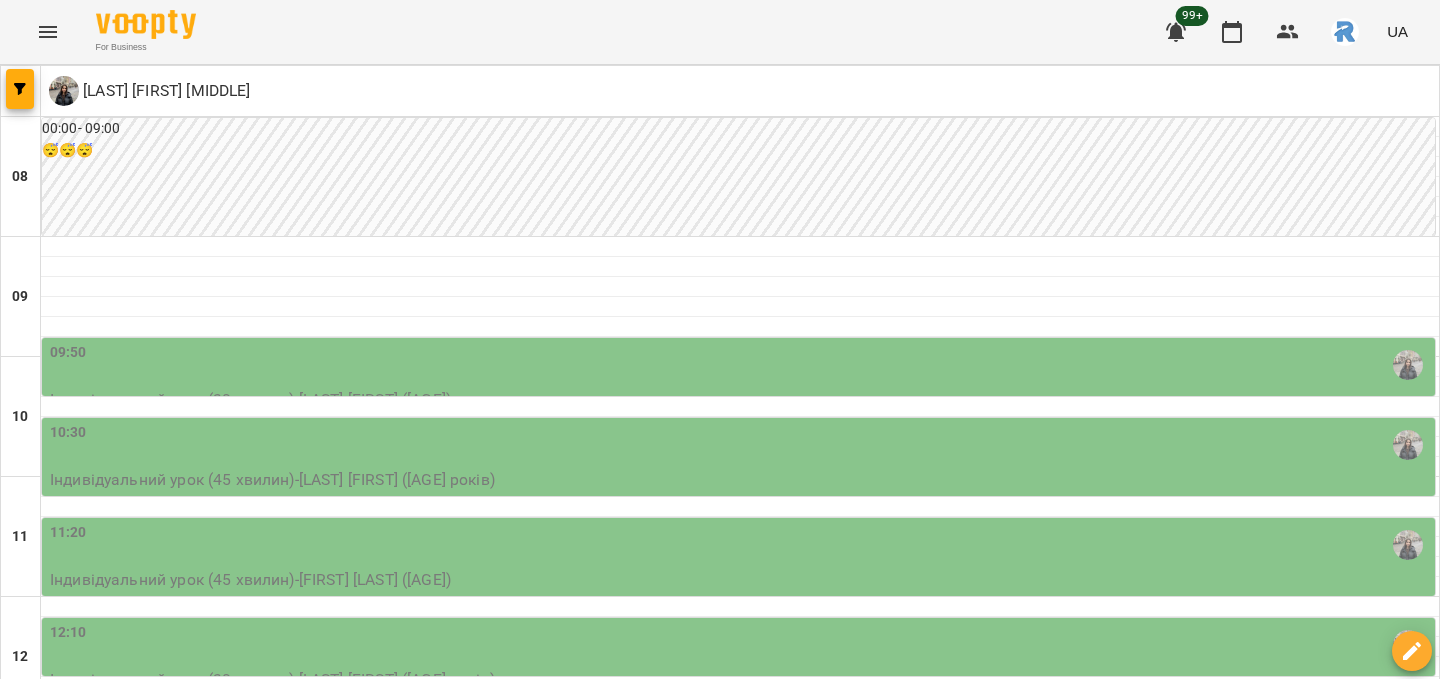 scroll, scrollTop: 479, scrollLeft: 0, axis: vertical 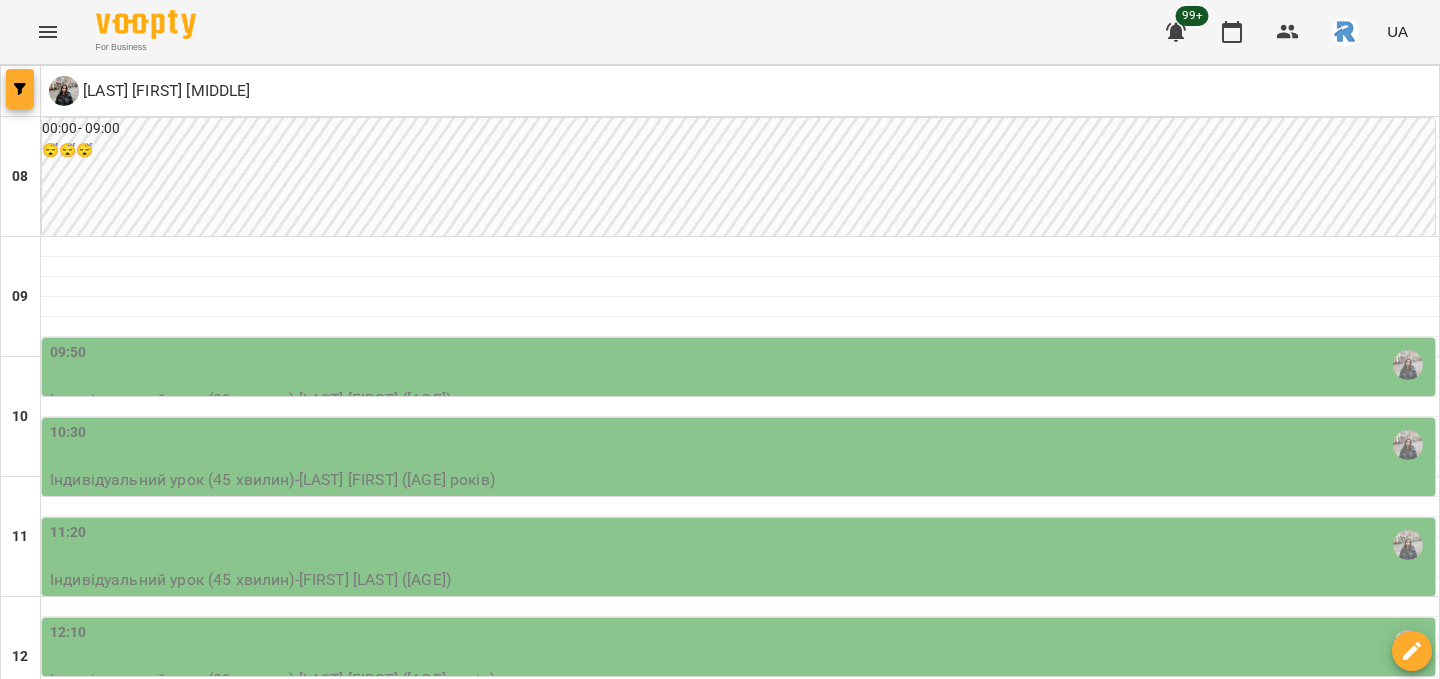 click 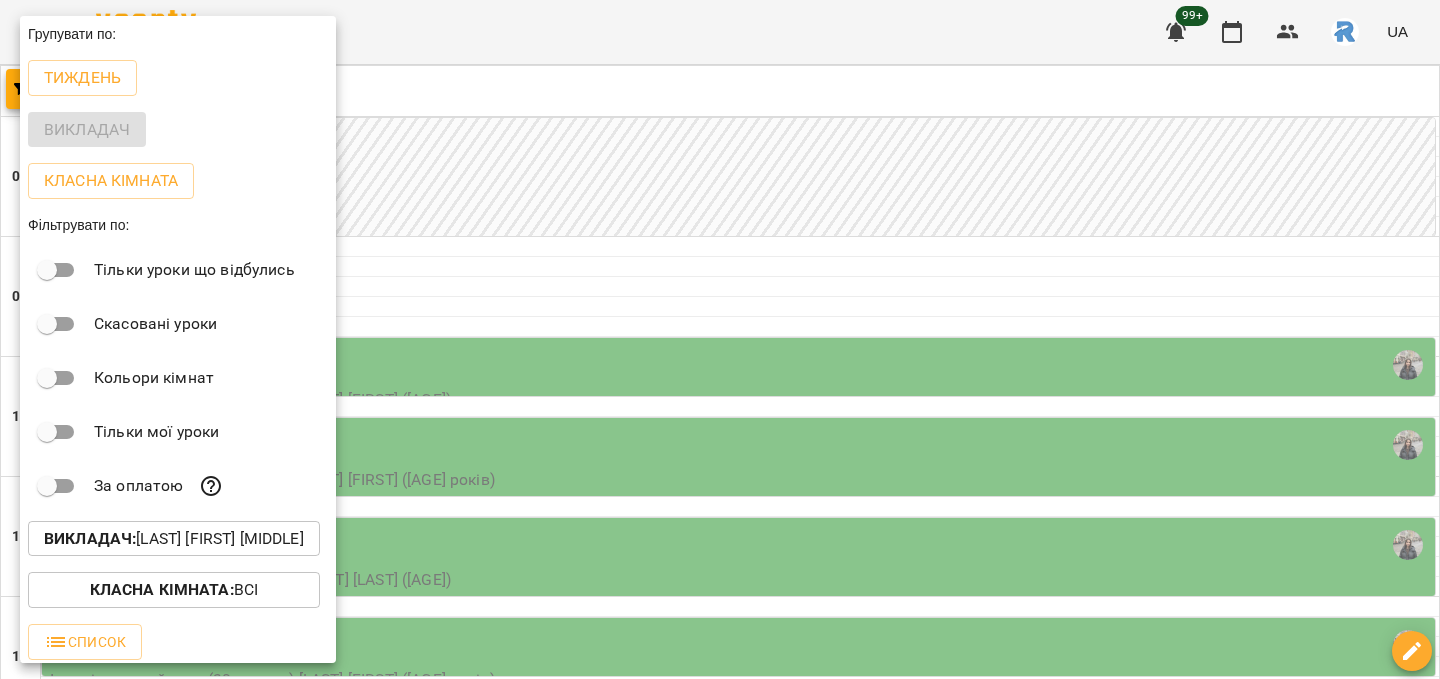 click on "Викладач :  Денисенко Анна Павлівна" at bounding box center (174, 539) 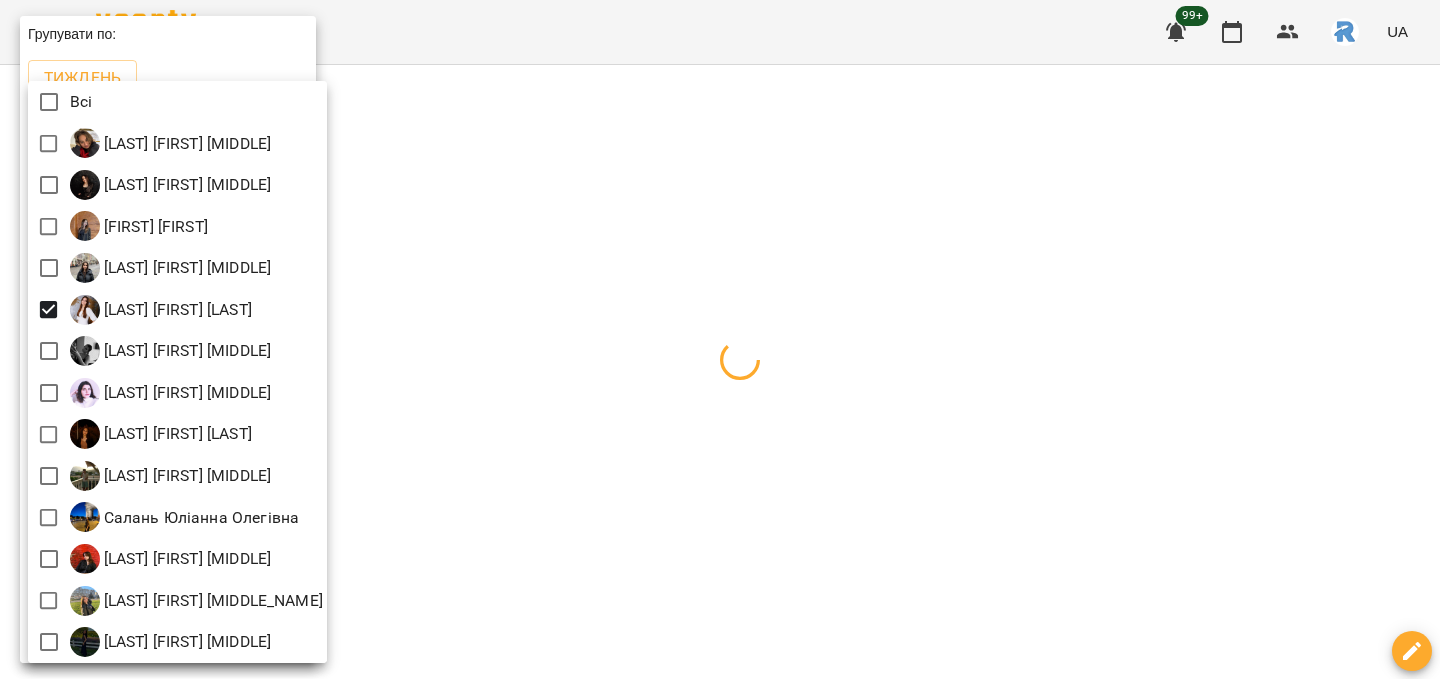 click at bounding box center [720, 339] 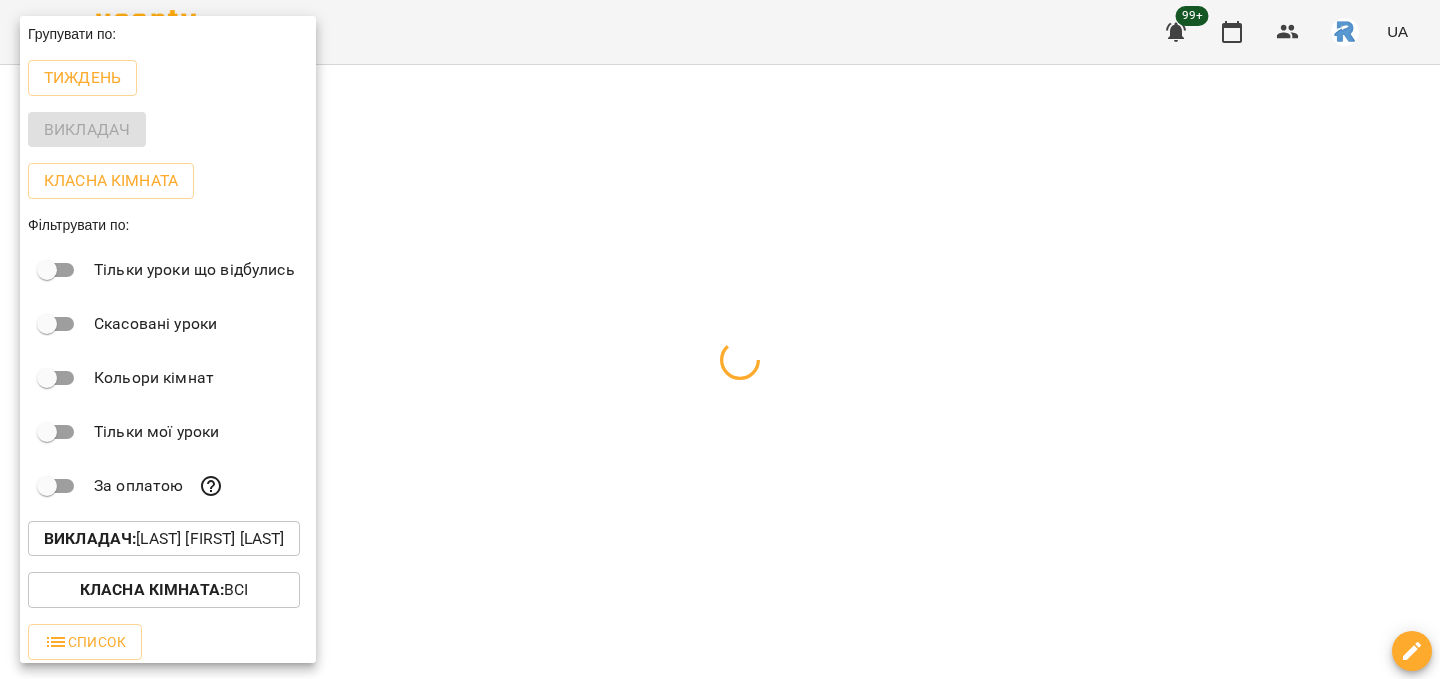 click at bounding box center [720, 339] 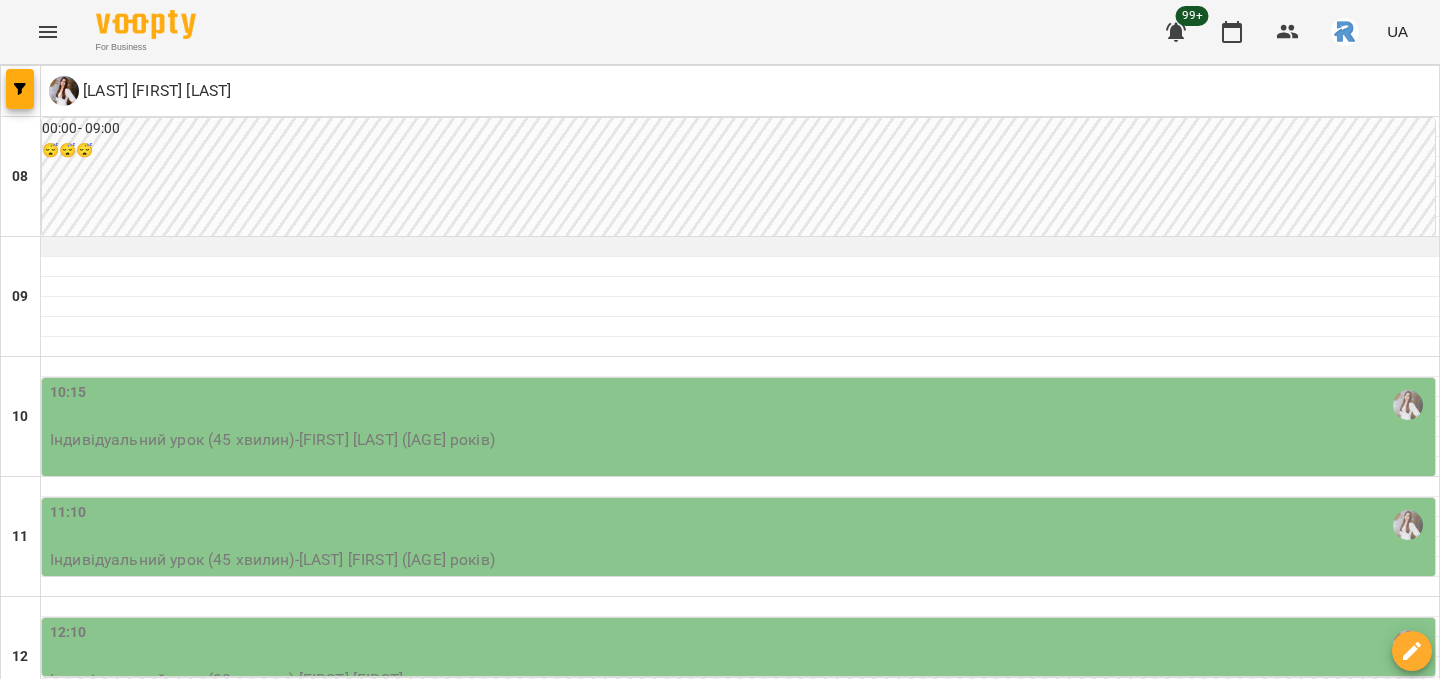 scroll, scrollTop: 36, scrollLeft: 0, axis: vertical 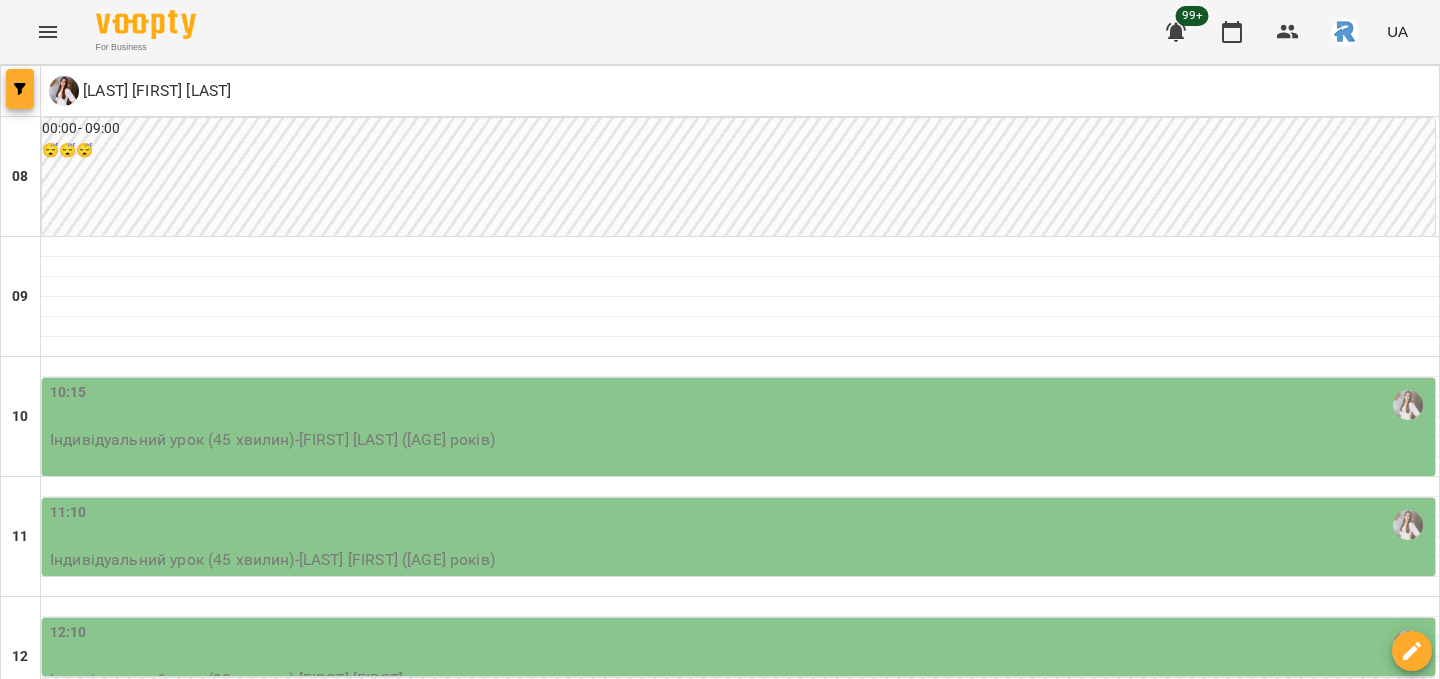 click 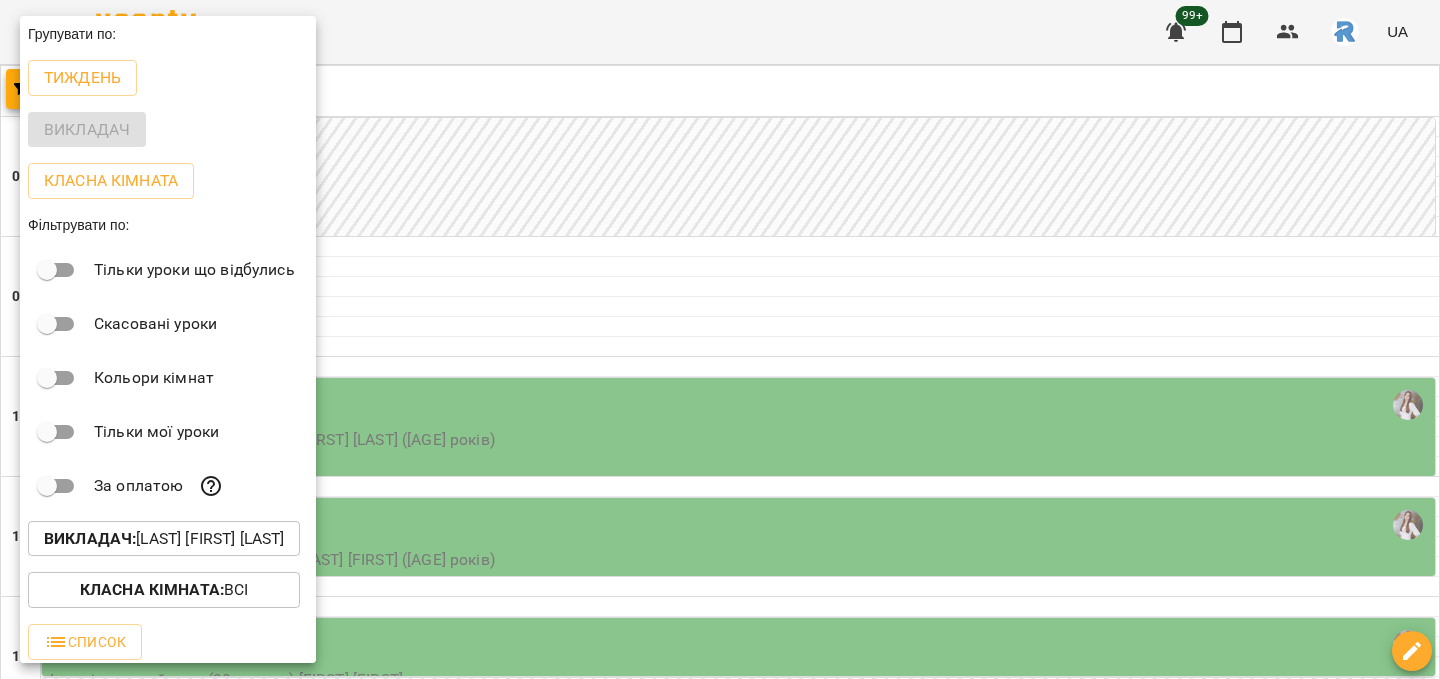 click on "Викладач :  Желізняк Єлизавета Сергіївна" at bounding box center (164, 539) 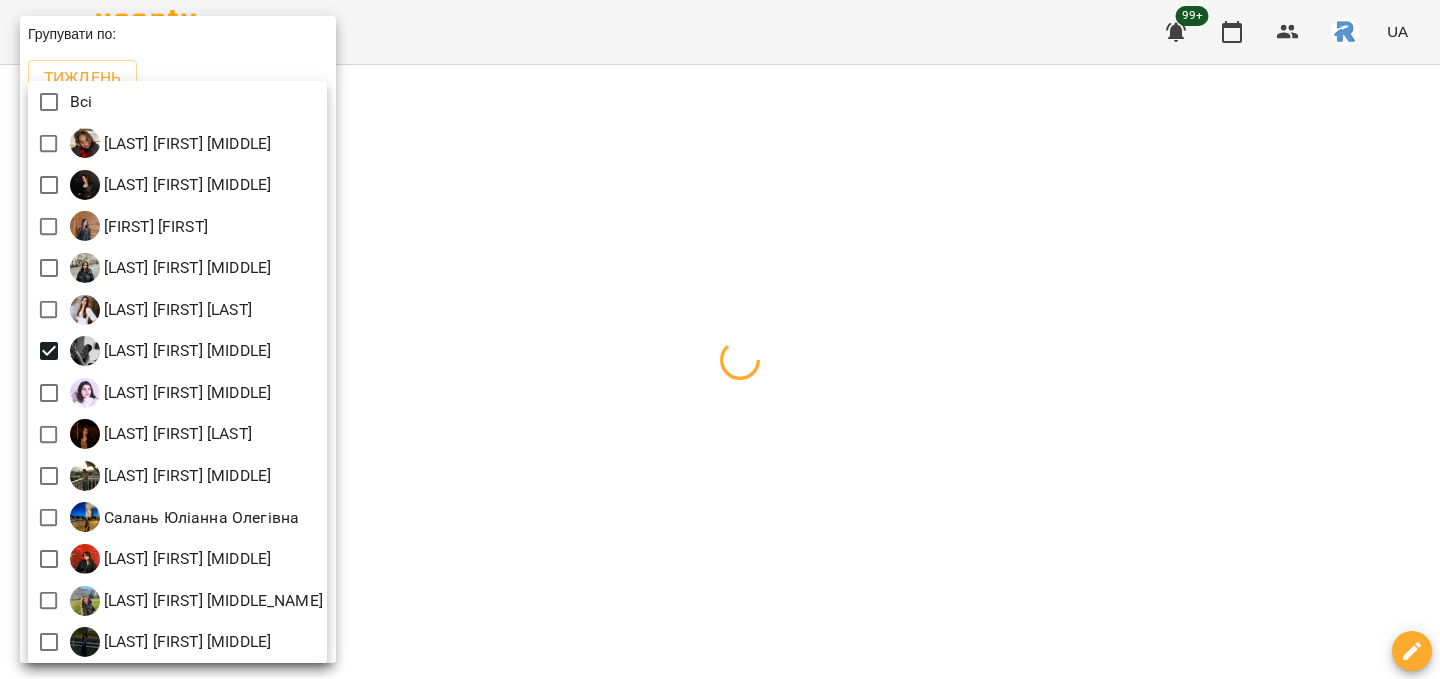 click at bounding box center [720, 339] 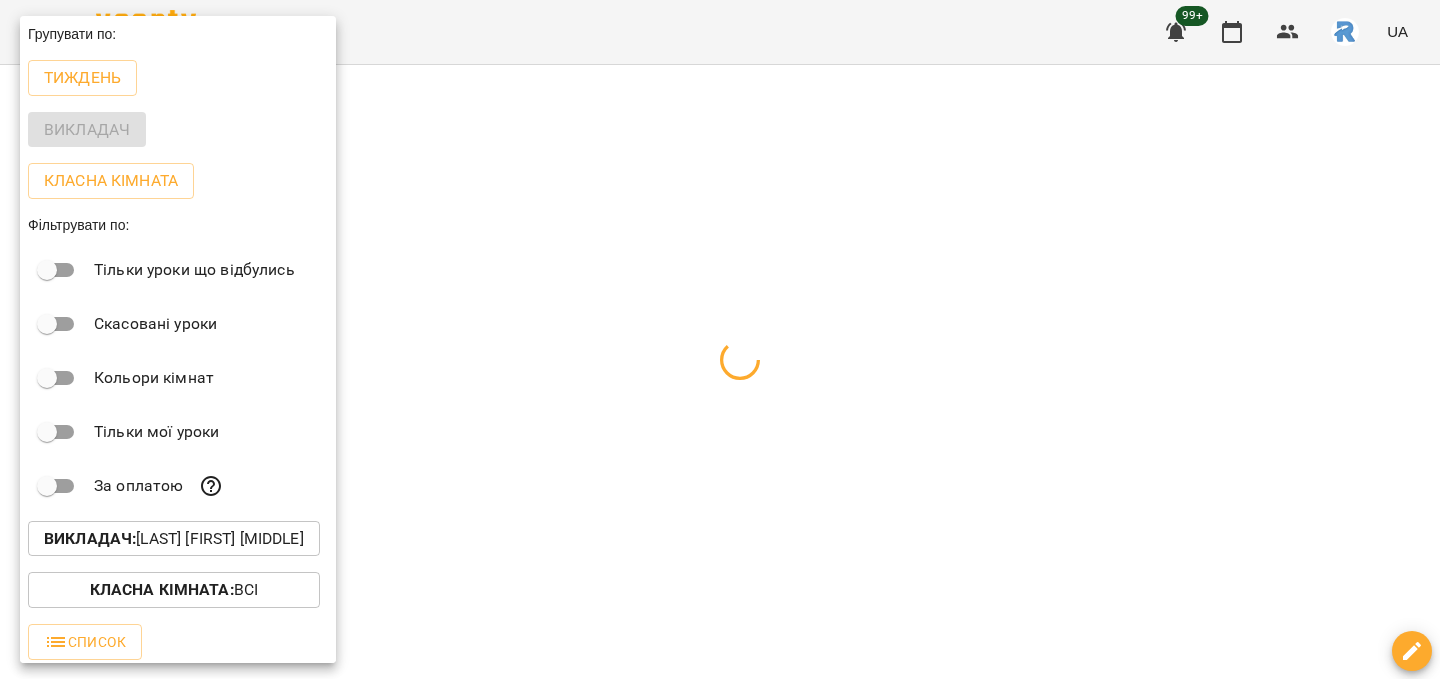 click at bounding box center [720, 339] 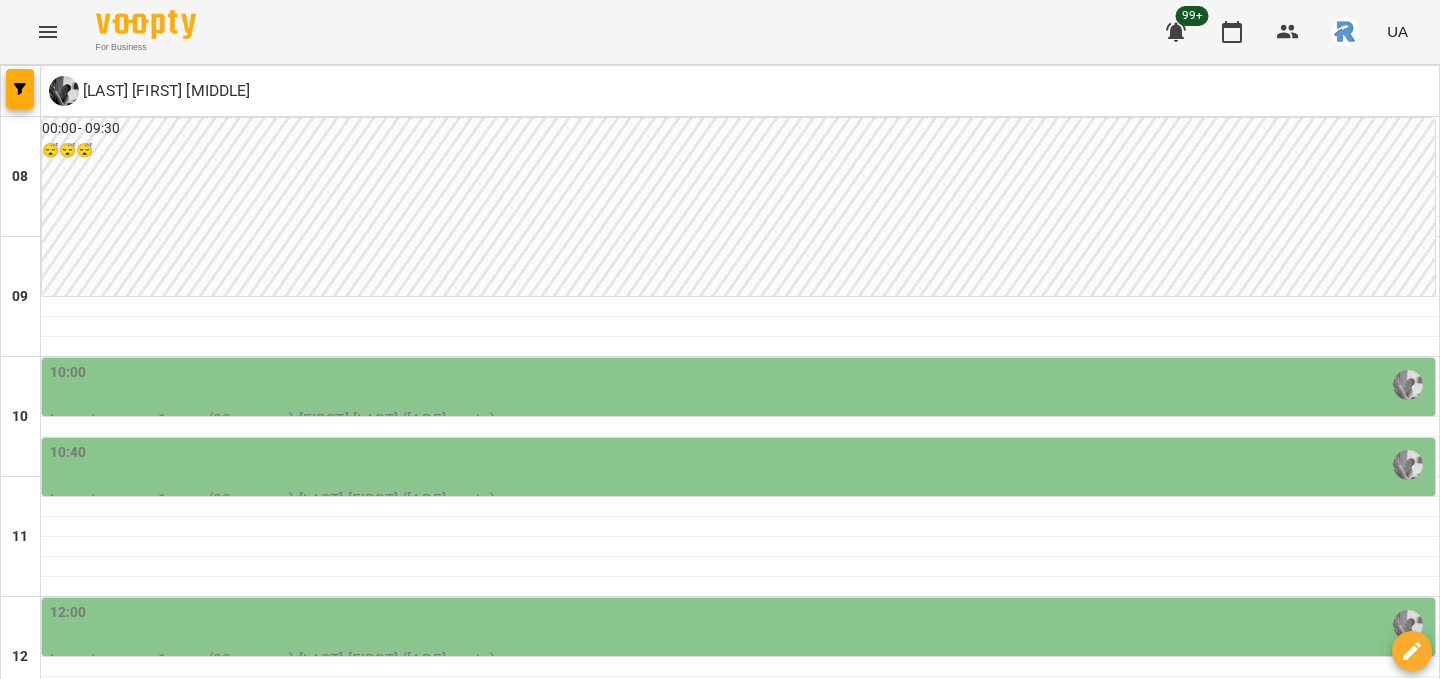 scroll, scrollTop: 145, scrollLeft: 0, axis: vertical 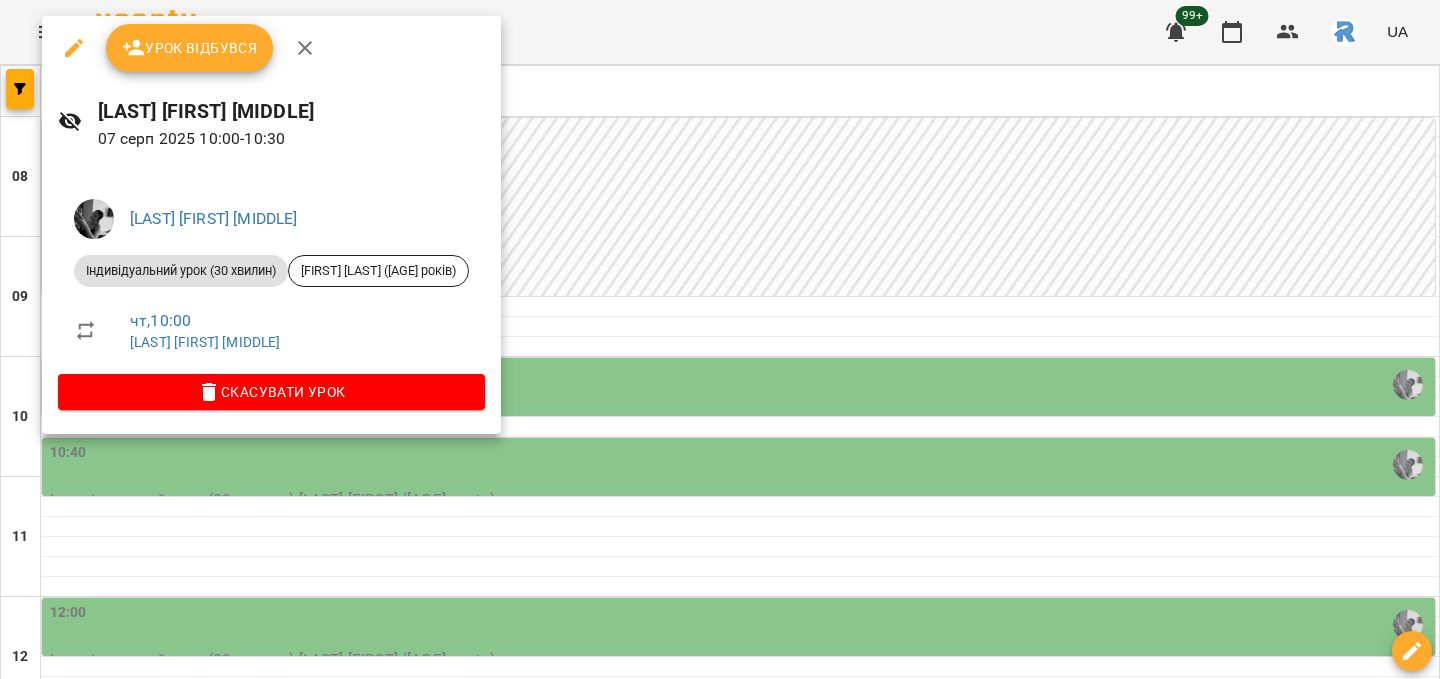 click at bounding box center [720, 339] 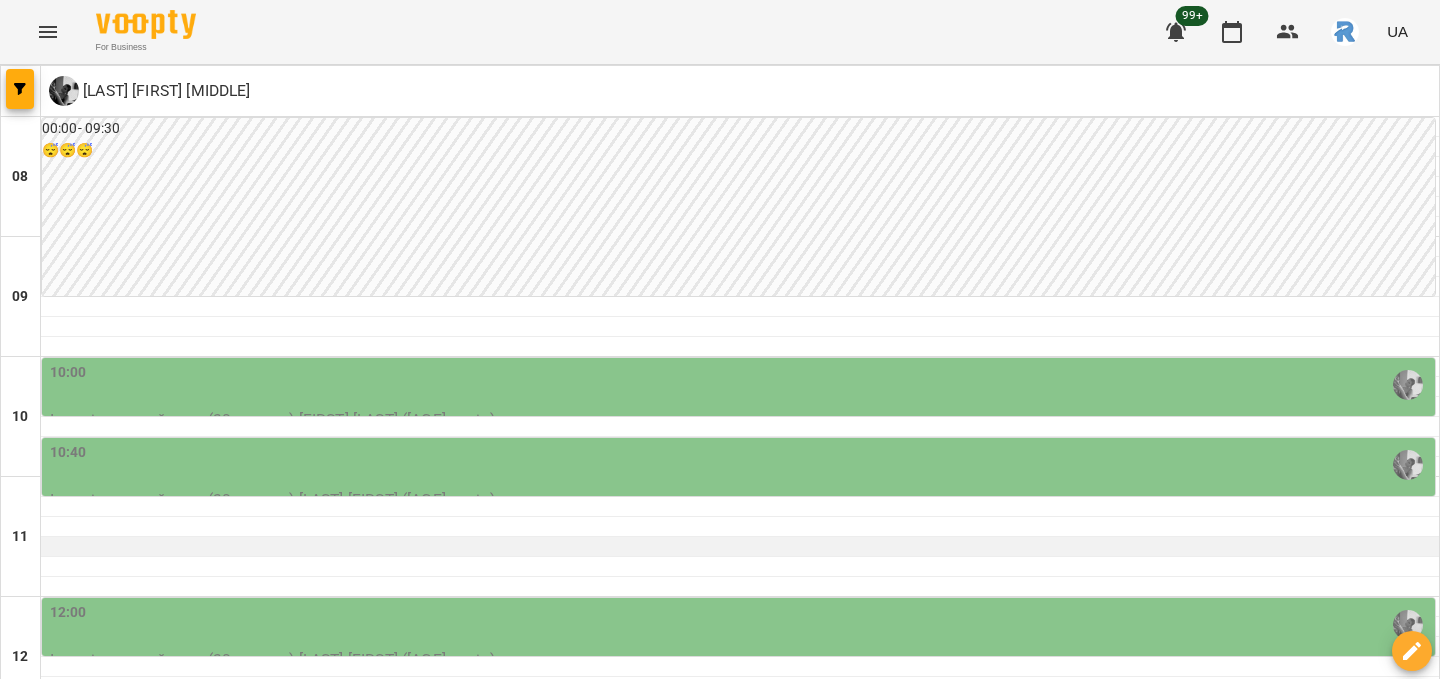 scroll, scrollTop: 588, scrollLeft: 0, axis: vertical 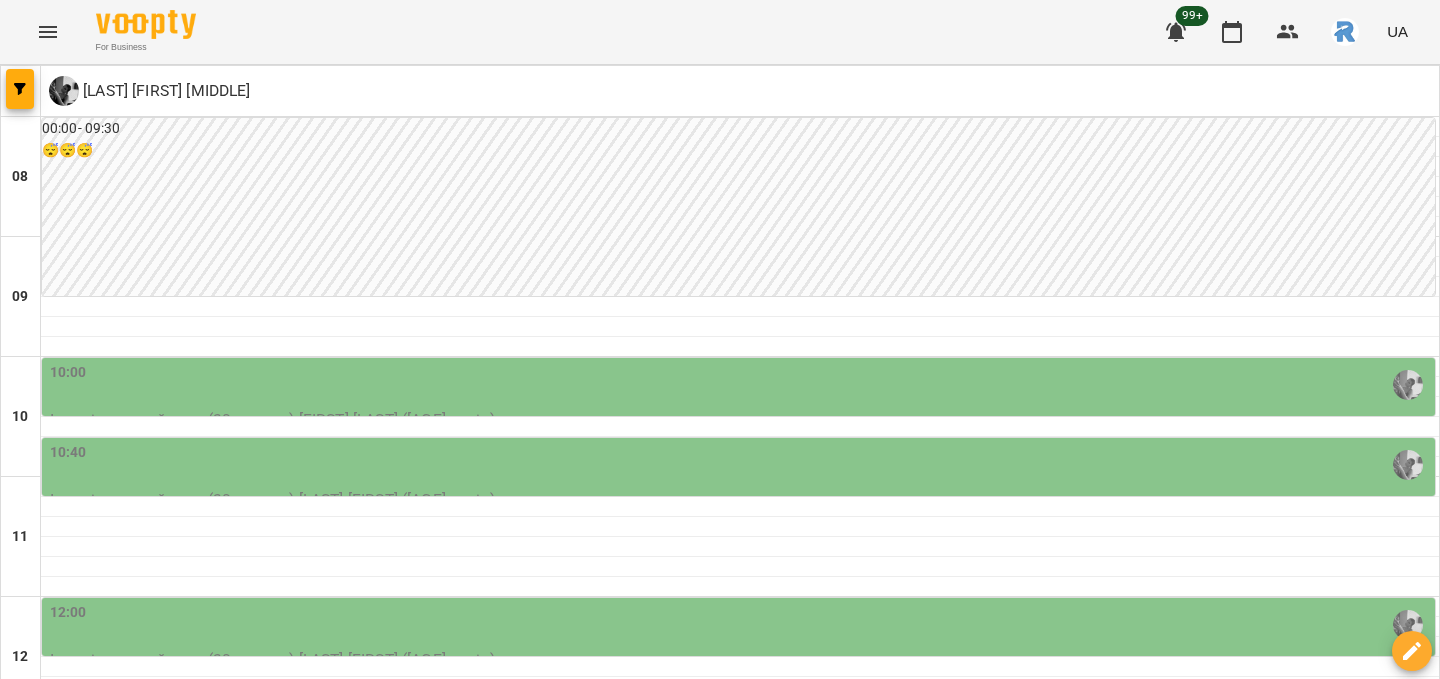 click on "14:50" at bounding box center [858, 965] 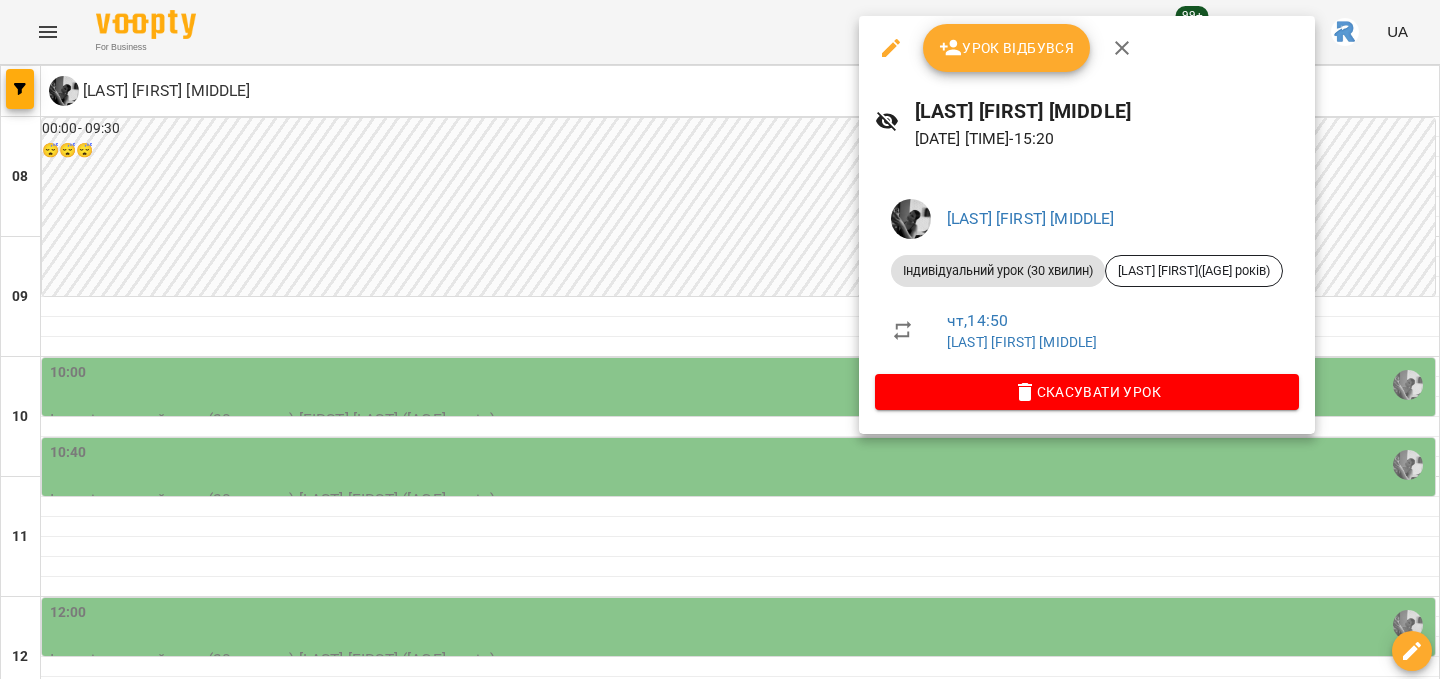 click at bounding box center [720, 339] 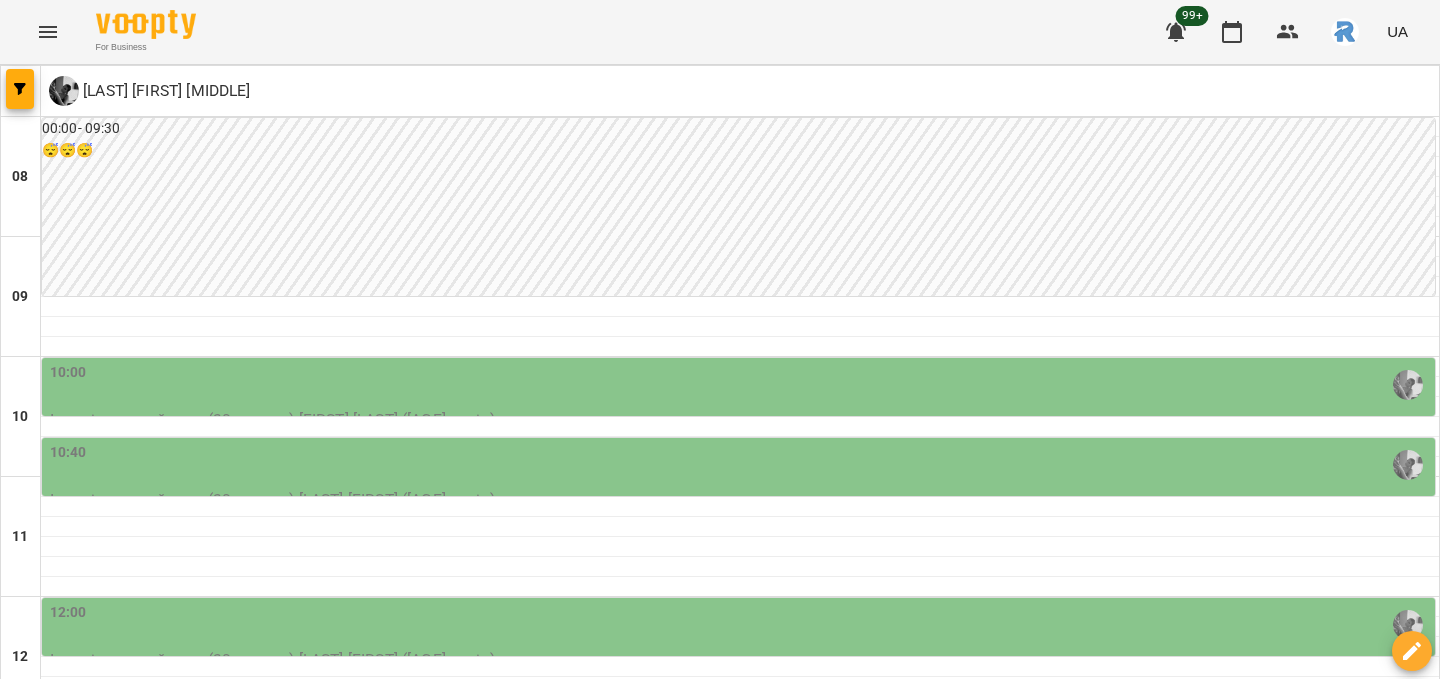 click on "14:50" at bounding box center [364, 965] 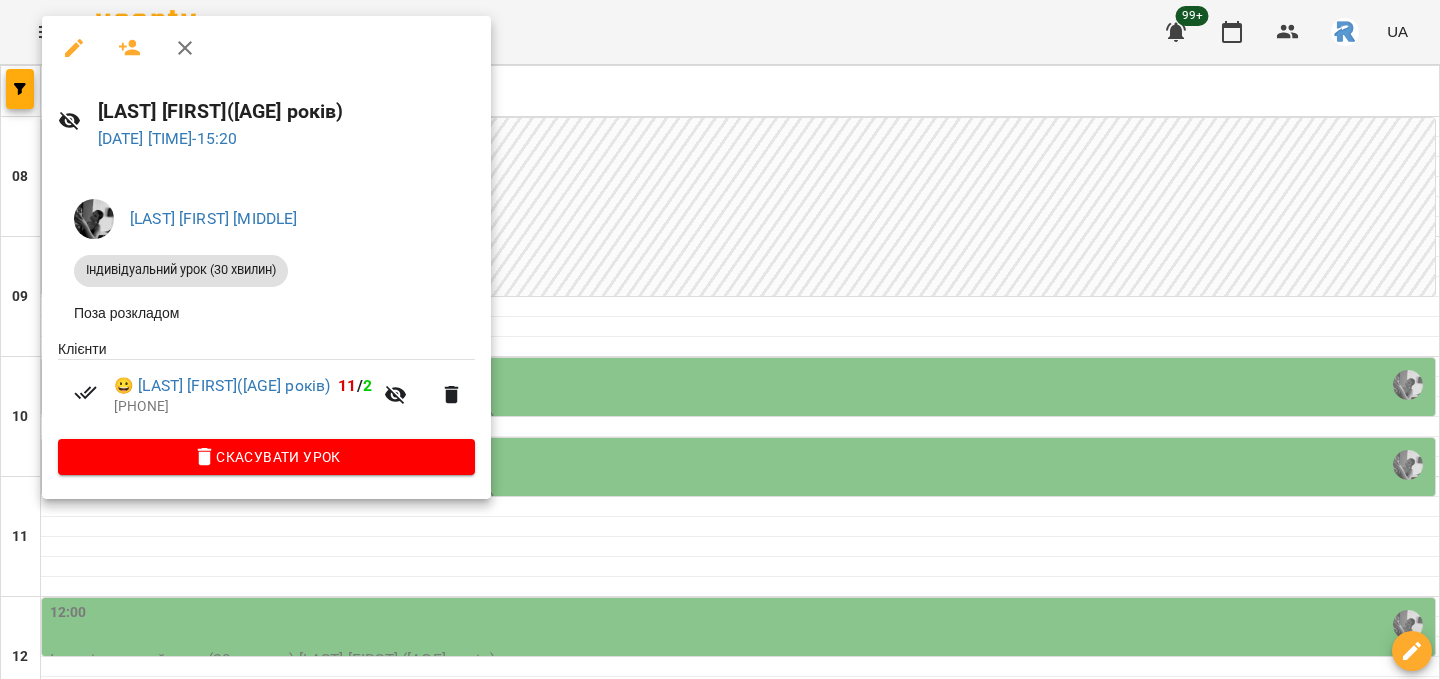 click at bounding box center [720, 339] 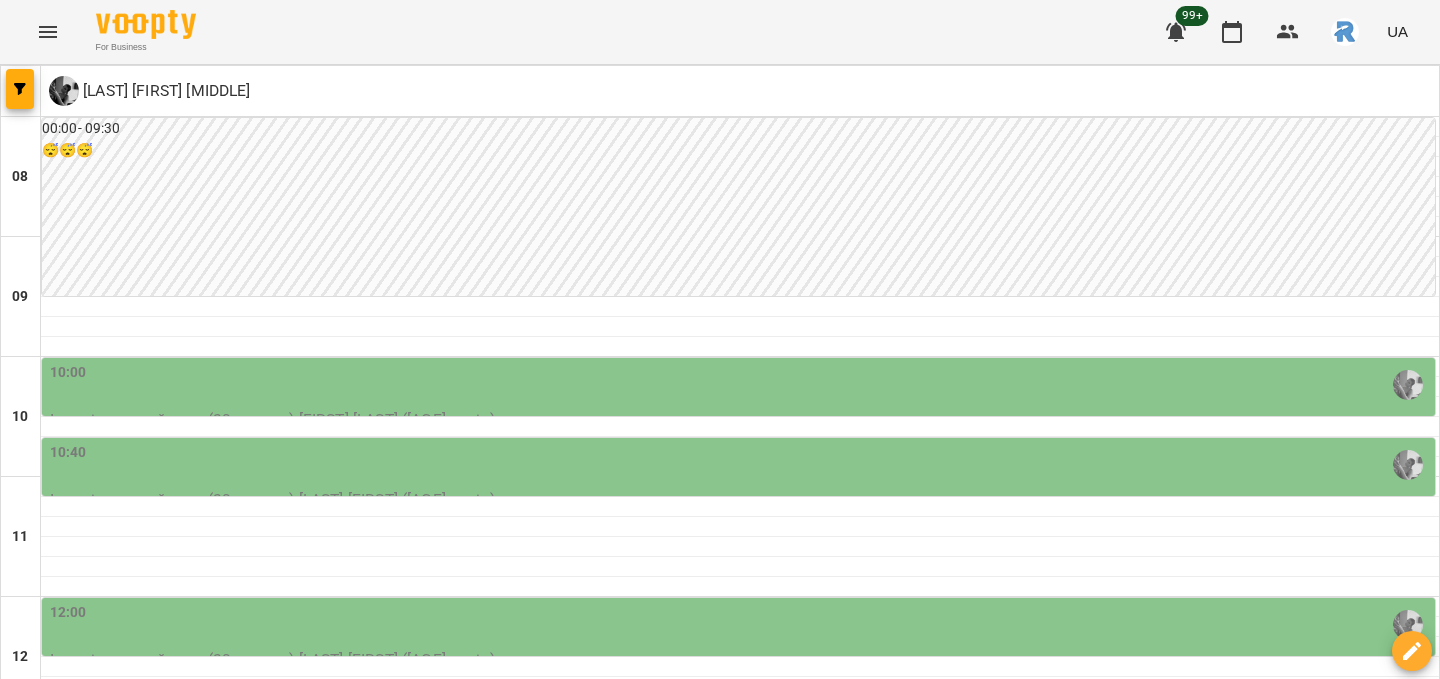 click on "14:50" at bounding box center [858, 953] 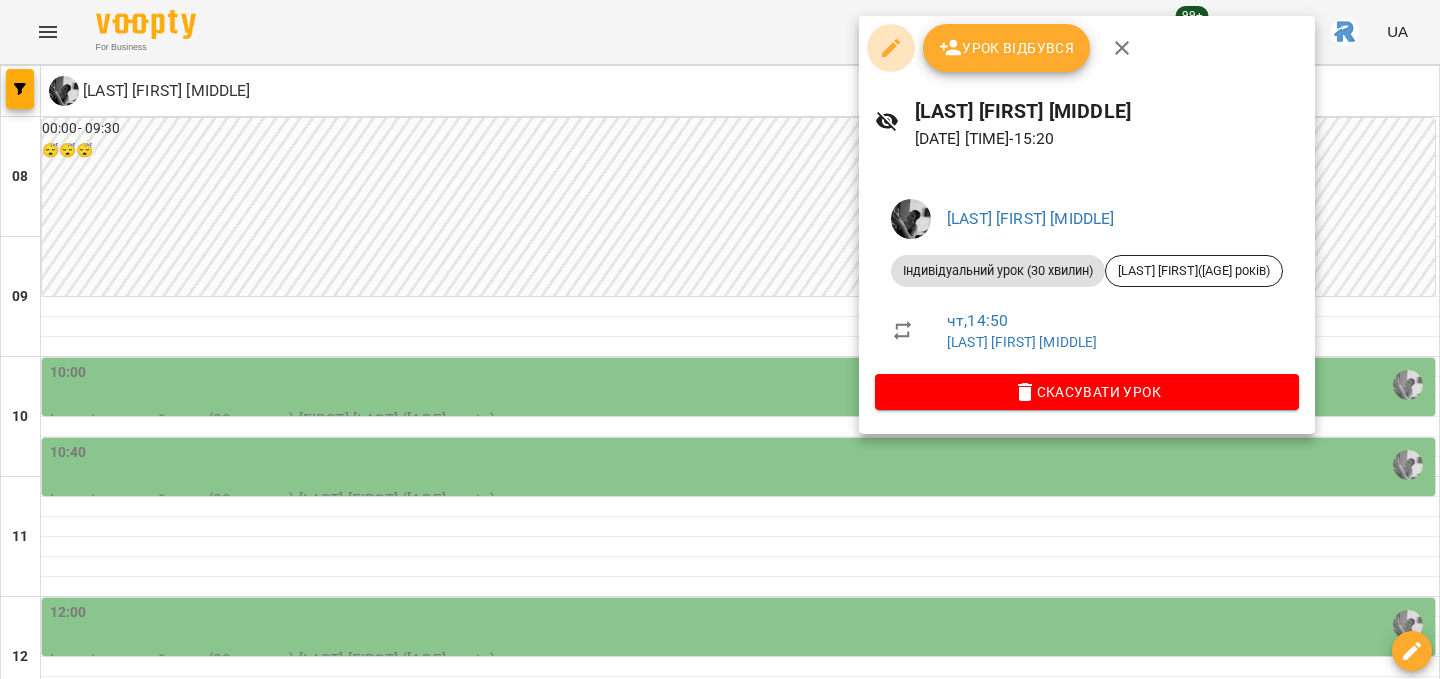click 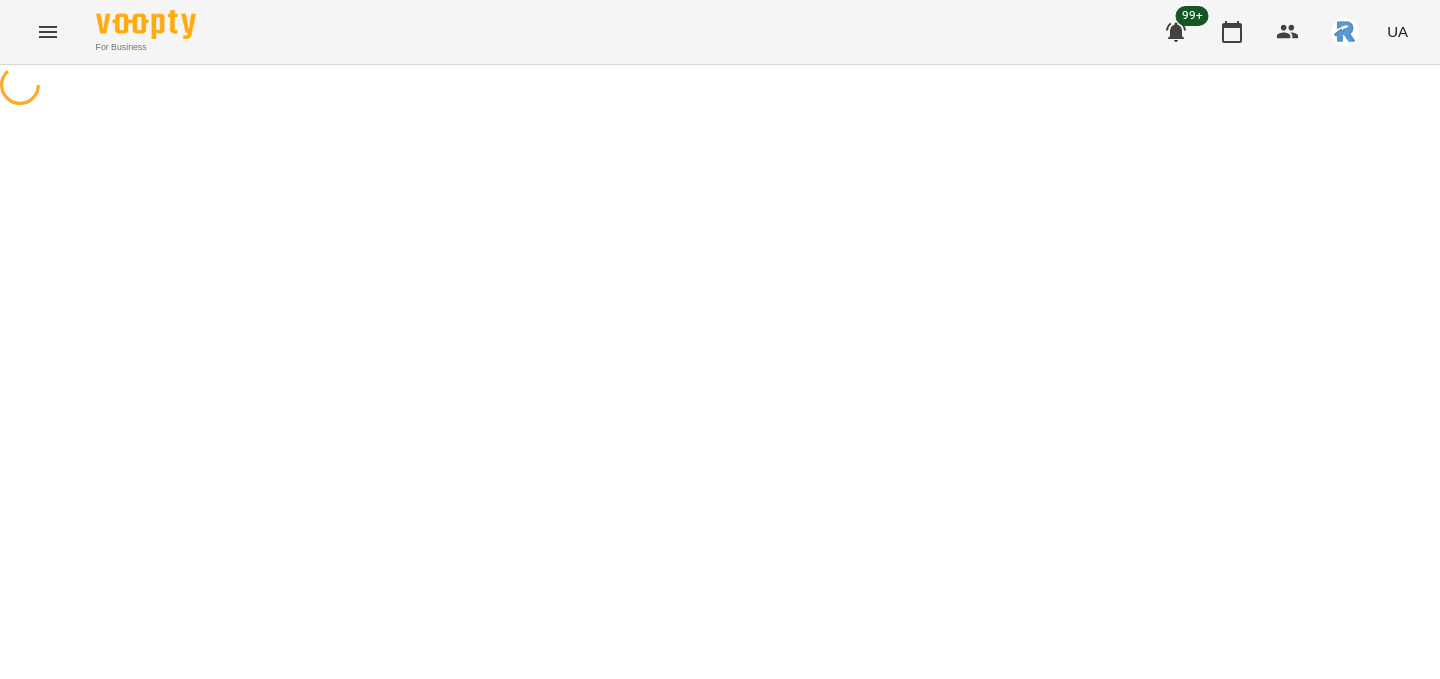 select on "**********" 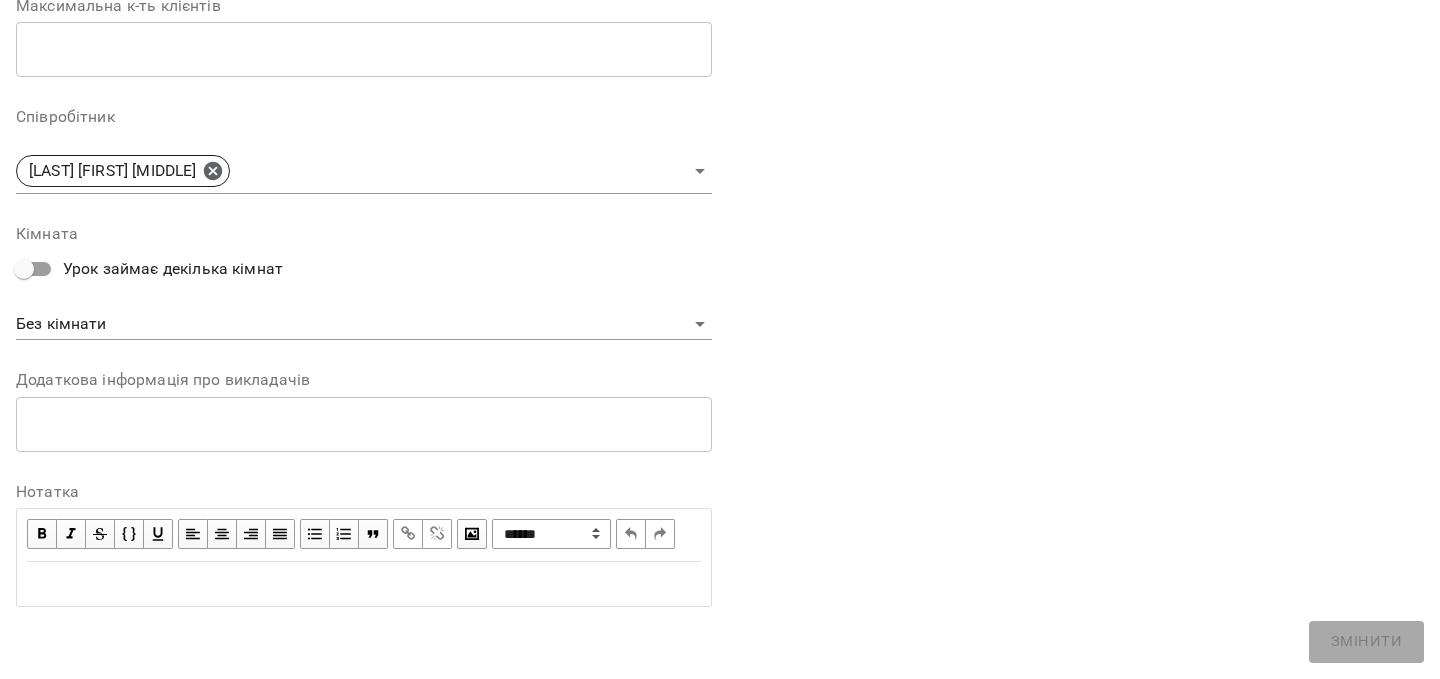 scroll, scrollTop: 0, scrollLeft: 0, axis: both 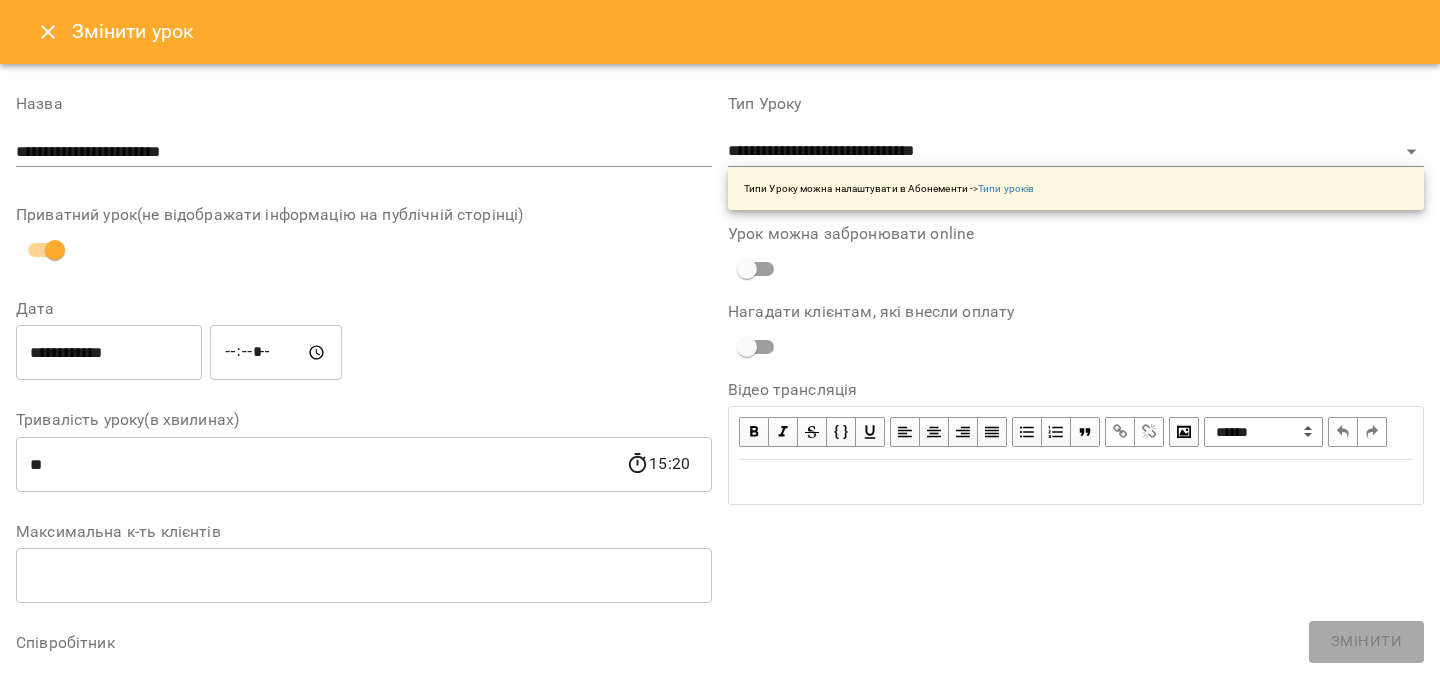 click 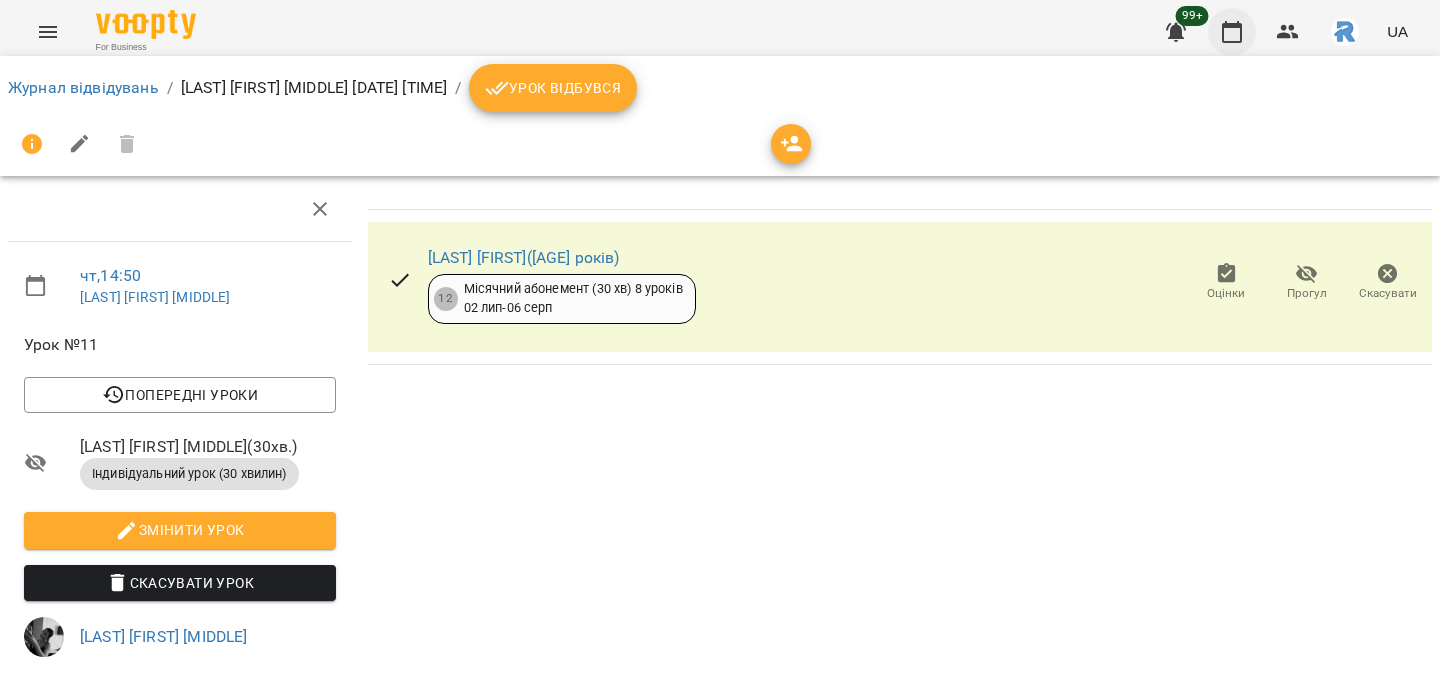 click 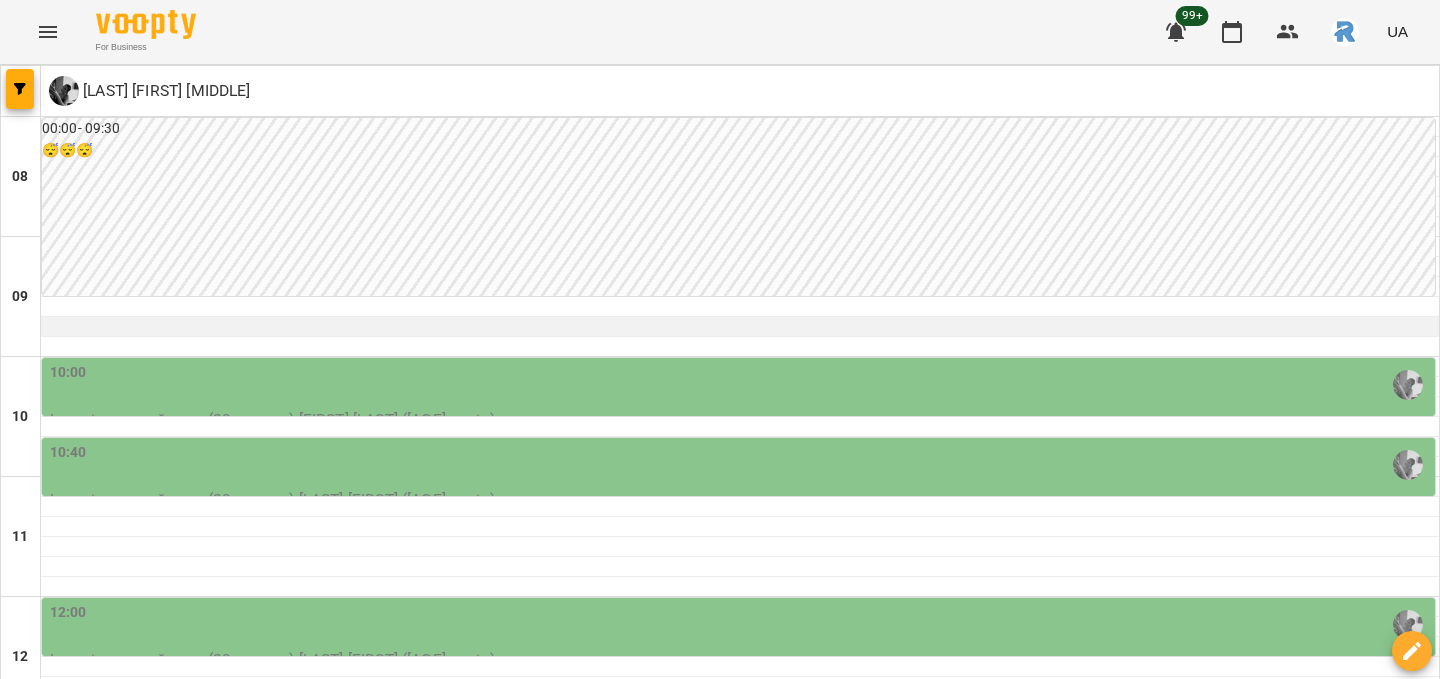 scroll, scrollTop: 583, scrollLeft: 0, axis: vertical 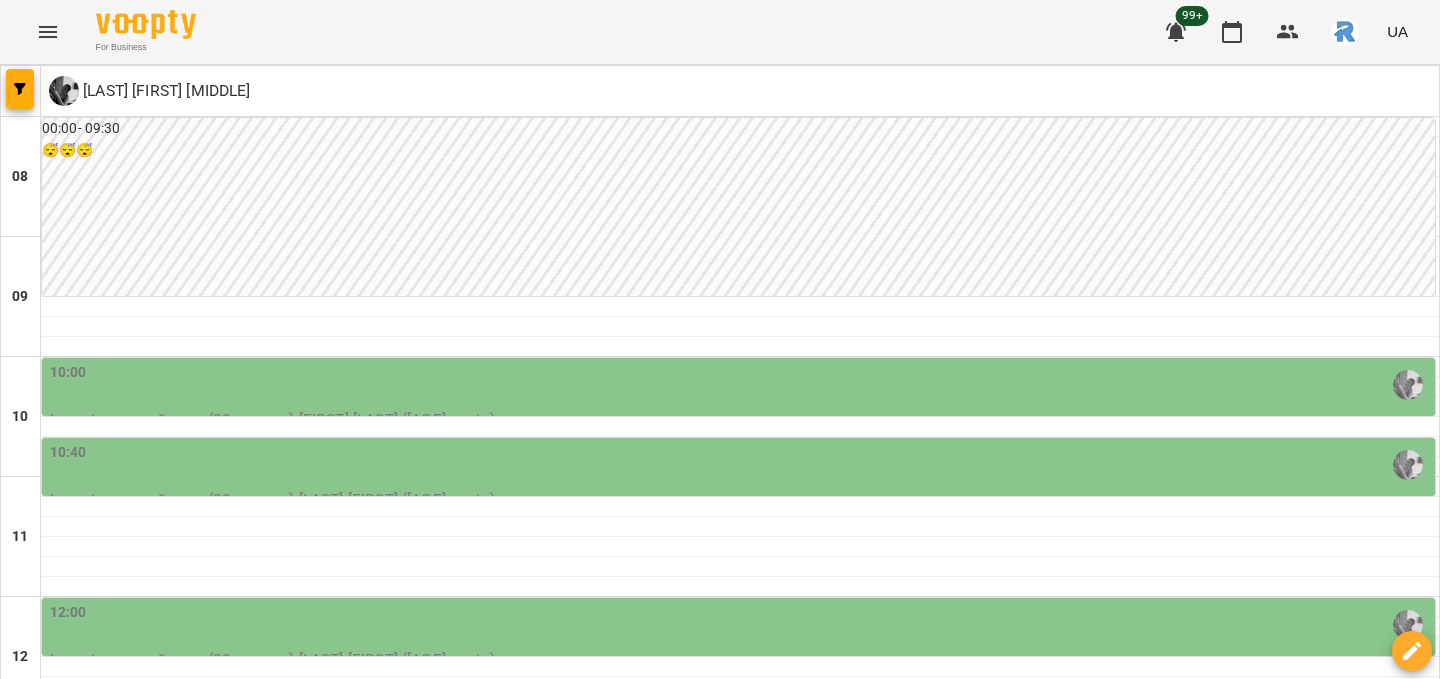 click on "14:50" at bounding box center (1135, 965) 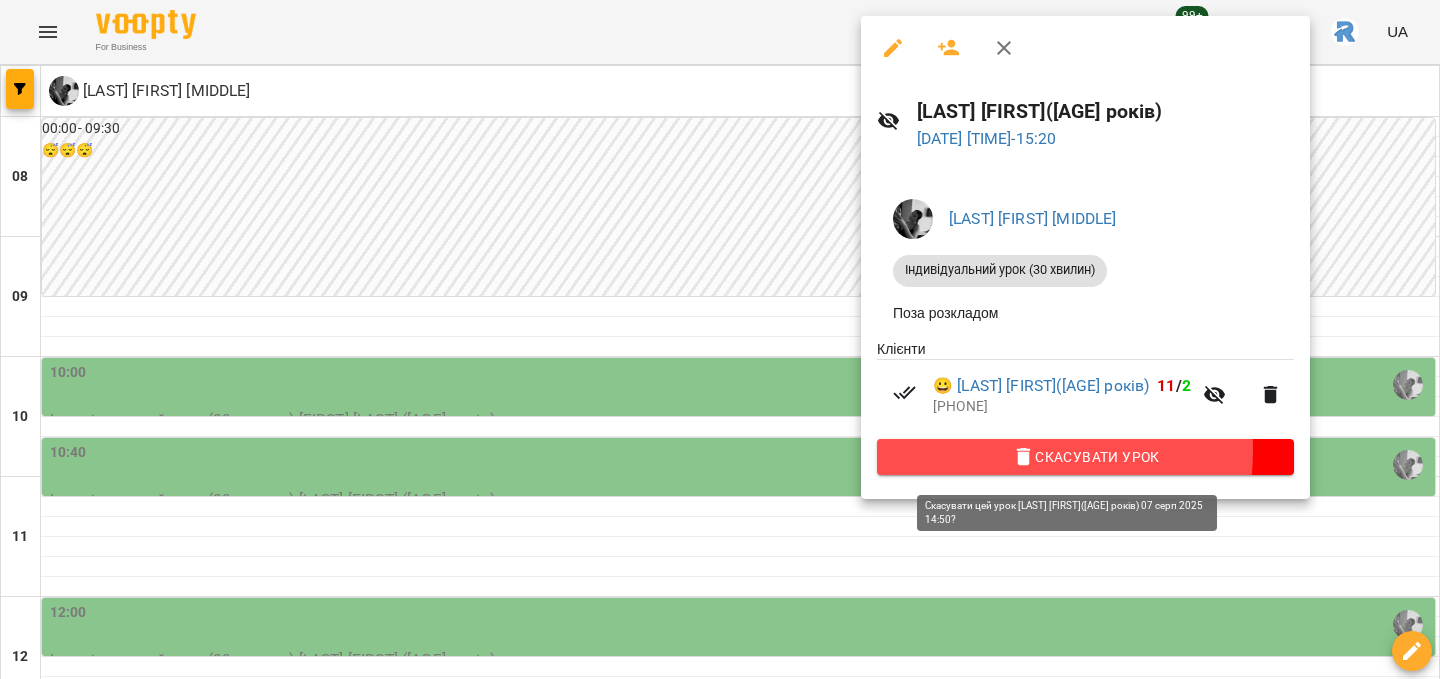 click 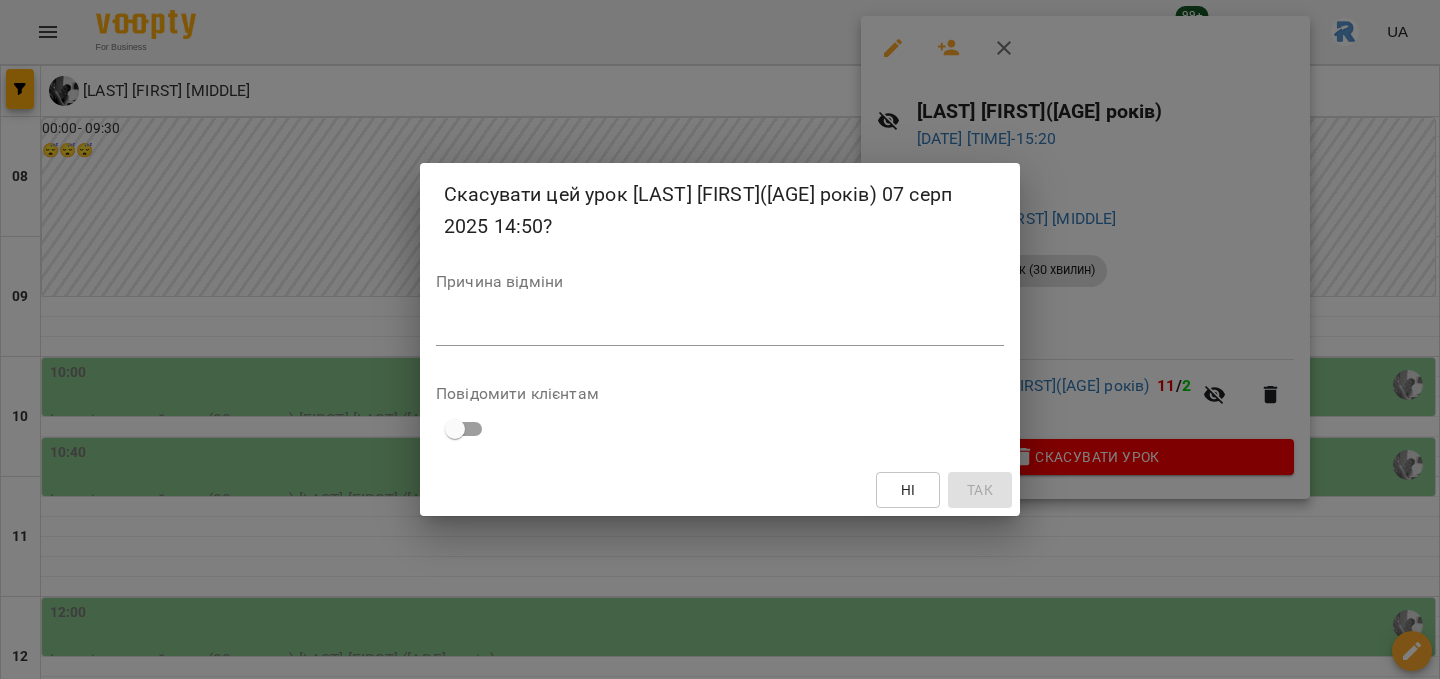 click at bounding box center [720, 329] 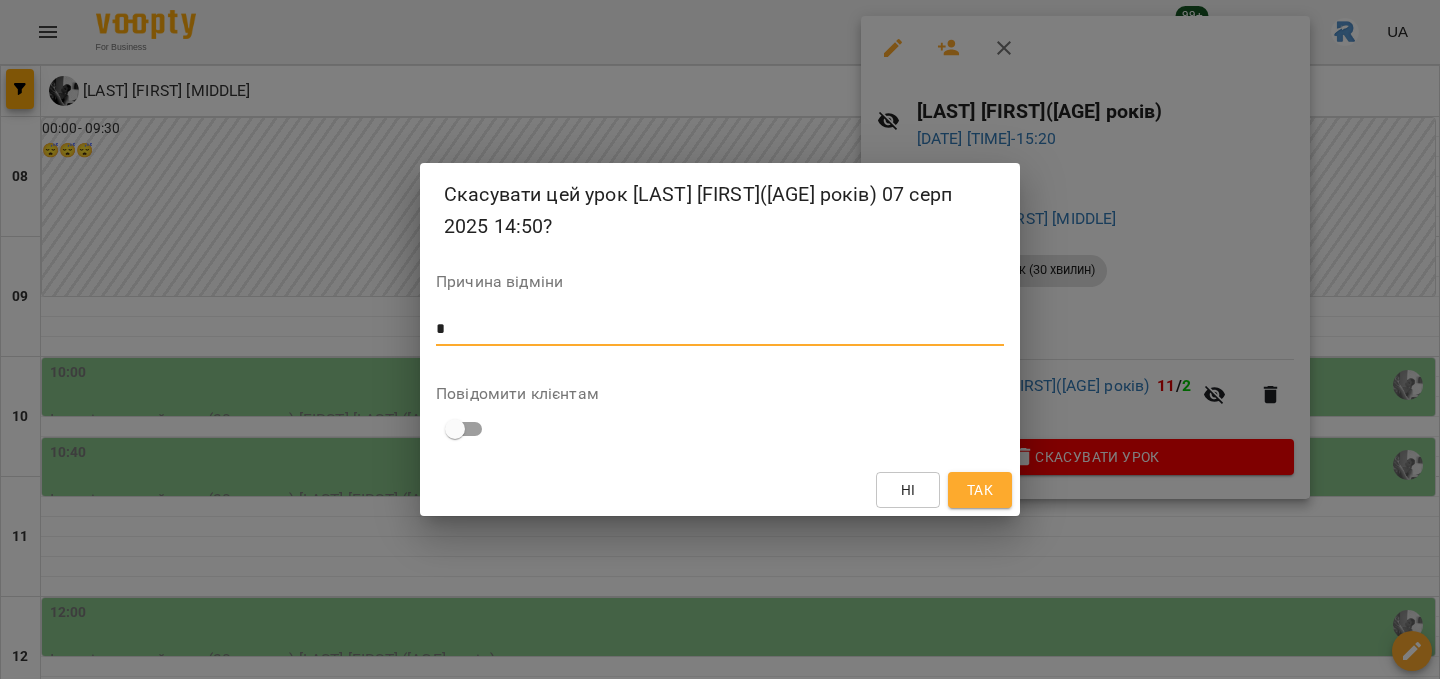 type on "*" 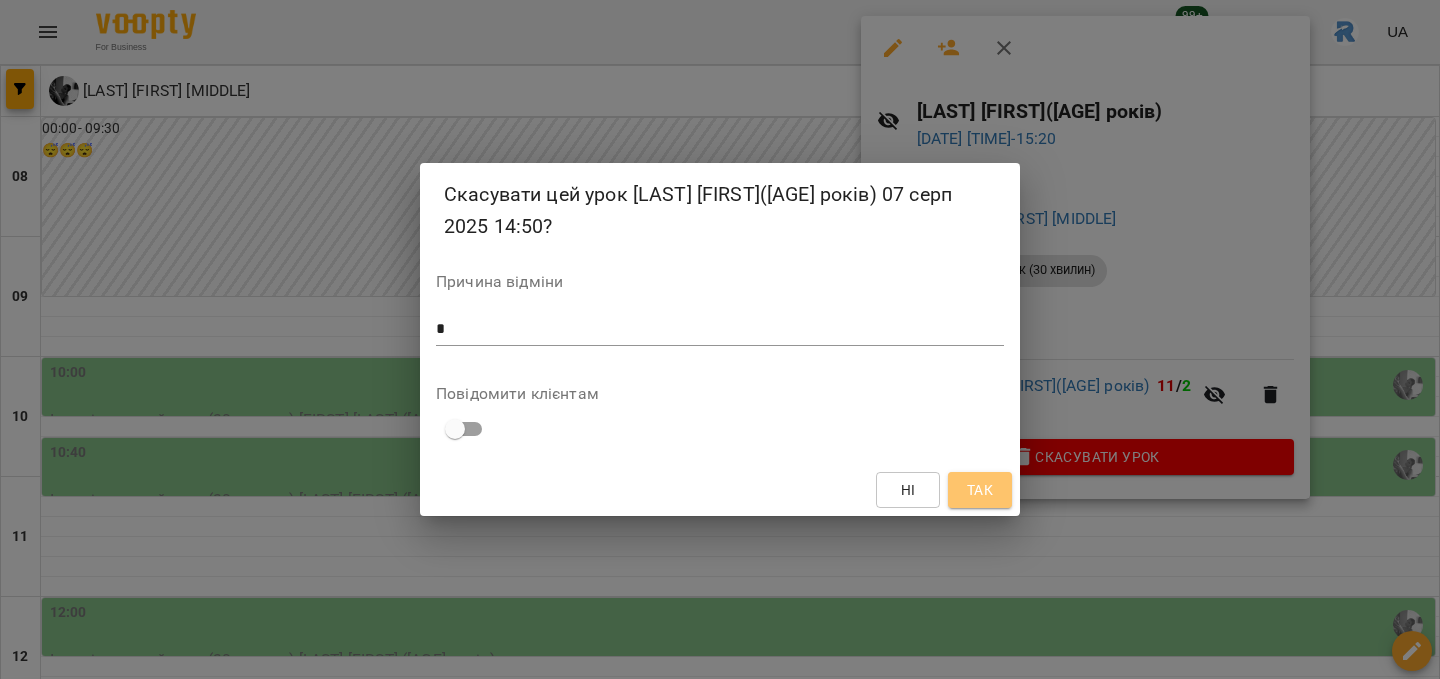 click on "Так" at bounding box center [980, 490] 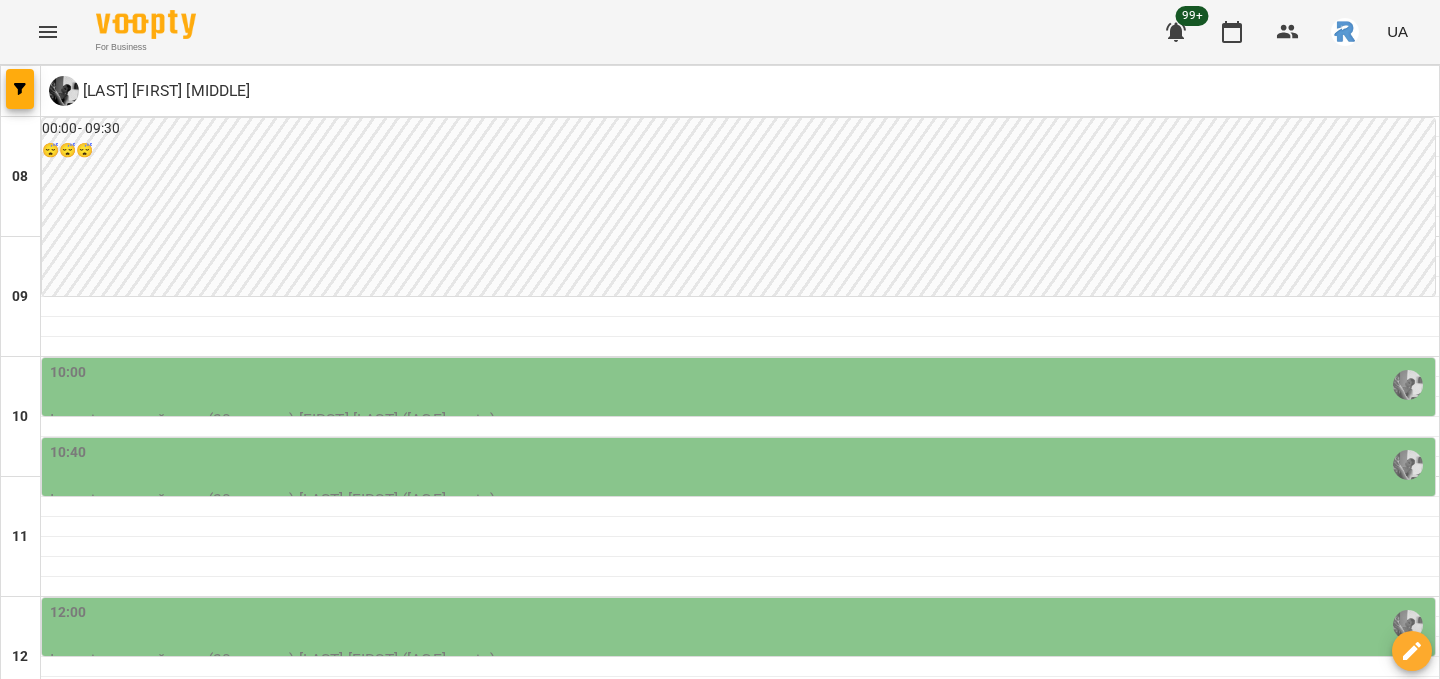 scroll, scrollTop: 0, scrollLeft: 0, axis: both 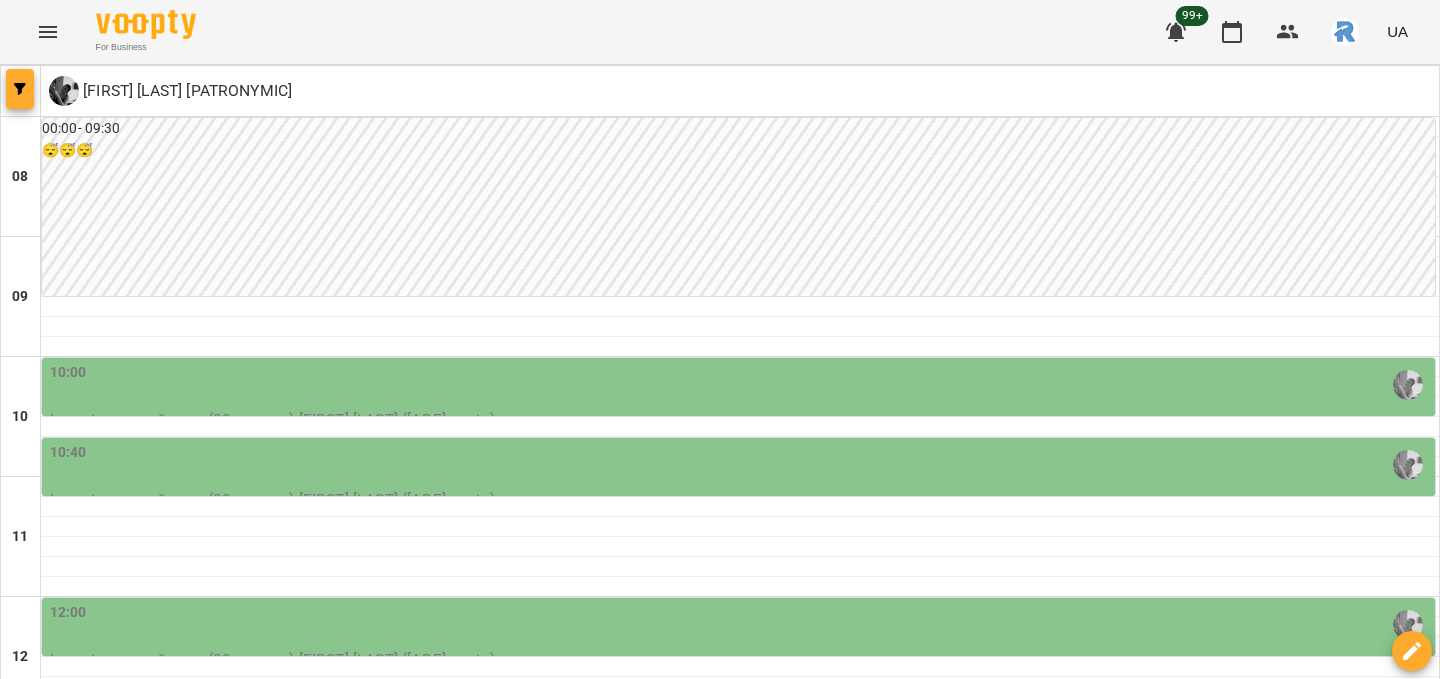 click 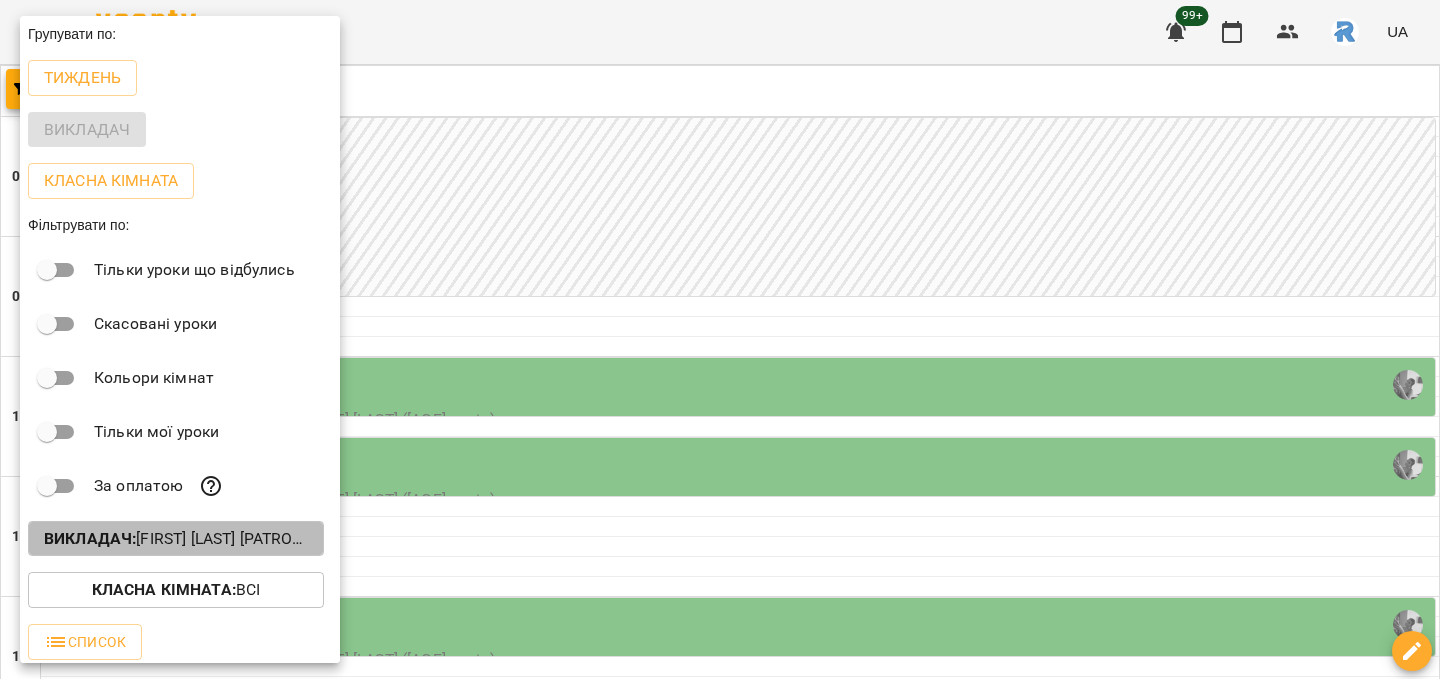 click on "Викладач :  Кирилова Софія Сергіївна" at bounding box center [176, 539] 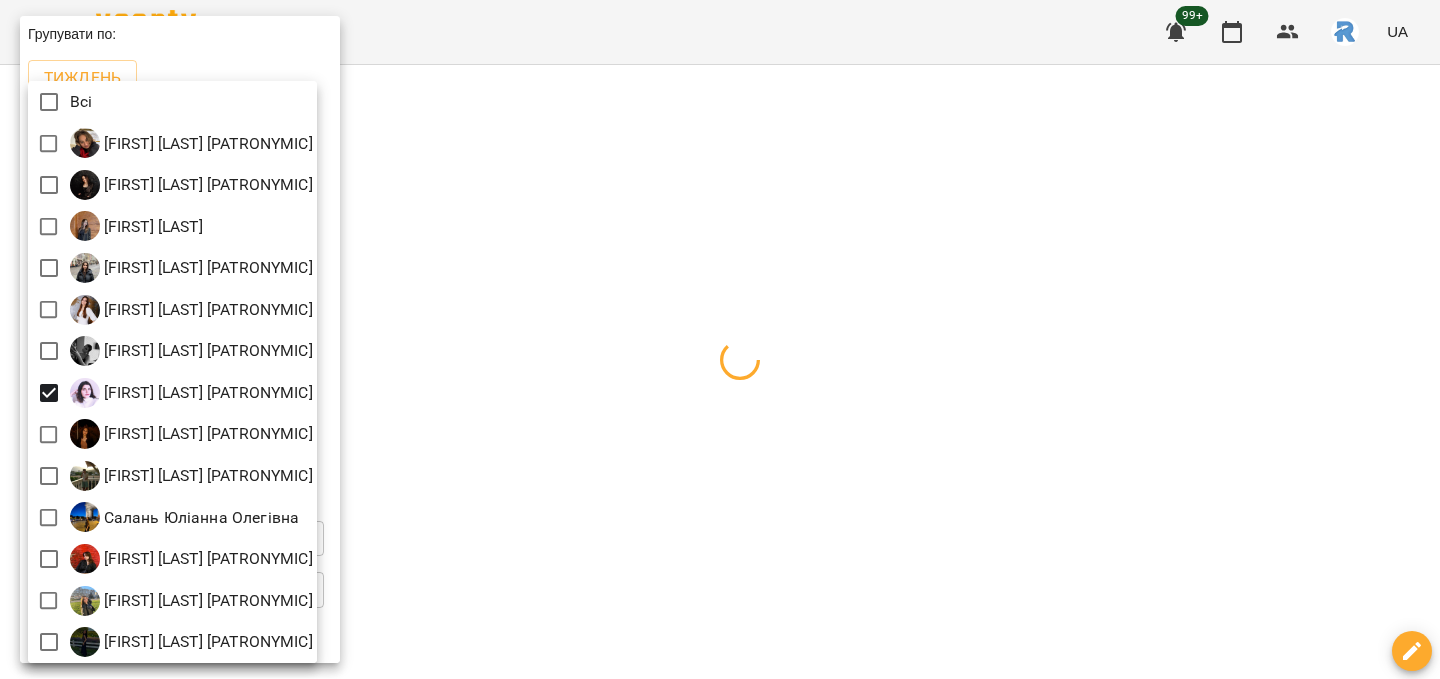 click at bounding box center (720, 339) 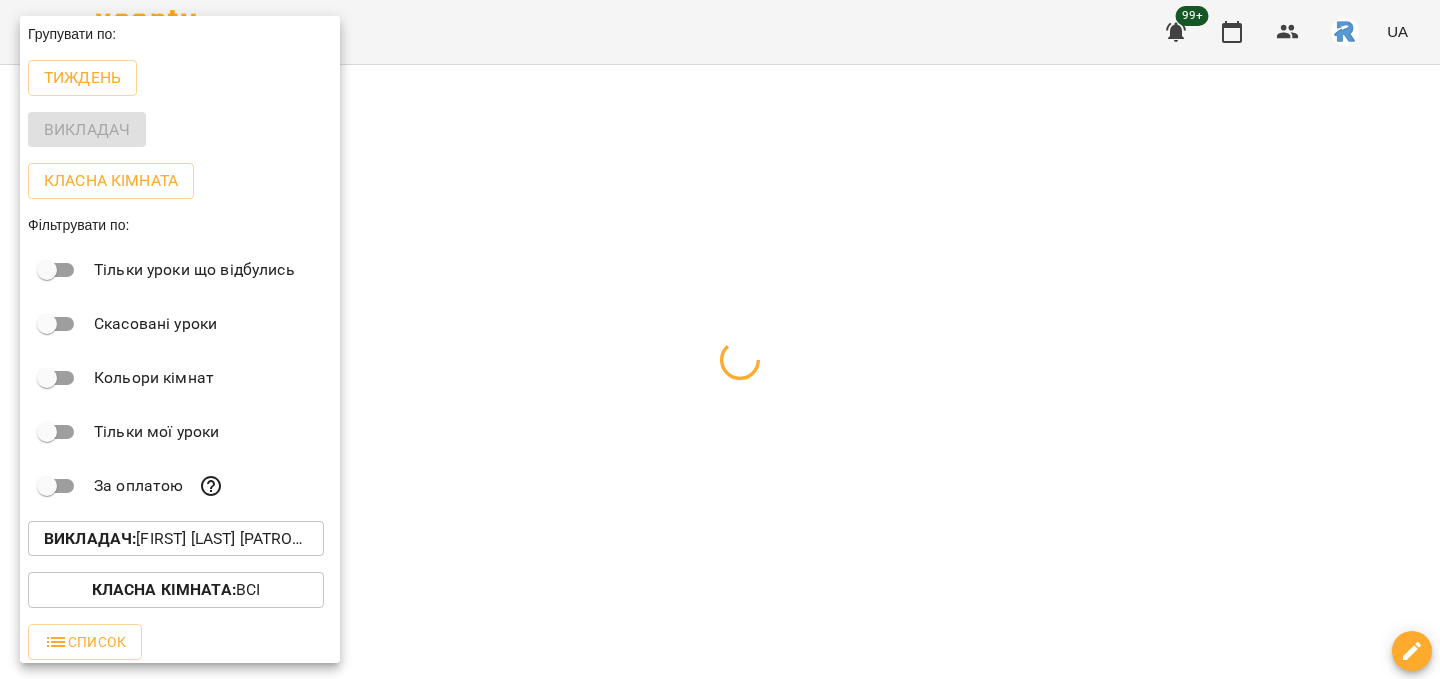 click at bounding box center (720, 339) 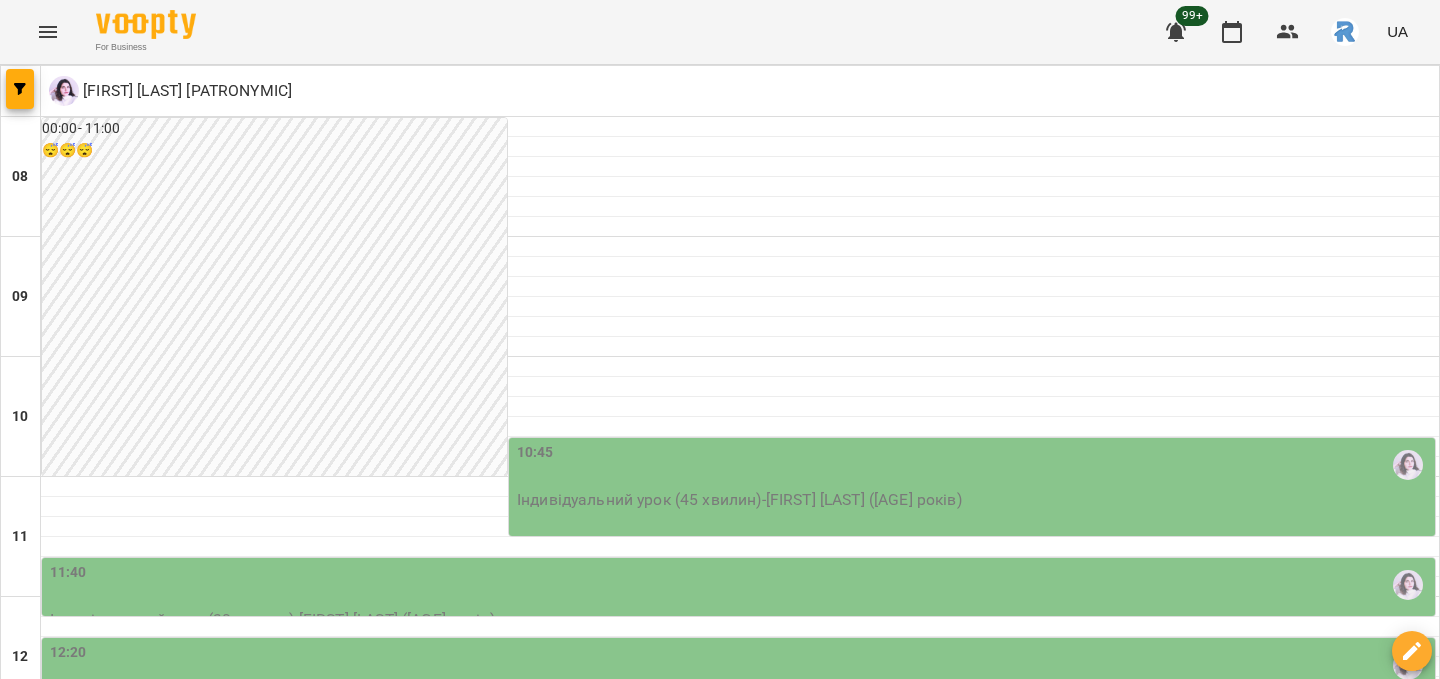 scroll, scrollTop: 118, scrollLeft: 0, axis: vertical 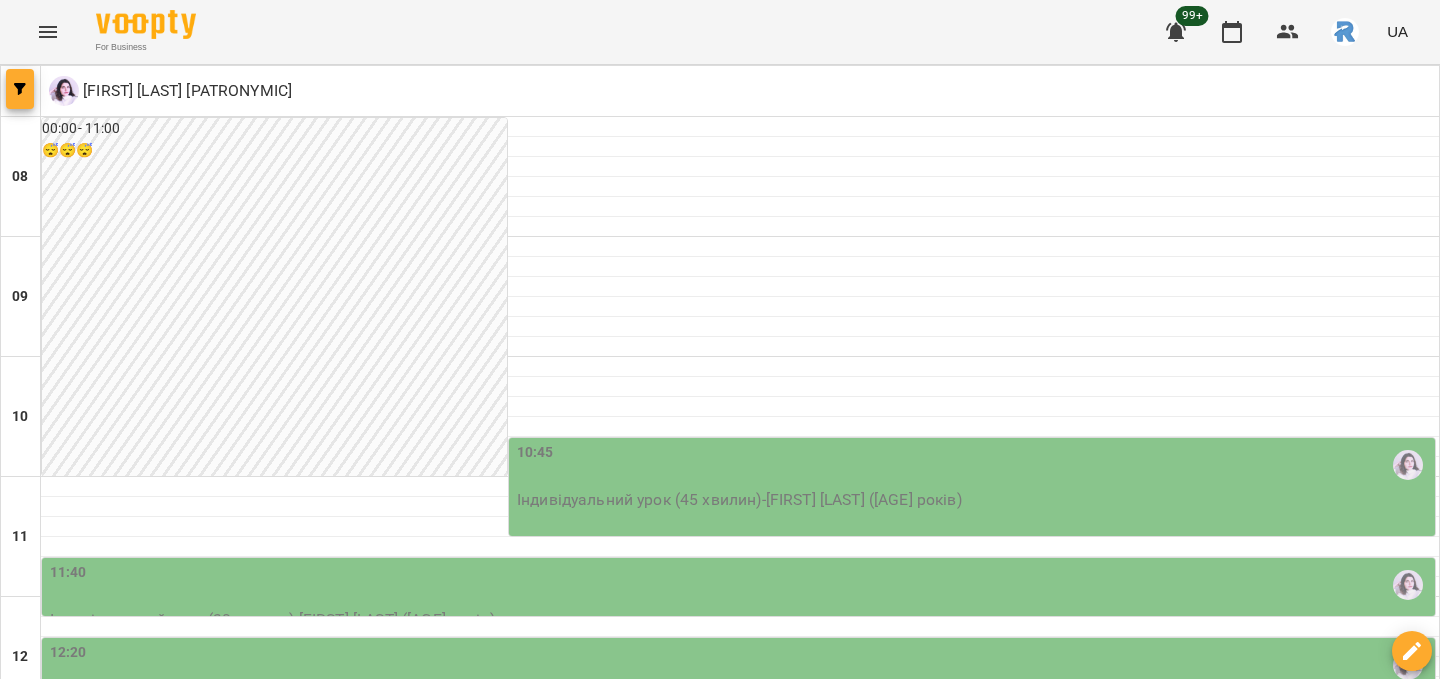 click at bounding box center [20, 89] 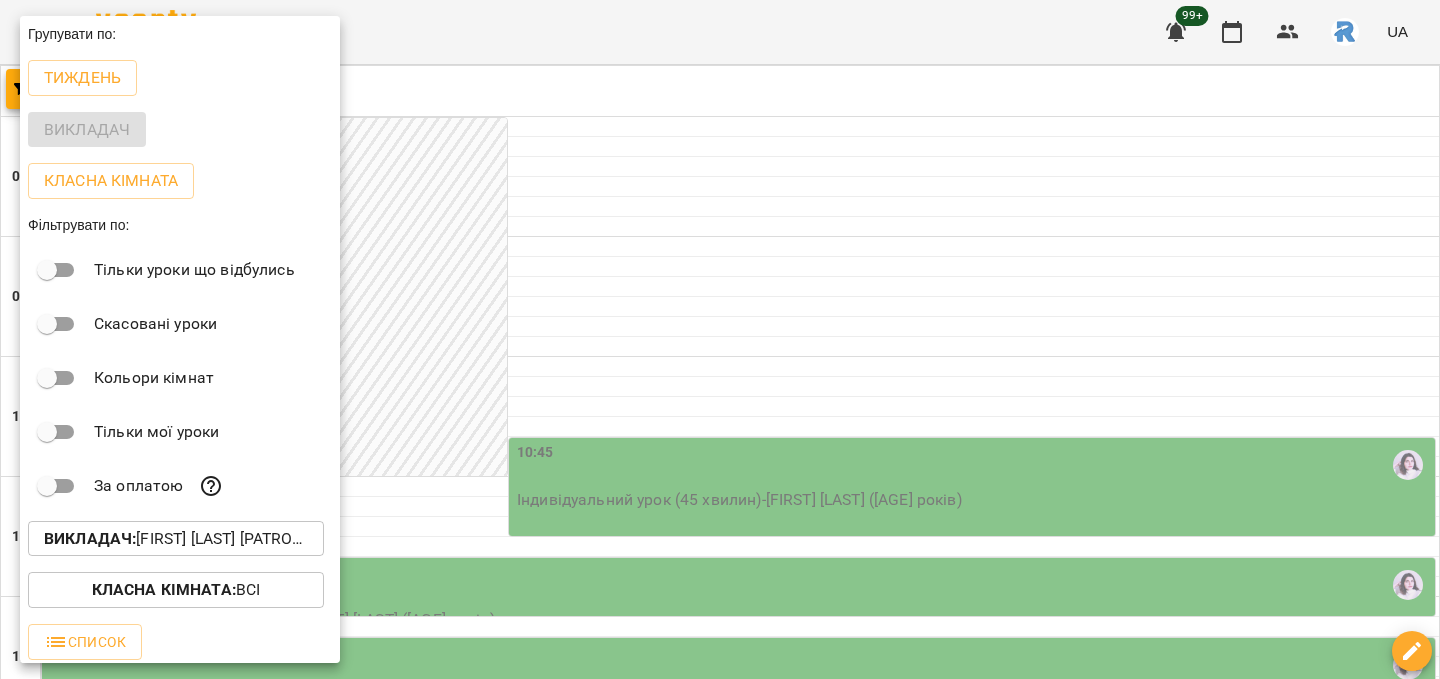 click on "Викладач :  Ковальчук Юлія Олександрівна" at bounding box center (176, 539) 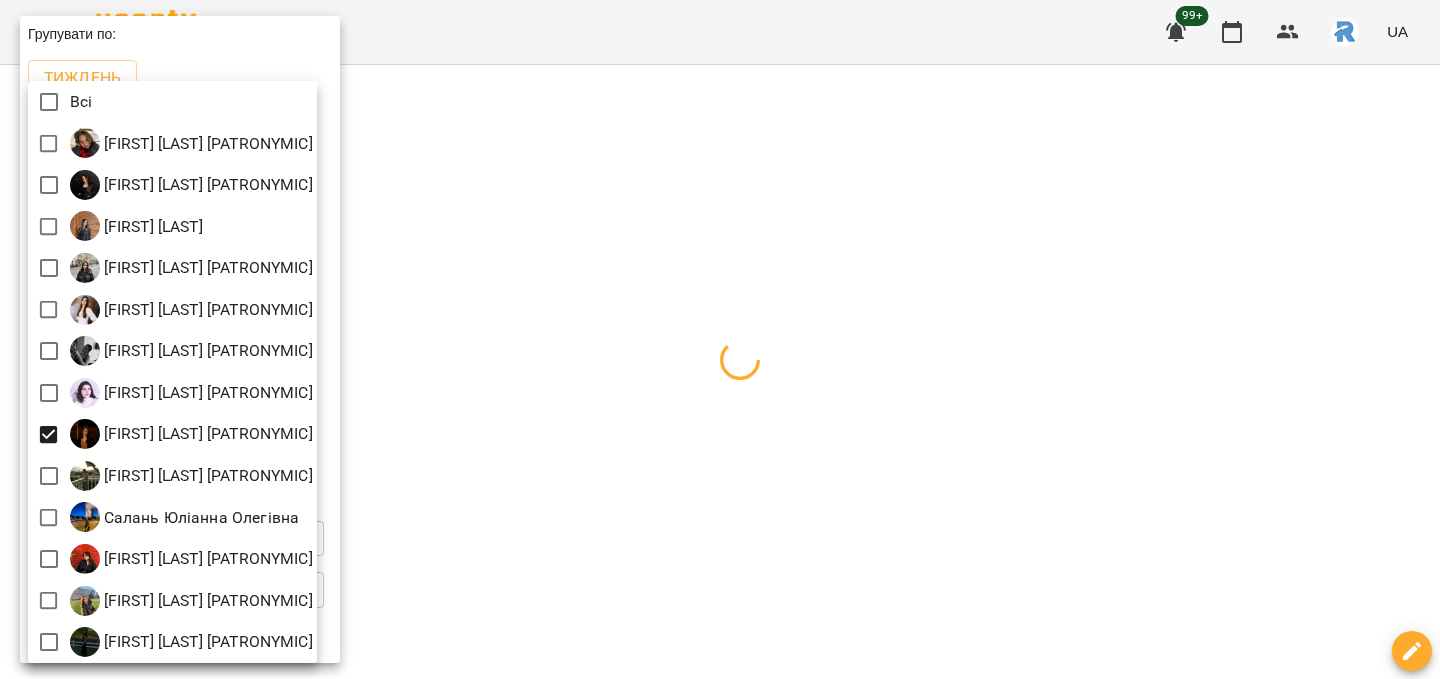 click at bounding box center (720, 339) 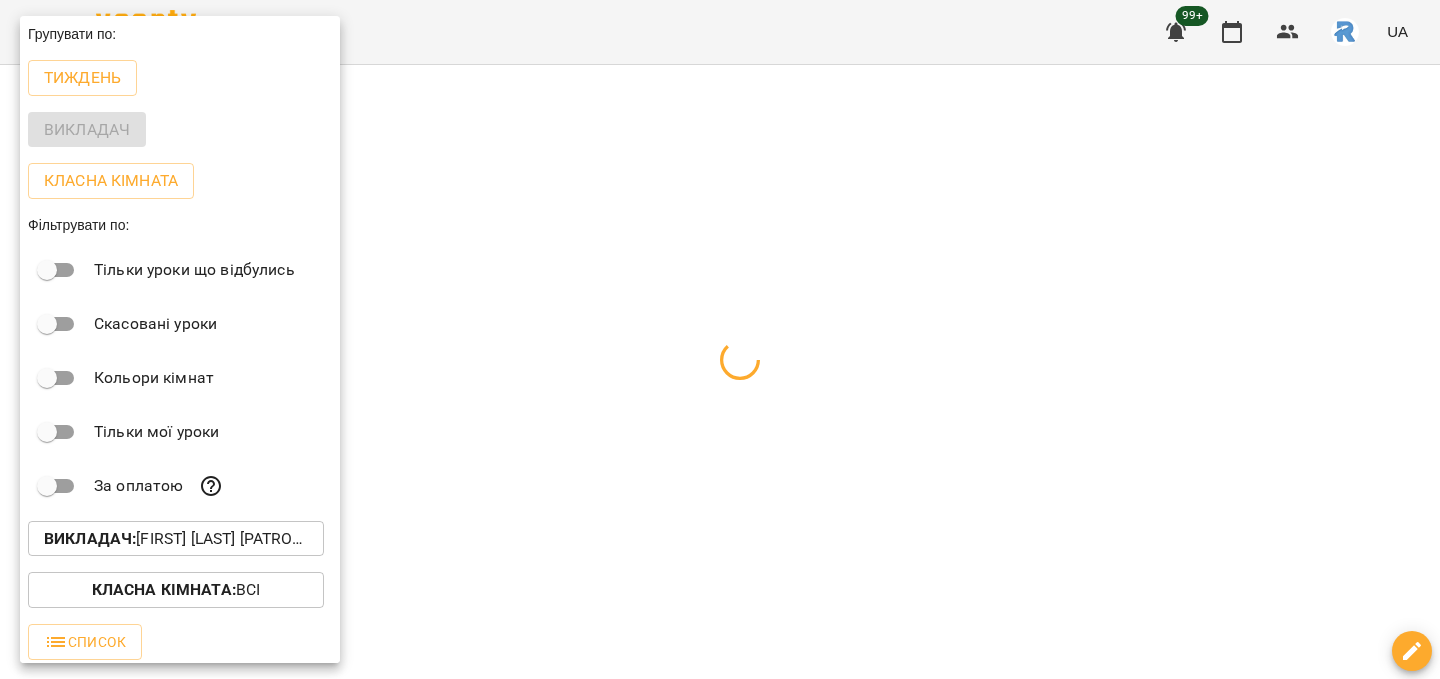 click at bounding box center (720, 339) 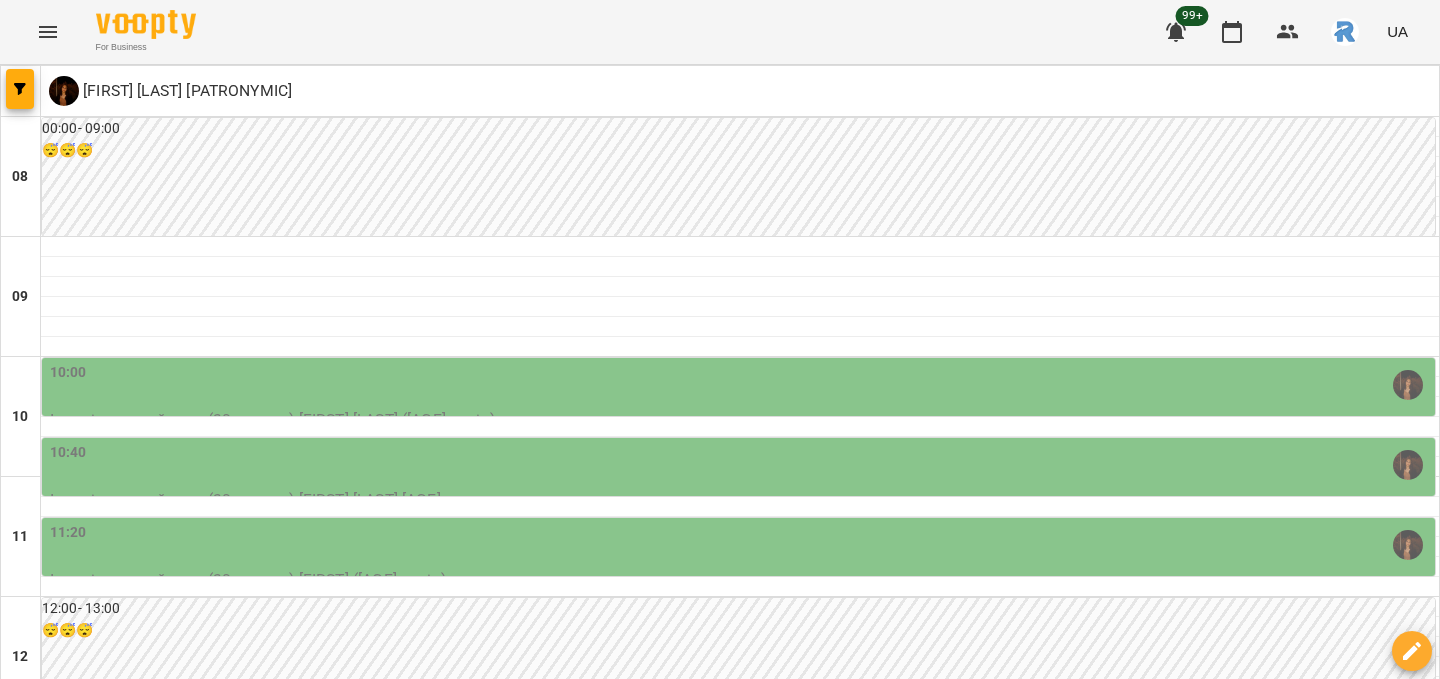 scroll, scrollTop: 704, scrollLeft: 0, axis: vertical 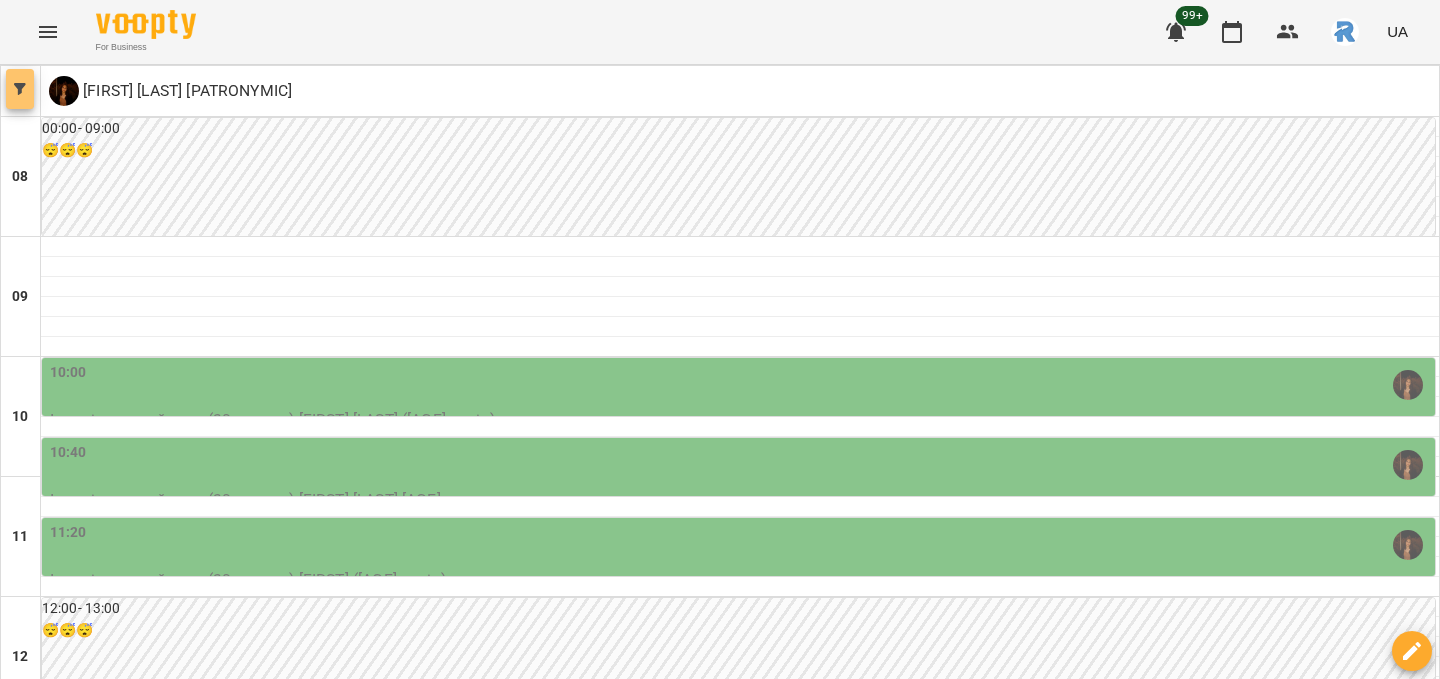 click 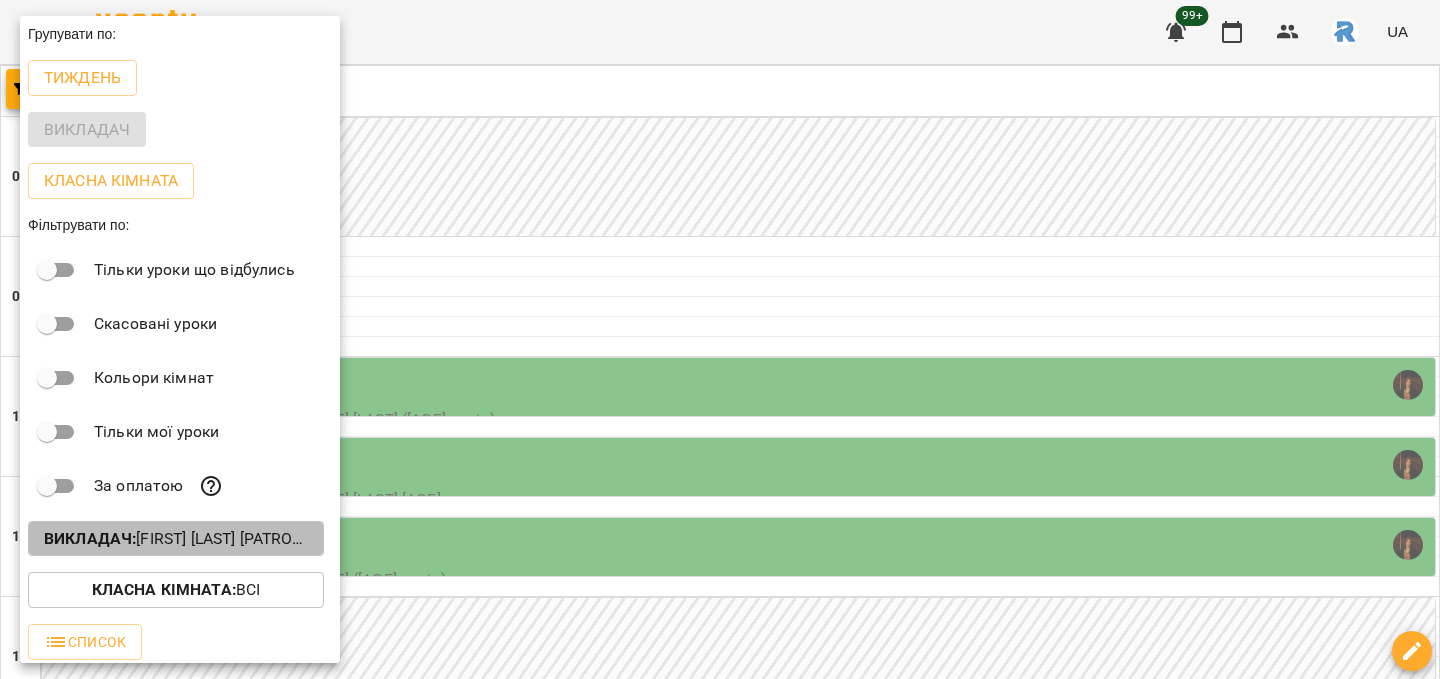 click on "Викладач :  Оліярчук Поліна Сергіївна" at bounding box center [176, 539] 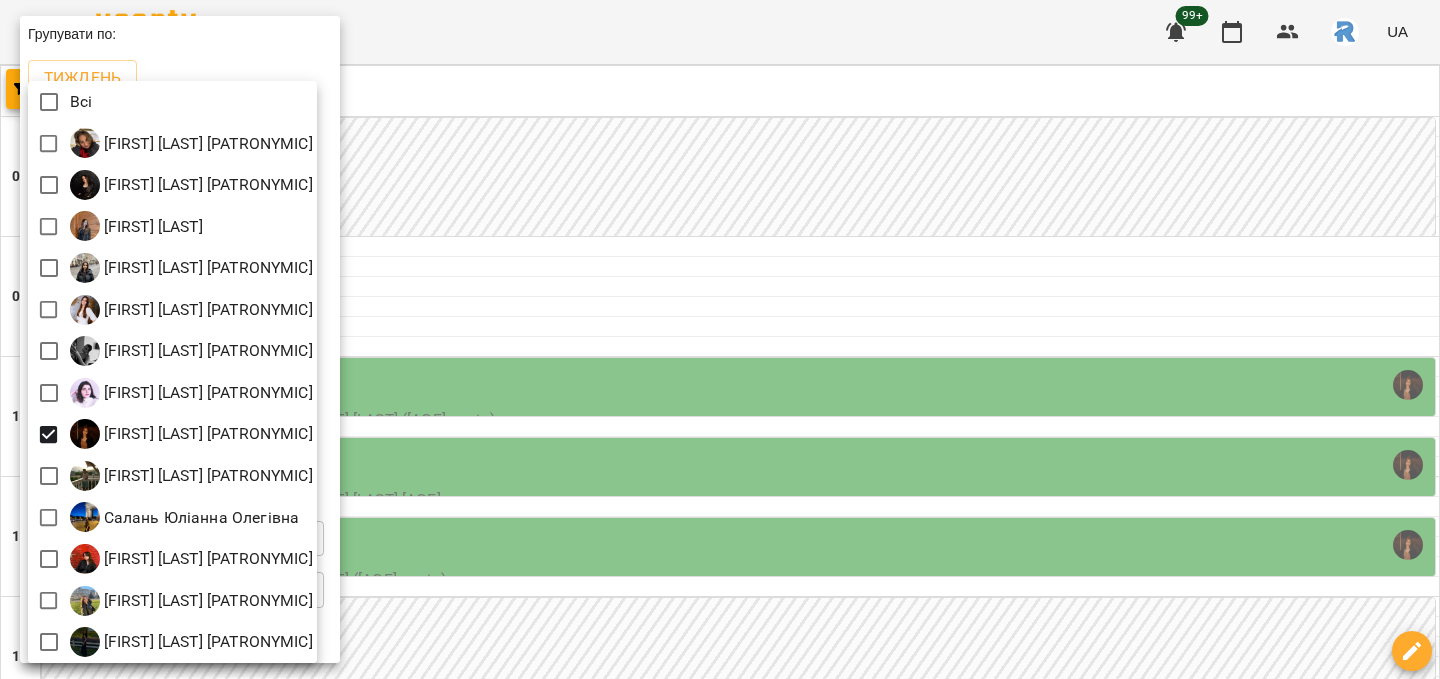 scroll, scrollTop: 4, scrollLeft: 0, axis: vertical 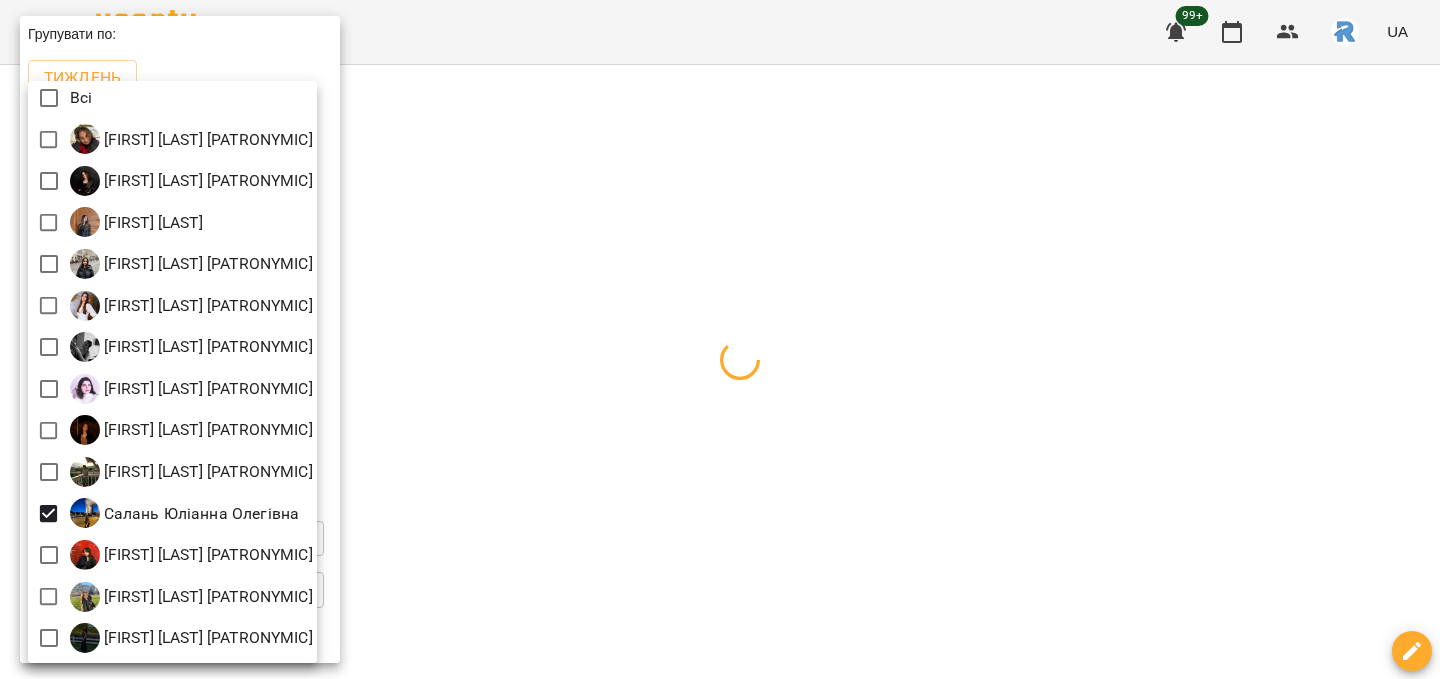 click at bounding box center (720, 339) 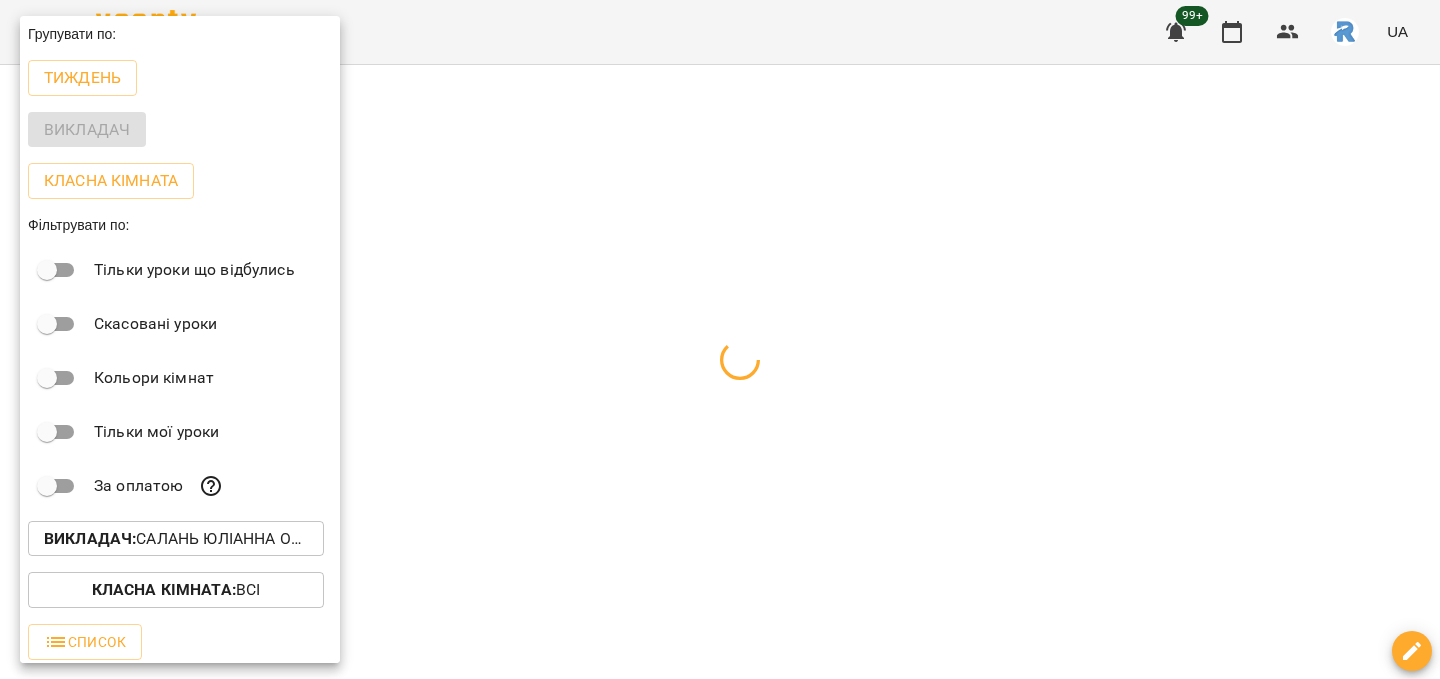 click at bounding box center (720, 339) 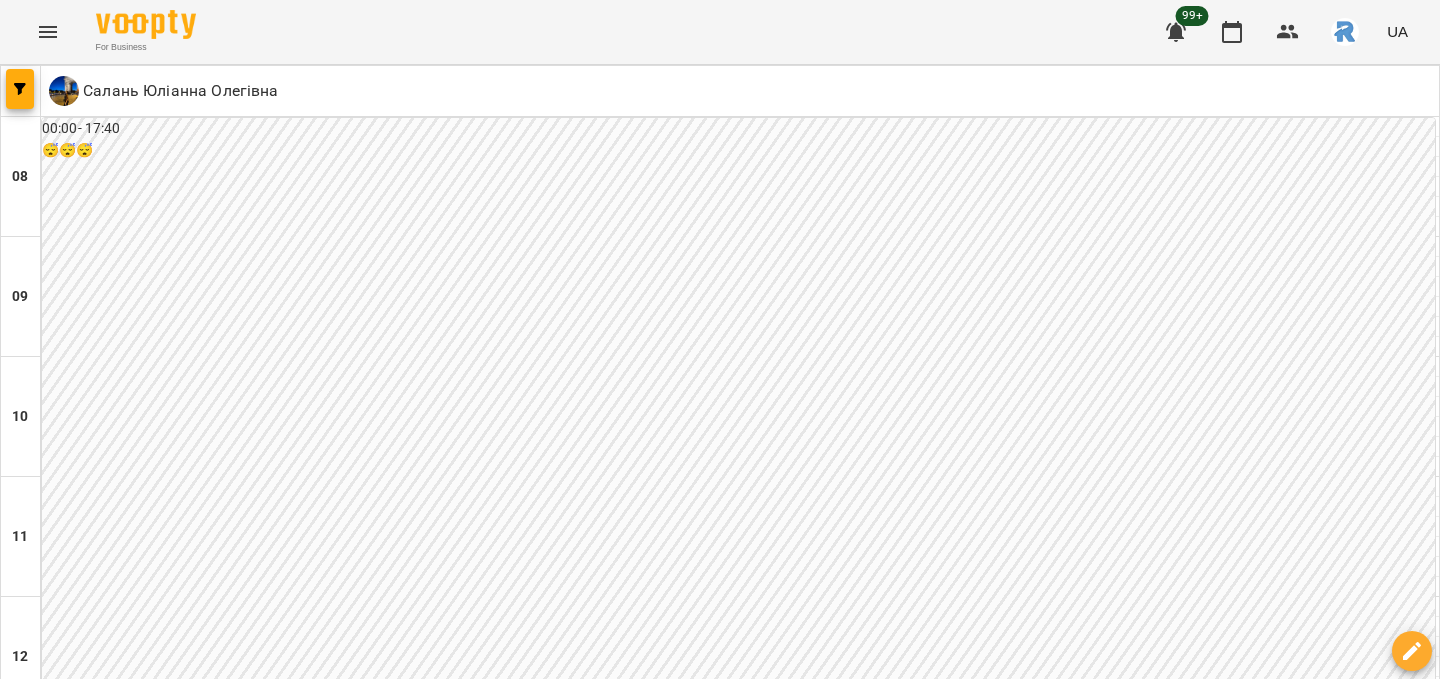 scroll, scrollTop: 1131, scrollLeft: 0, axis: vertical 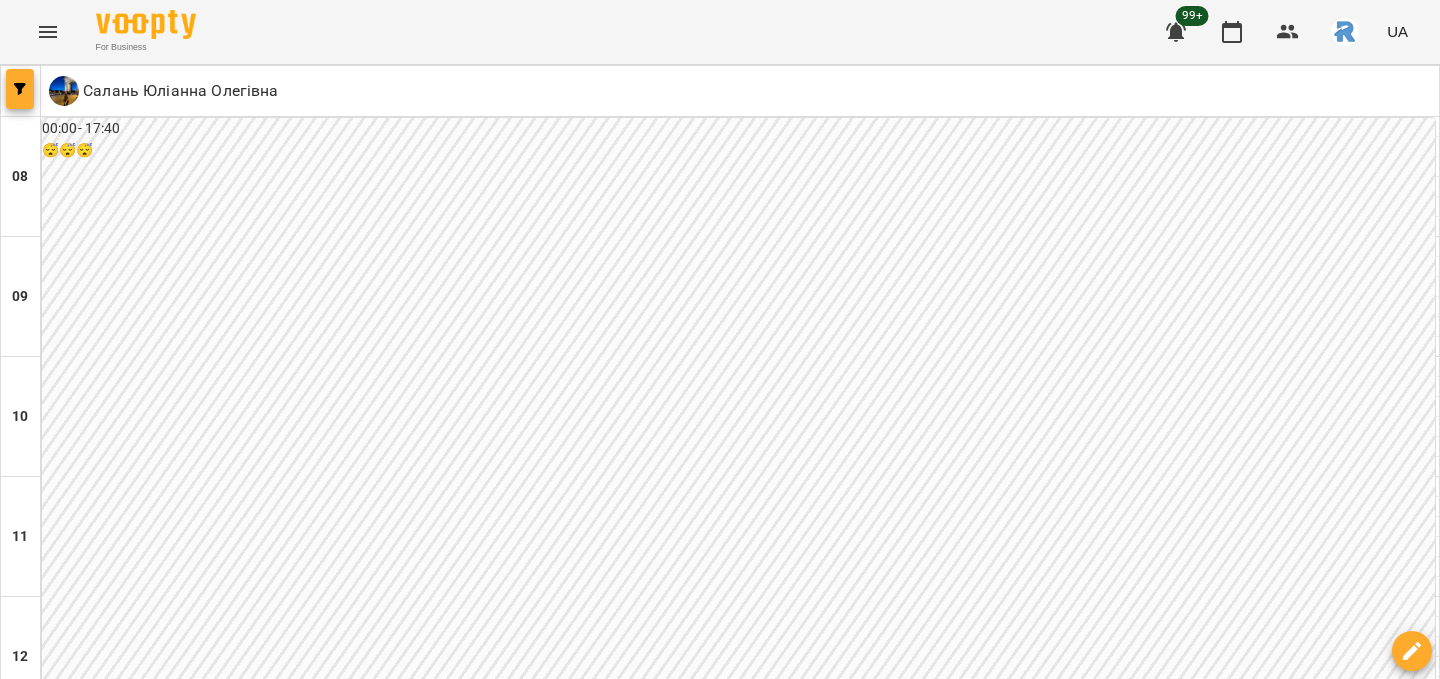click at bounding box center (20, 89) 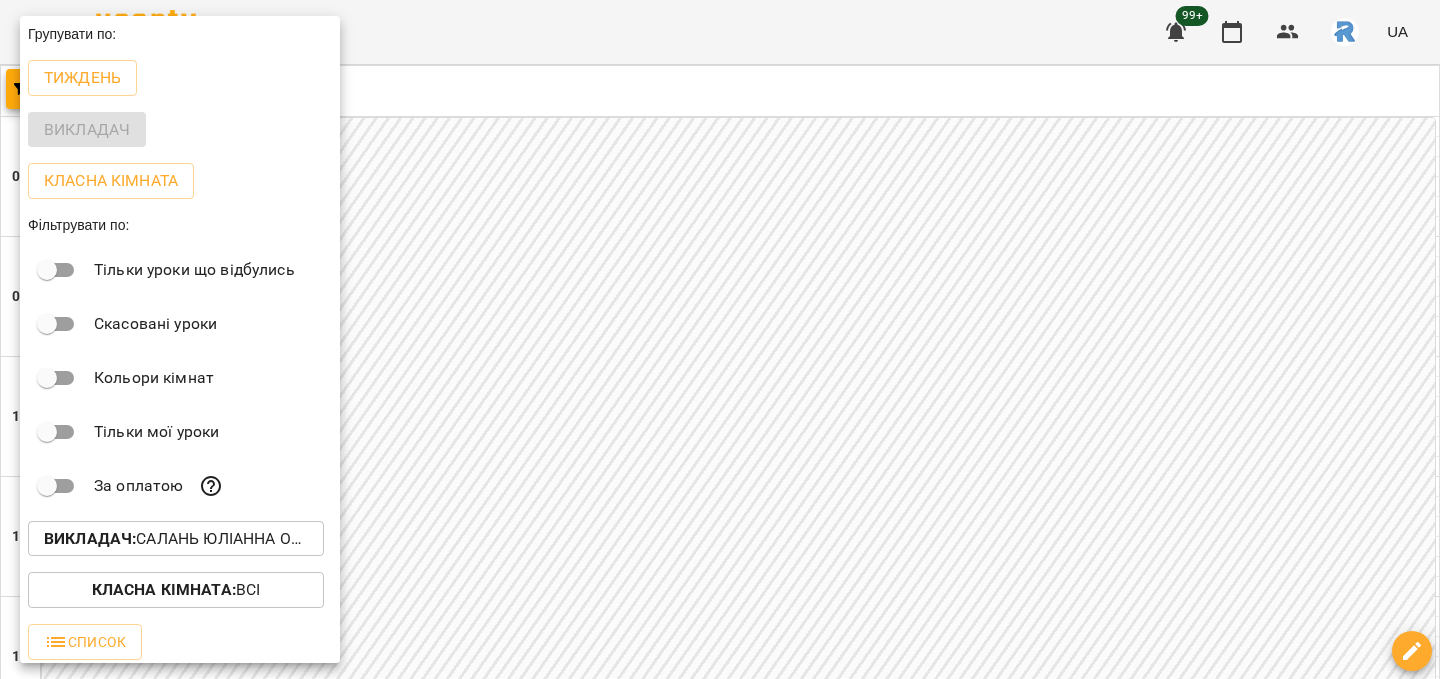 click on "Викладач :  Салань Юліанна Олегівна" at bounding box center [176, 539] 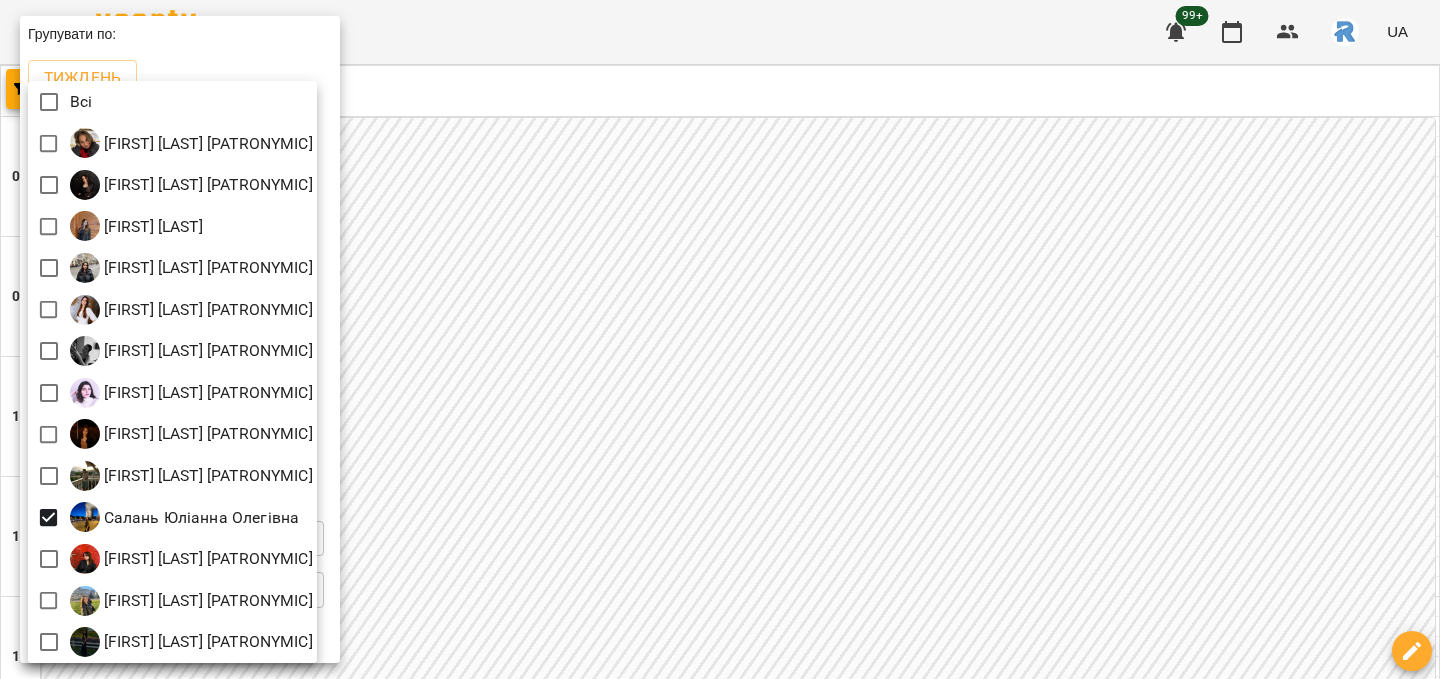 scroll, scrollTop: 4, scrollLeft: 0, axis: vertical 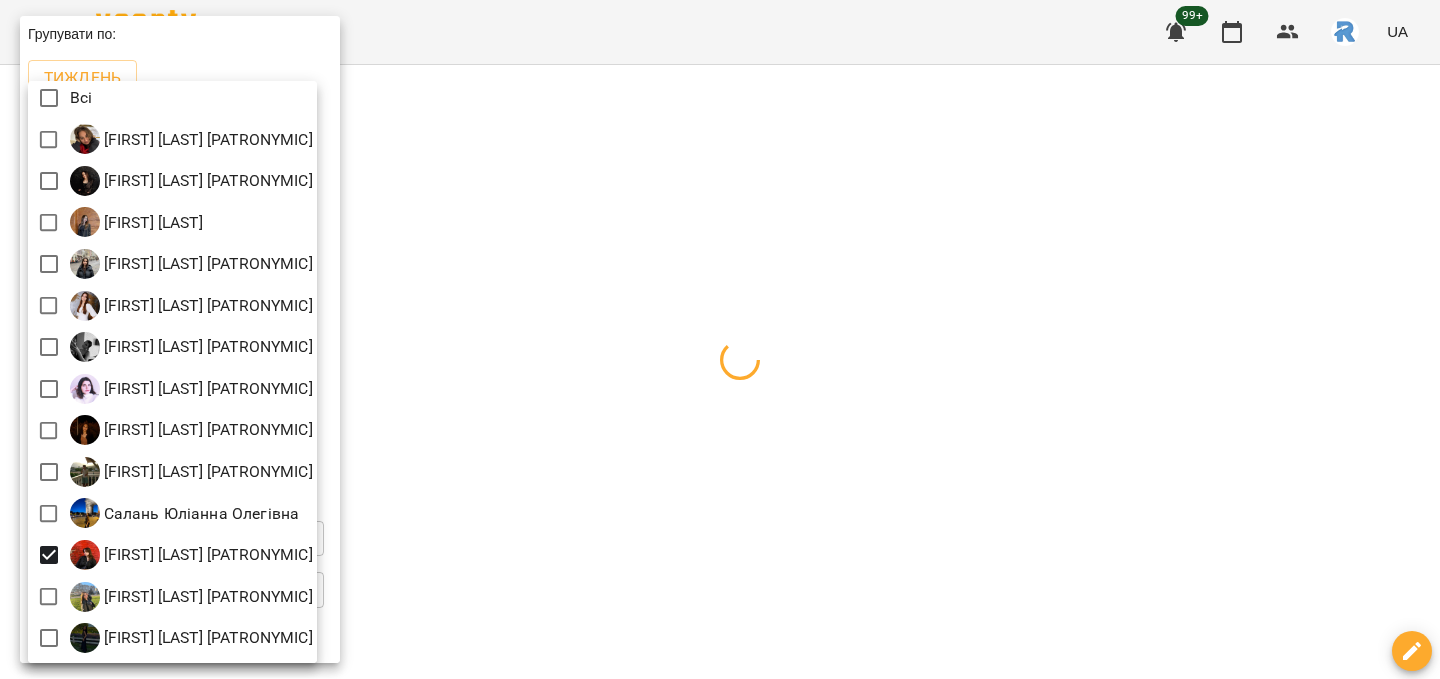 click at bounding box center [720, 339] 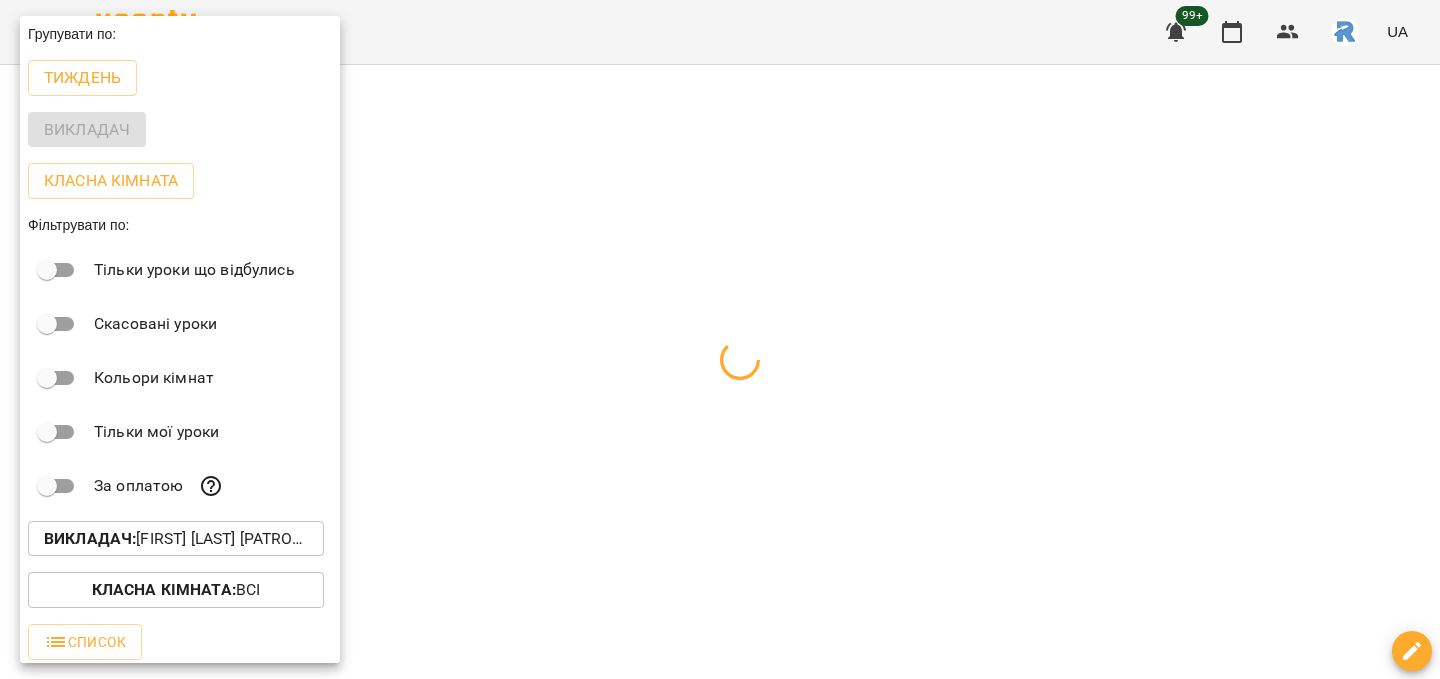 click at bounding box center [720, 339] 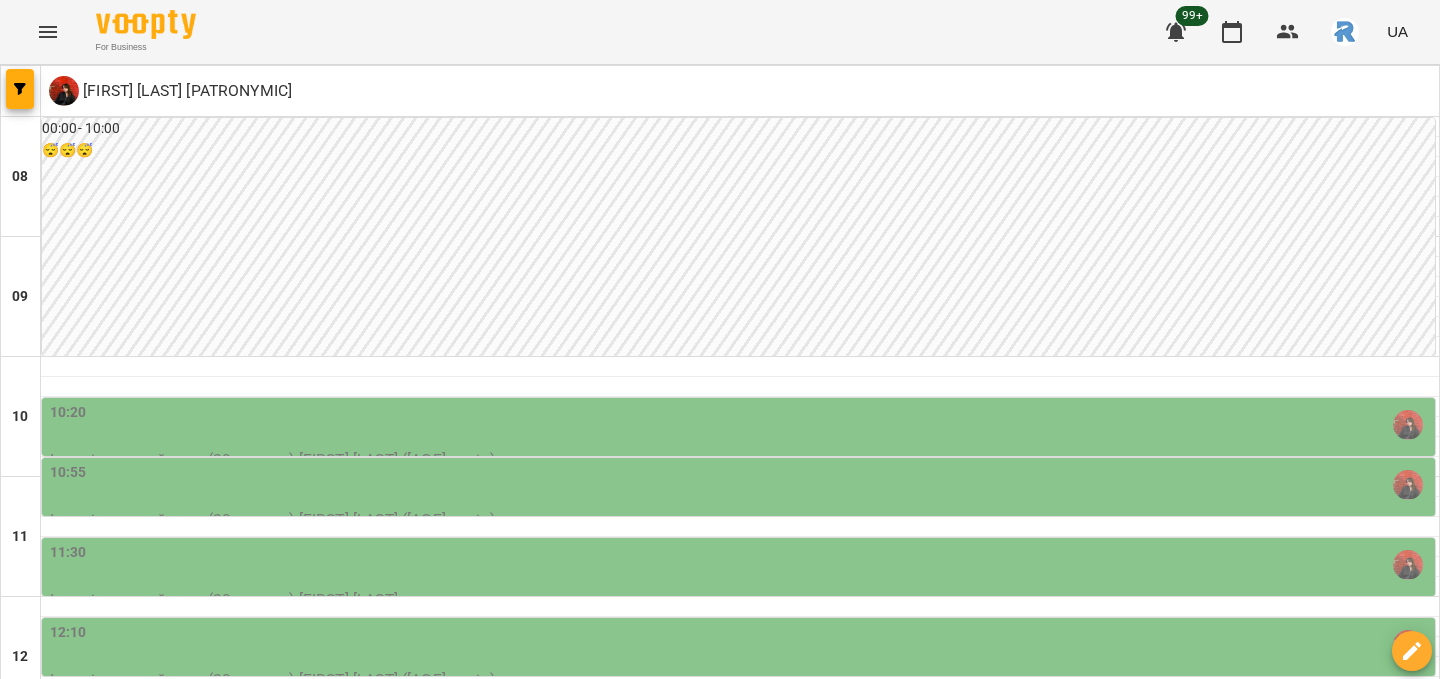 scroll, scrollTop: 174, scrollLeft: 0, axis: vertical 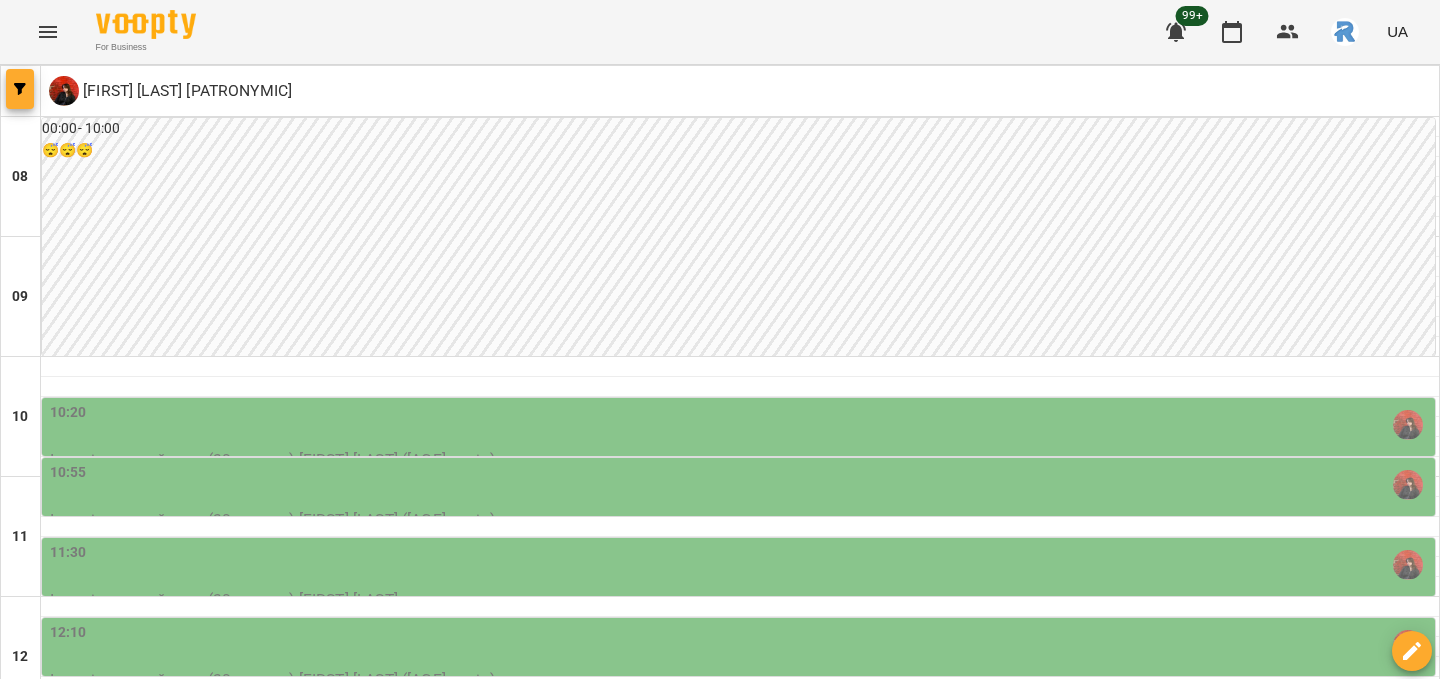 click 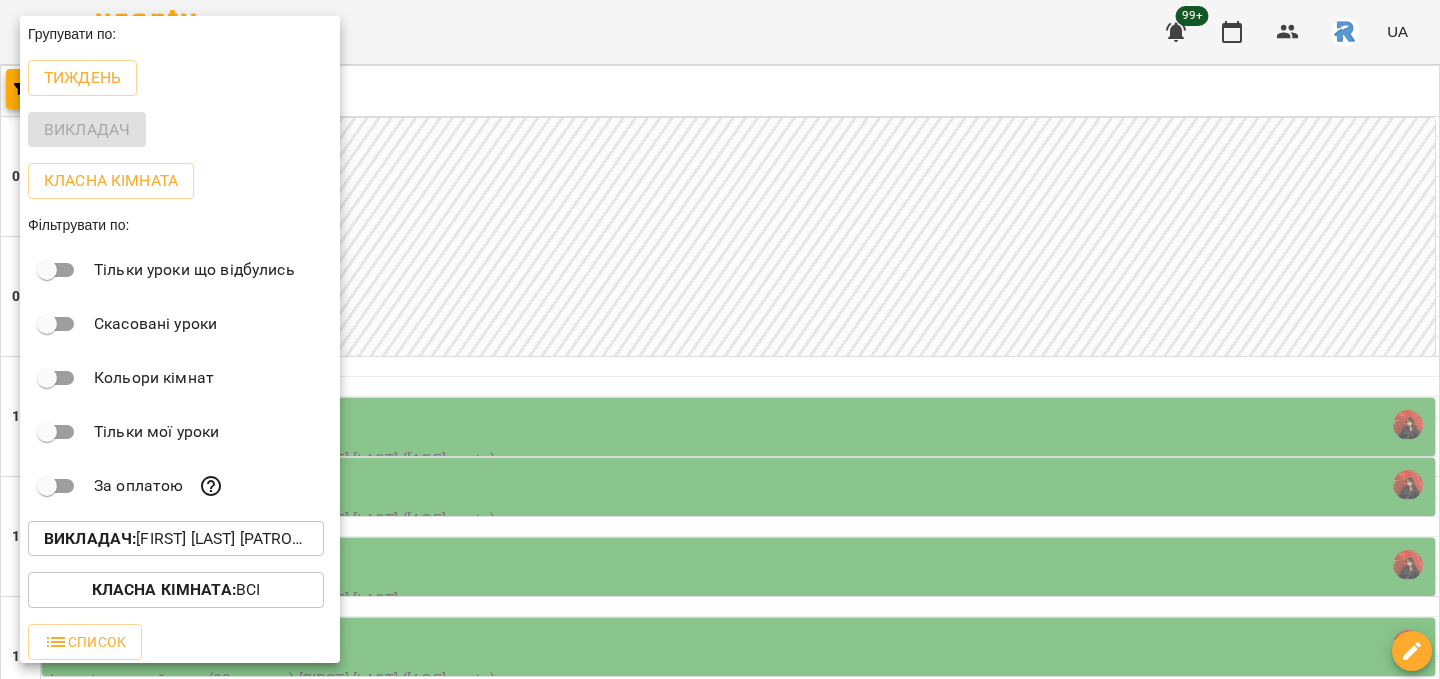 click on "Викладач :  Сосніцька Вероніка Павлівна" at bounding box center (176, 539) 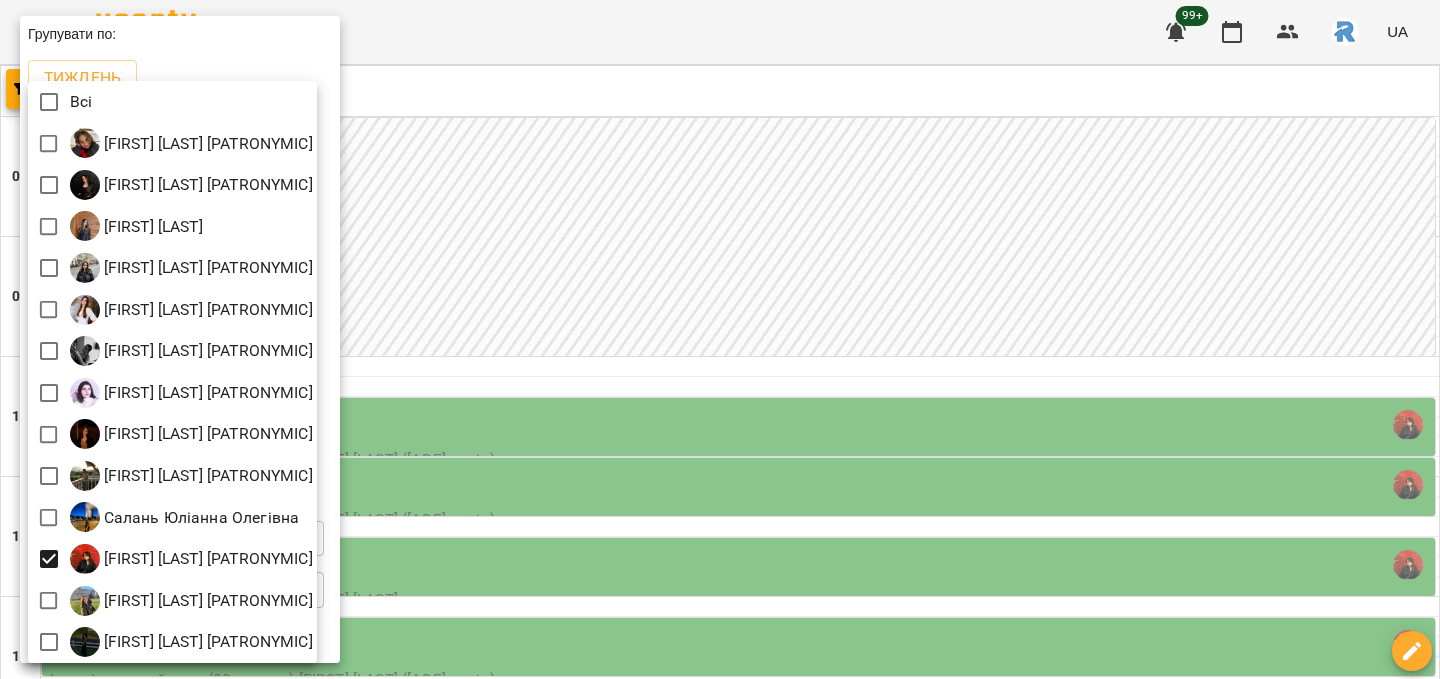 scroll, scrollTop: 4, scrollLeft: 0, axis: vertical 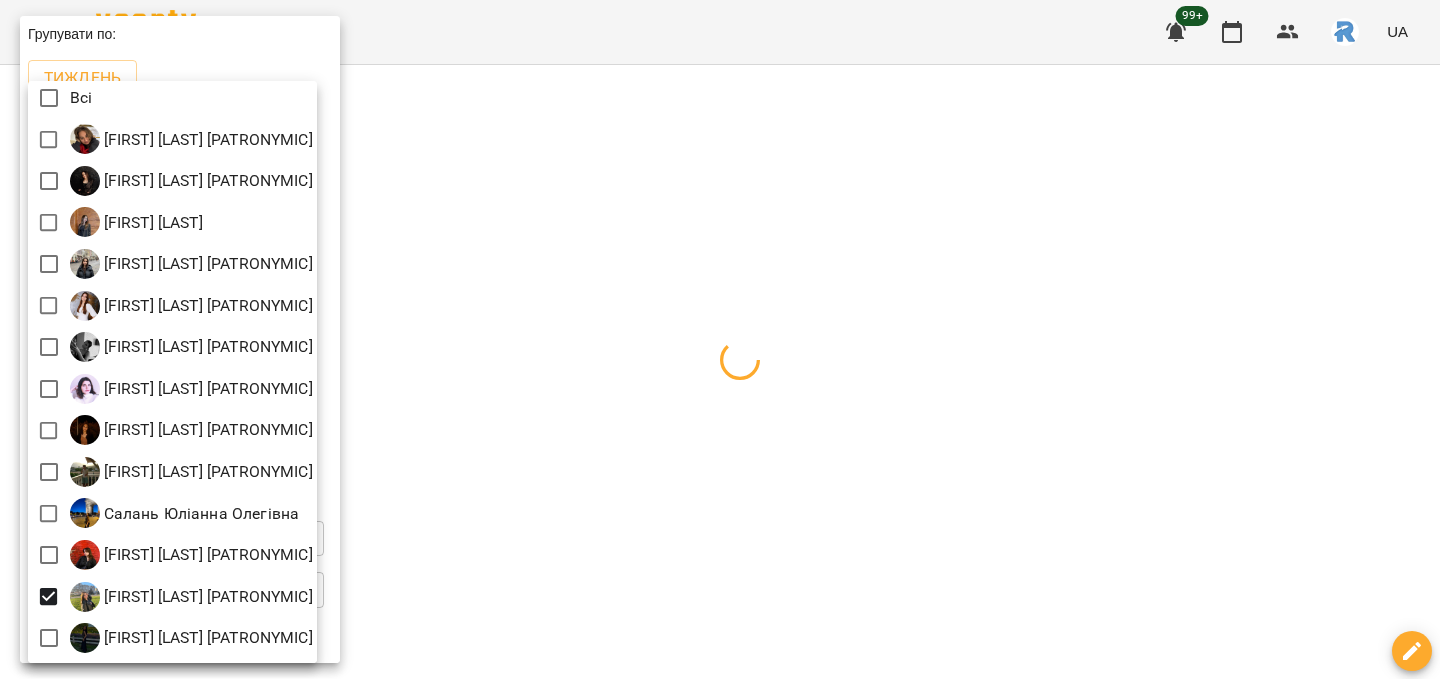 click at bounding box center (720, 339) 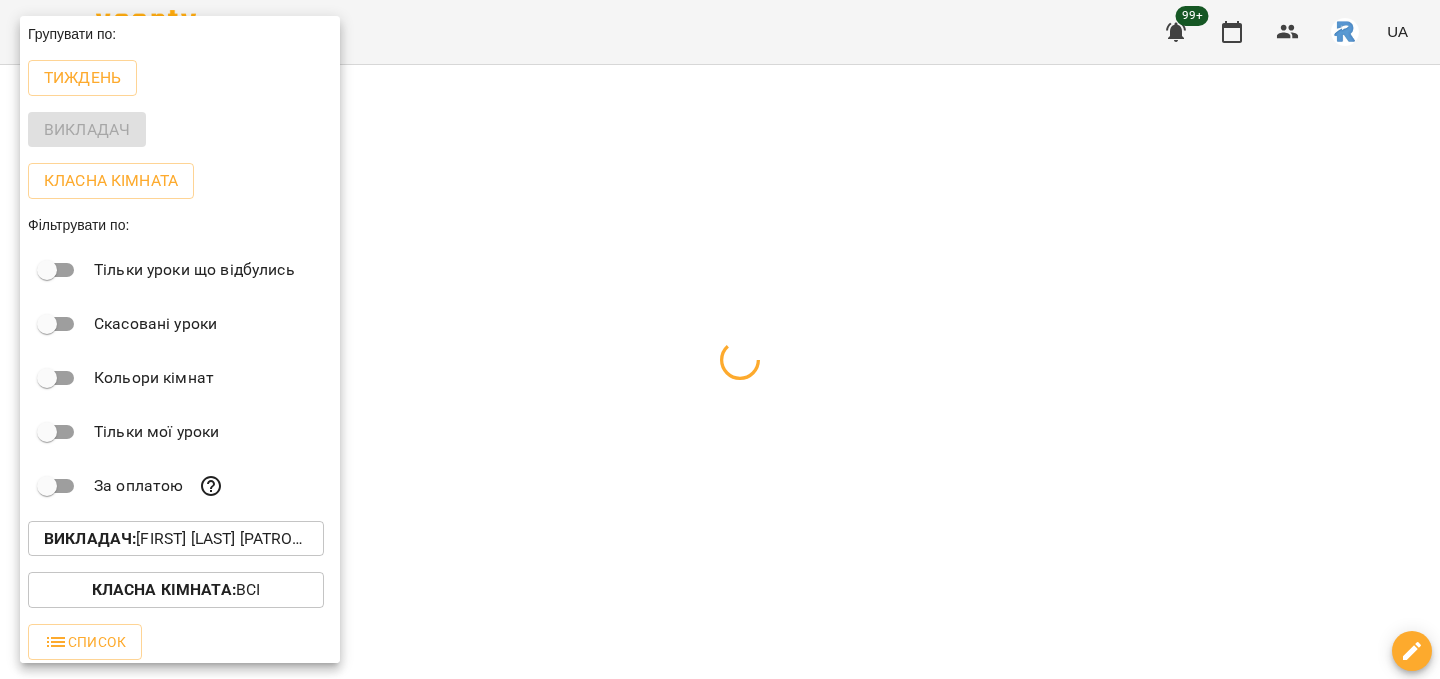 click at bounding box center (720, 339) 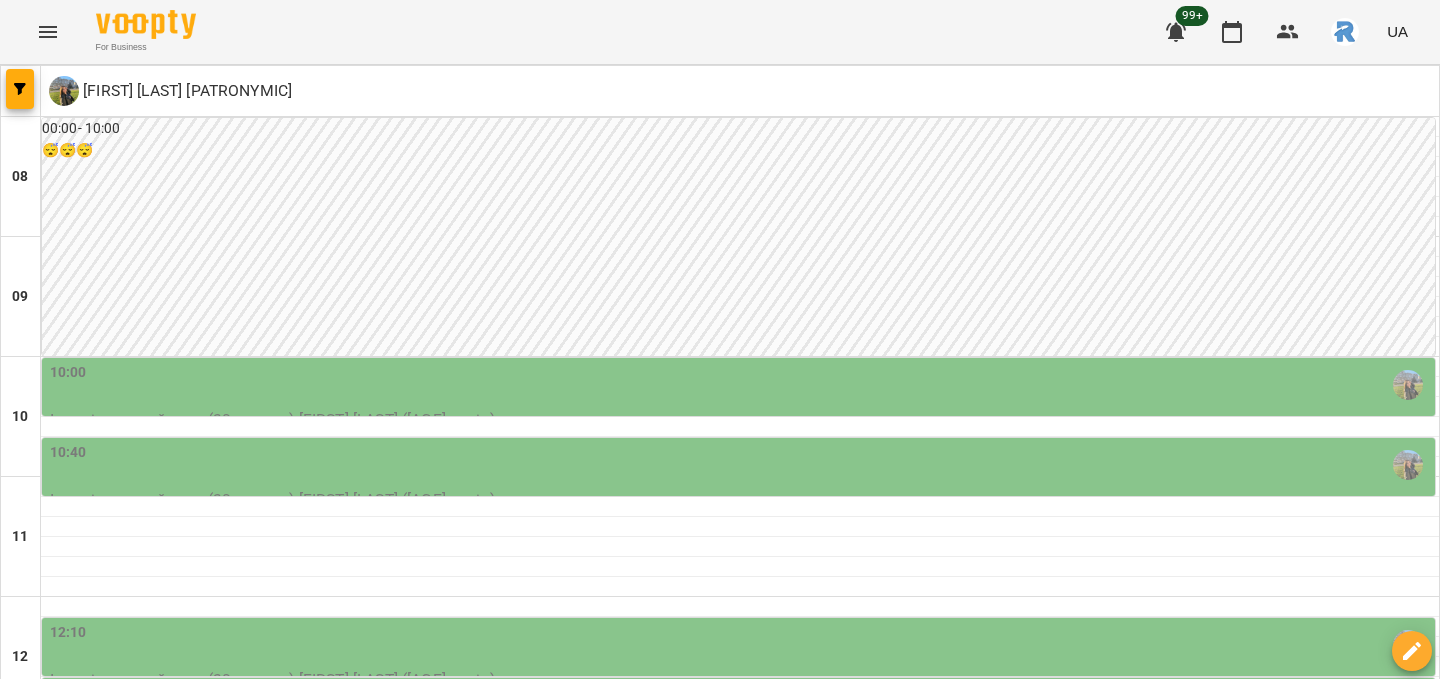 scroll, scrollTop: 0, scrollLeft: 0, axis: both 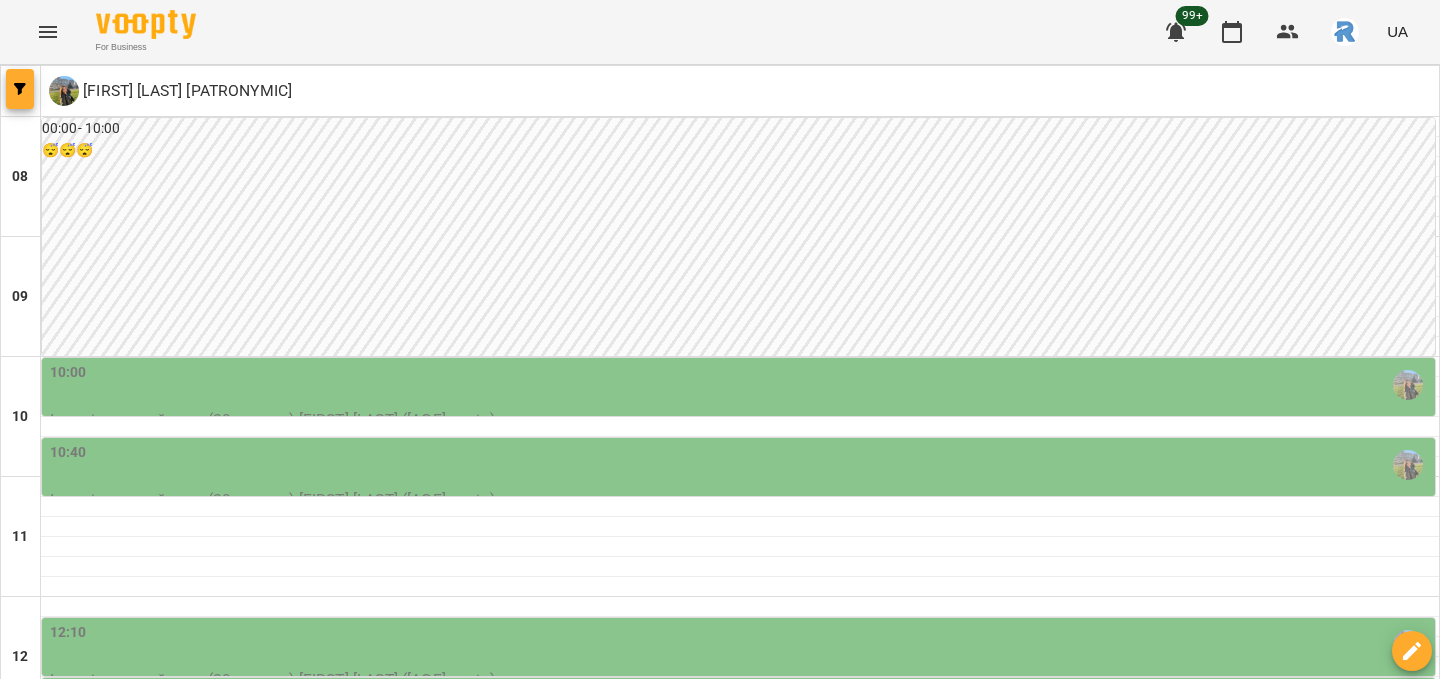 click 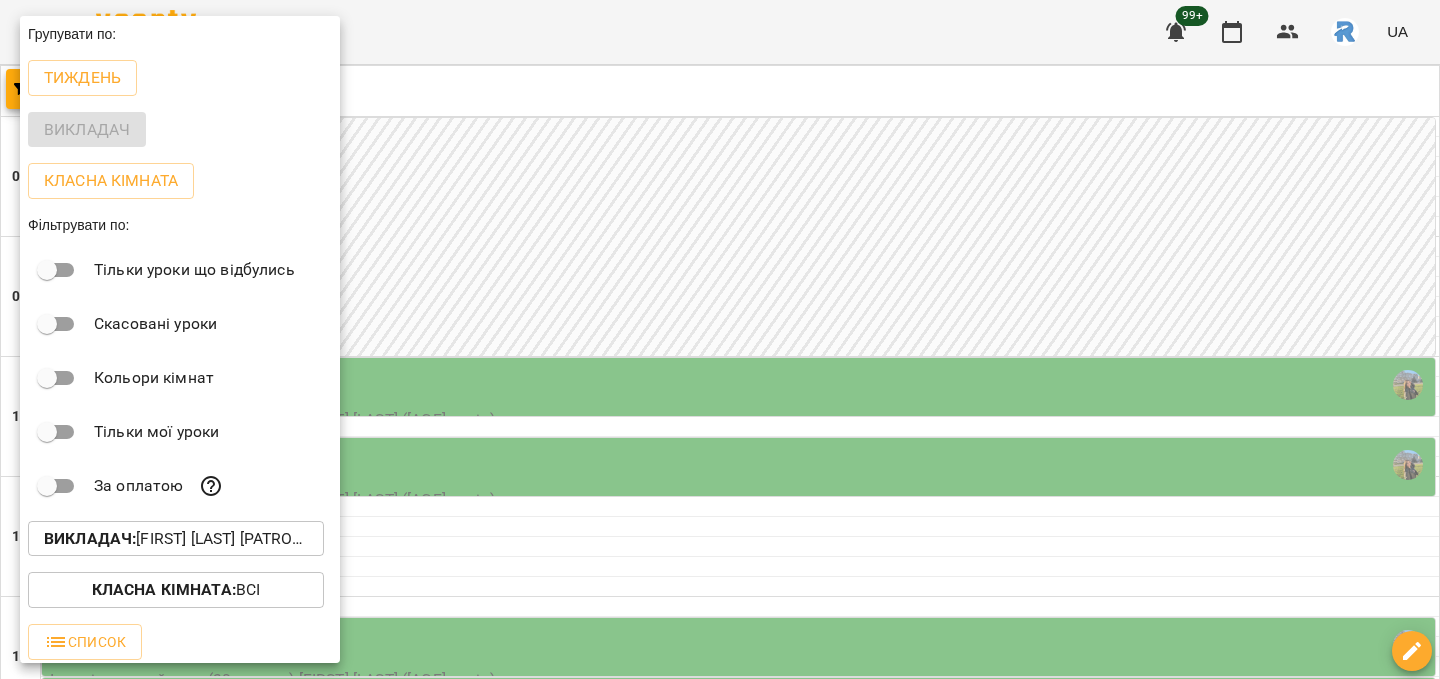 click on "Викладач :  Шамайло Наталія Миколаївна" at bounding box center [176, 539] 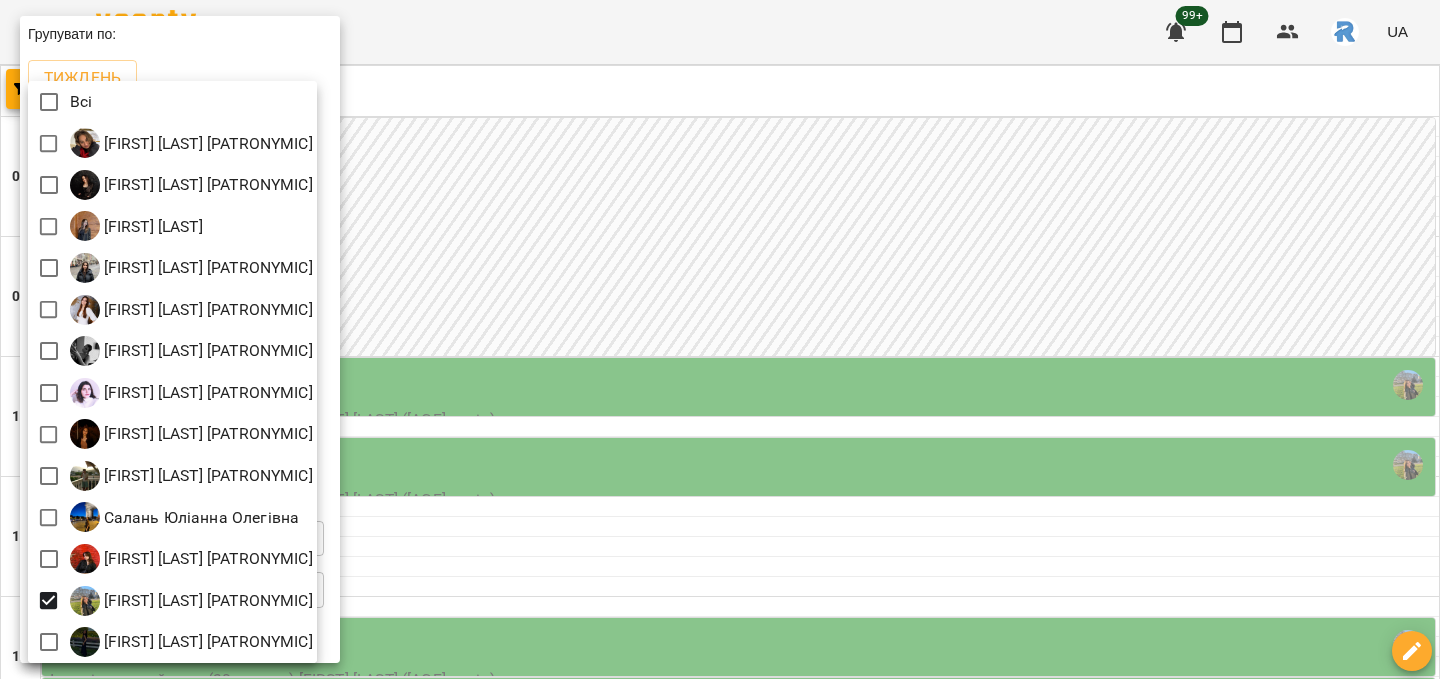 scroll, scrollTop: 4, scrollLeft: 0, axis: vertical 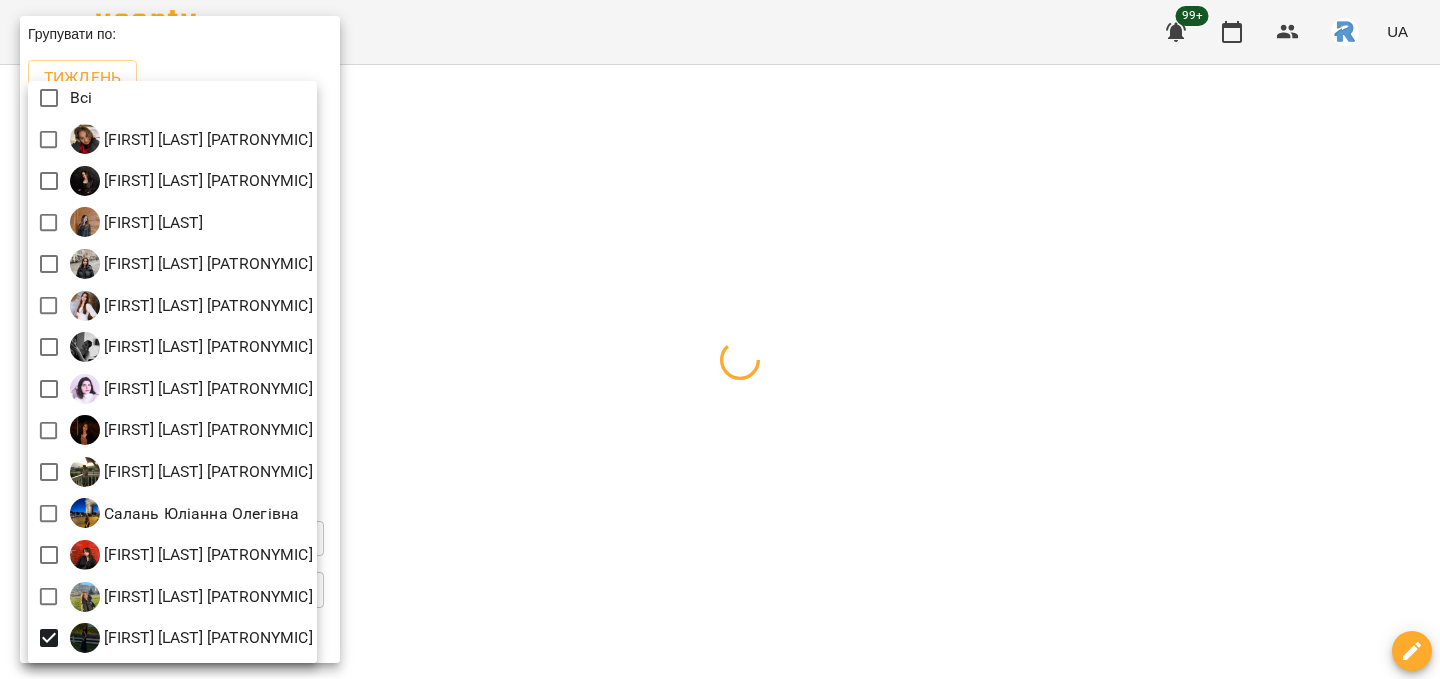 click at bounding box center (720, 339) 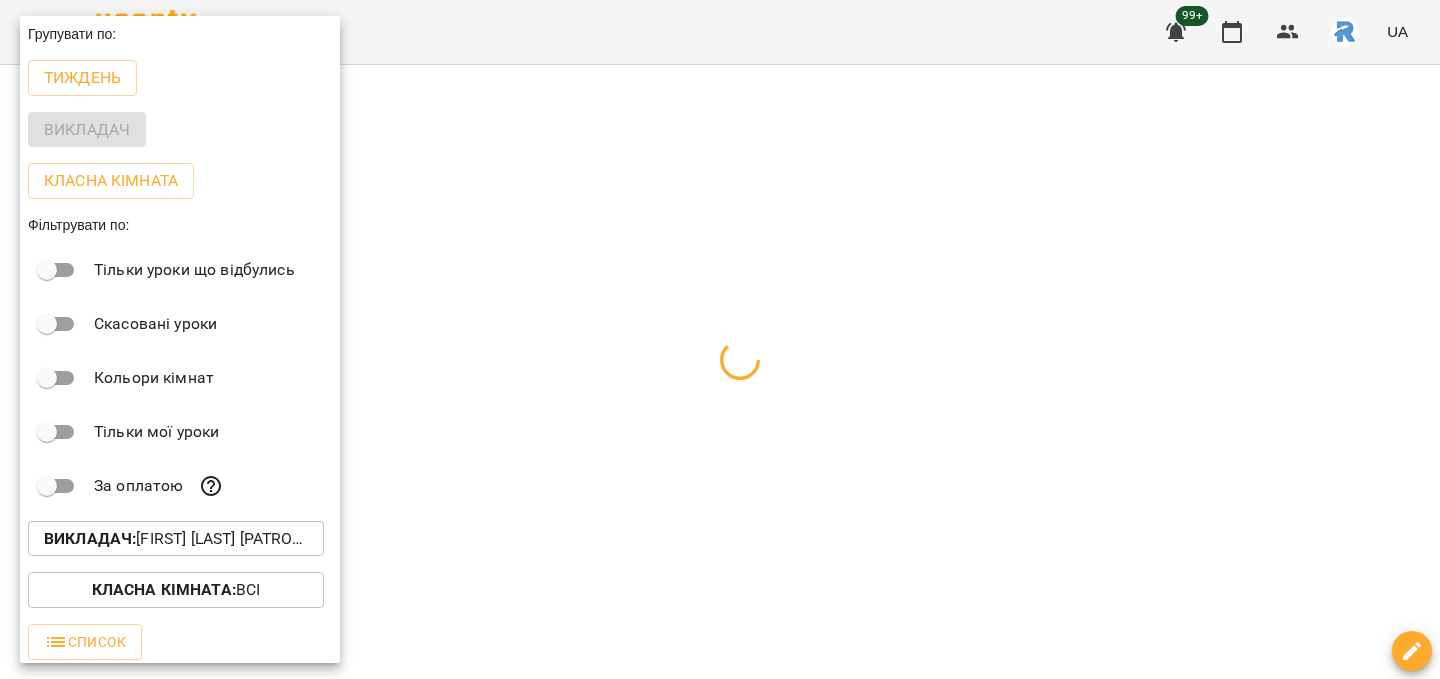 click at bounding box center [720, 339] 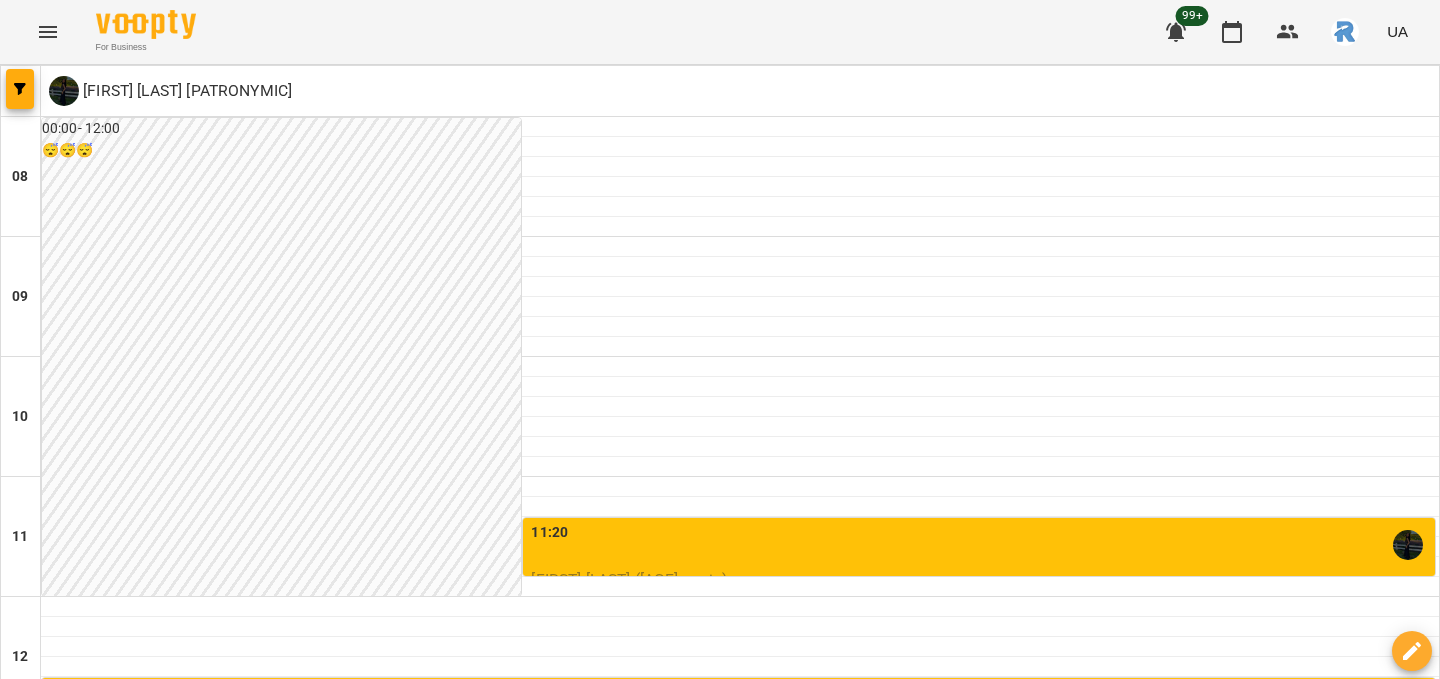 scroll, scrollTop: 379, scrollLeft: 0, axis: vertical 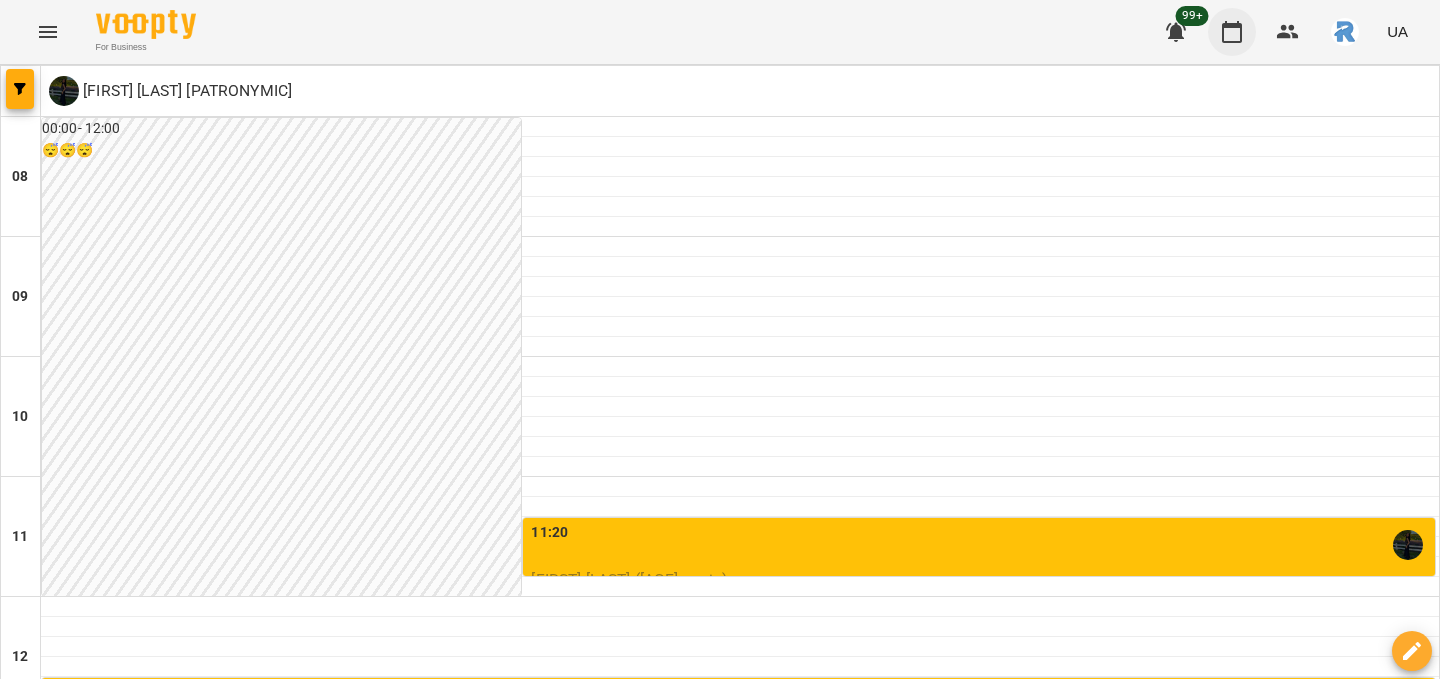 click at bounding box center [1232, 32] 